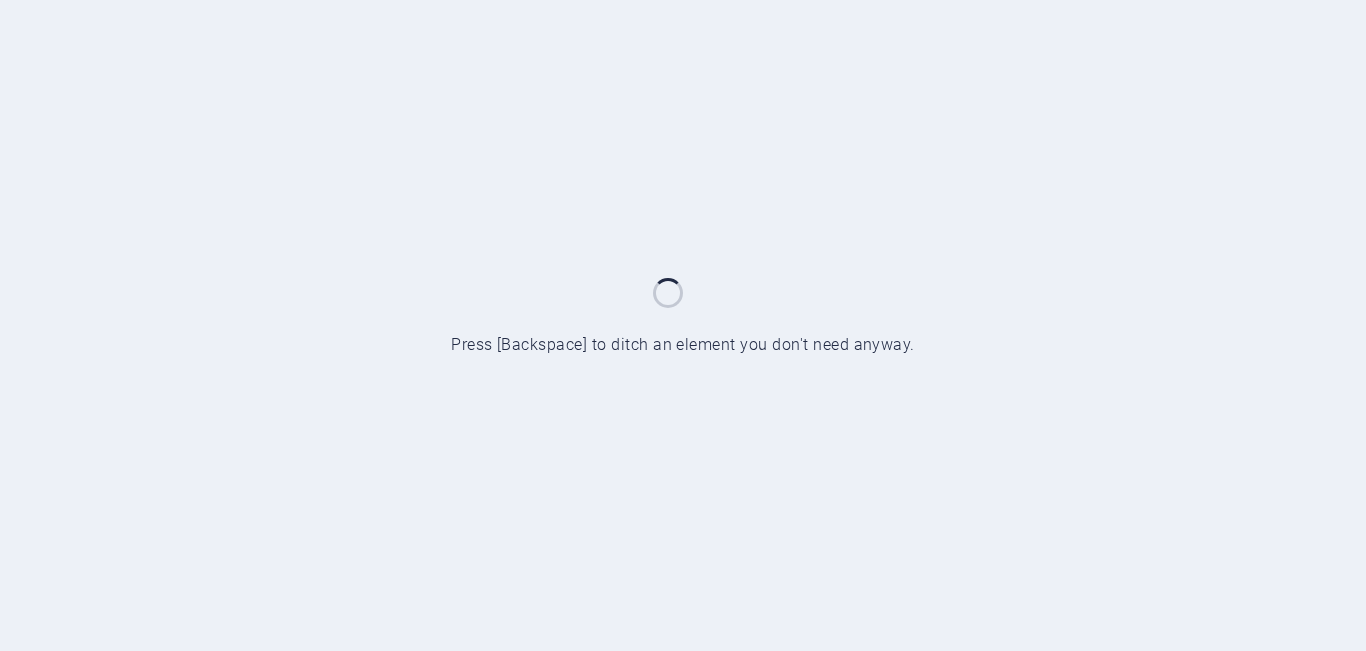 scroll, scrollTop: 0, scrollLeft: 0, axis: both 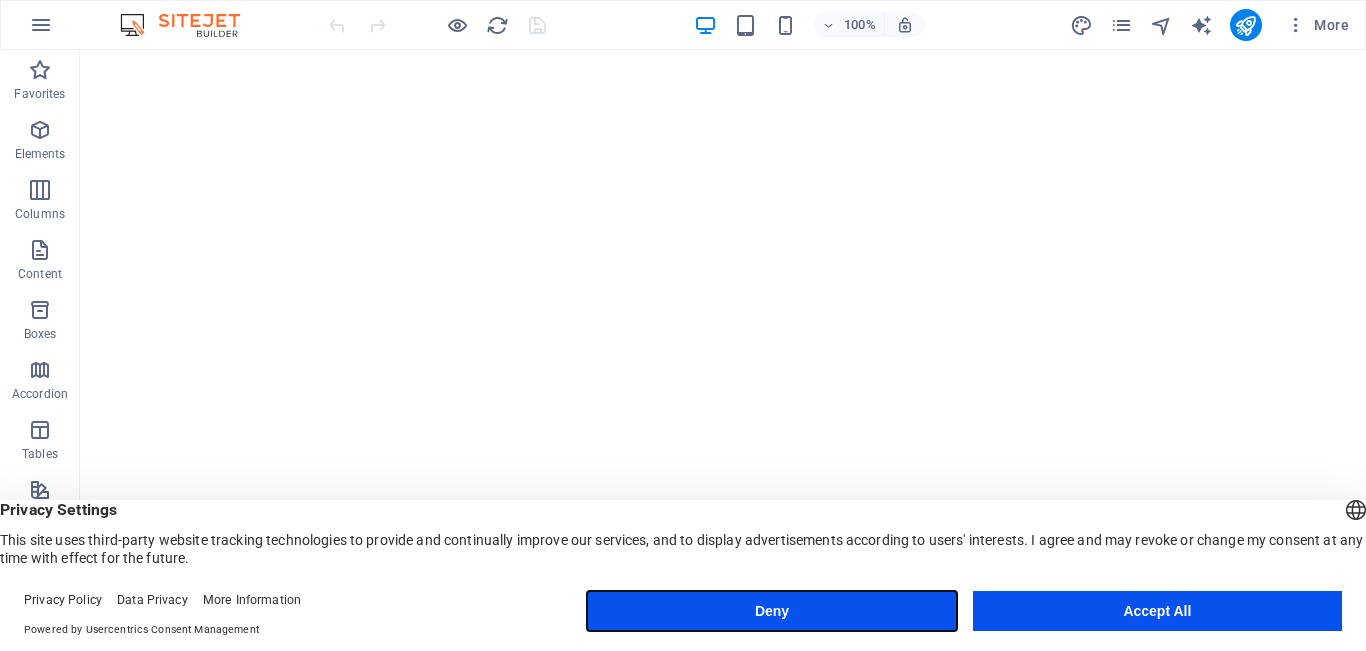 click on "Deny" at bounding box center (771, 611) 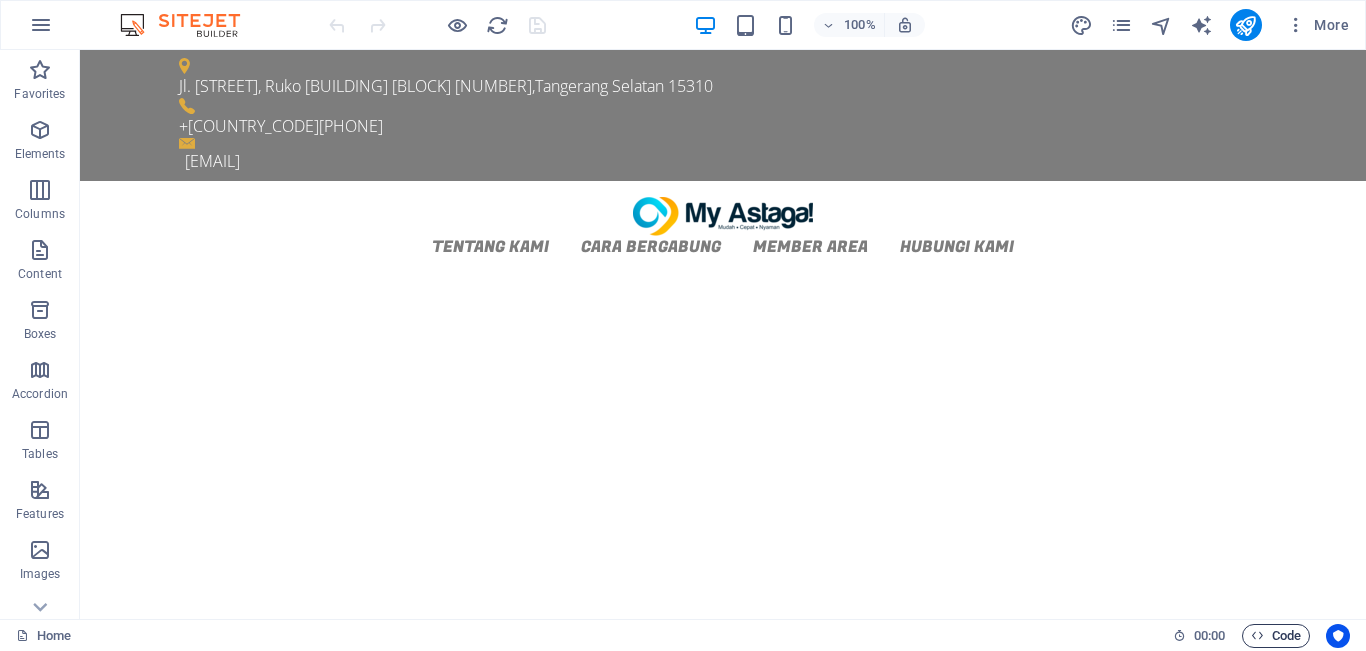 scroll, scrollTop: 0, scrollLeft: 0, axis: both 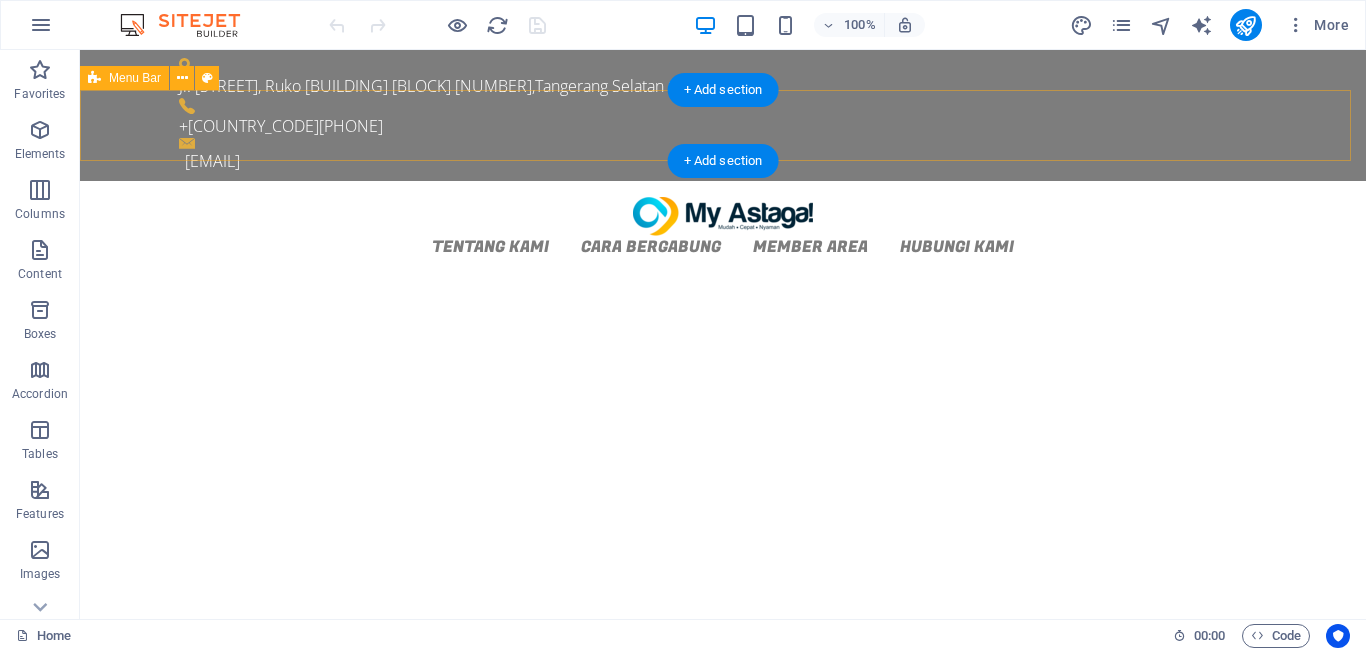 click on "Tentang Kami Cara Bergabung Member Area Hubungi Kami" at bounding box center (723, 227) 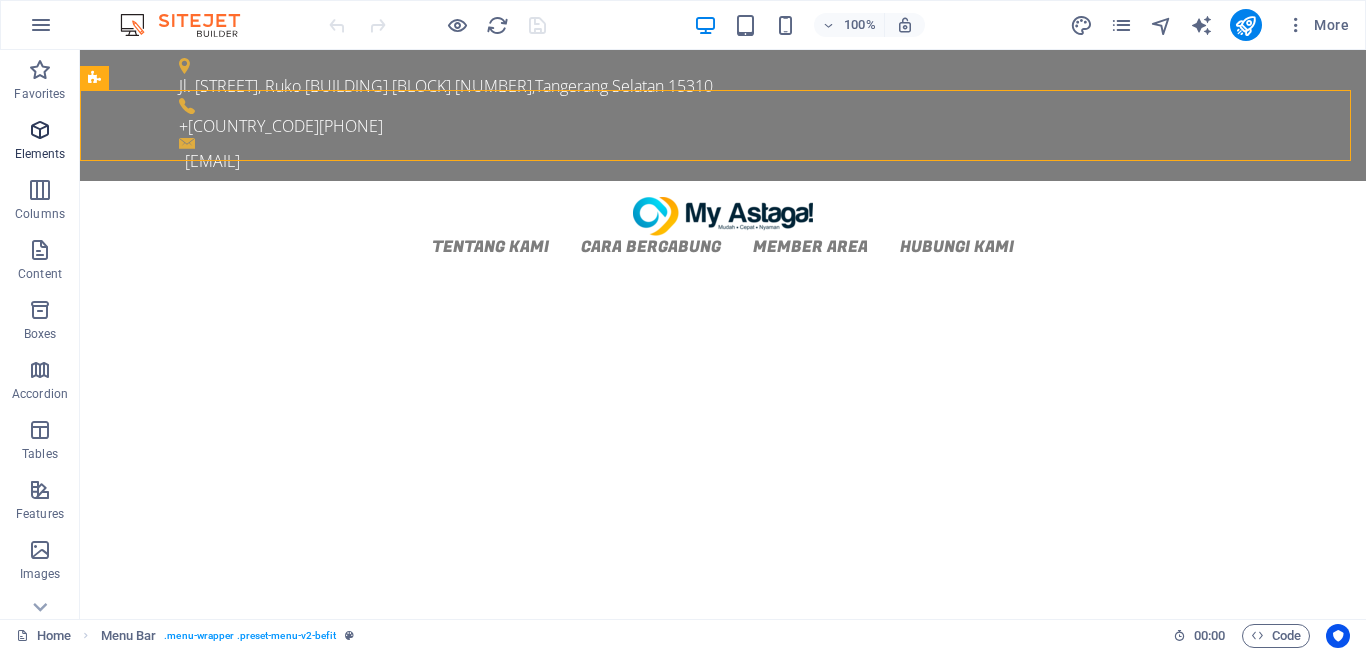 click on "Elements" at bounding box center [40, 142] 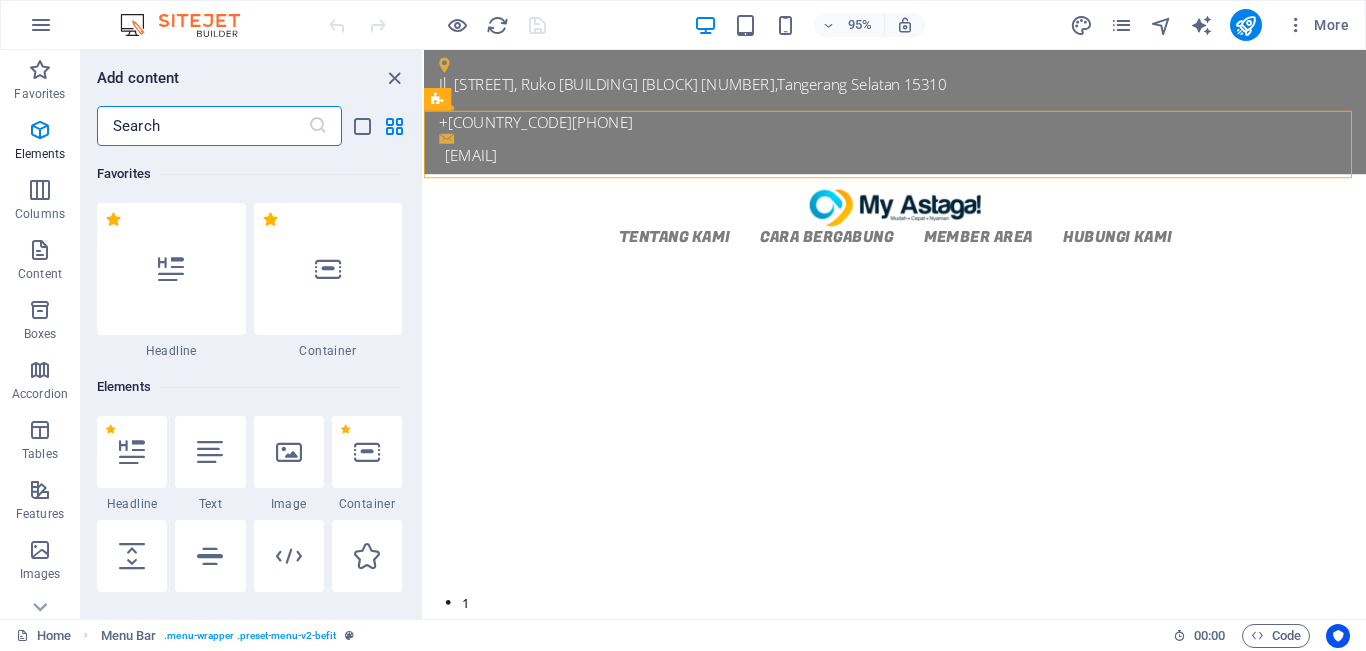scroll, scrollTop: 213, scrollLeft: 0, axis: vertical 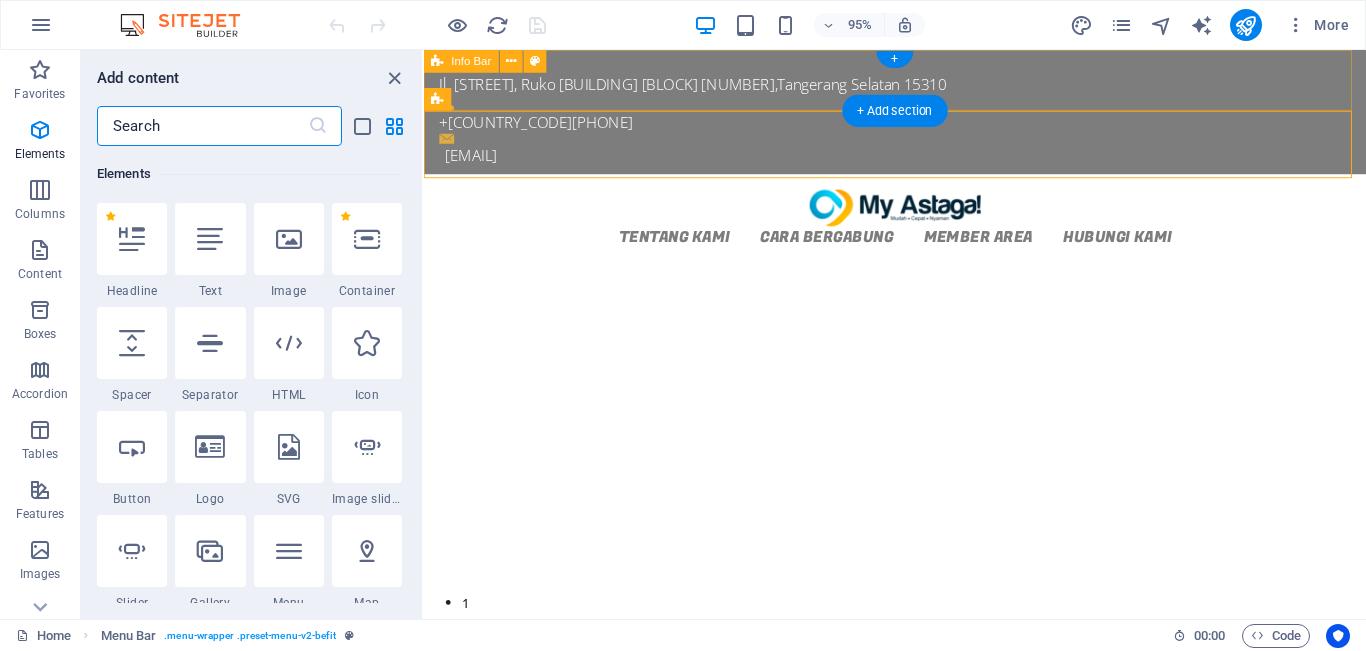 click on "Jl. Letn Sutopo, Ruko Bacelona Blok E9 No. 7 ,  Tangerang Selatan   15310 +6285771975556 customercare@myastaga.com" at bounding box center (920, 115) 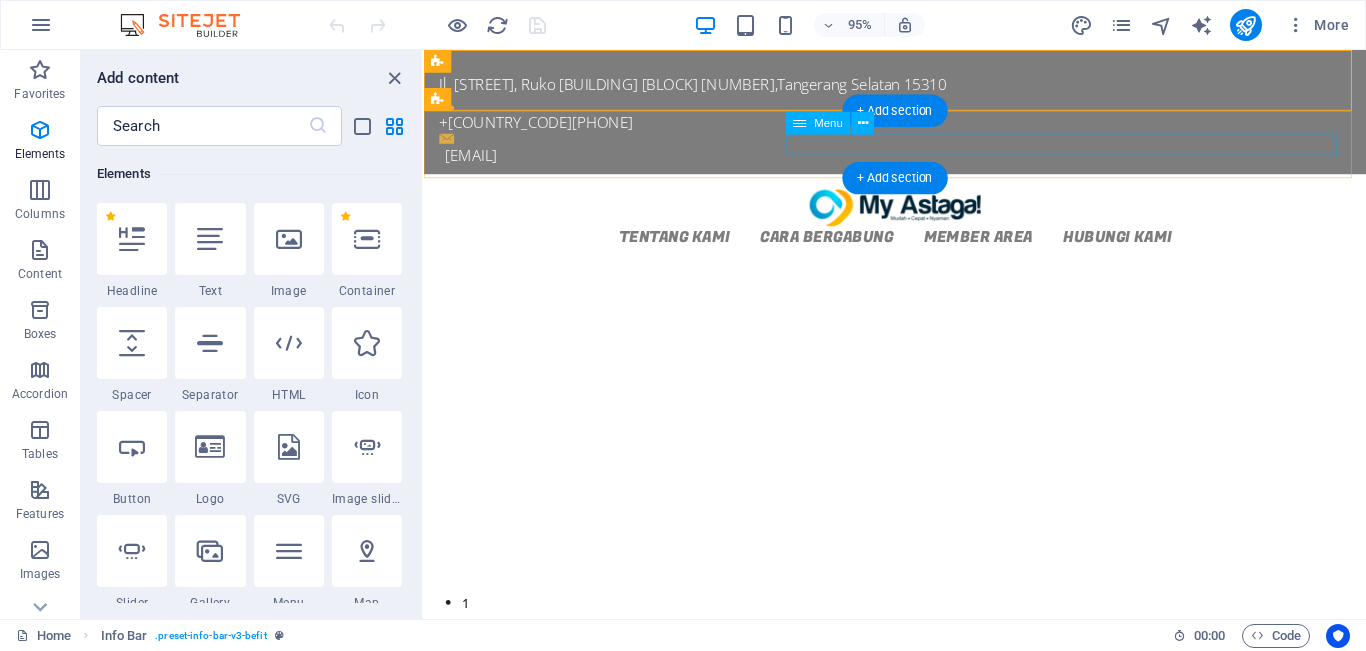 click on "Tentang Kami Cara Bergabung Member Area Hubungi Kami" at bounding box center (920, 246) 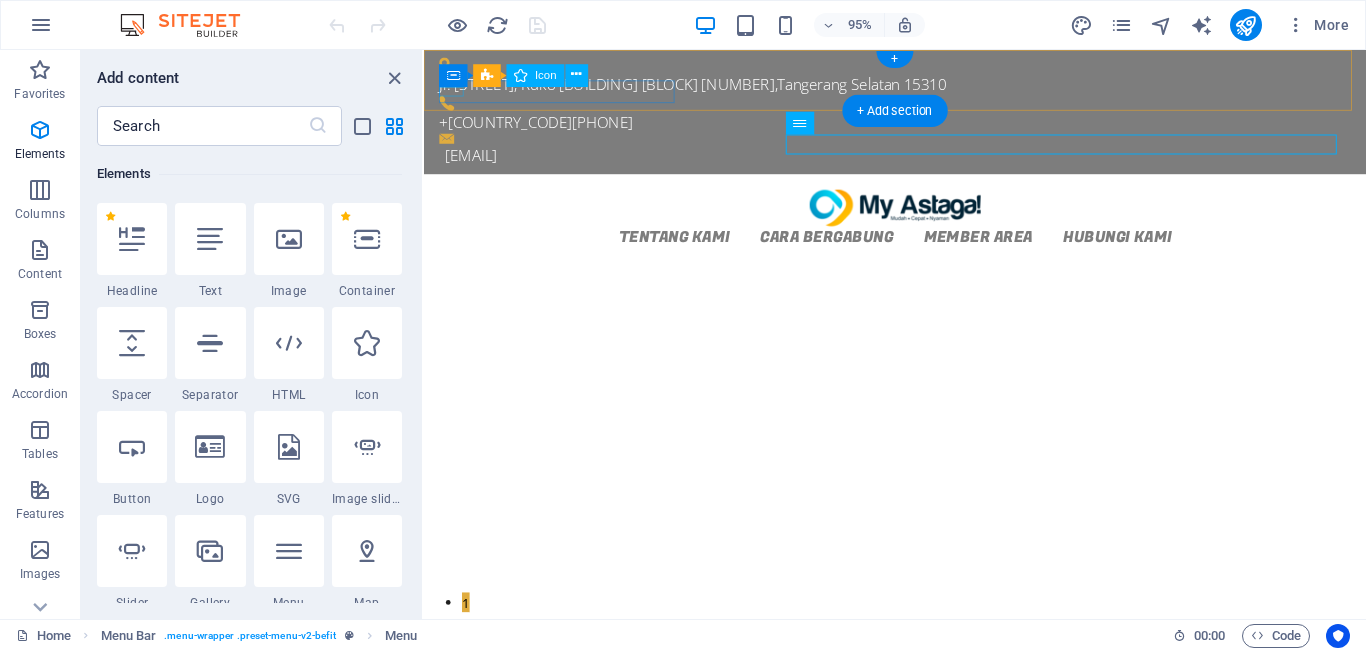 click at bounding box center (920, 143) 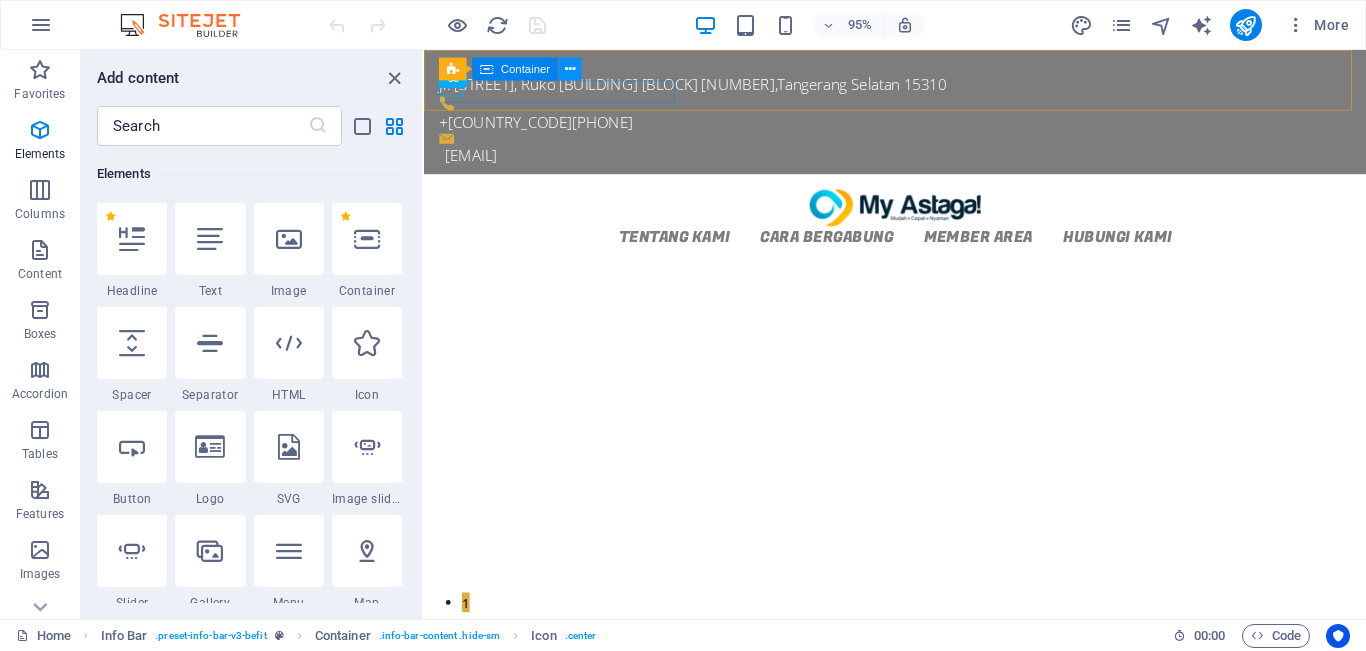 click at bounding box center (570, 69) 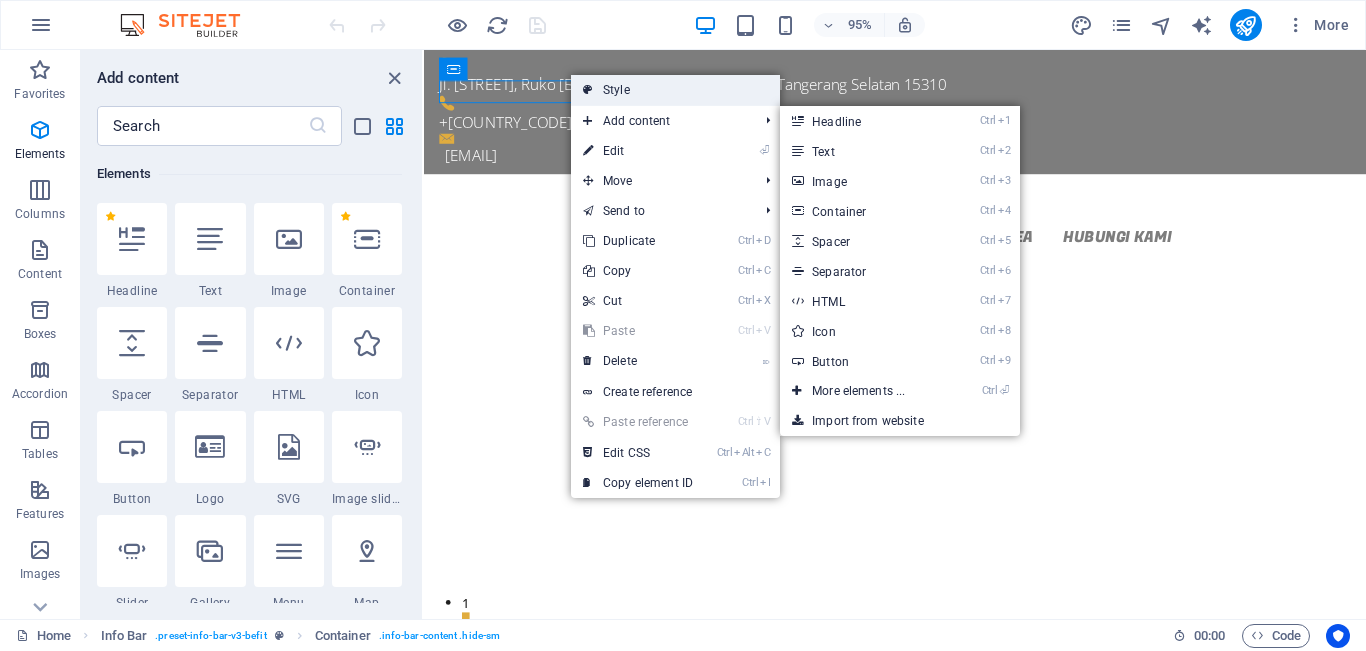 drag, startPoint x: 630, startPoint y: 82, endPoint x: 209, endPoint y: 33, distance: 423.84195 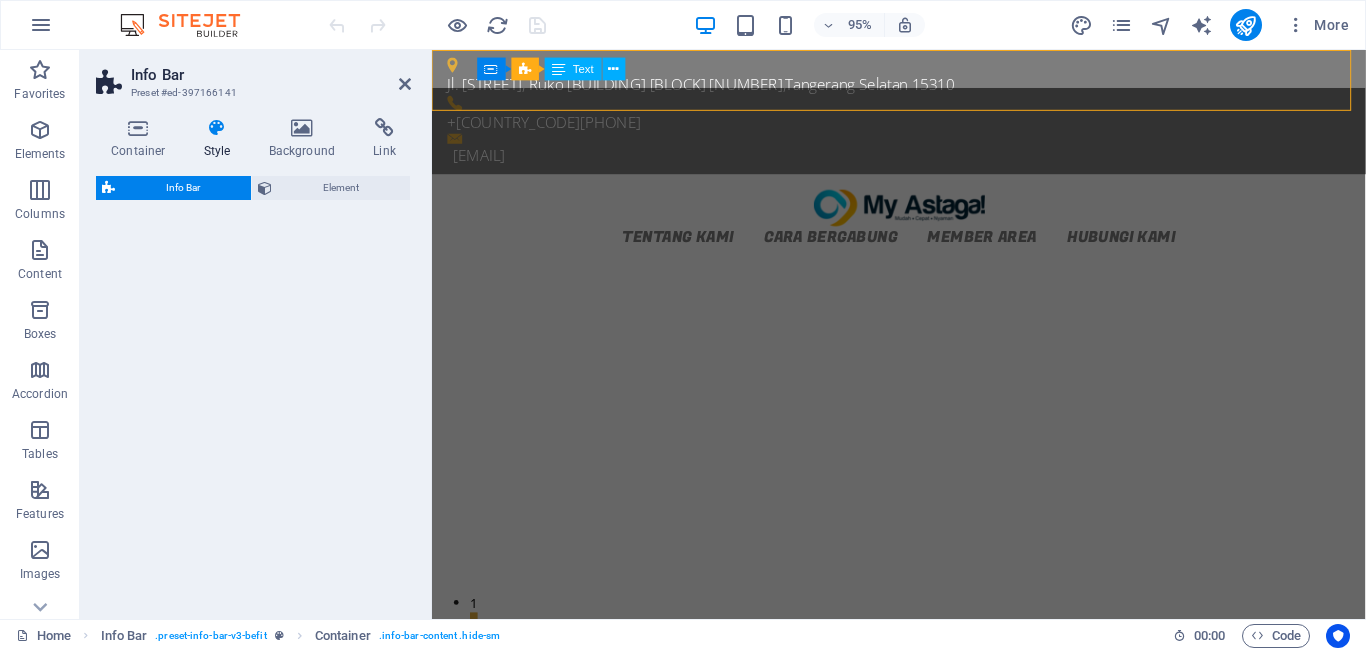 select on "rem" 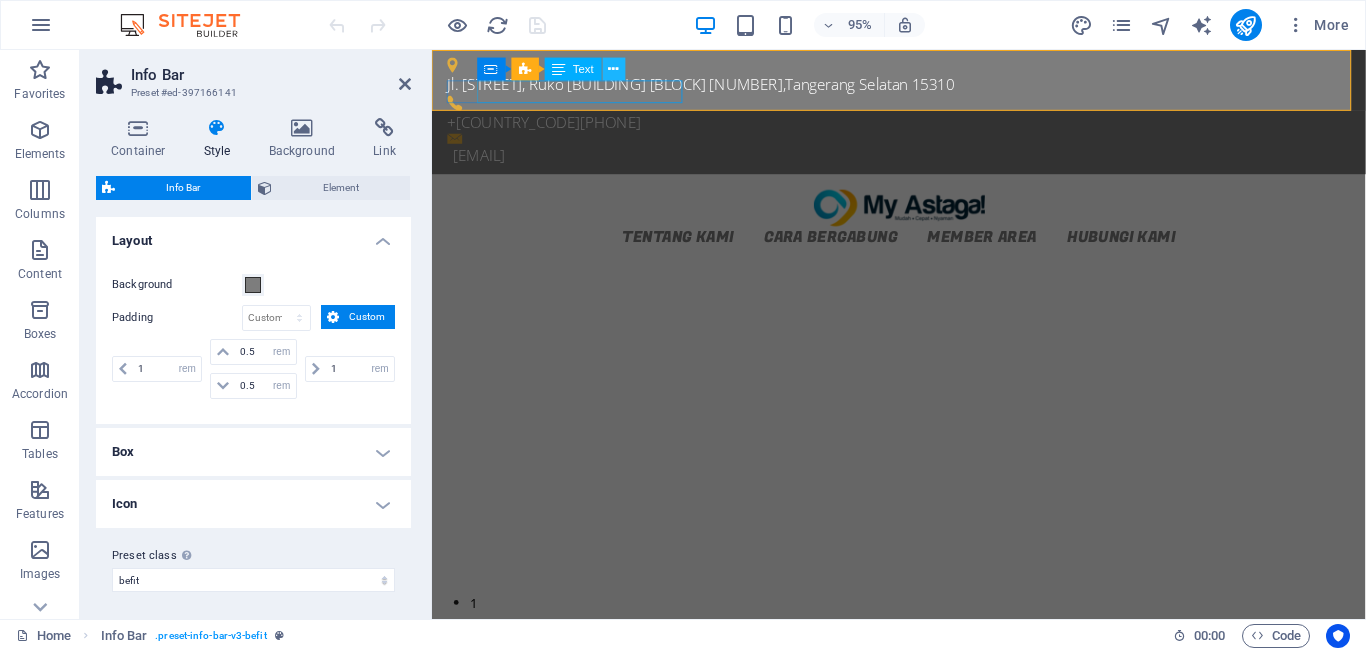 click at bounding box center (614, 69) 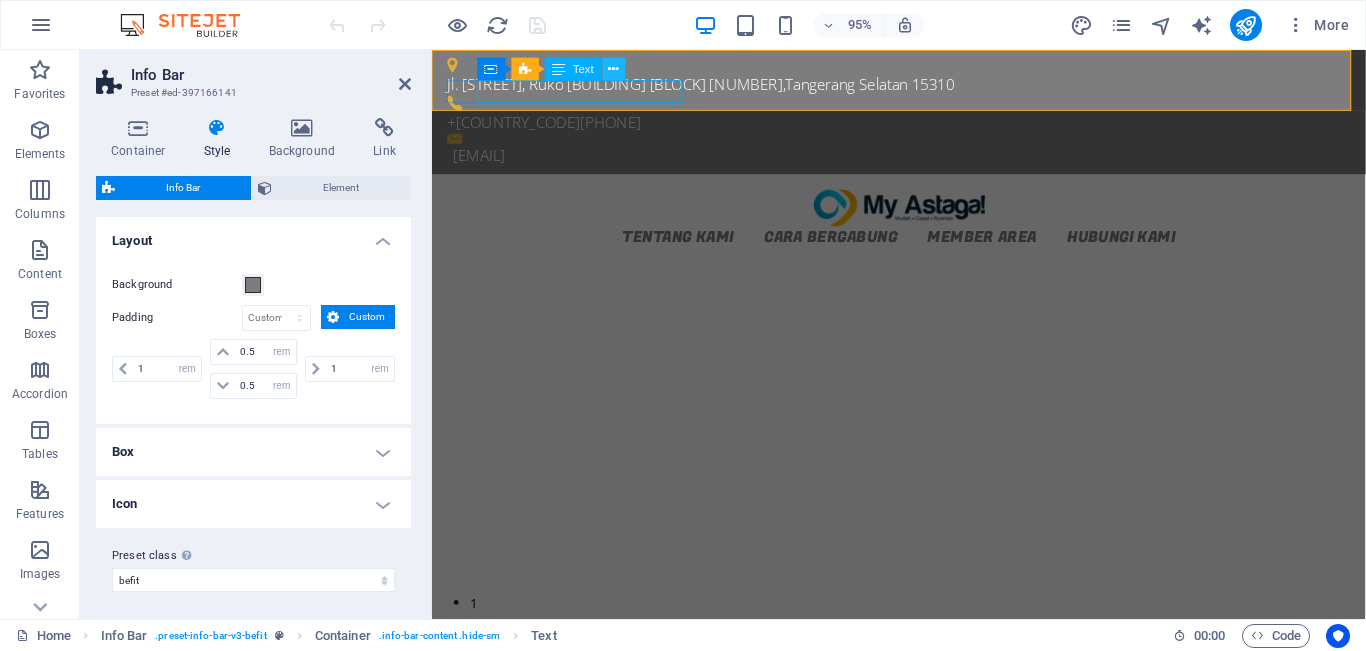 click at bounding box center [614, 69] 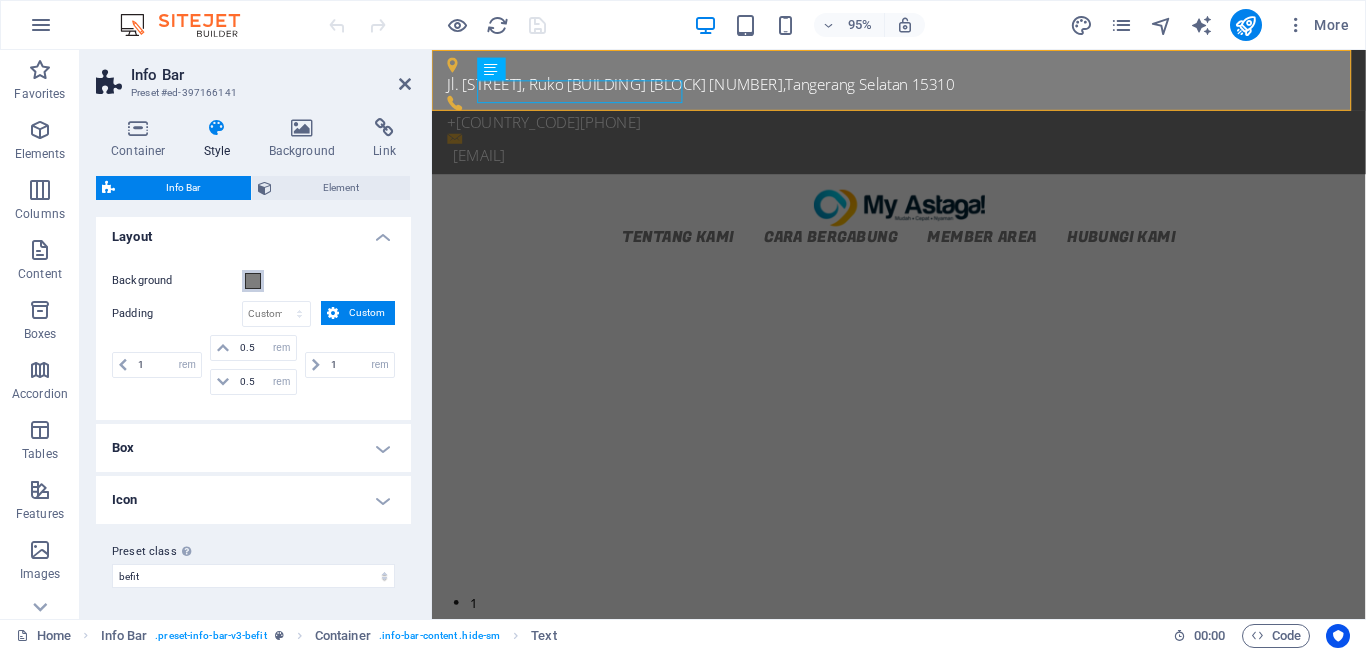 scroll, scrollTop: 5, scrollLeft: 0, axis: vertical 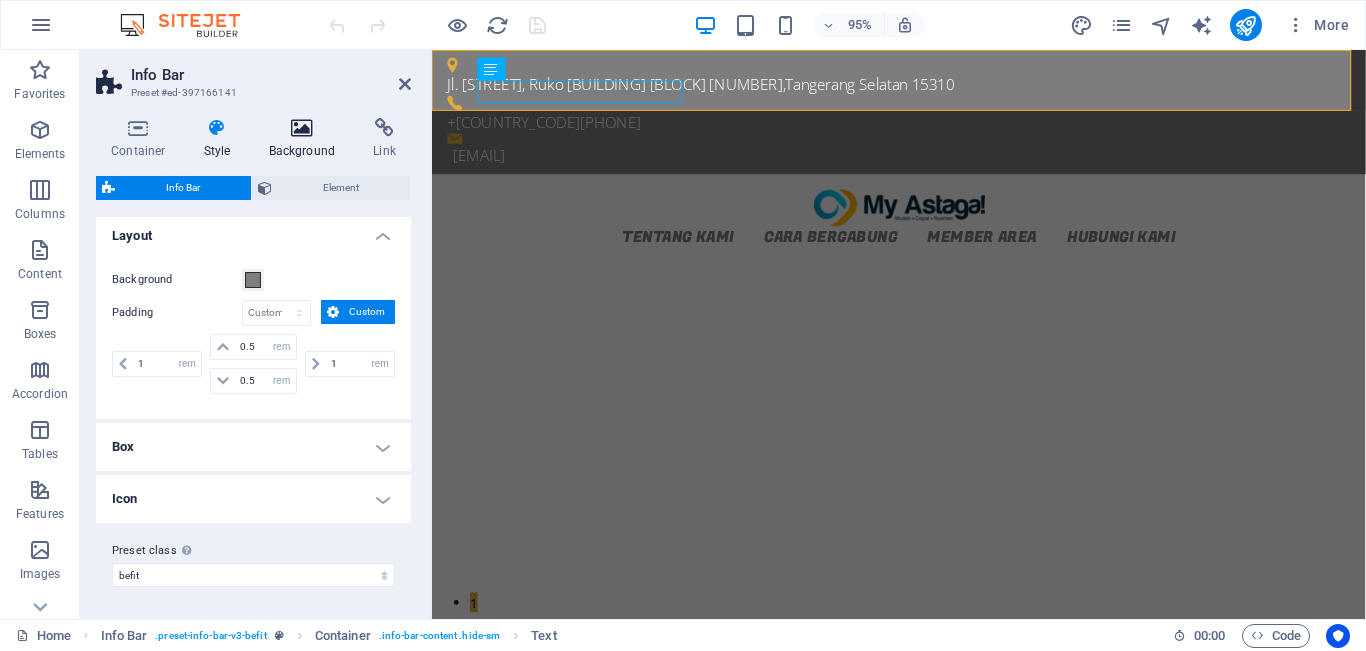click at bounding box center [302, 128] 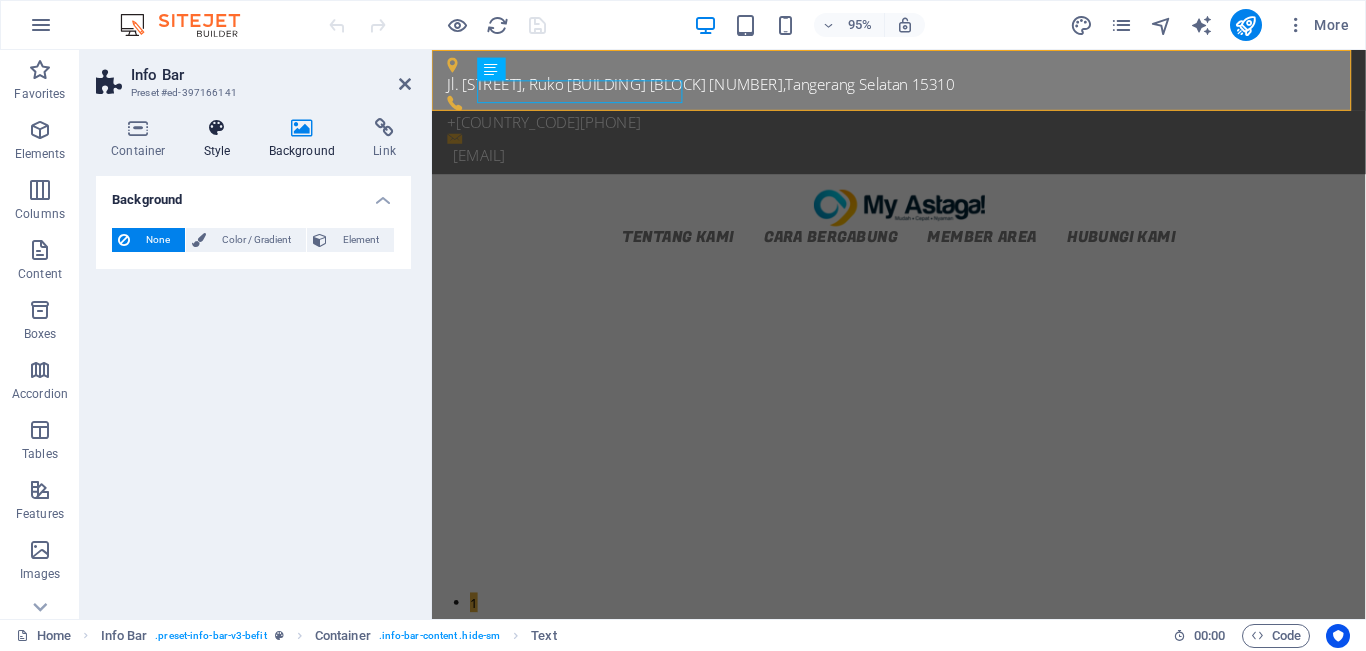click on "Style" at bounding box center (221, 139) 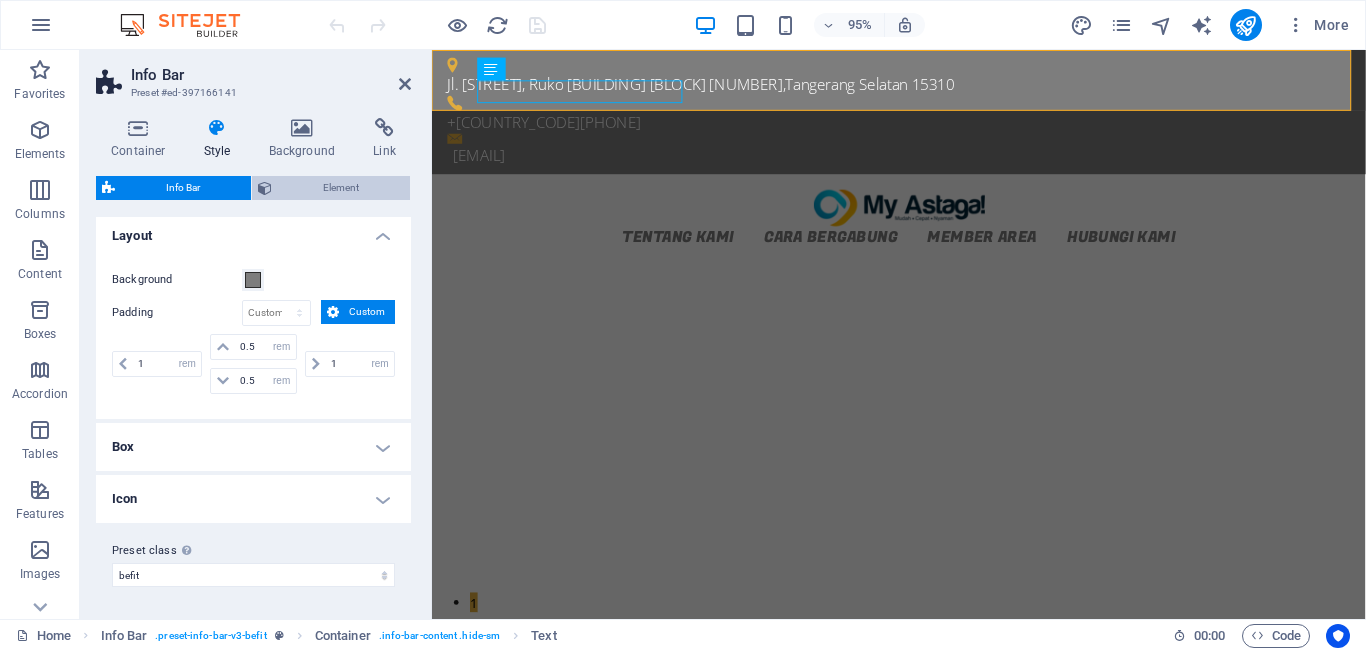 click on "Element" at bounding box center [341, 188] 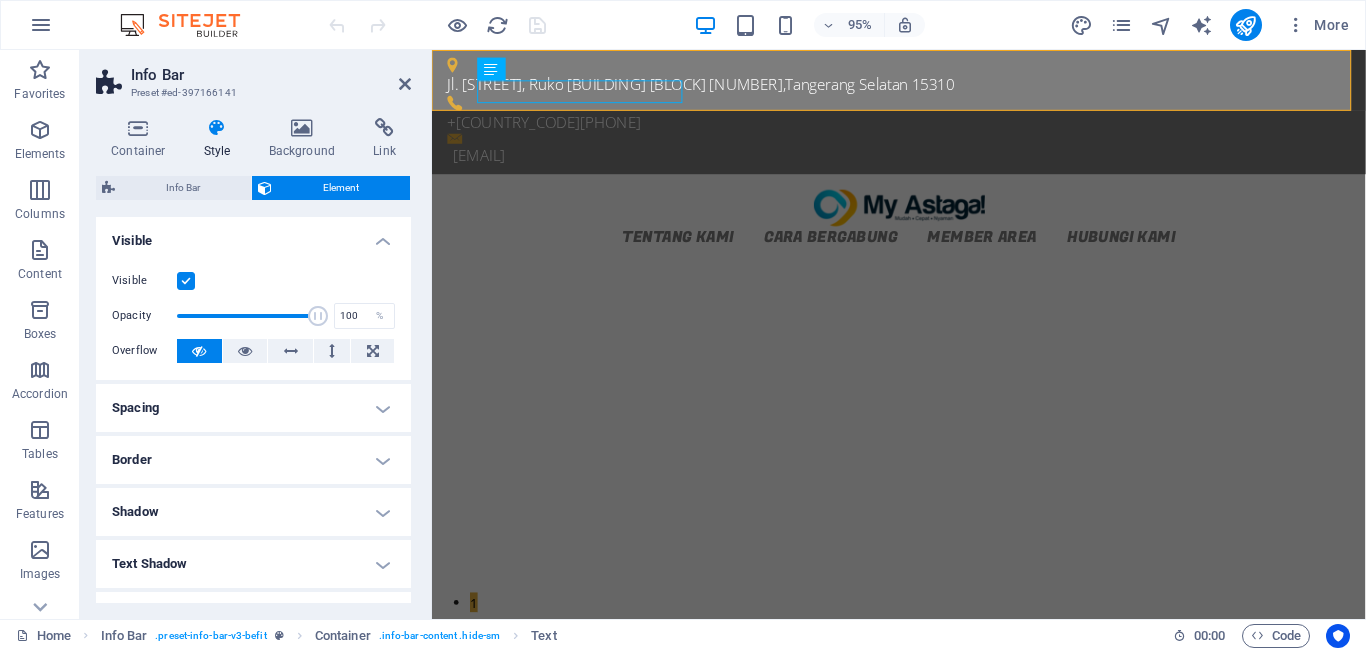 click on "Info Bar Preset #ed-397166141" at bounding box center (253, 76) 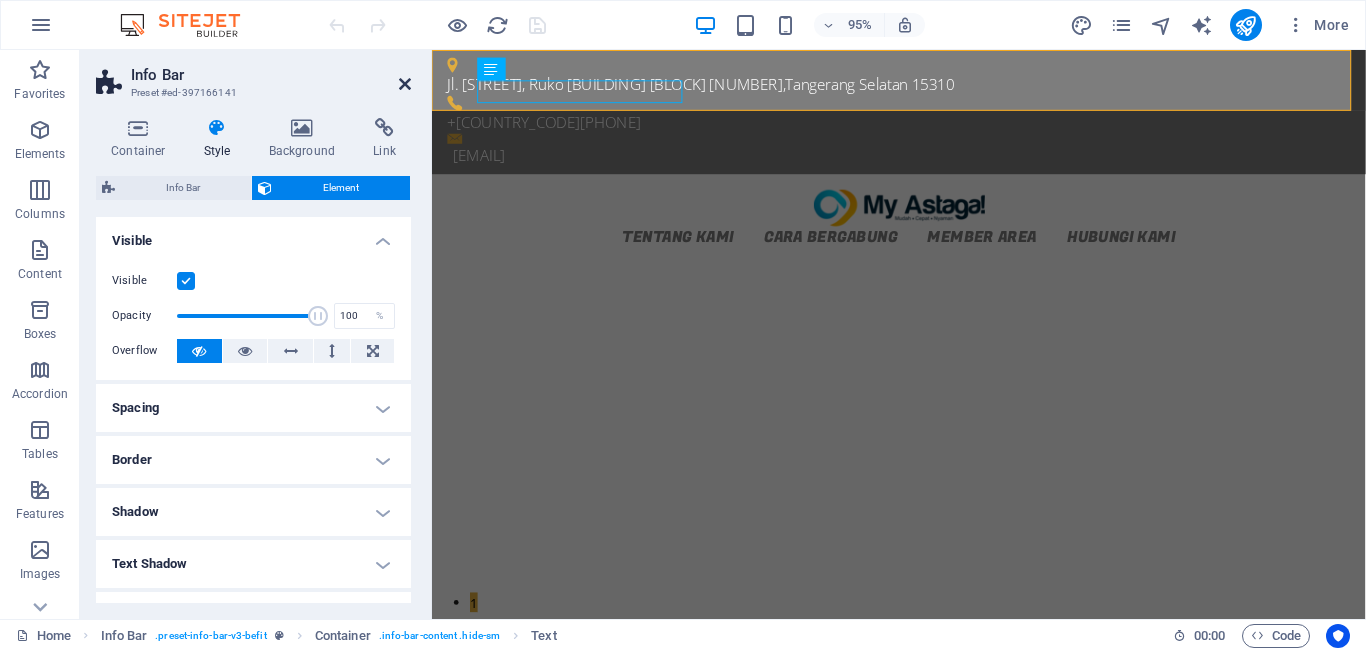 click at bounding box center (405, 84) 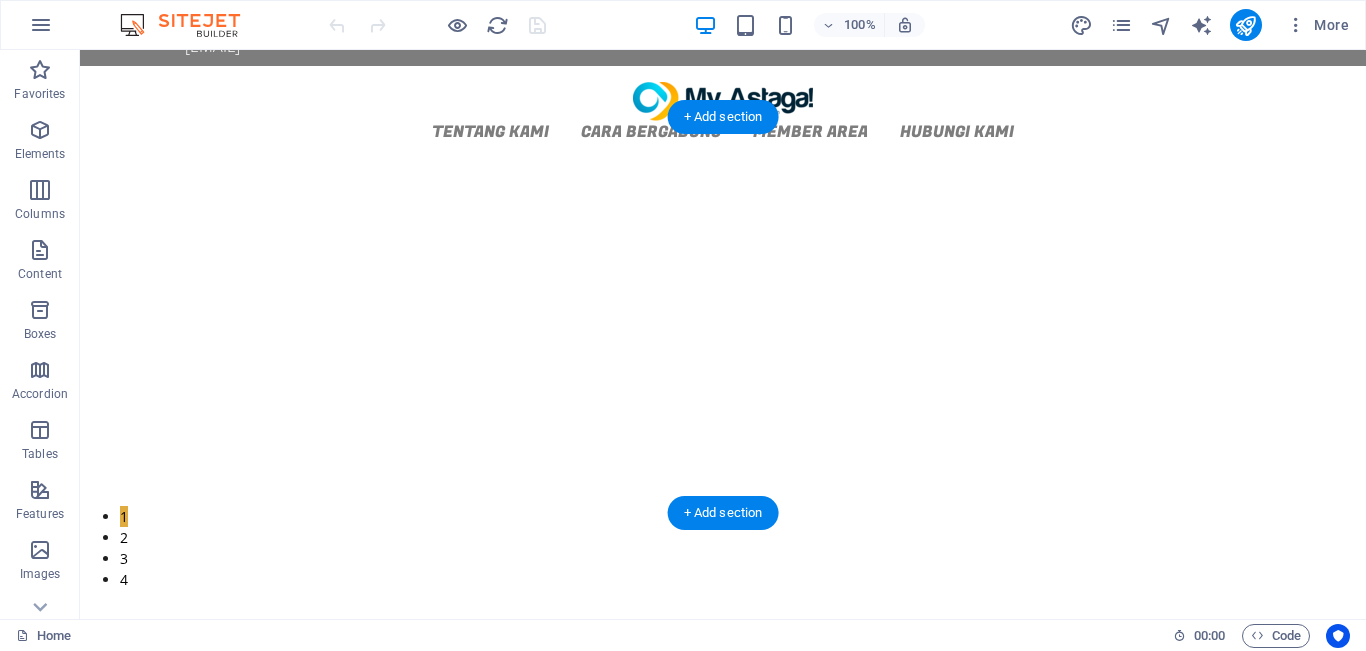 scroll, scrollTop: 0, scrollLeft: 0, axis: both 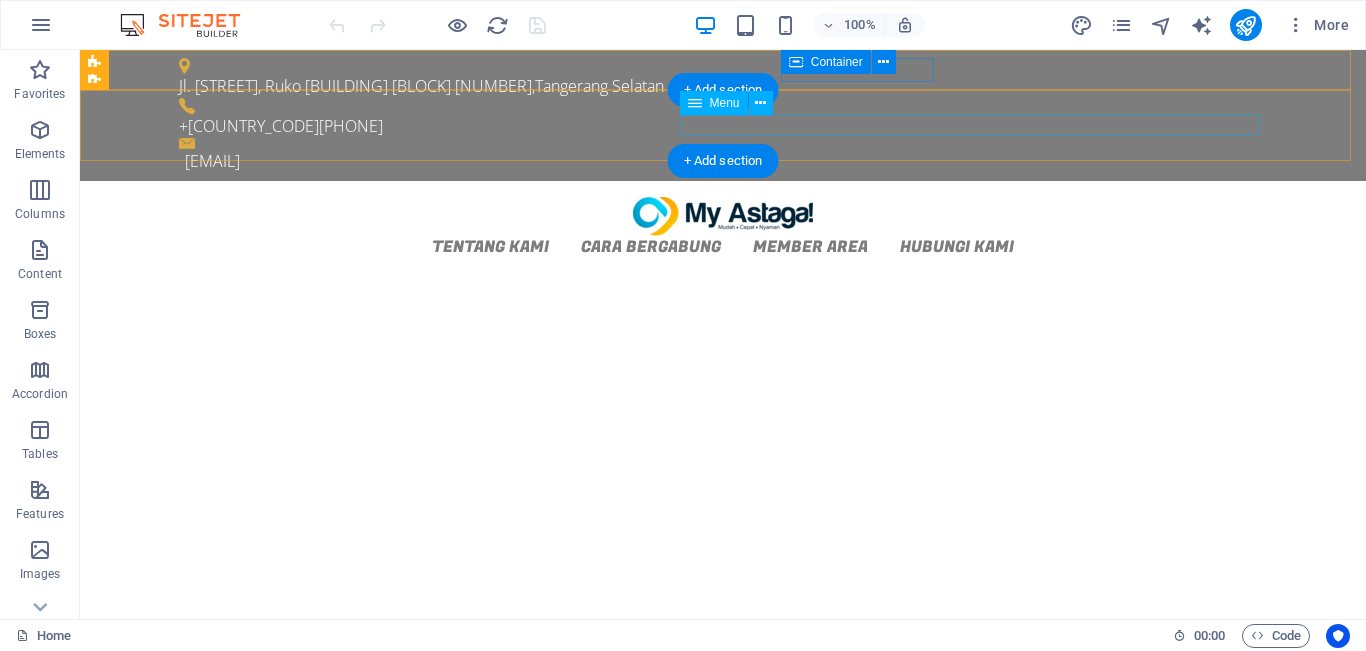 click on "Tentang Kami Cara Bergabung Member Area Hubungi Kami" at bounding box center [723, 246] 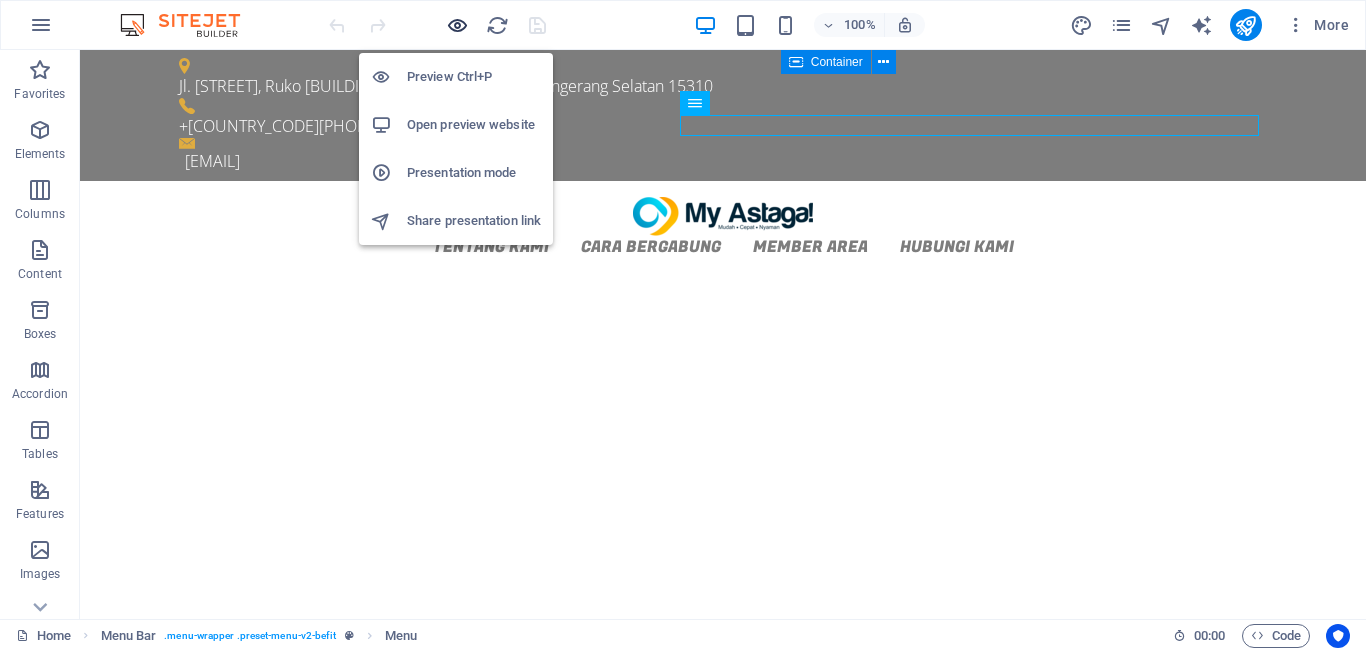 click at bounding box center [457, 25] 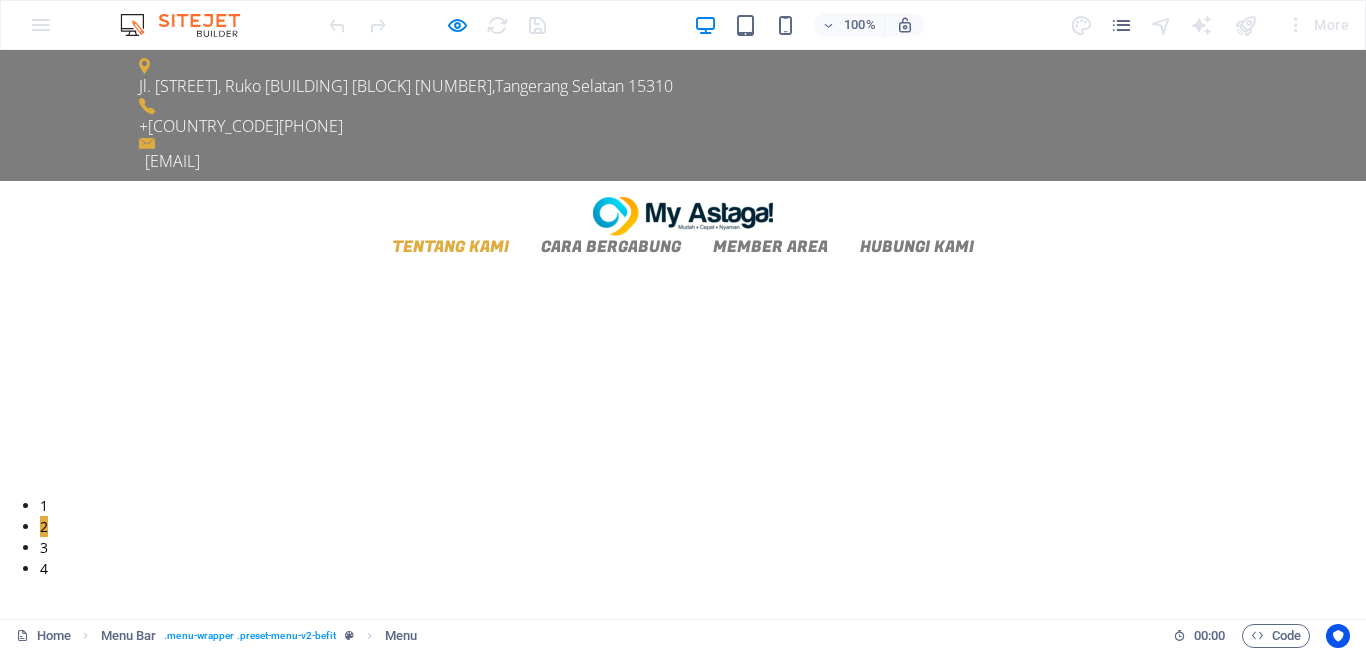 click on "Tentang Kami" at bounding box center [450, 247] 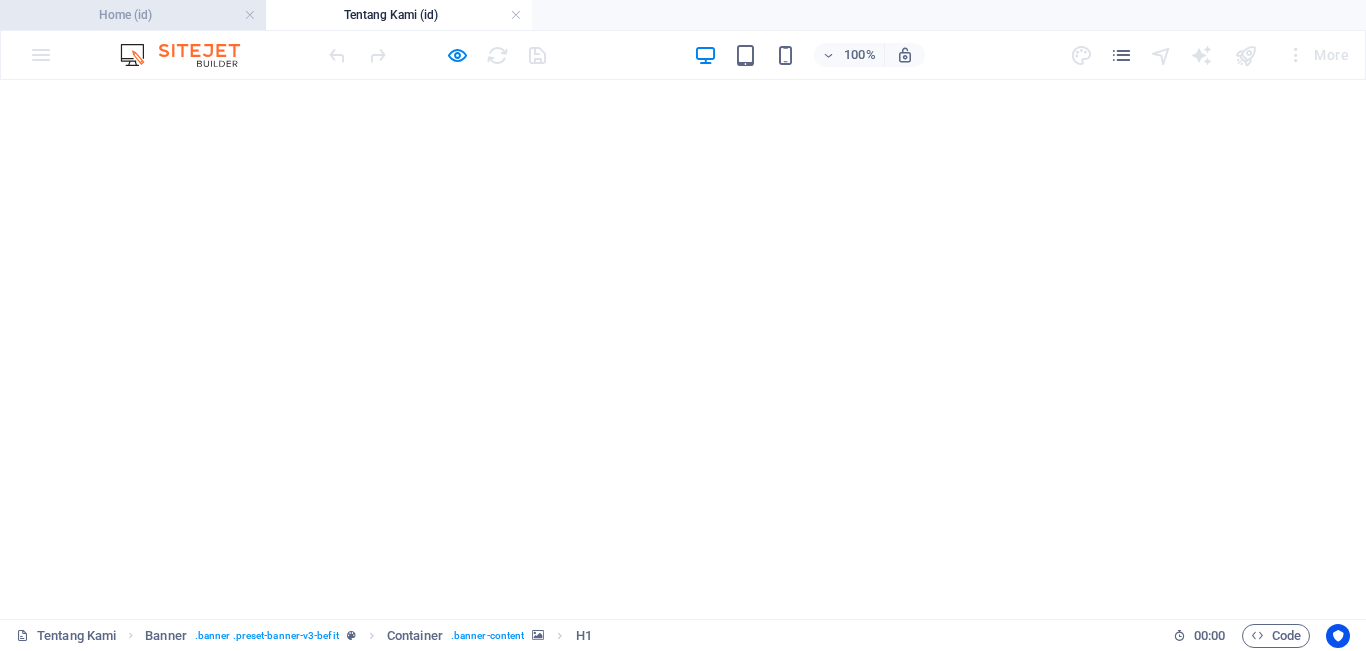 click on "Home (id)" at bounding box center (133, 15) 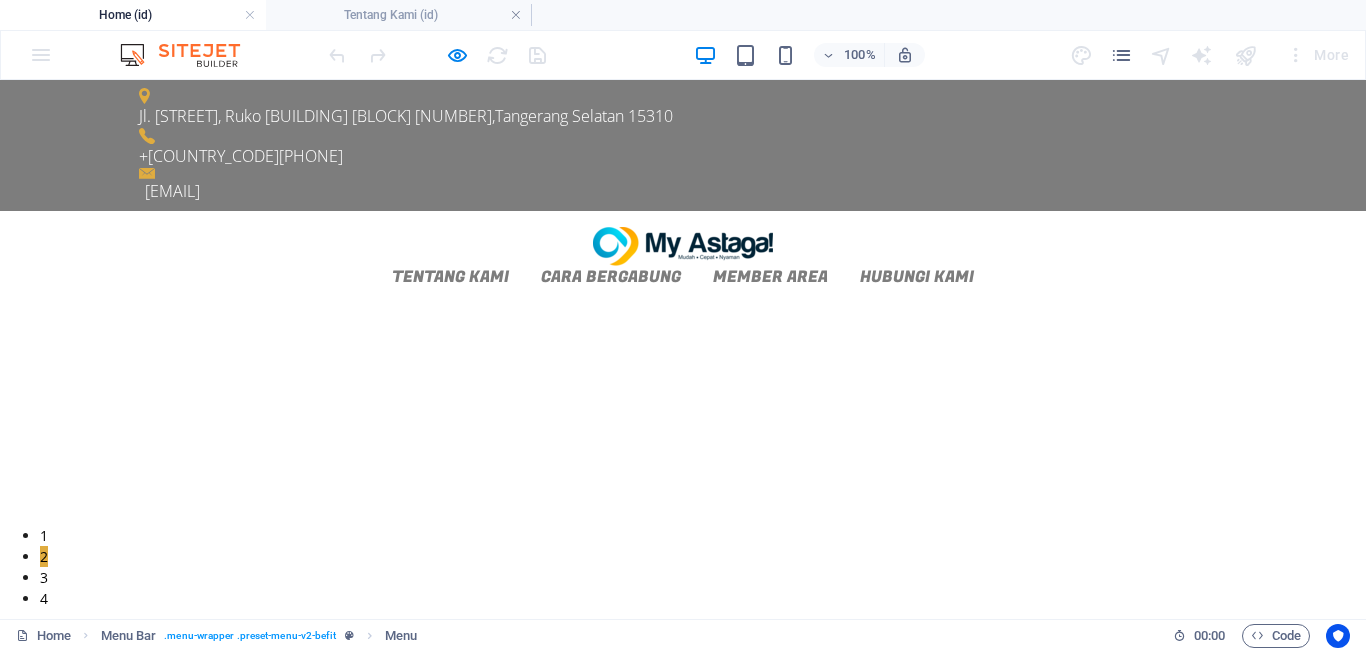 click at bounding box center [437, 55] 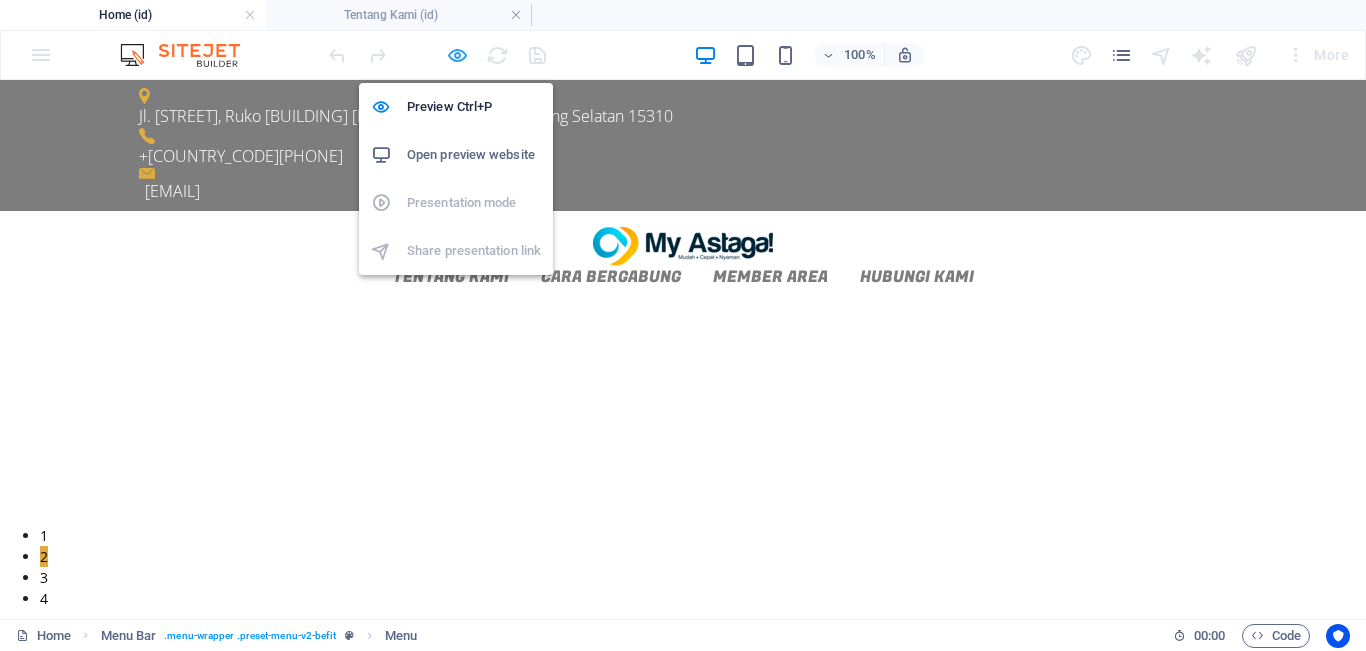 click at bounding box center [457, 55] 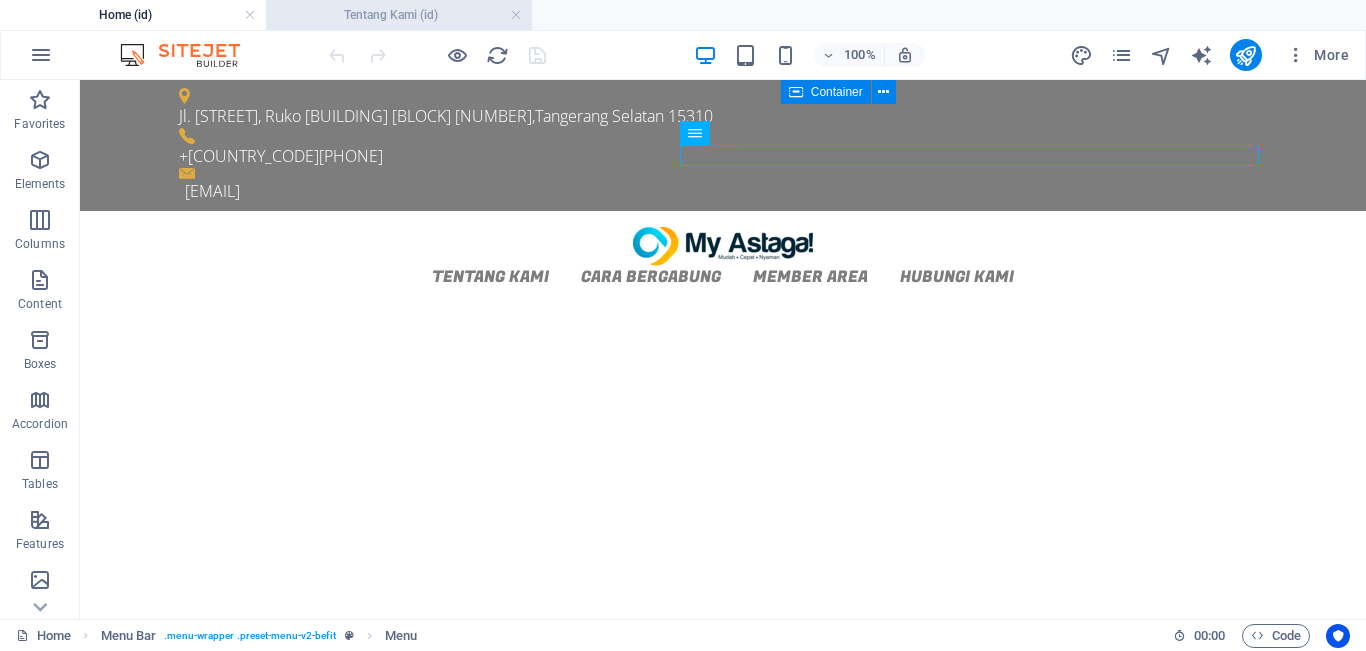 click on "Tentang Kami (id)" at bounding box center [399, 15] 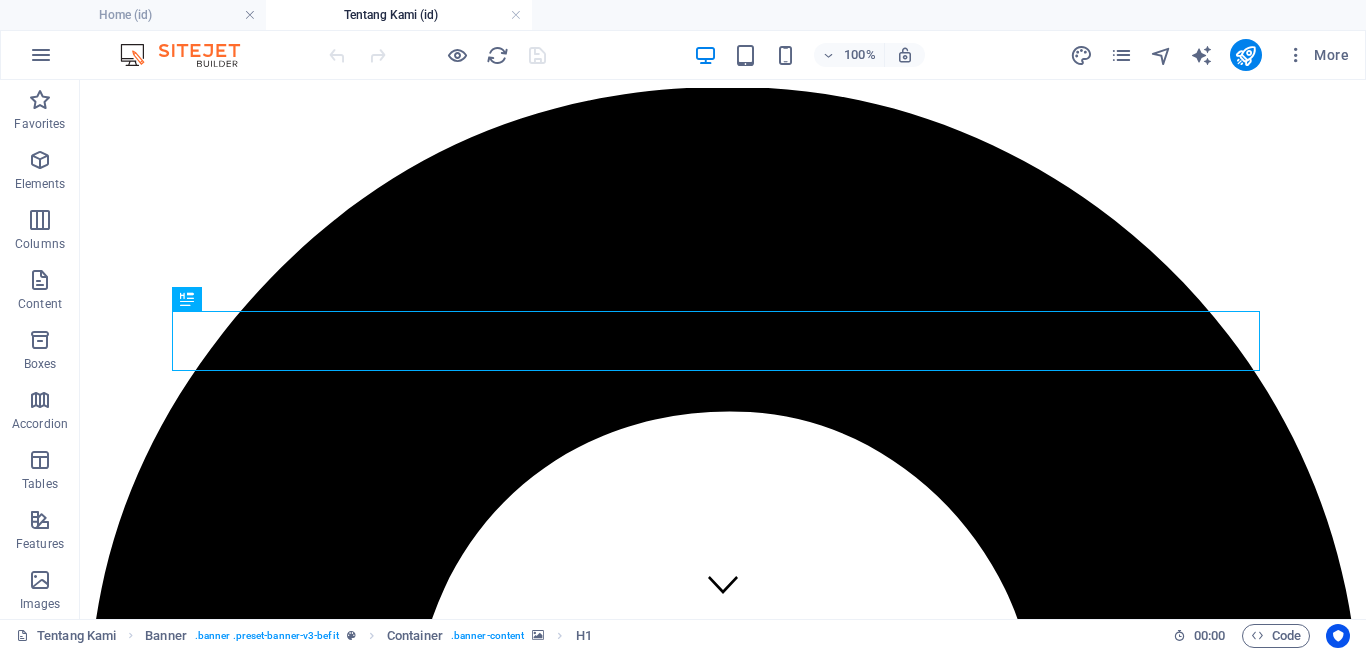 scroll, scrollTop: 0, scrollLeft: 0, axis: both 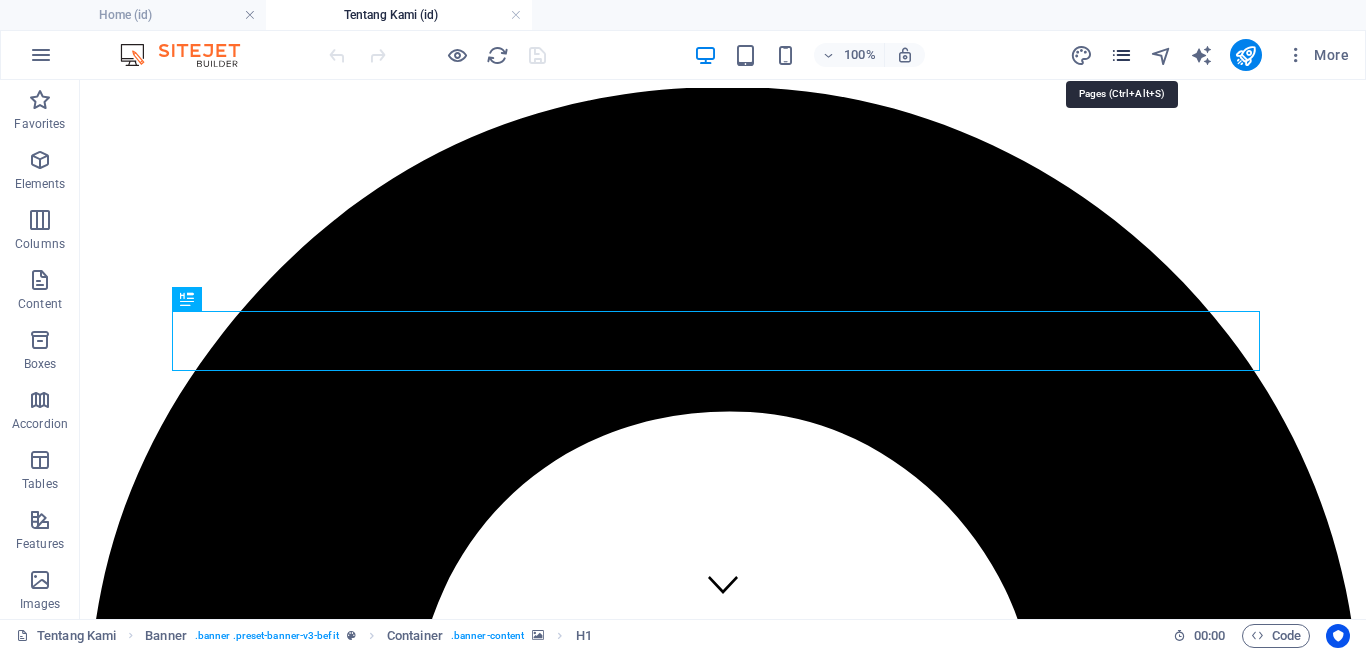 click at bounding box center [1121, 55] 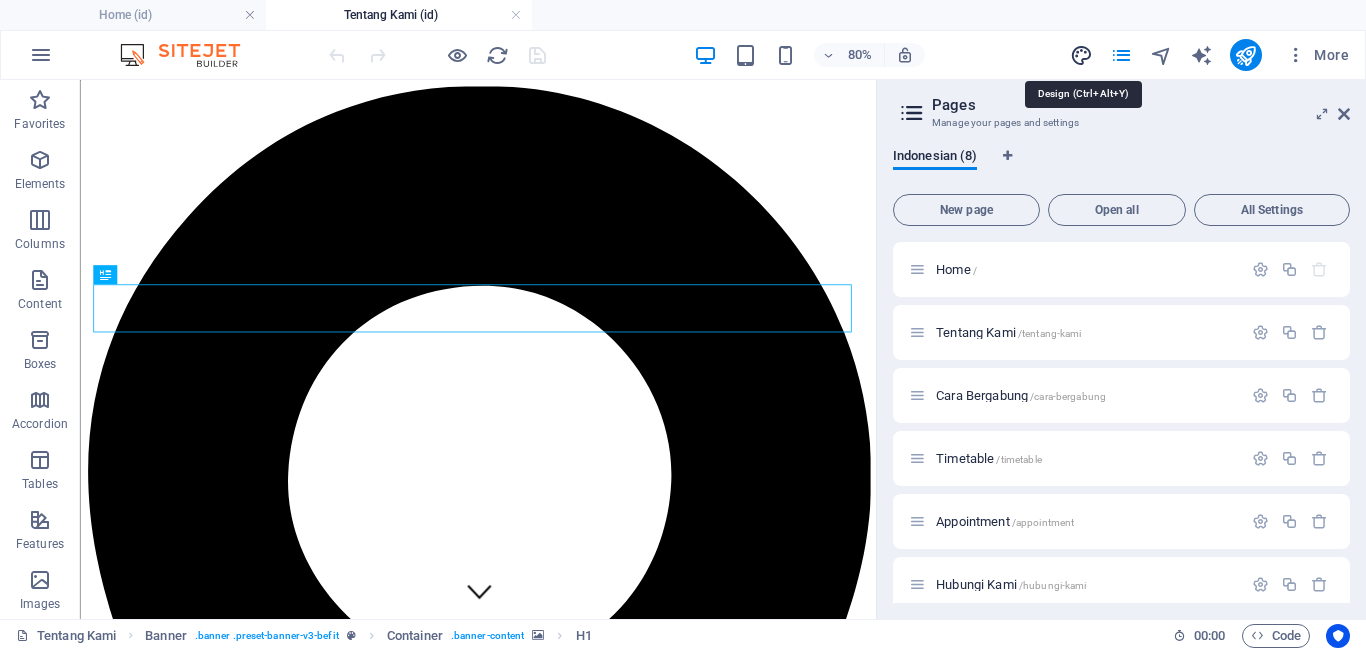 click at bounding box center (1081, 55) 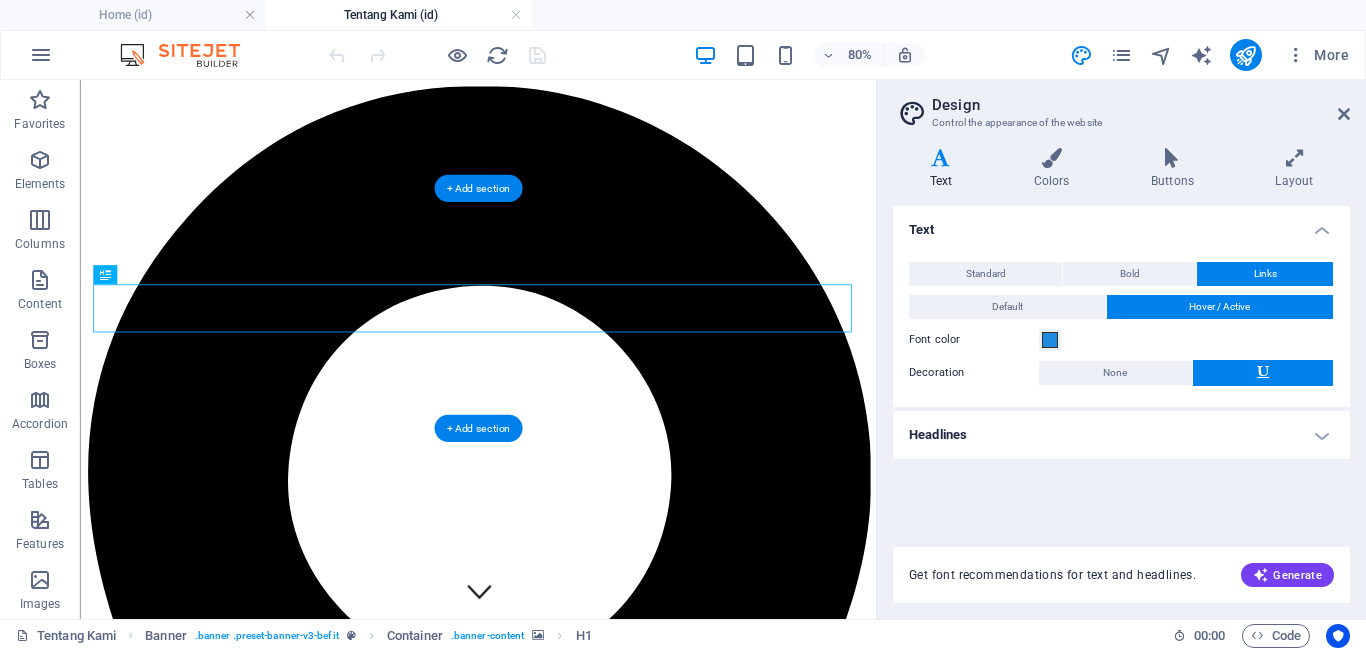 click at bounding box center [577, 3468] 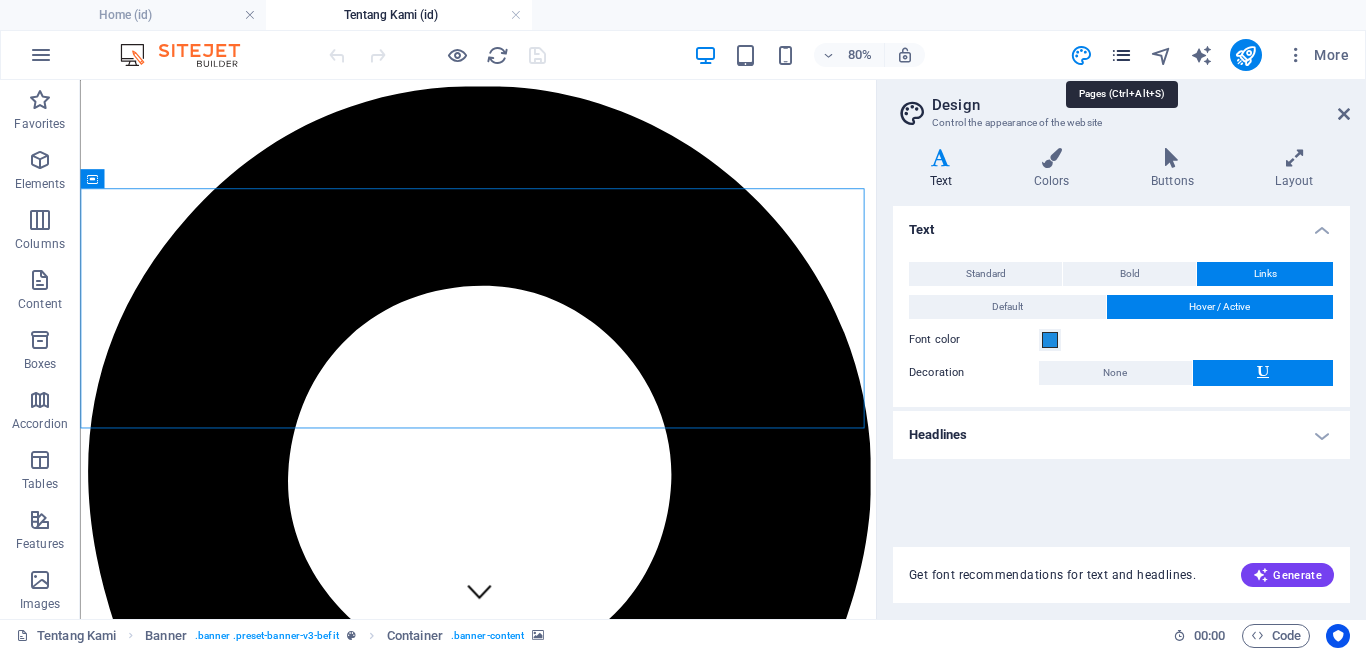 click at bounding box center (1121, 55) 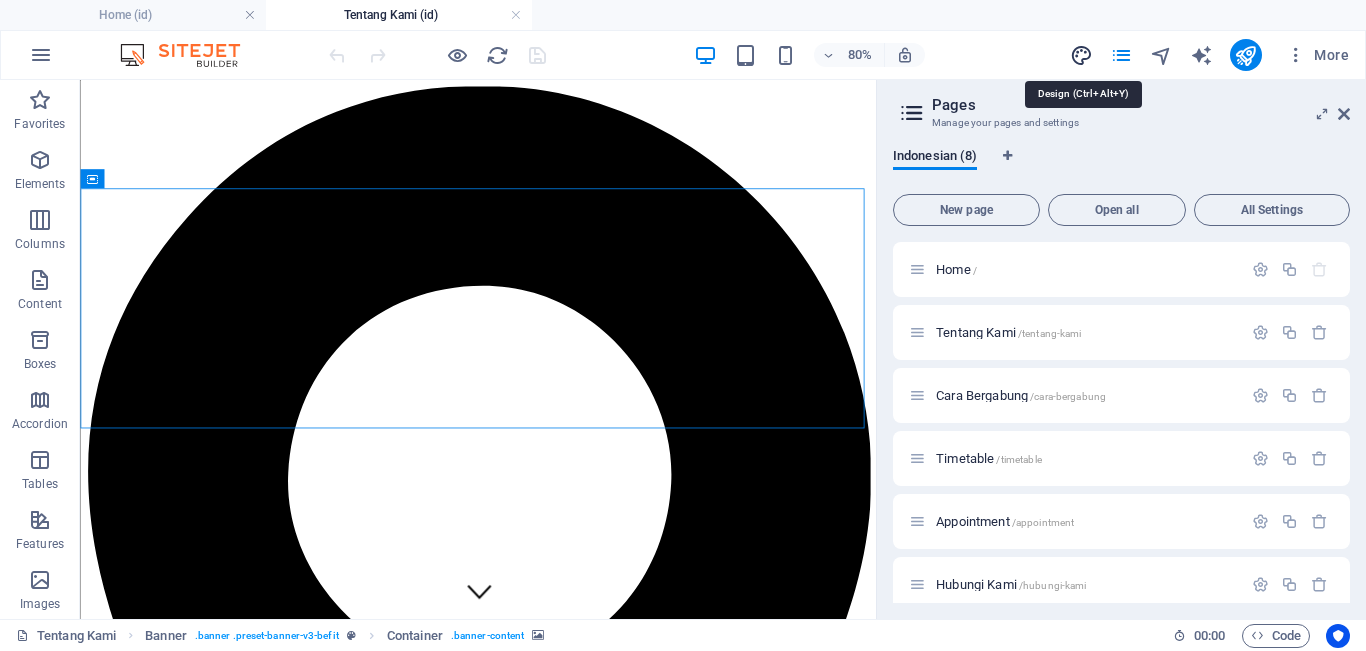 click at bounding box center [1081, 55] 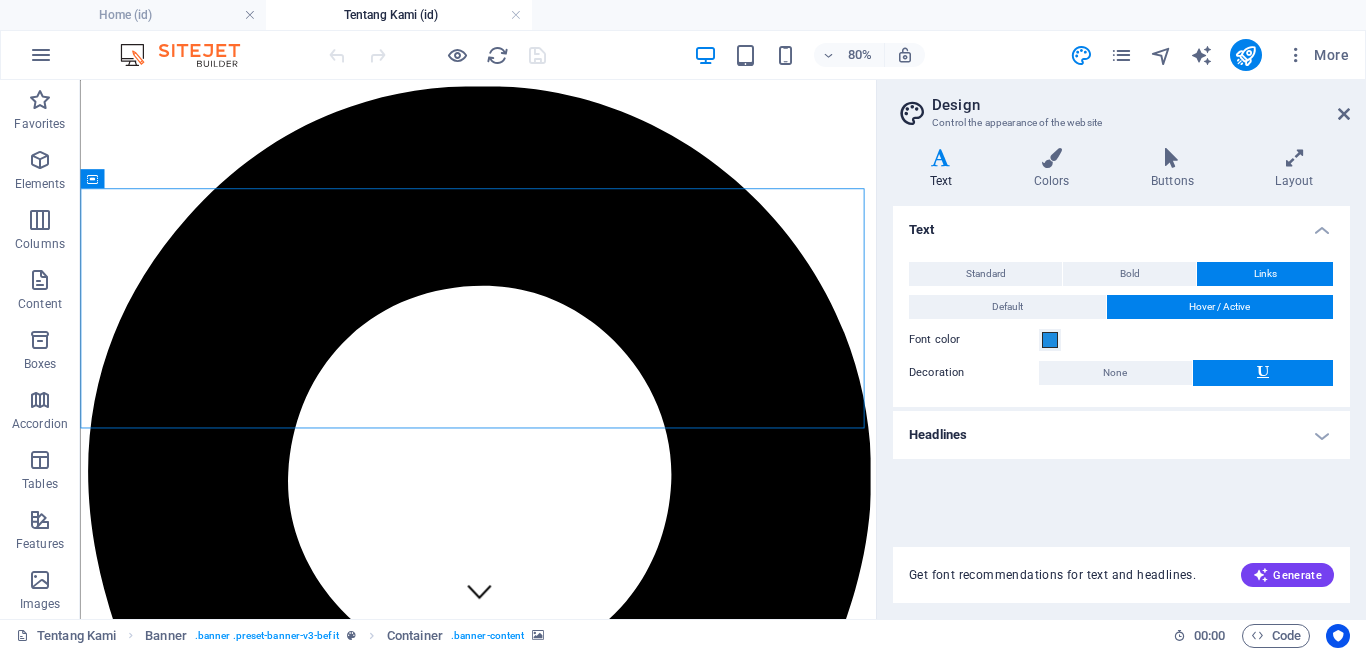 click on "Variants  Text  Colors  Buttons  Layout Text Standard Bold Links Font color Font Open Sans Font size 14 rem px Line height 1.5 Font weight To display the font weight correctly, it may need to be enabled.  Manage Fonts Thin, 100 Extra-light, 200 Light, 300 Regular, 400 Medium, 500 Semi-bold, 600 Bold, 700 Extra-bold, 800 Black, 900 Letter spacing 0 rem px Font style Text transform Tt TT tt Text align Font weight To display the font weight correctly, it may need to be enabled.  Manage Fonts Thin, 100 Extra-light, 200 Light, 300 Regular, 400 Medium, 500 Semi-bold, 600 Bold, 700 Extra-bold, 800 Black, 900 Default Hover / Active Font color Font color Decoration None Decoration None Transition duration 0.3 s Transition function Ease Ease In Ease Out Ease In/Ease Out Linear Headlines All H1 / Textlogo H2 H3 H4 H5 H6 Font color Font Fugaz One Line height 1.25 Font weight To display the font weight correctly, it may need to be enabled.  Manage Fonts Thin, 100 Extra-light, 200 Light, 300 Regular, 400 Medium, 500 0 rem" at bounding box center (1121, 375) 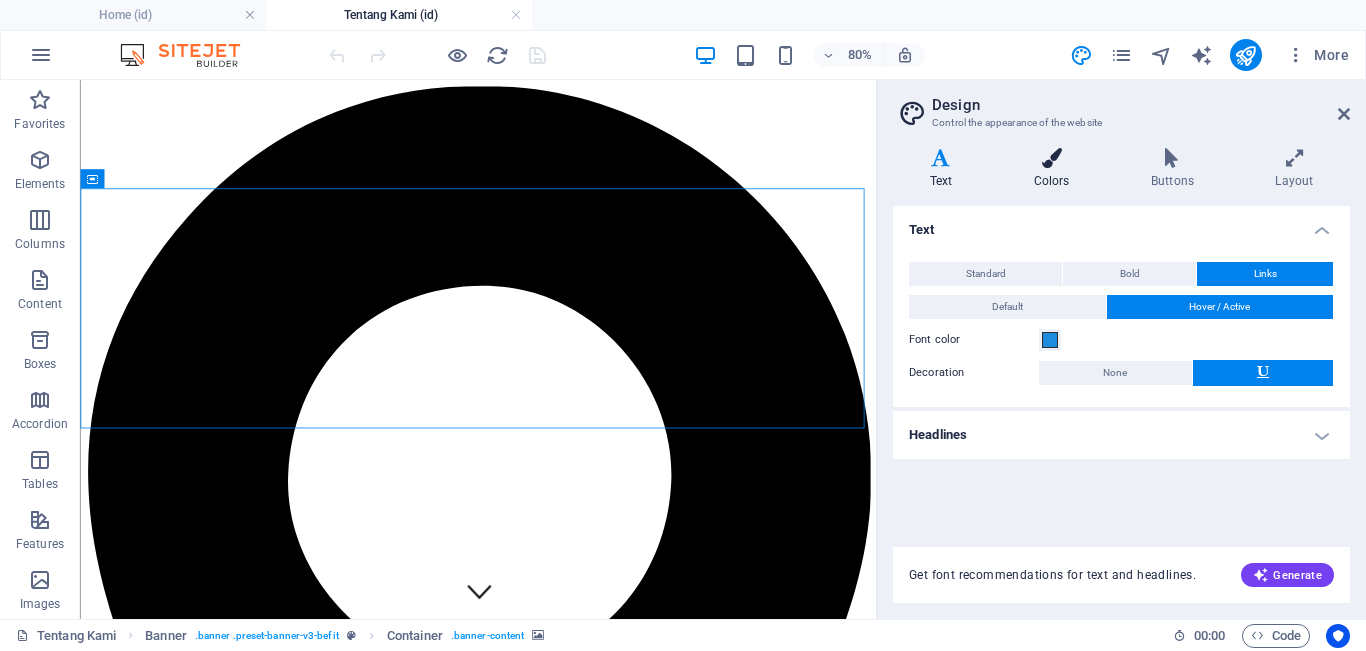 click at bounding box center (1051, 158) 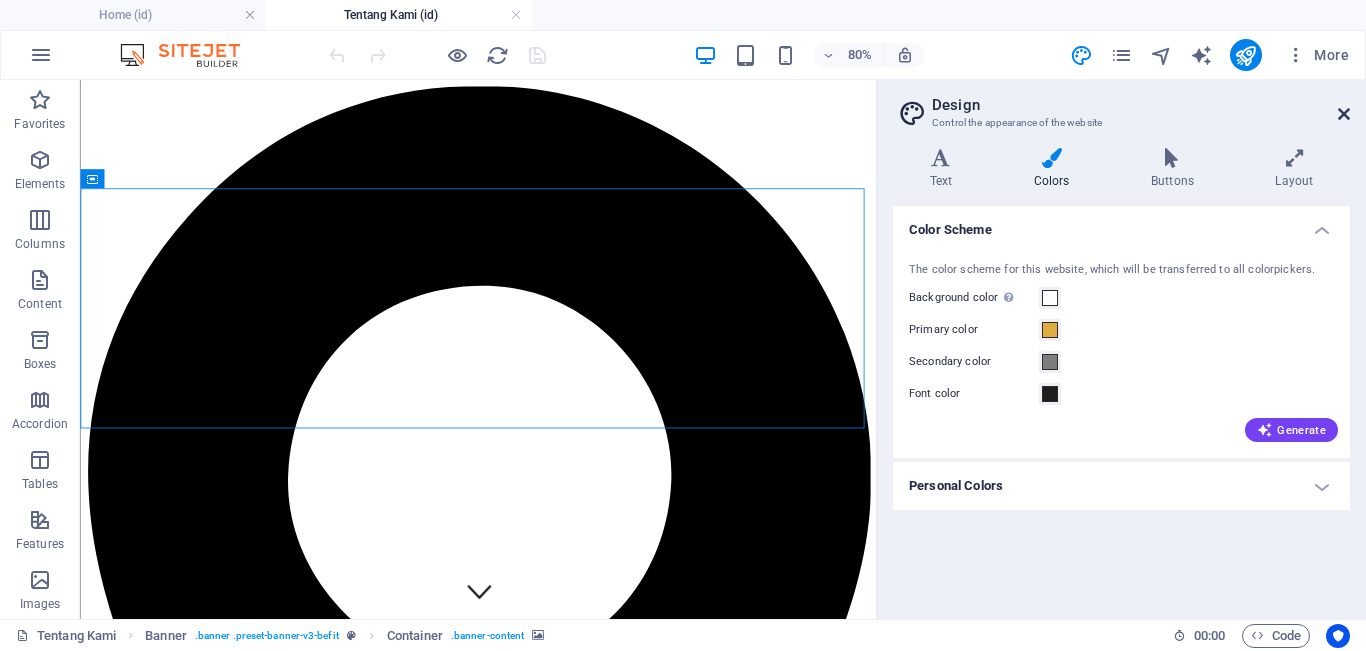 click at bounding box center (1344, 114) 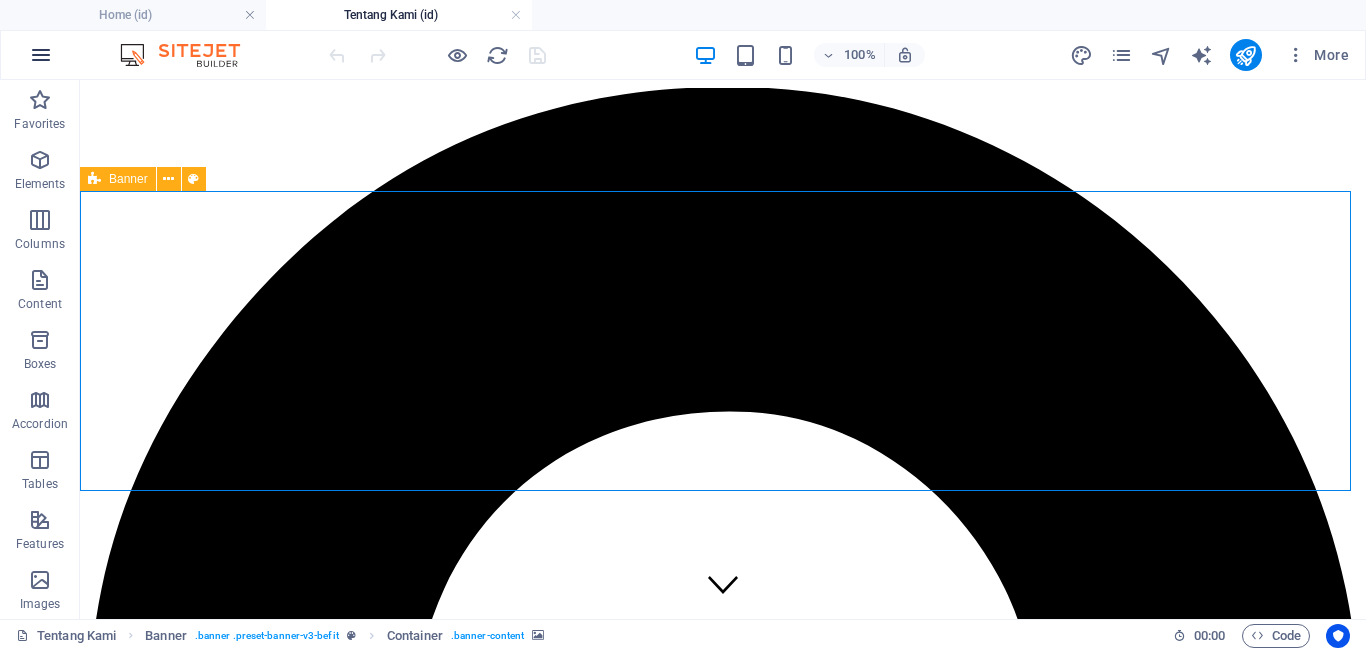 click at bounding box center [41, 55] 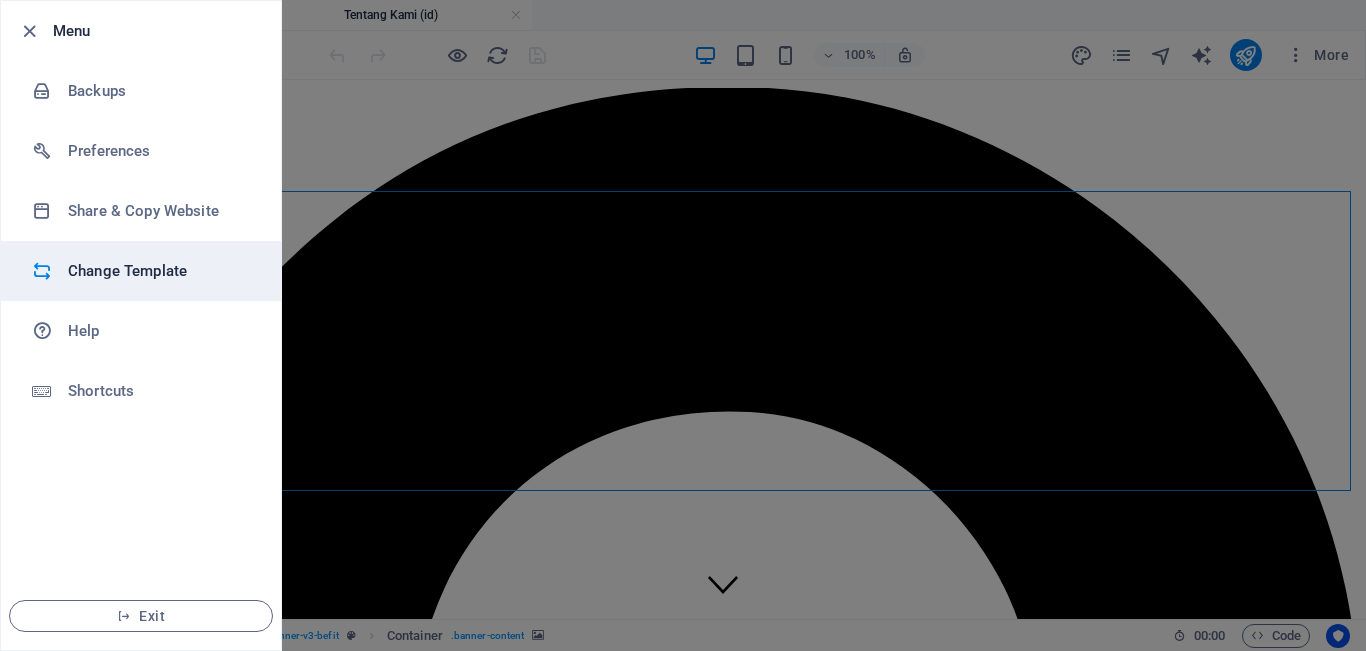 click on "Change Template" at bounding box center (160, 271) 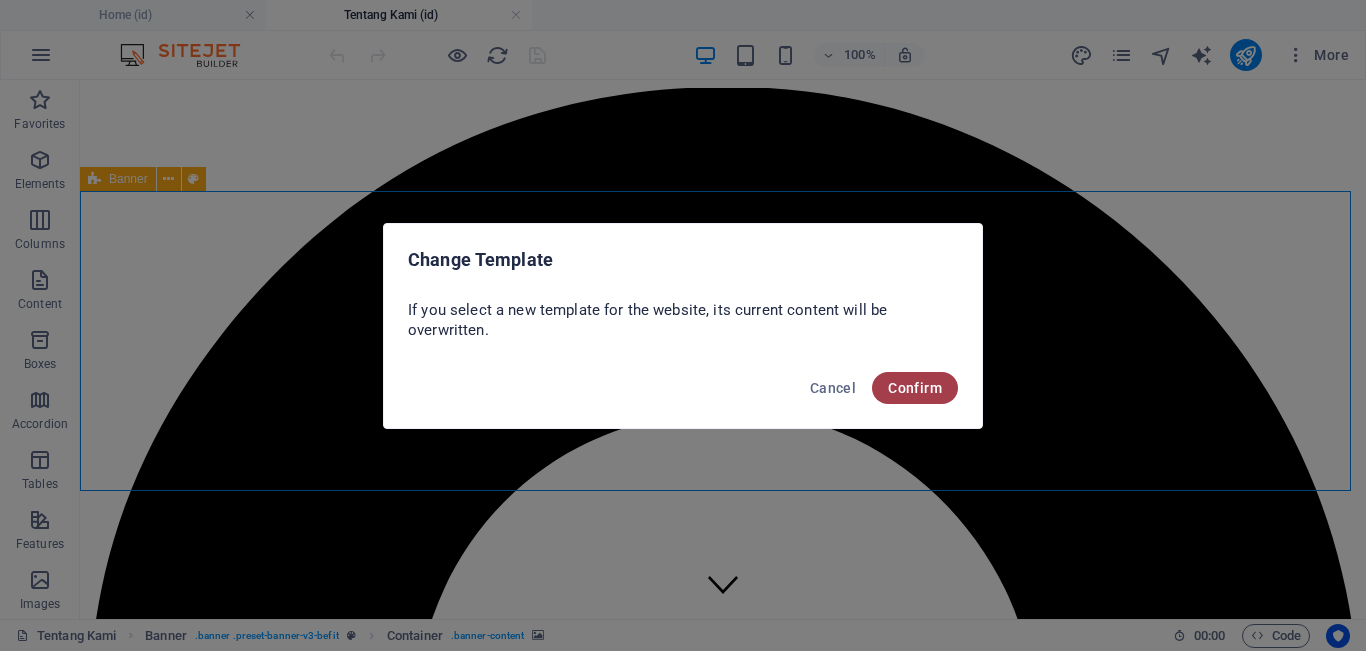 click on "Confirm" at bounding box center (915, 388) 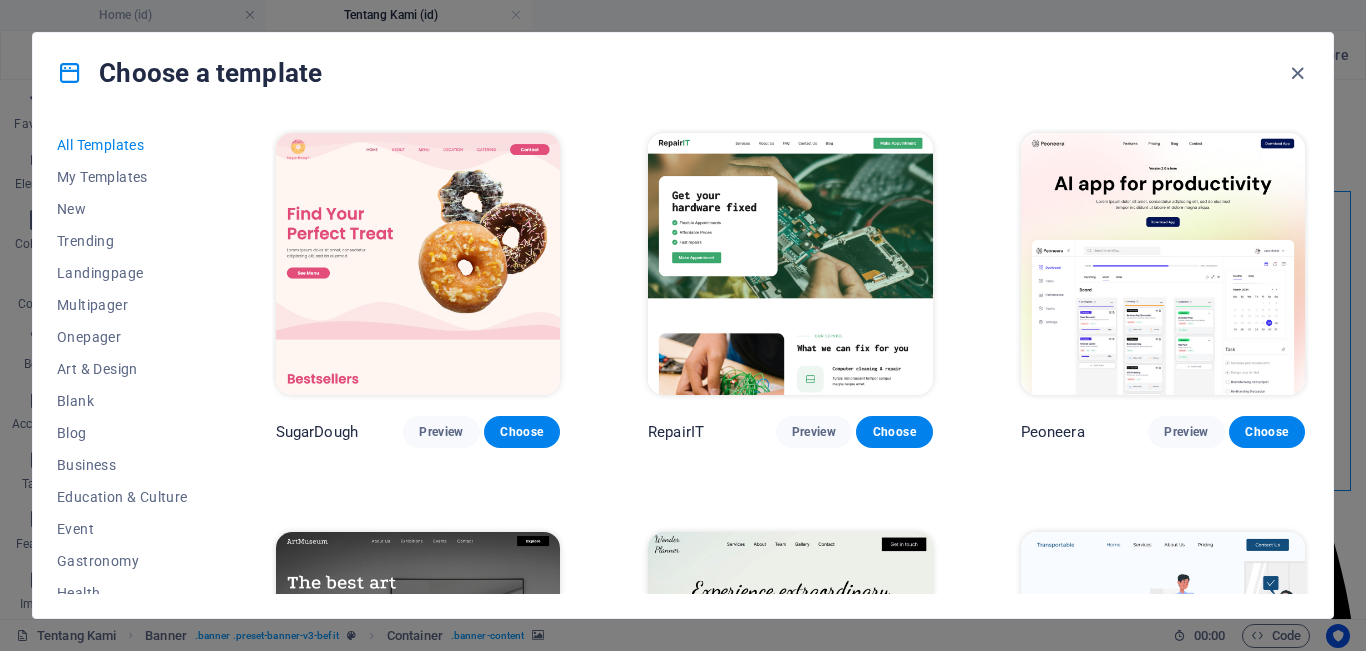 click at bounding box center (790, 264) 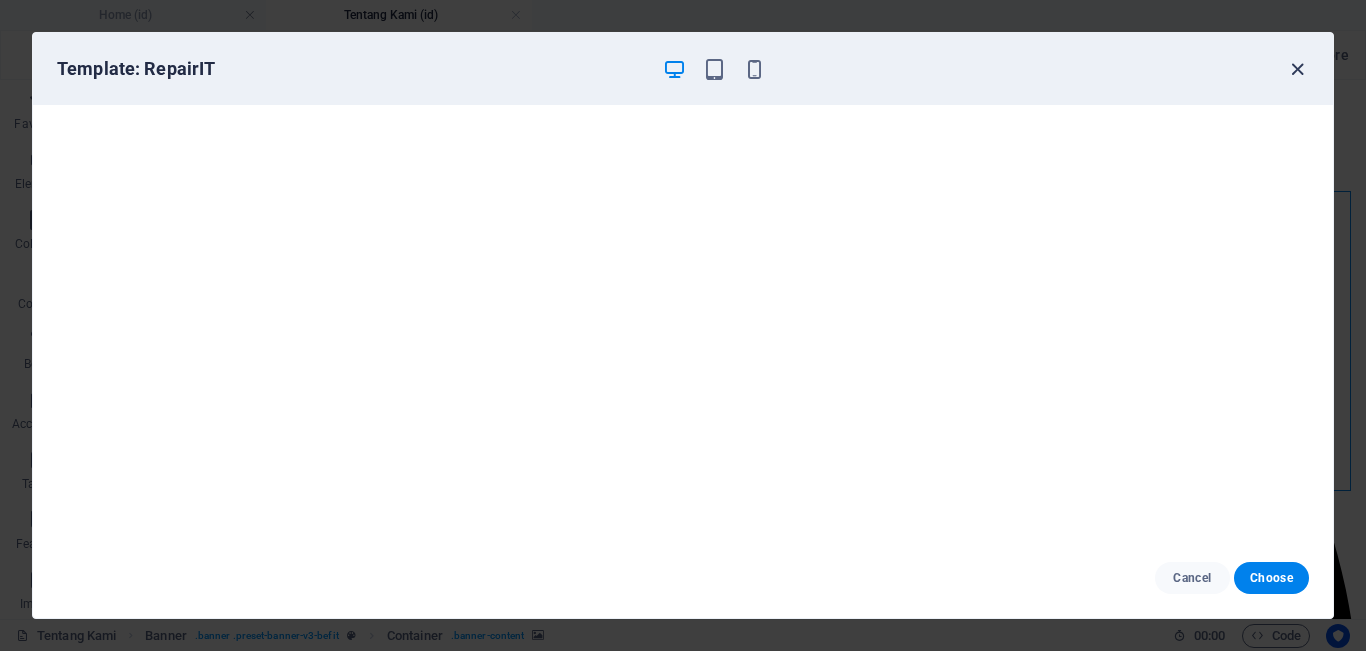 click at bounding box center (1297, 69) 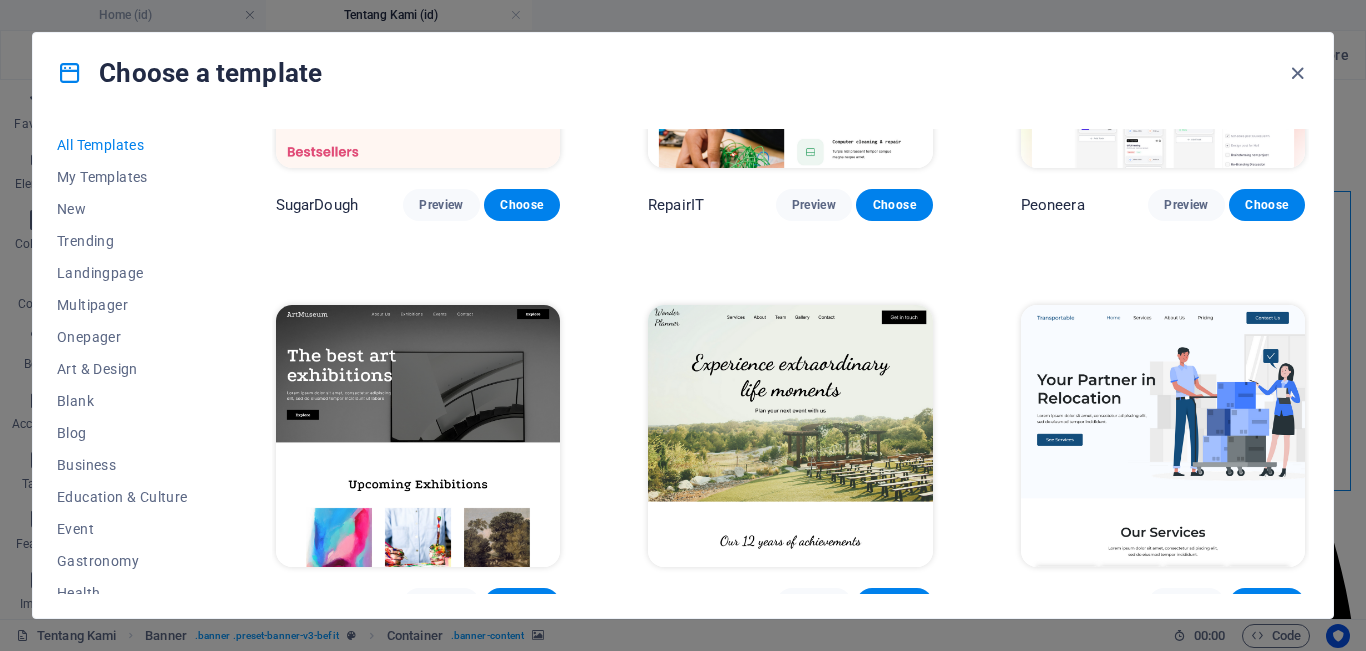 scroll, scrollTop: 300, scrollLeft: 0, axis: vertical 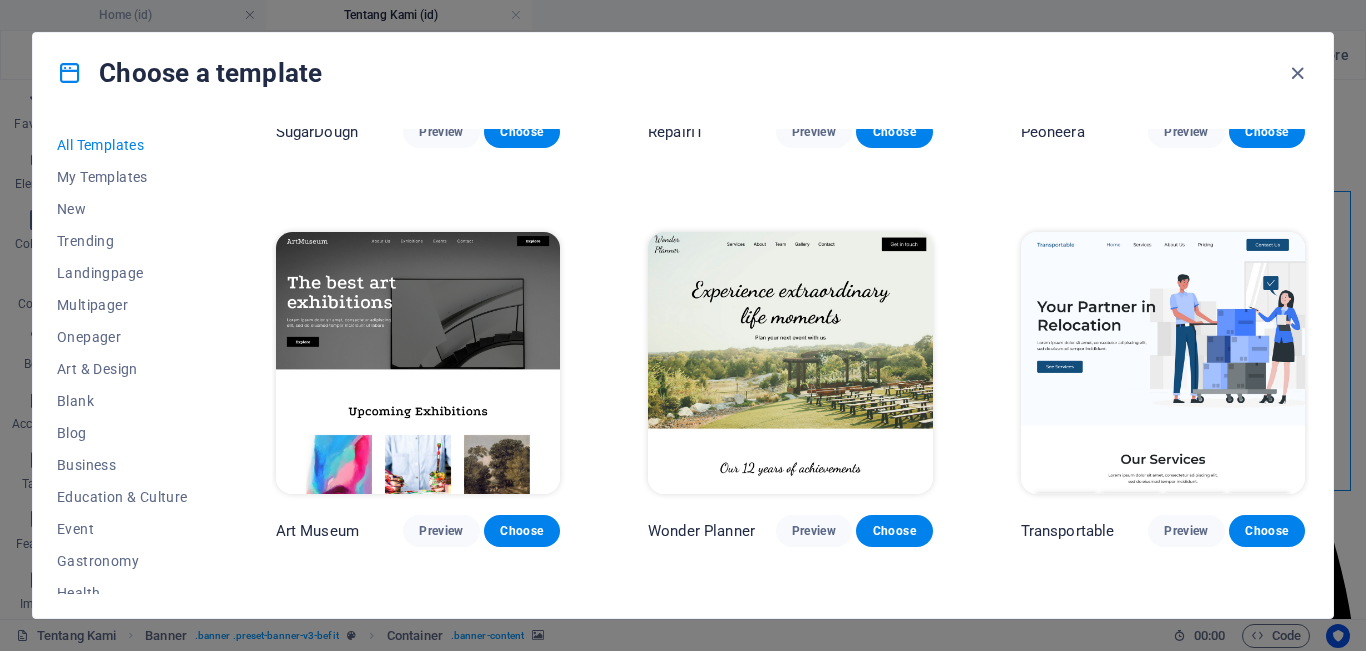 click at bounding box center (1163, 363) 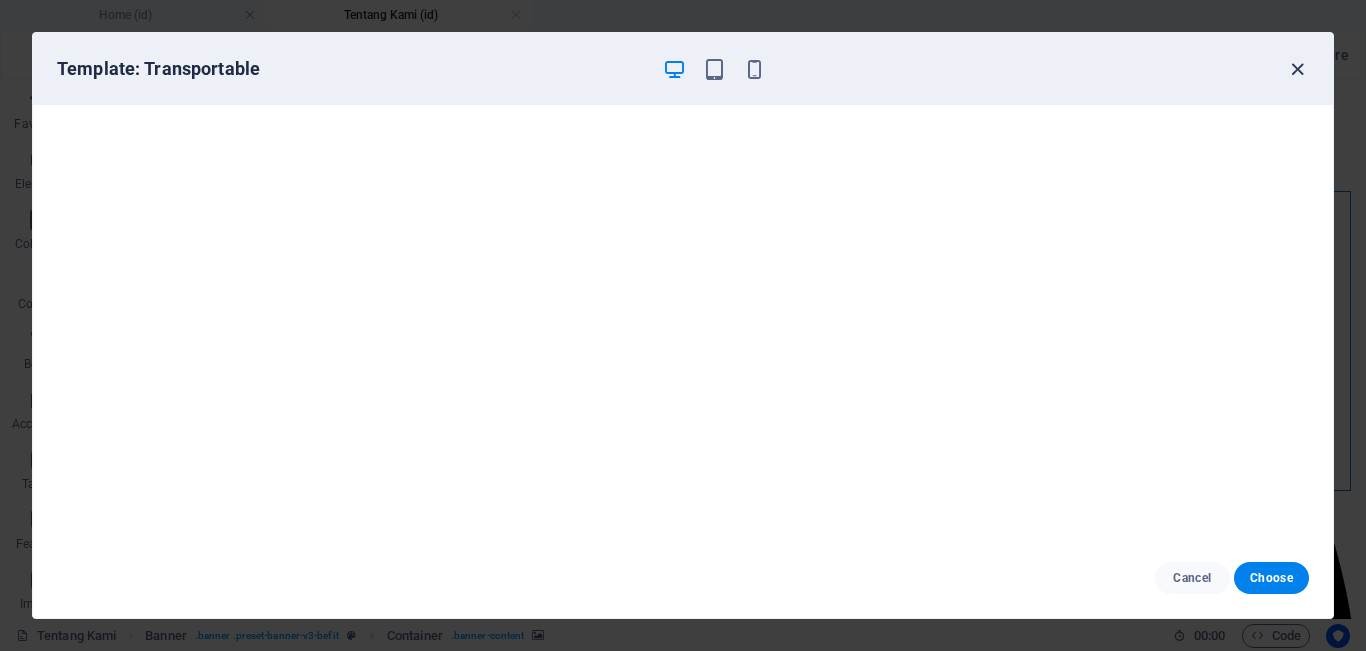 click at bounding box center [1297, 69] 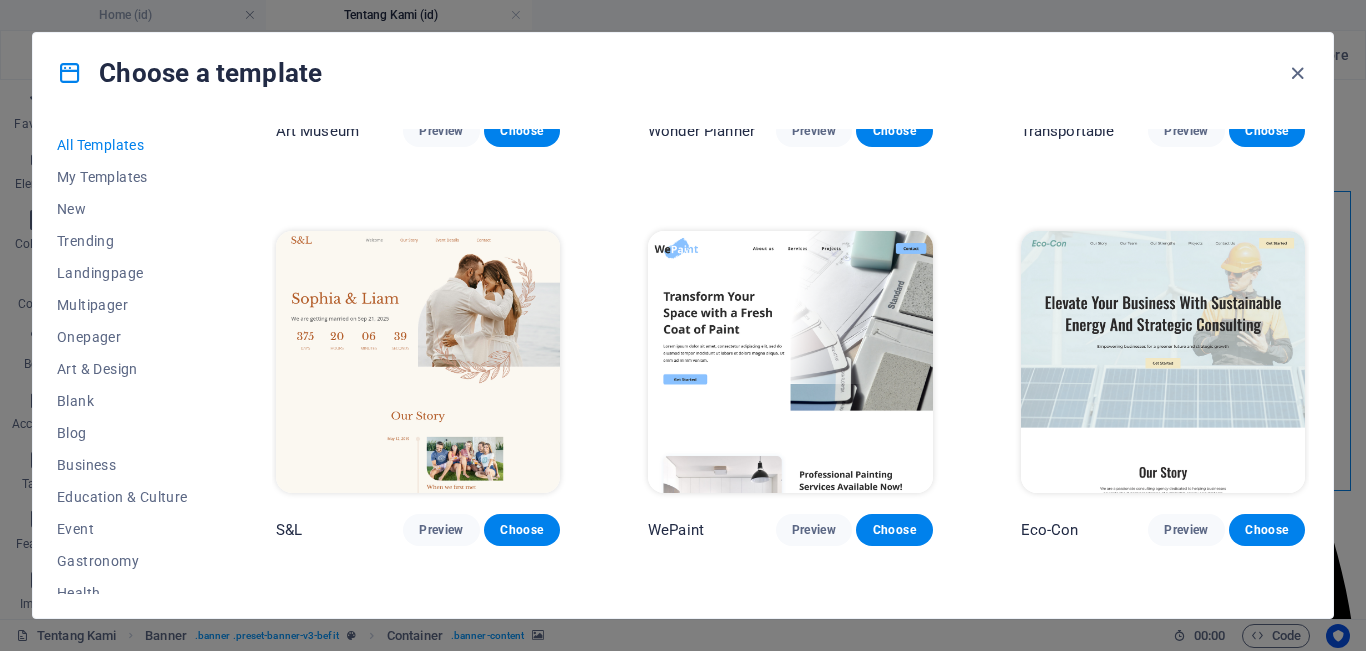 scroll, scrollTop: 900, scrollLeft: 0, axis: vertical 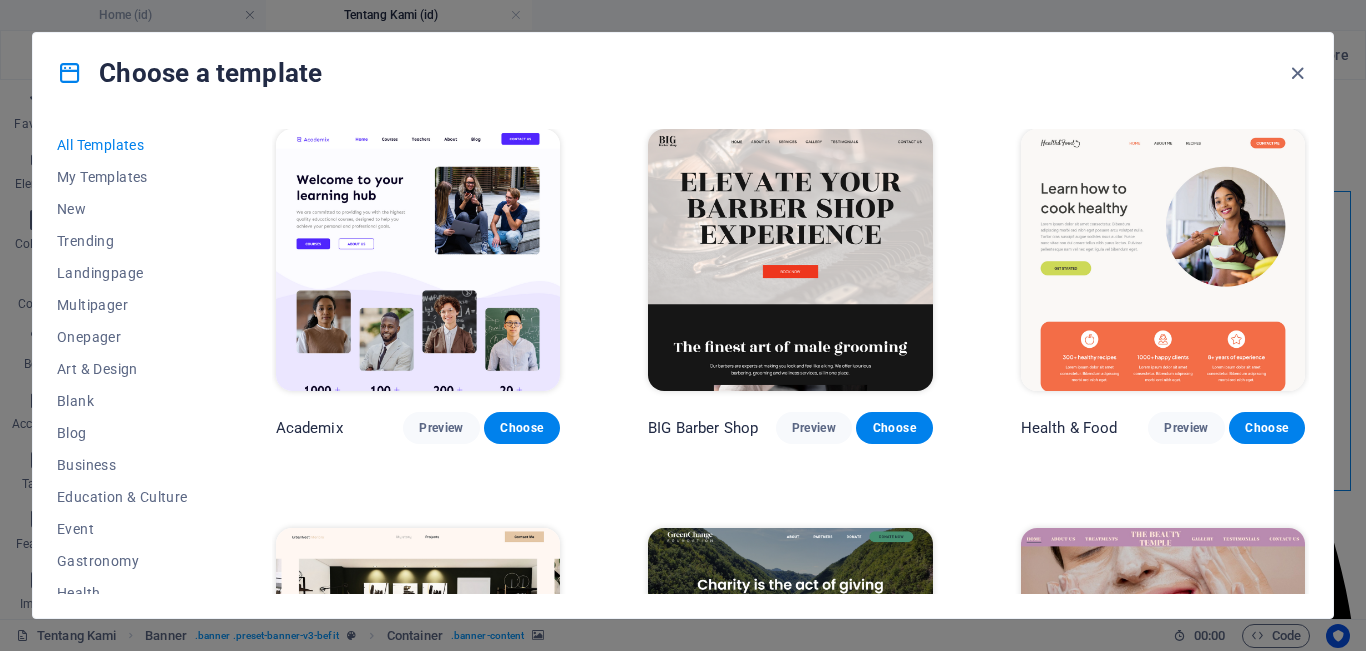 click at bounding box center (790, 260) 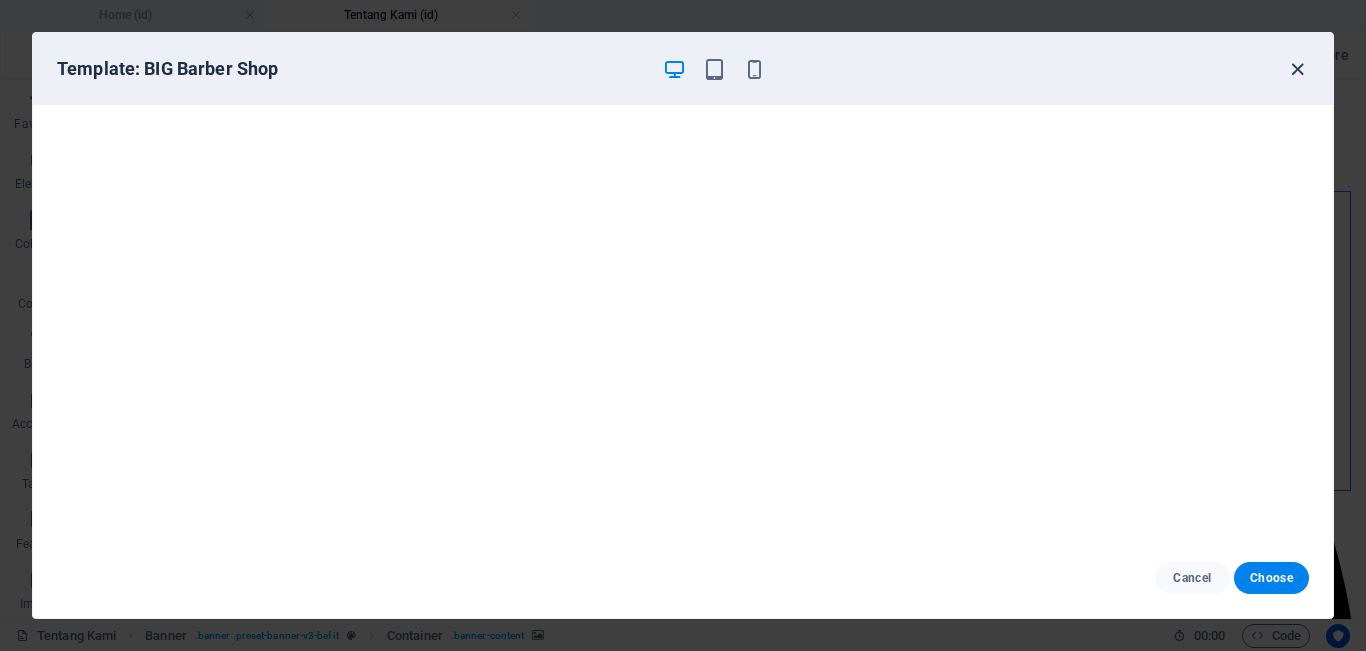 click at bounding box center (1297, 69) 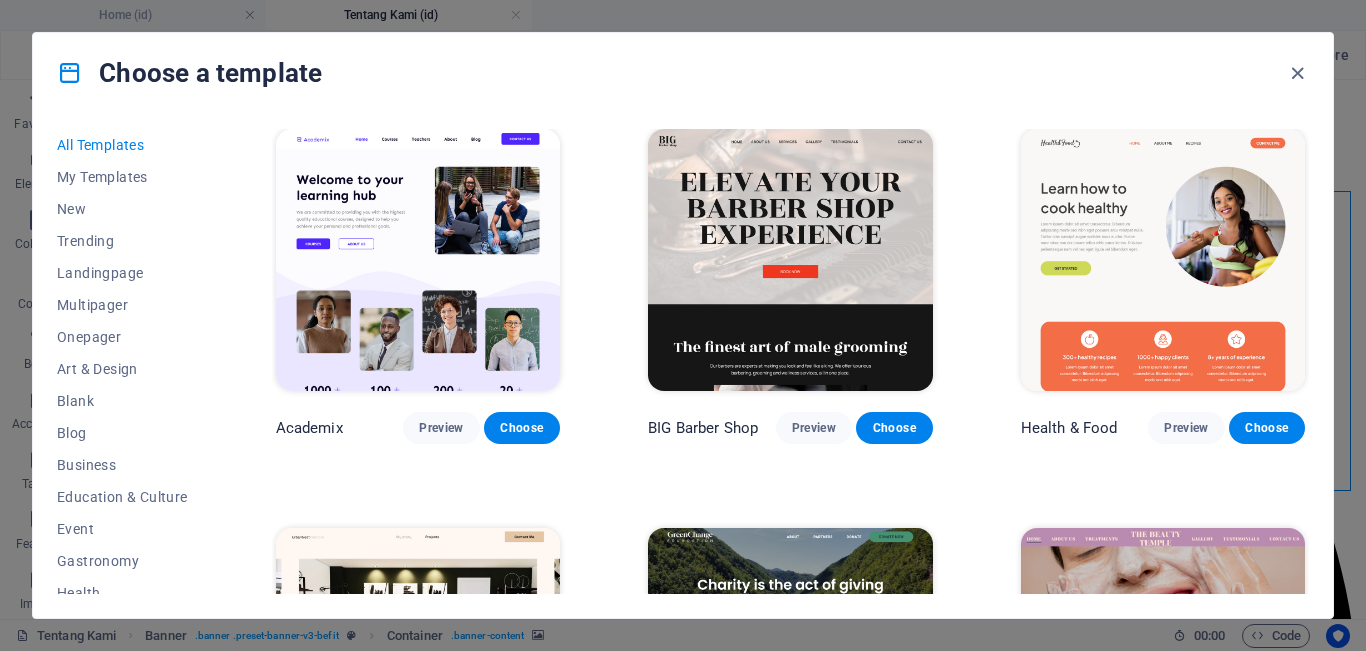click at bounding box center [1163, 260] 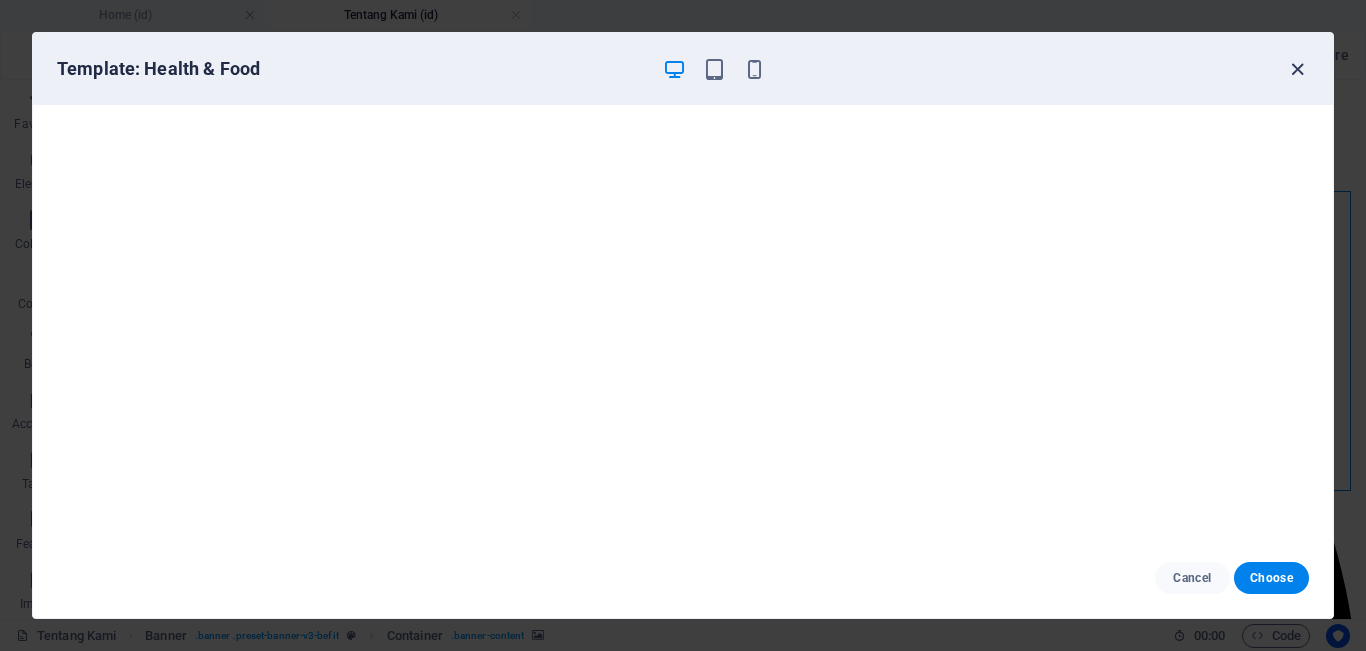 click at bounding box center (1297, 69) 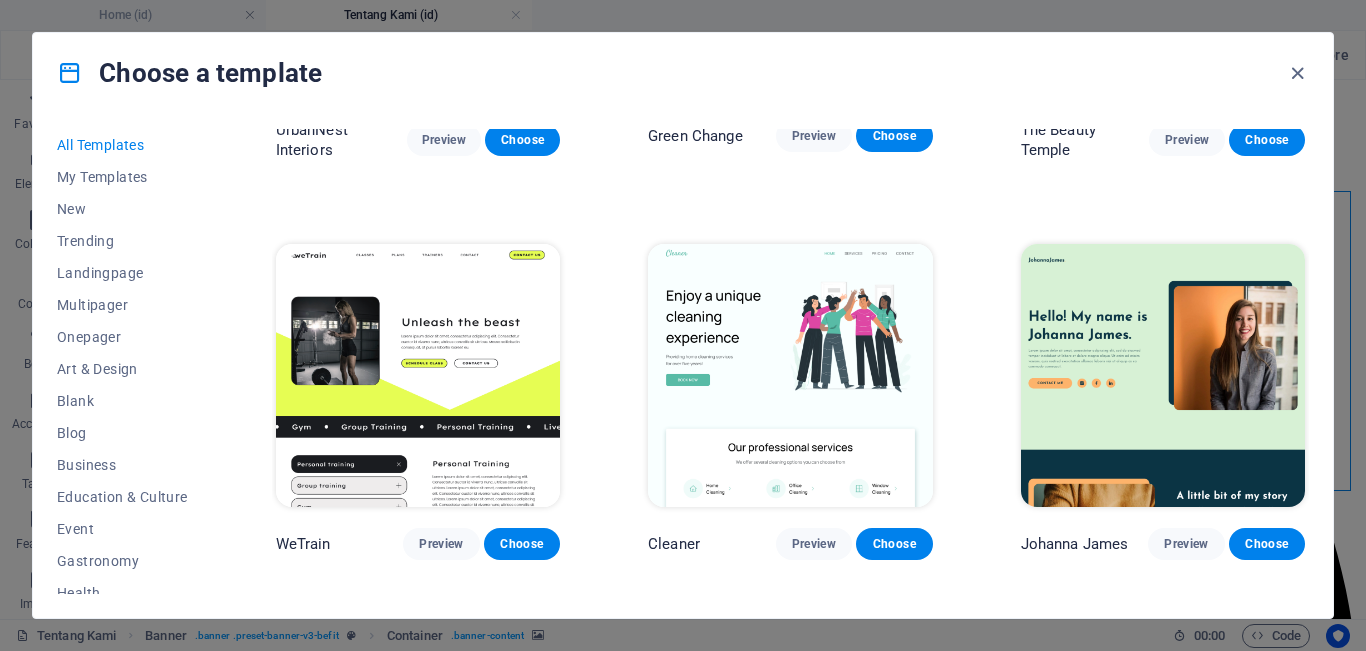 scroll, scrollTop: 2300, scrollLeft: 0, axis: vertical 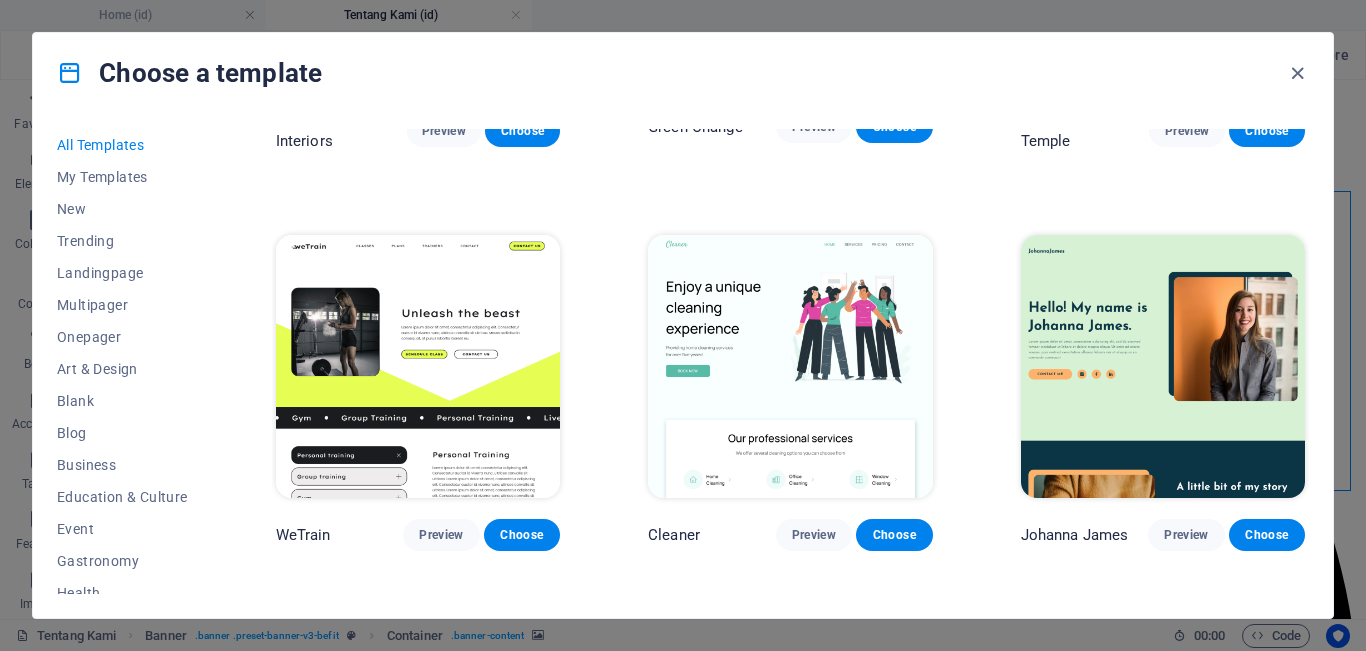 click at bounding box center [790, 366] 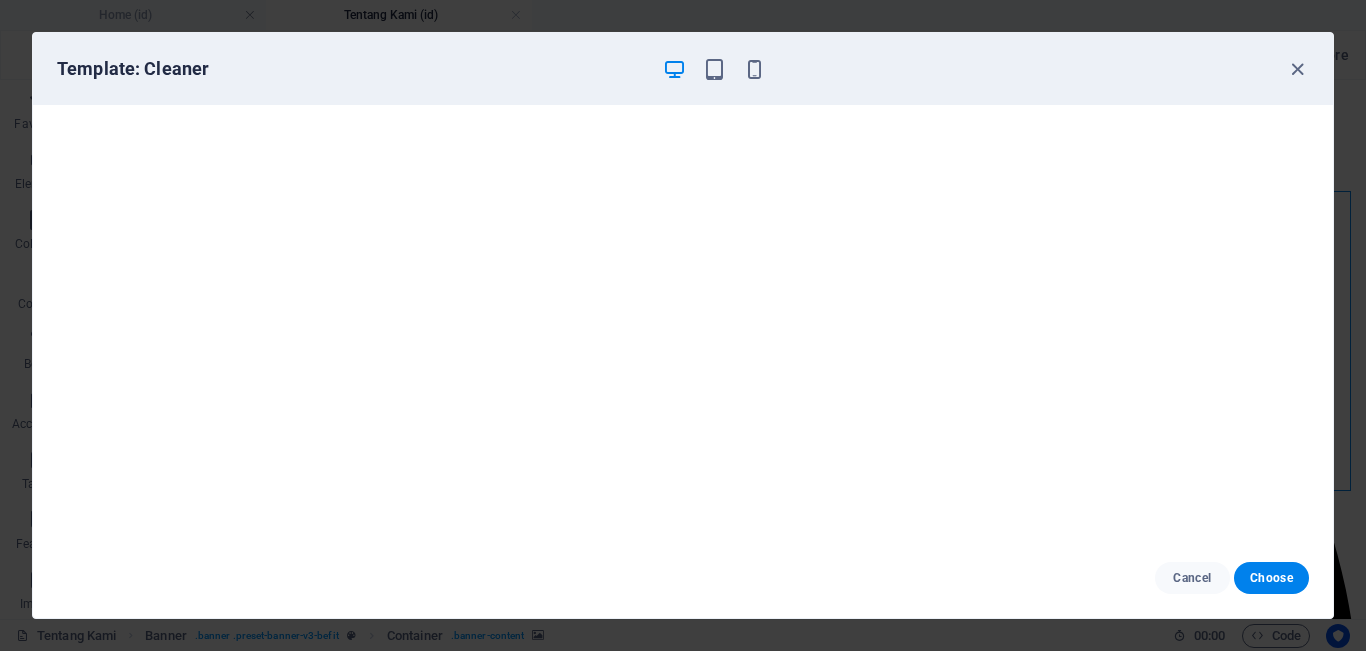 scroll, scrollTop: 5, scrollLeft: 0, axis: vertical 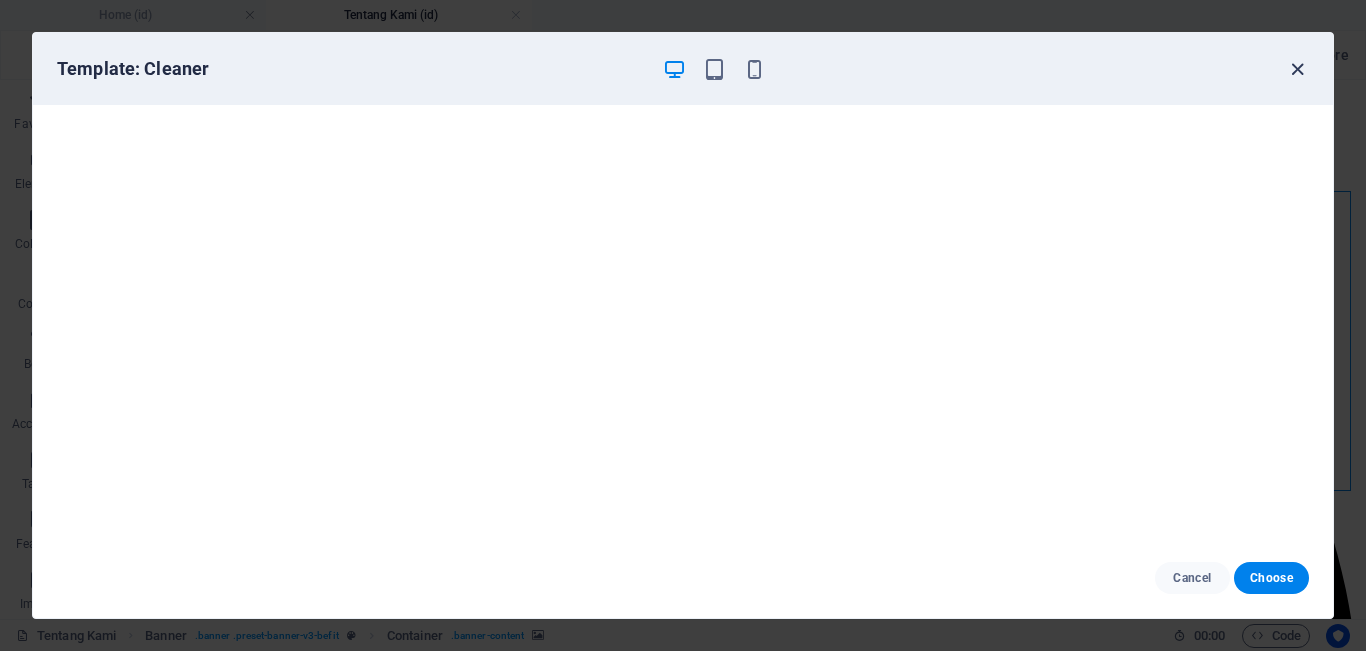 click at bounding box center (1297, 69) 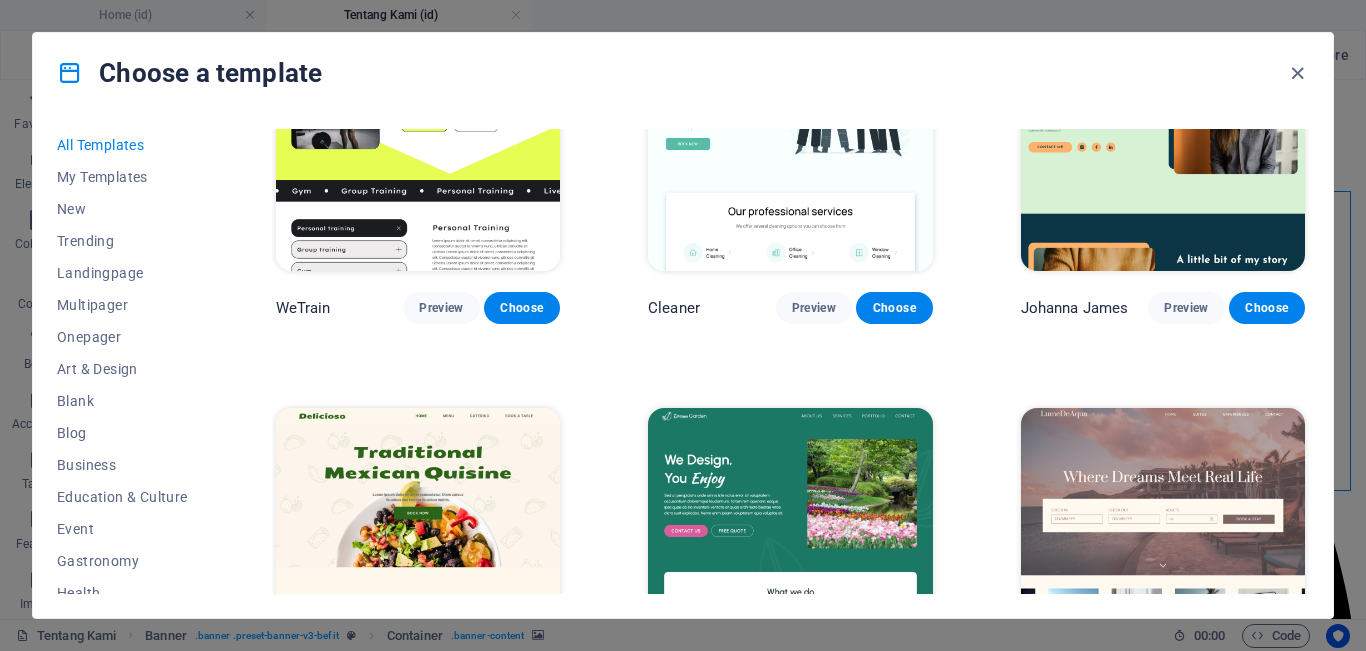 scroll, scrollTop: 2800, scrollLeft: 0, axis: vertical 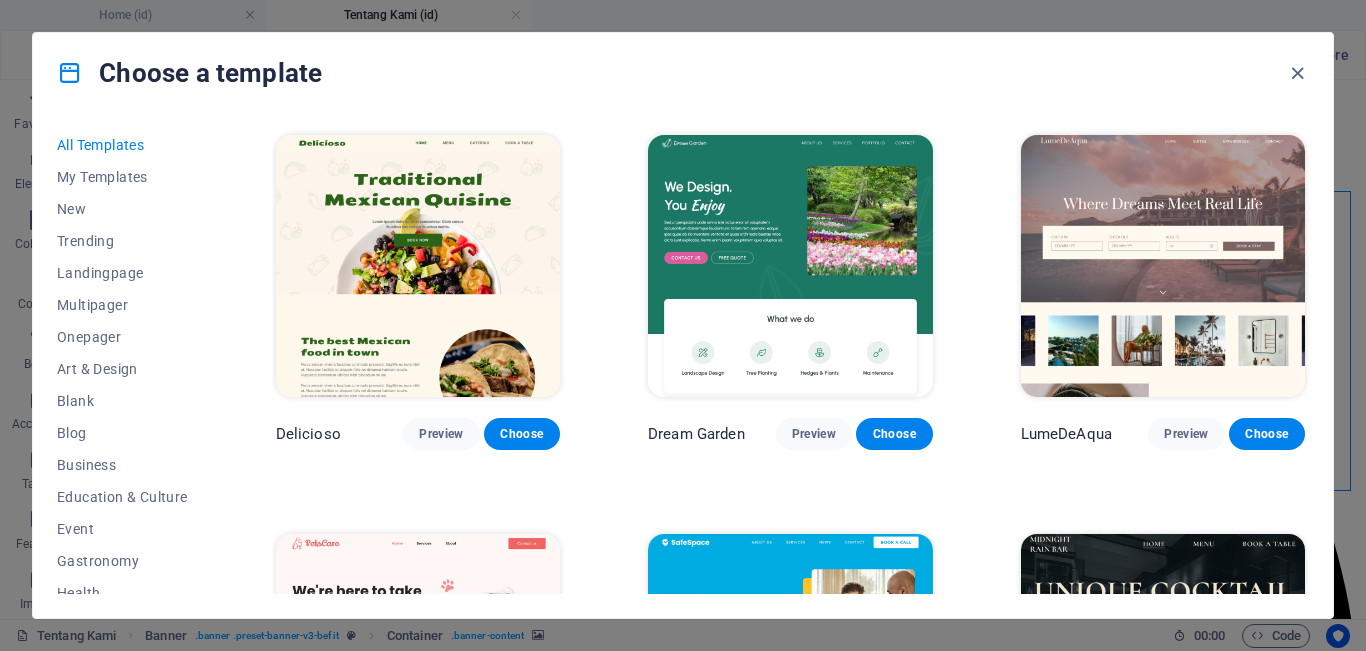 click at bounding box center (790, 266) 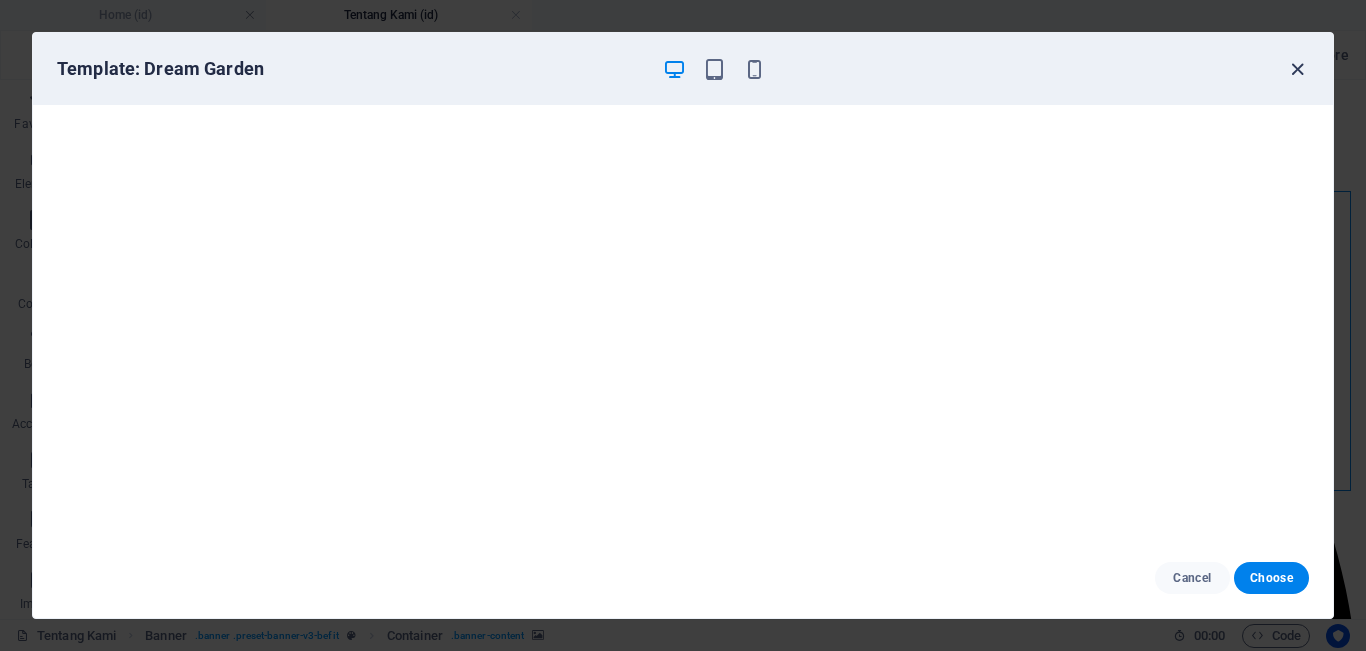 click at bounding box center [1297, 69] 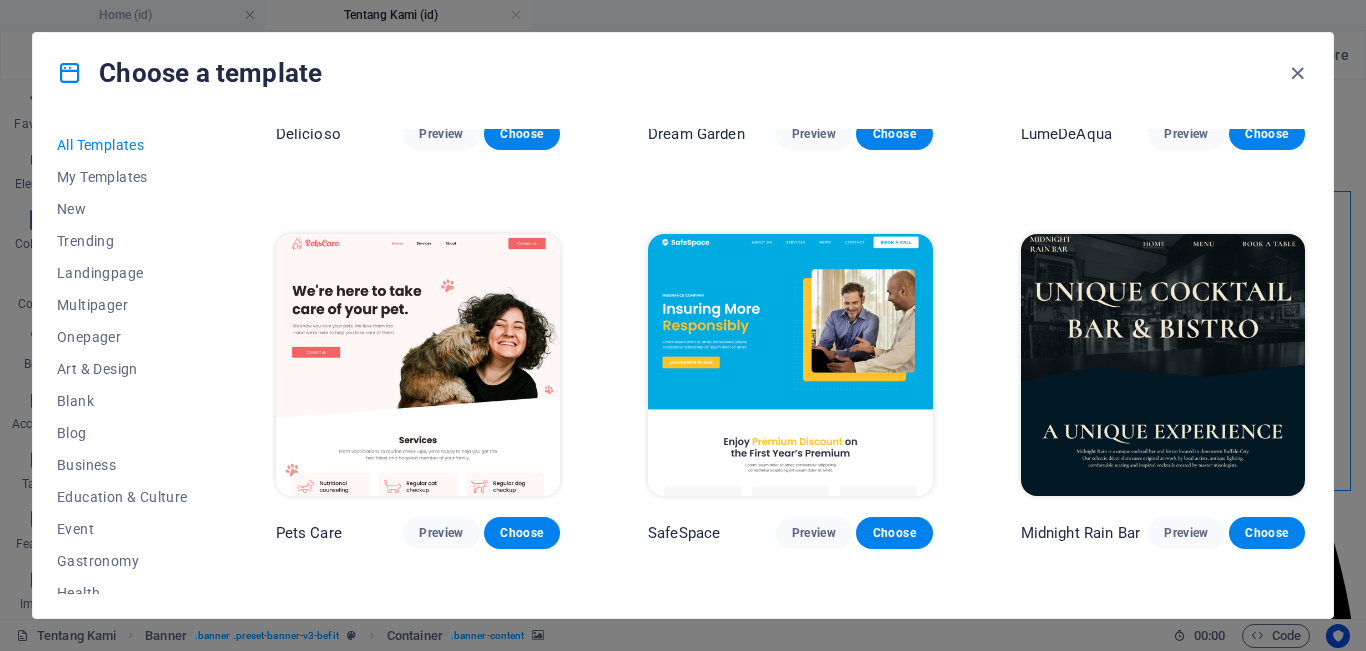 scroll, scrollTop: 3200, scrollLeft: 0, axis: vertical 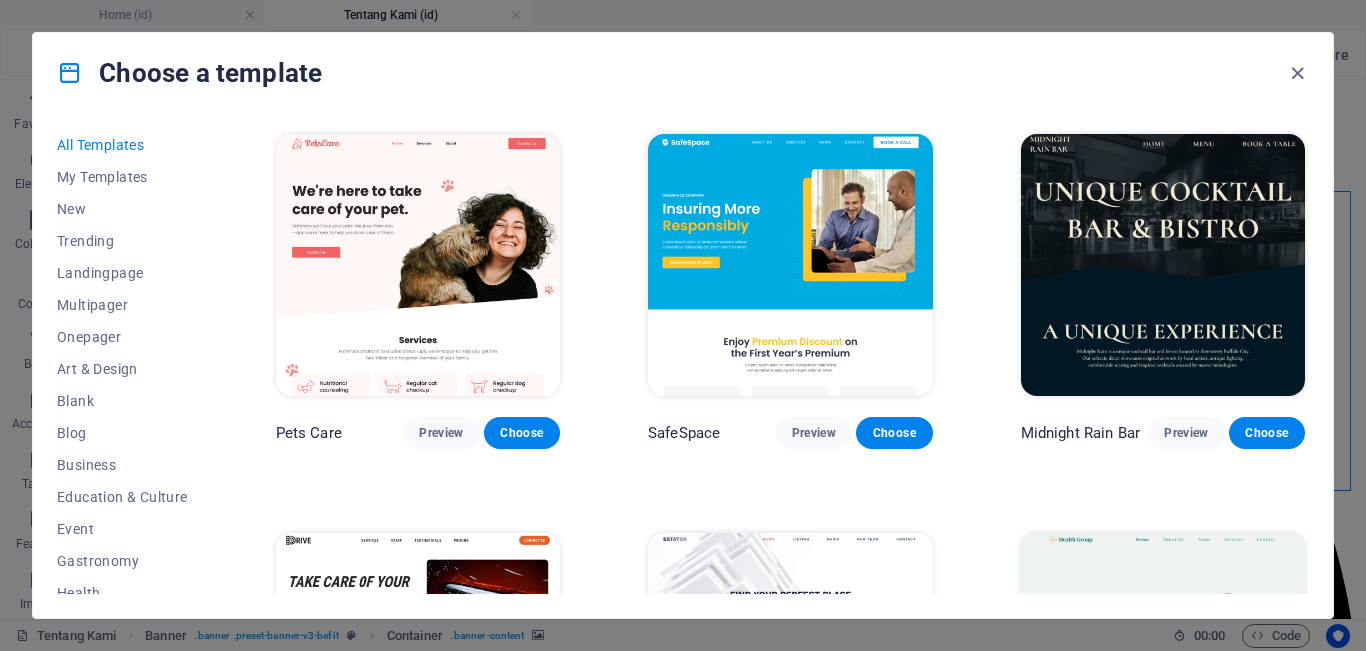 click at bounding box center (790, 265) 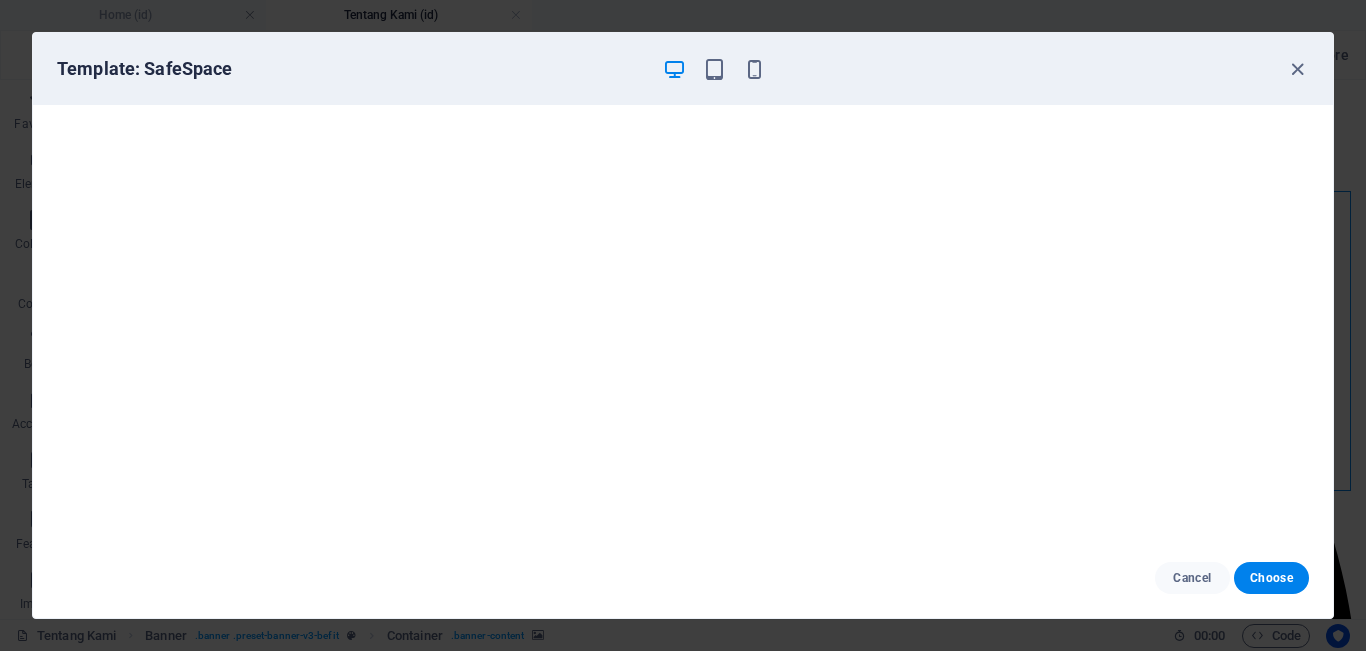 scroll, scrollTop: 5, scrollLeft: 0, axis: vertical 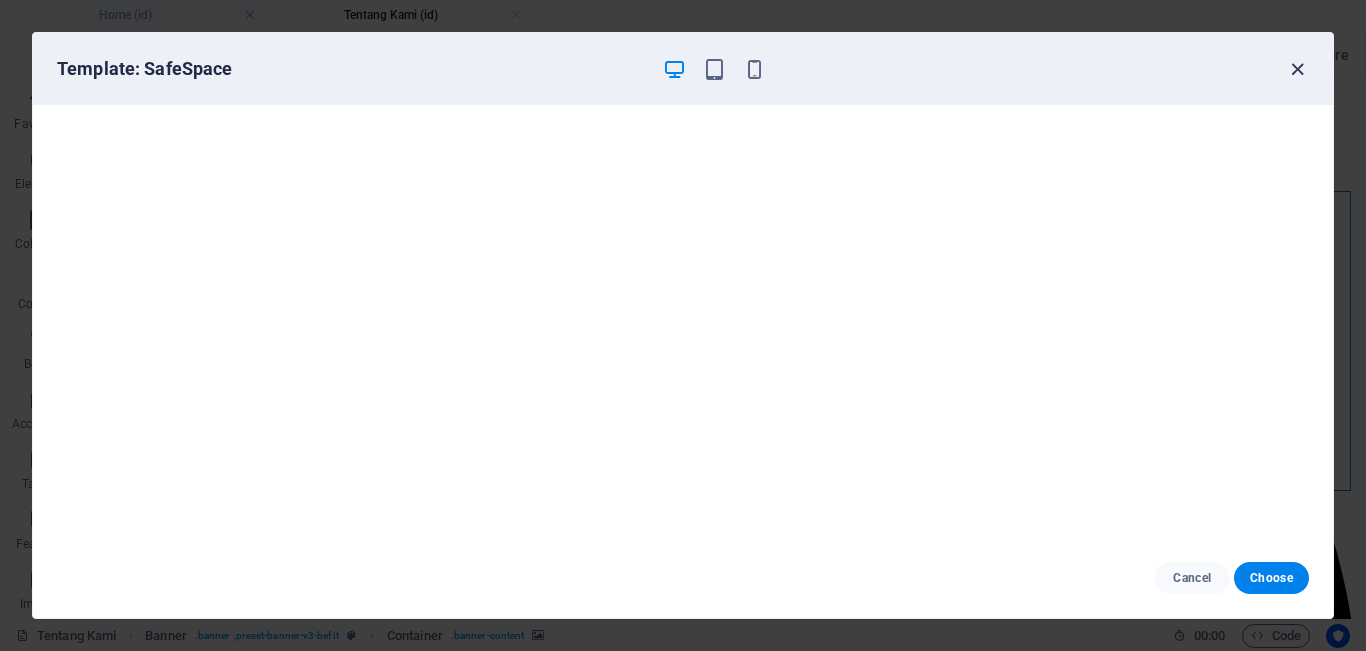 click at bounding box center (1297, 69) 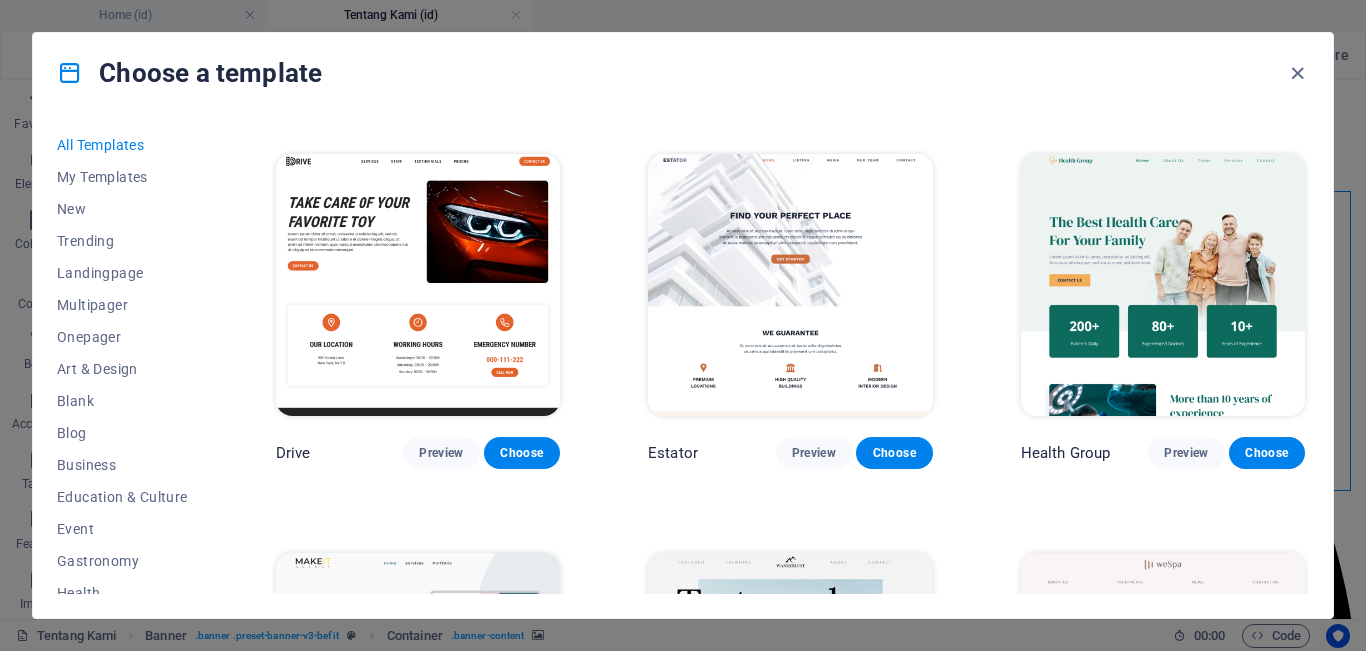 scroll, scrollTop: 3600, scrollLeft: 0, axis: vertical 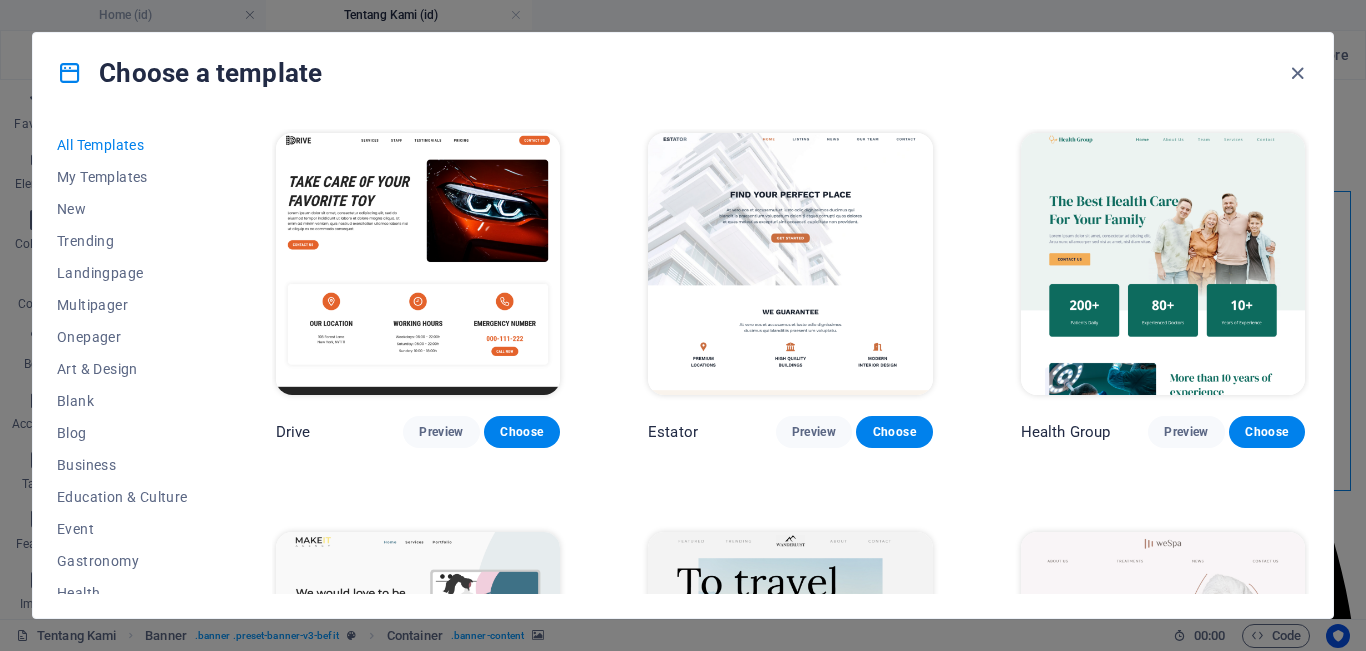 click at bounding box center [790, 264] 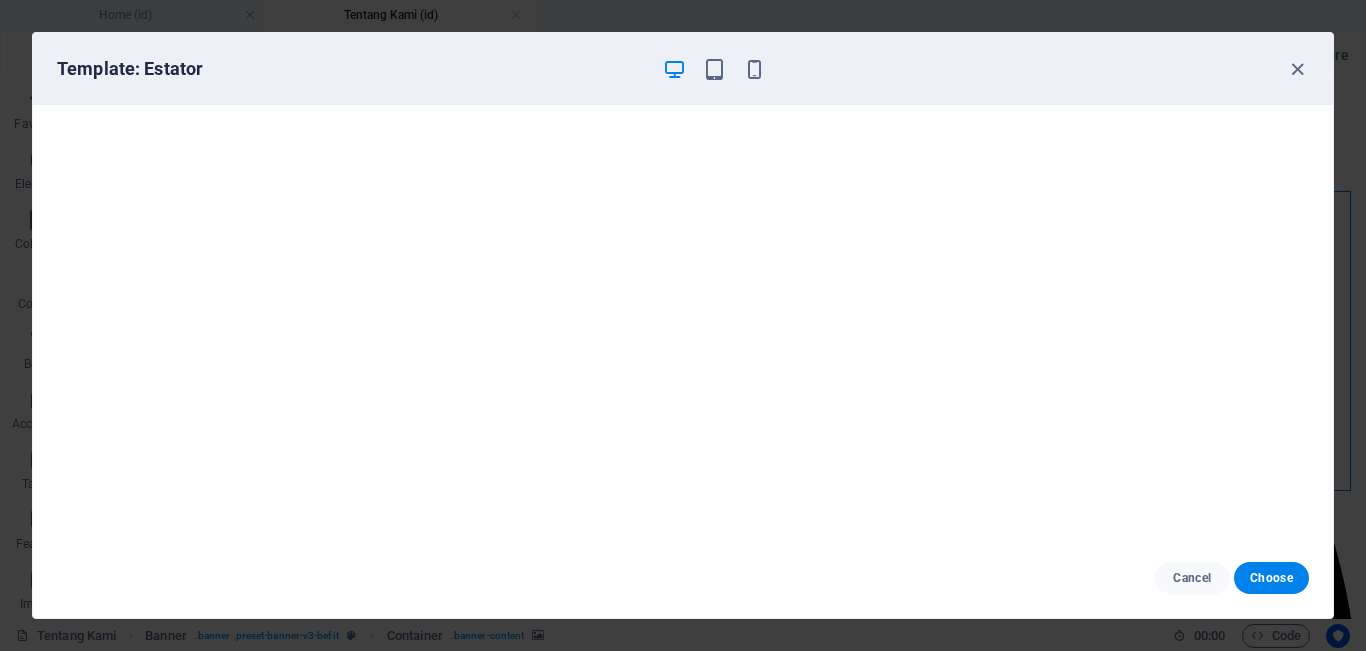 scroll, scrollTop: 5, scrollLeft: 0, axis: vertical 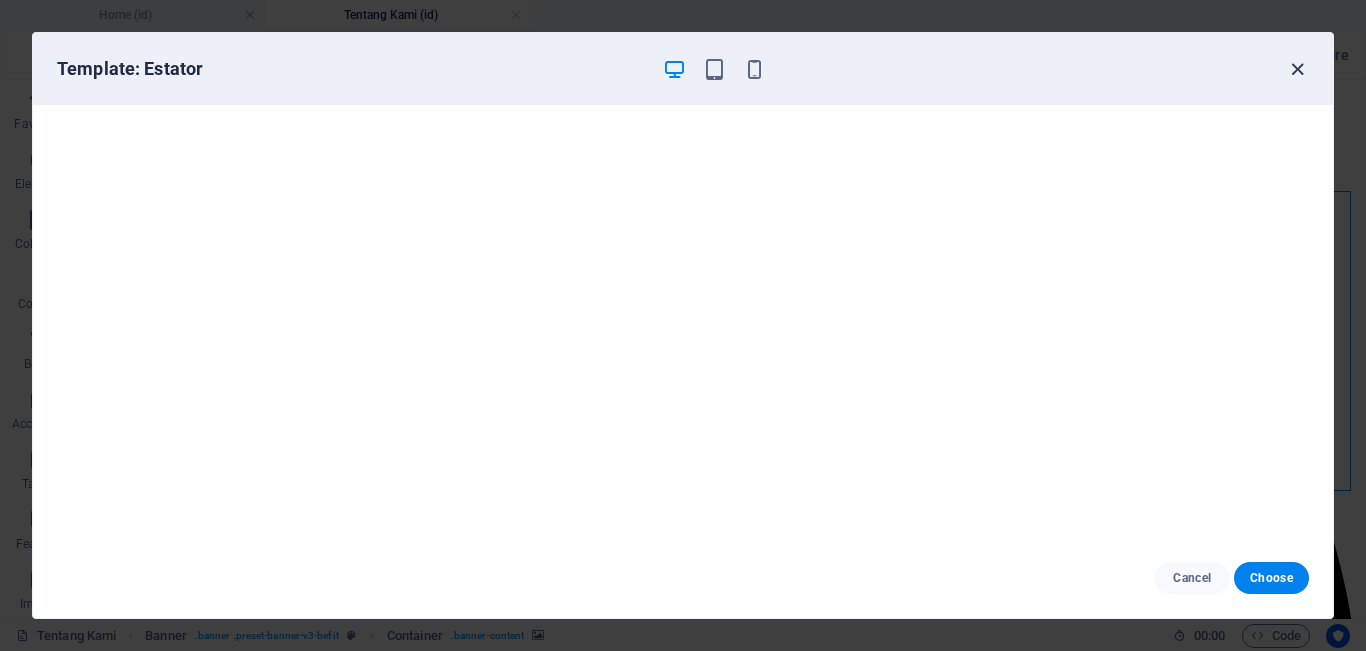 click at bounding box center (1297, 69) 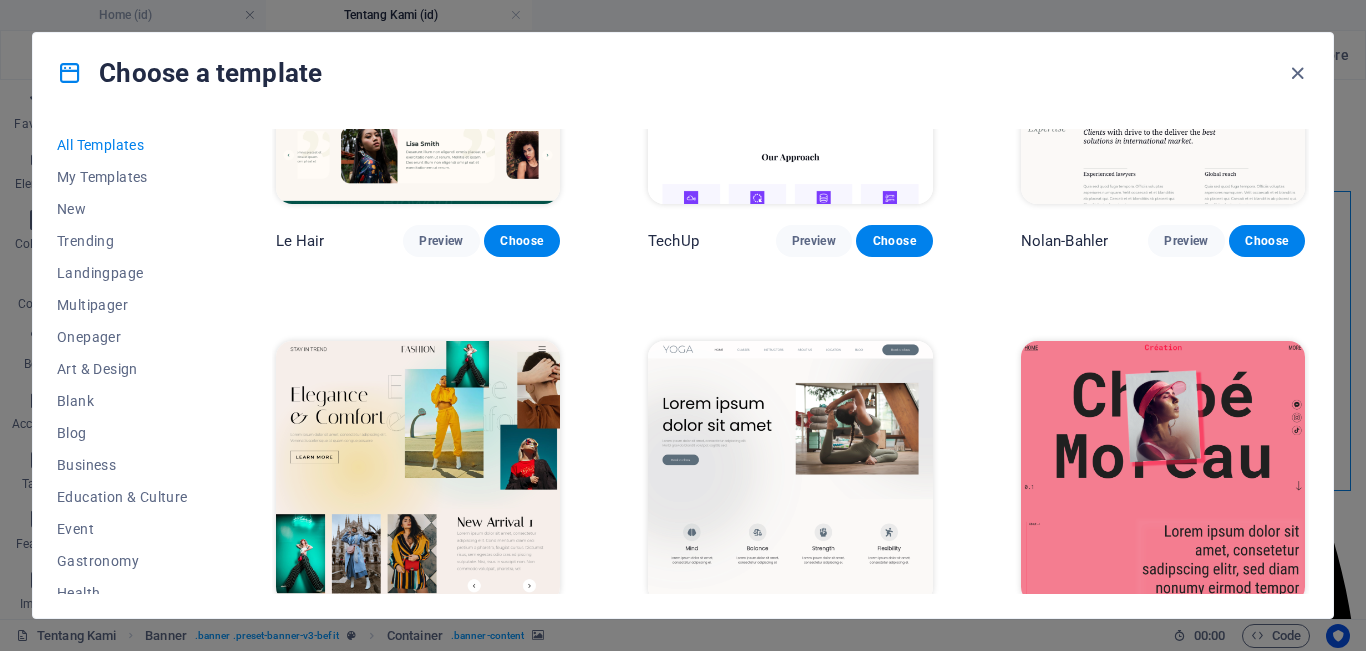 scroll, scrollTop: 5800, scrollLeft: 0, axis: vertical 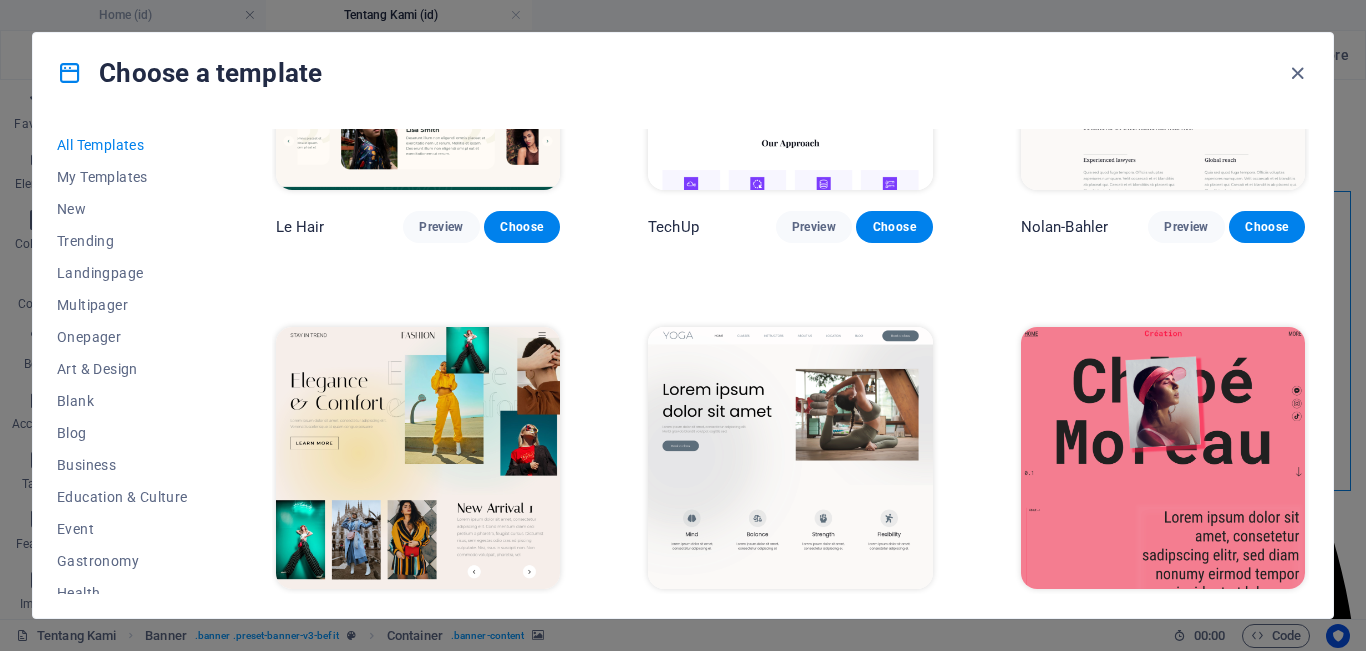 click at bounding box center [790, 458] 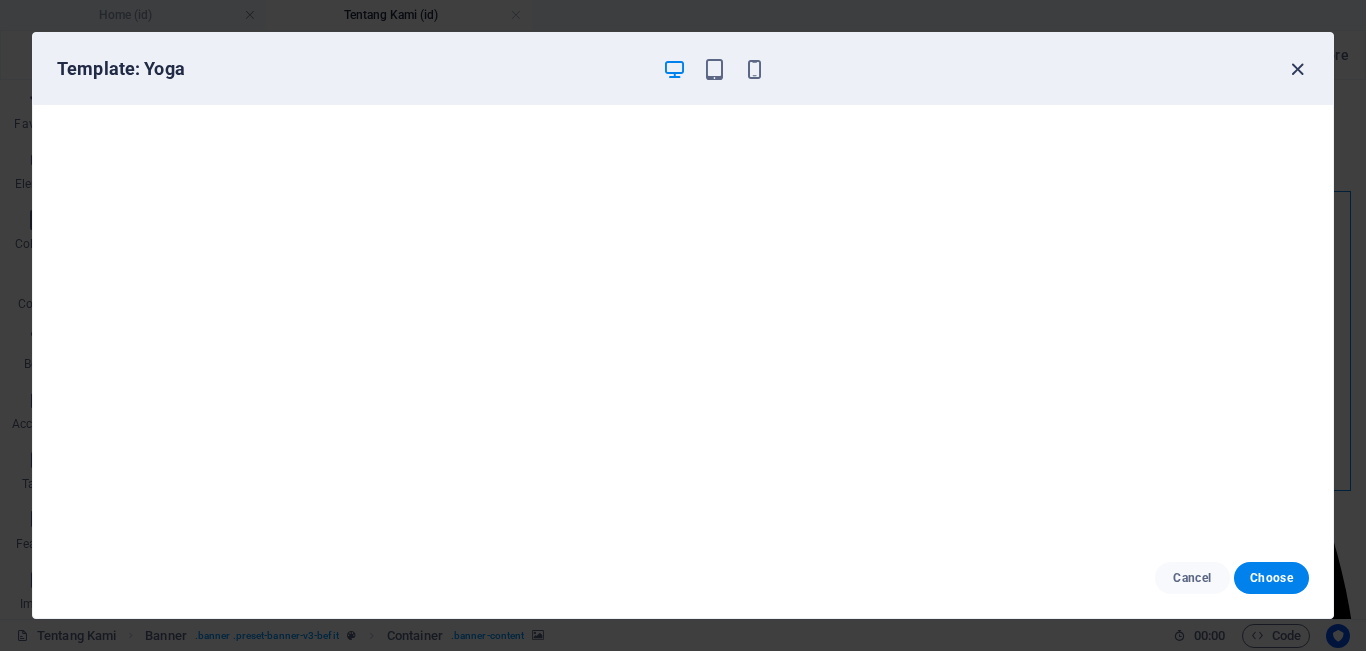 click at bounding box center [1297, 69] 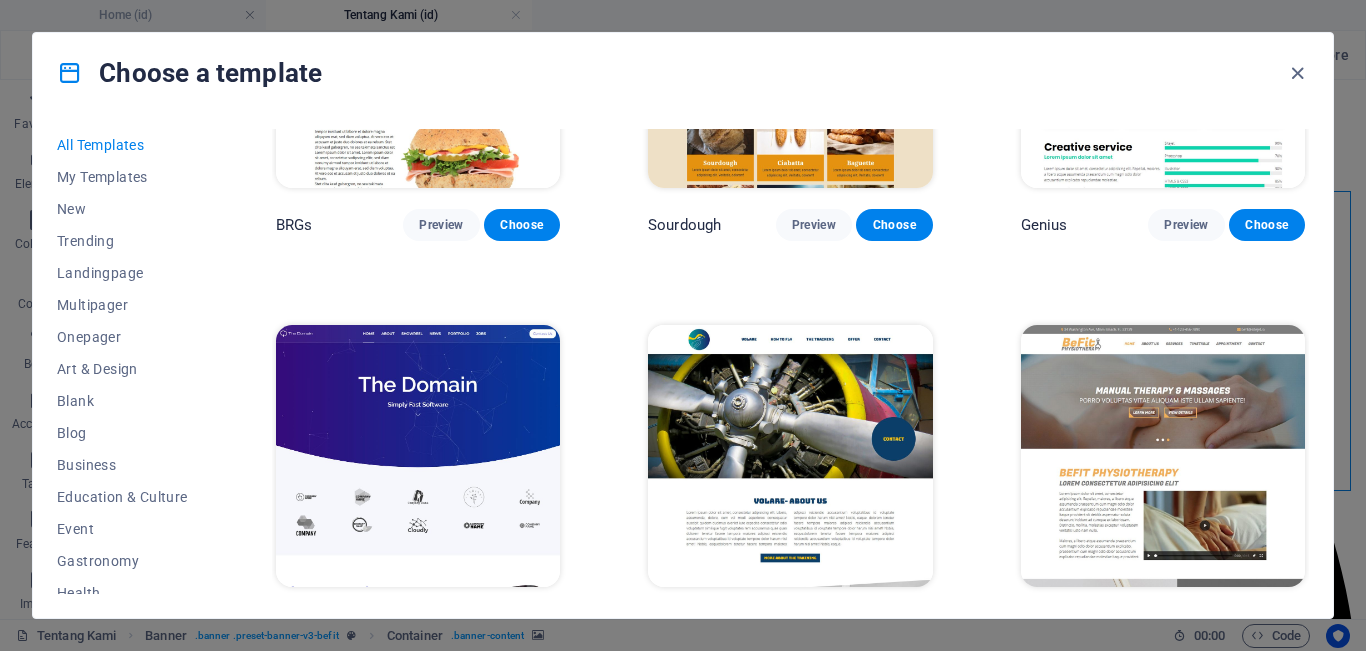 scroll, scrollTop: 9400, scrollLeft: 0, axis: vertical 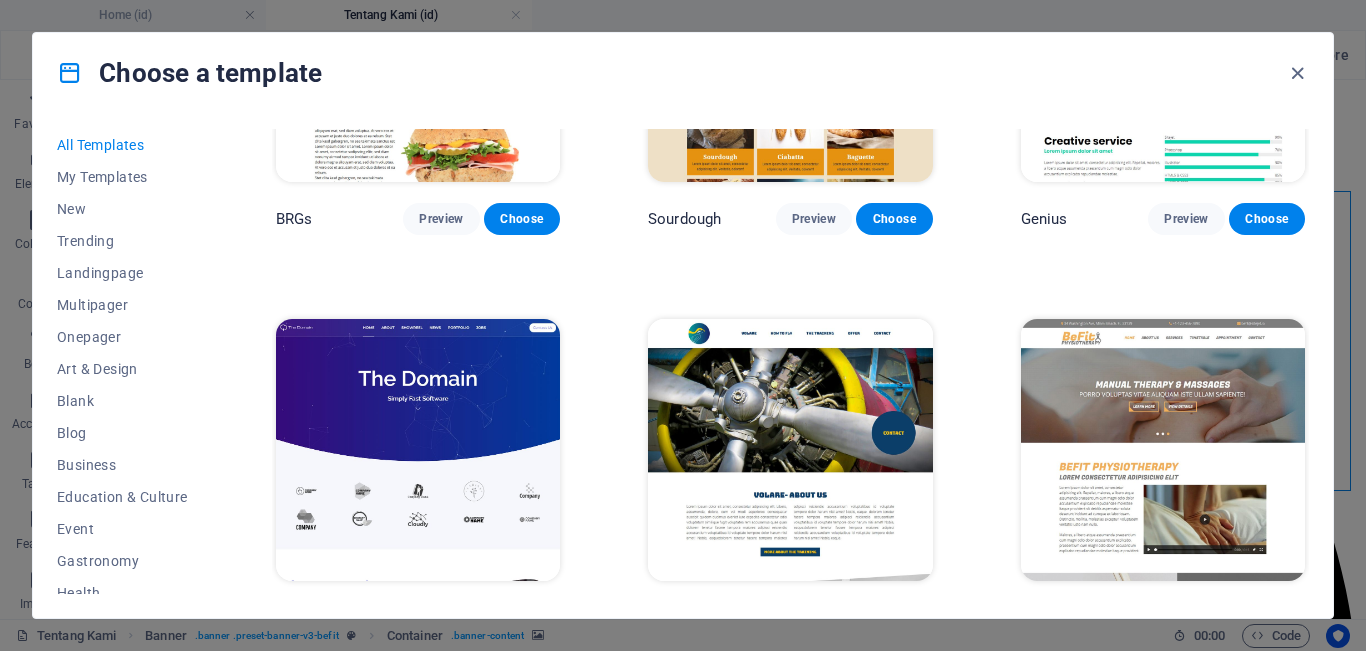 click at bounding box center (418, 450) 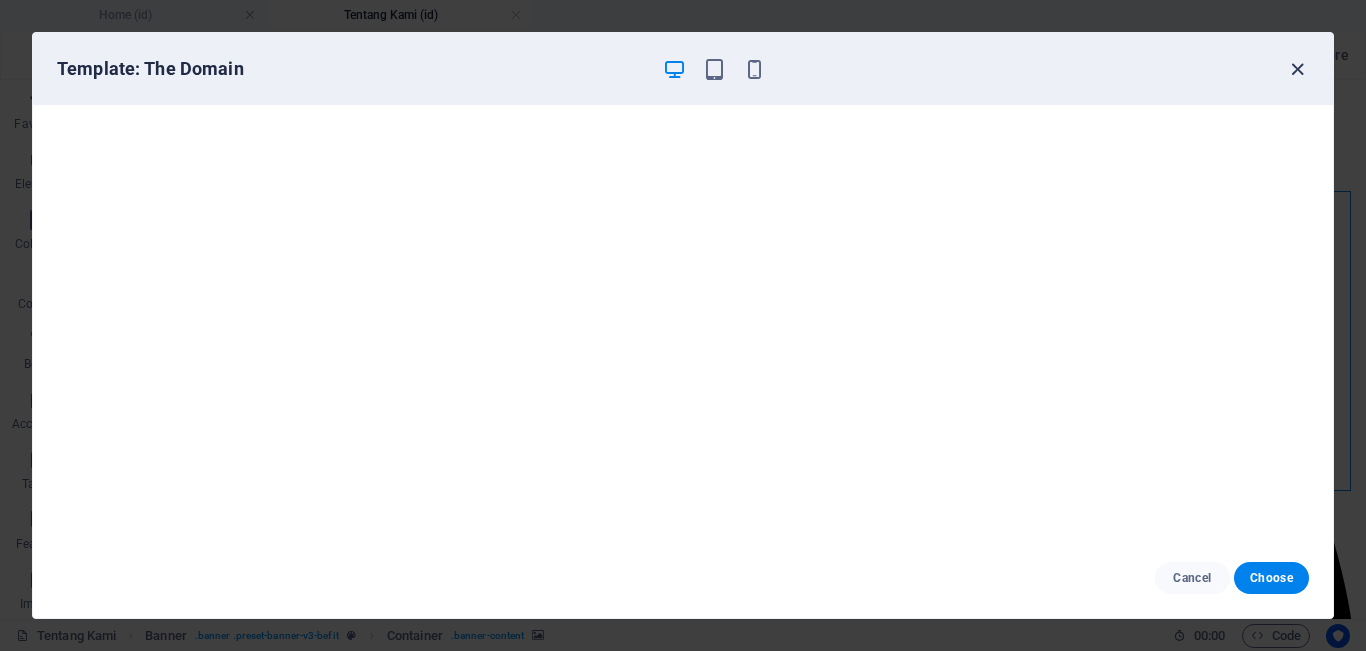 click at bounding box center (1297, 69) 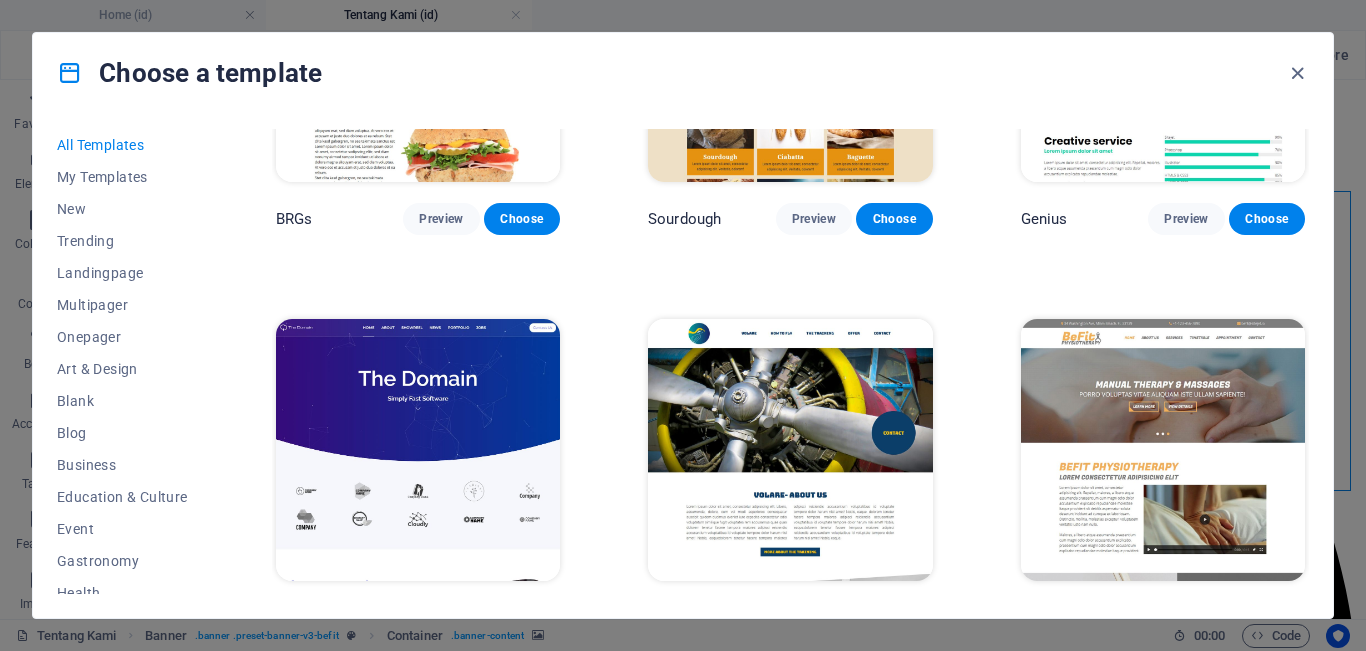 click at bounding box center (418, 450) 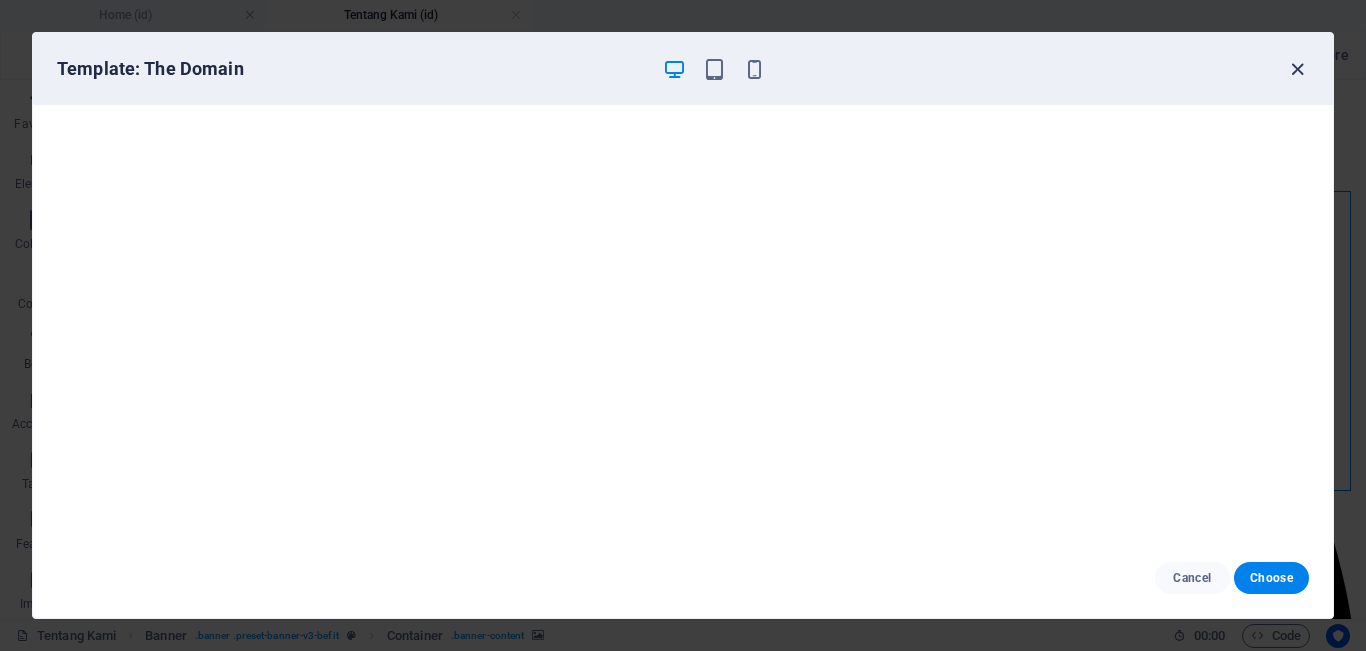 click at bounding box center [1297, 69] 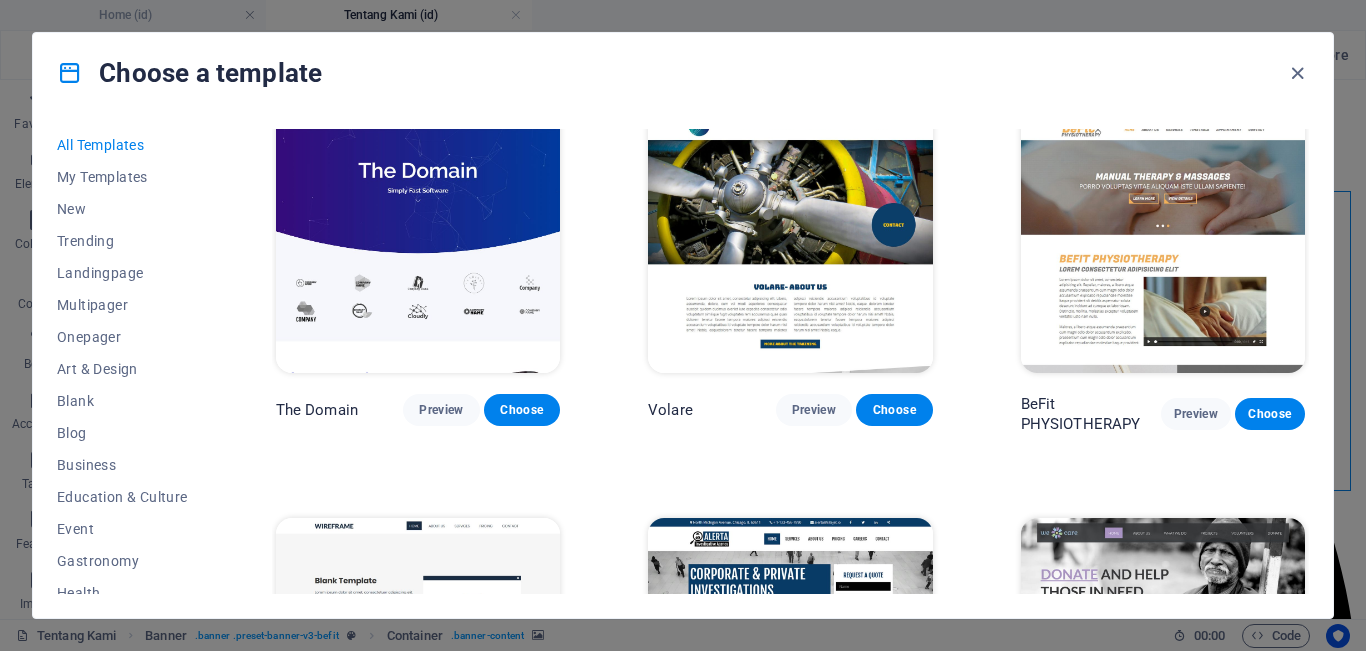 scroll, scrollTop: 9500, scrollLeft: 0, axis: vertical 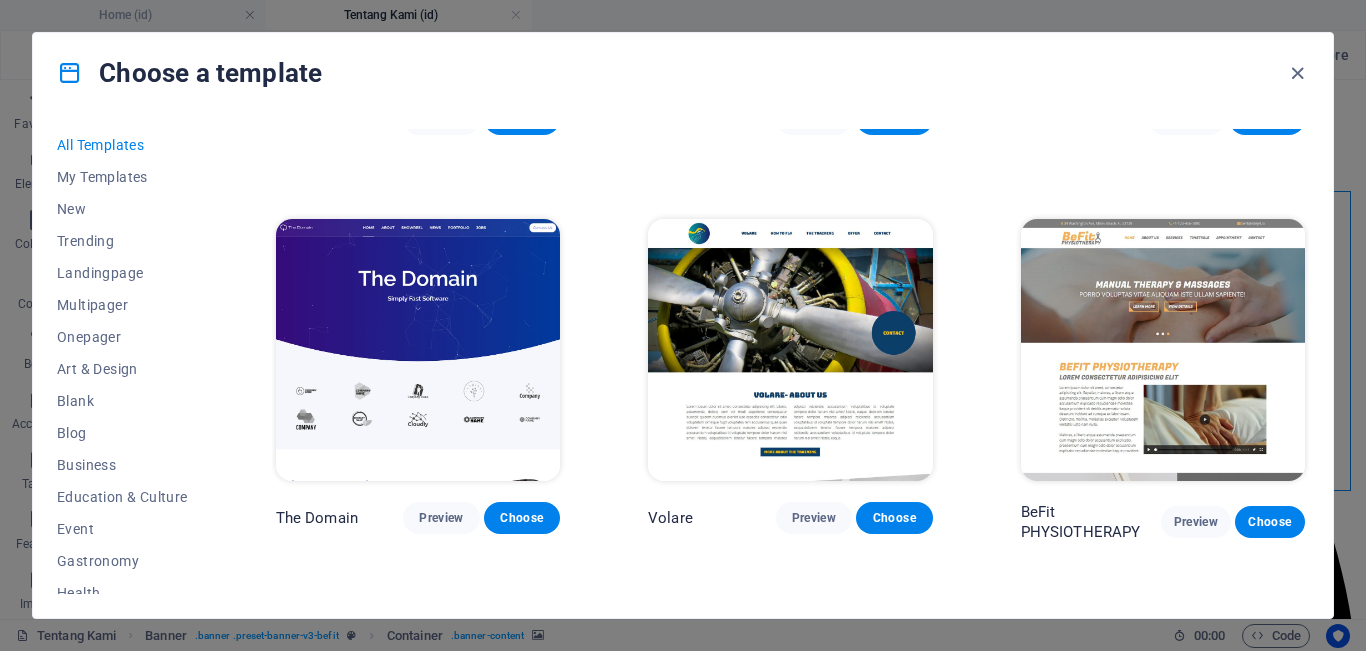 click at bounding box center [418, 350] 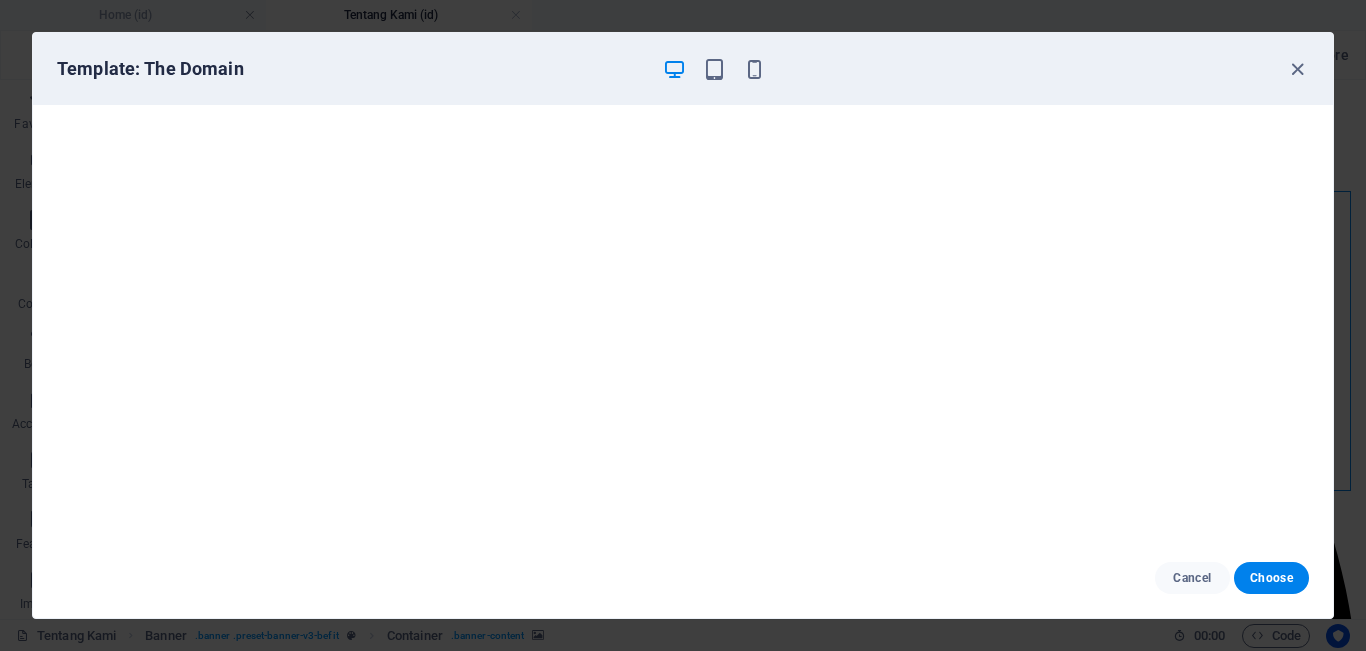 click at bounding box center (714, 69) 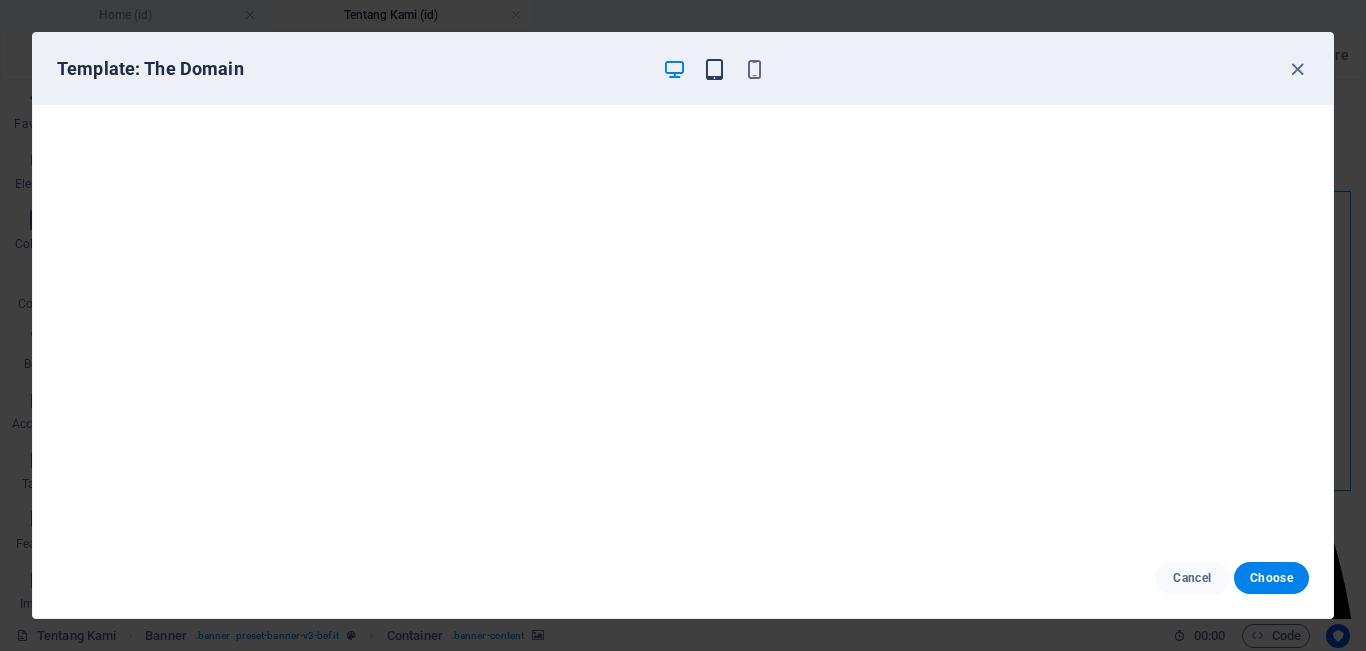 click at bounding box center (714, 69) 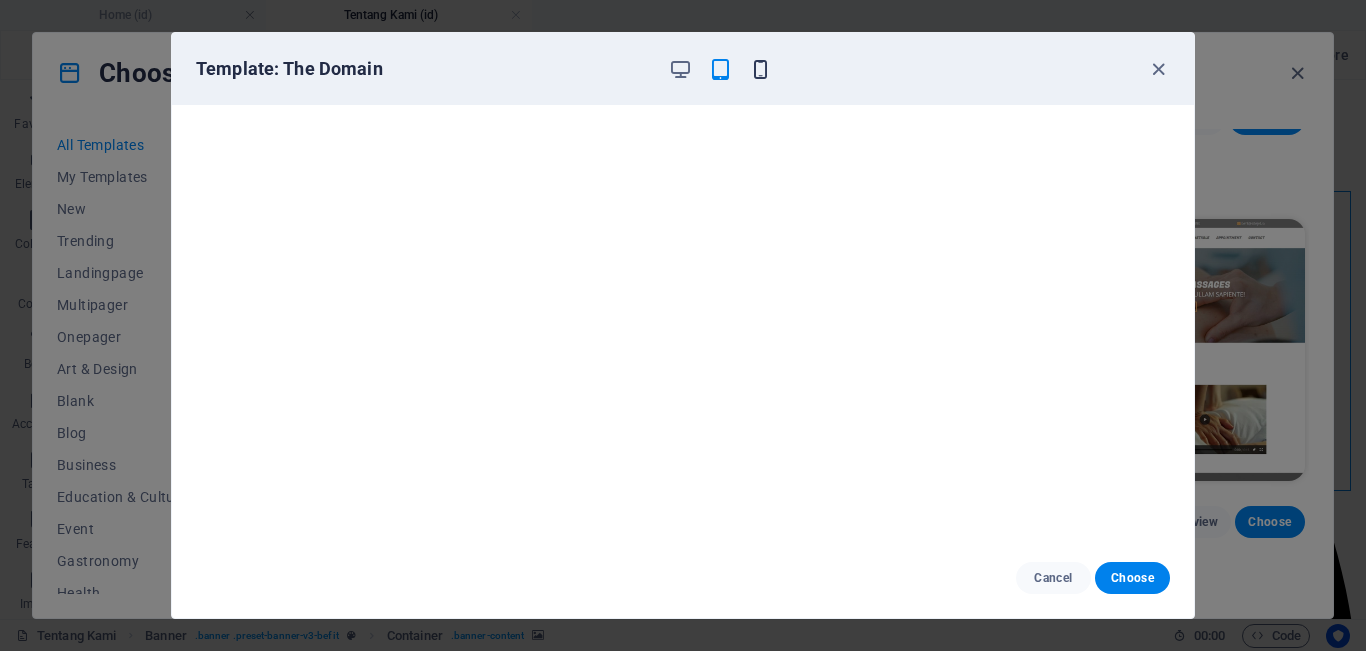 click at bounding box center [760, 69] 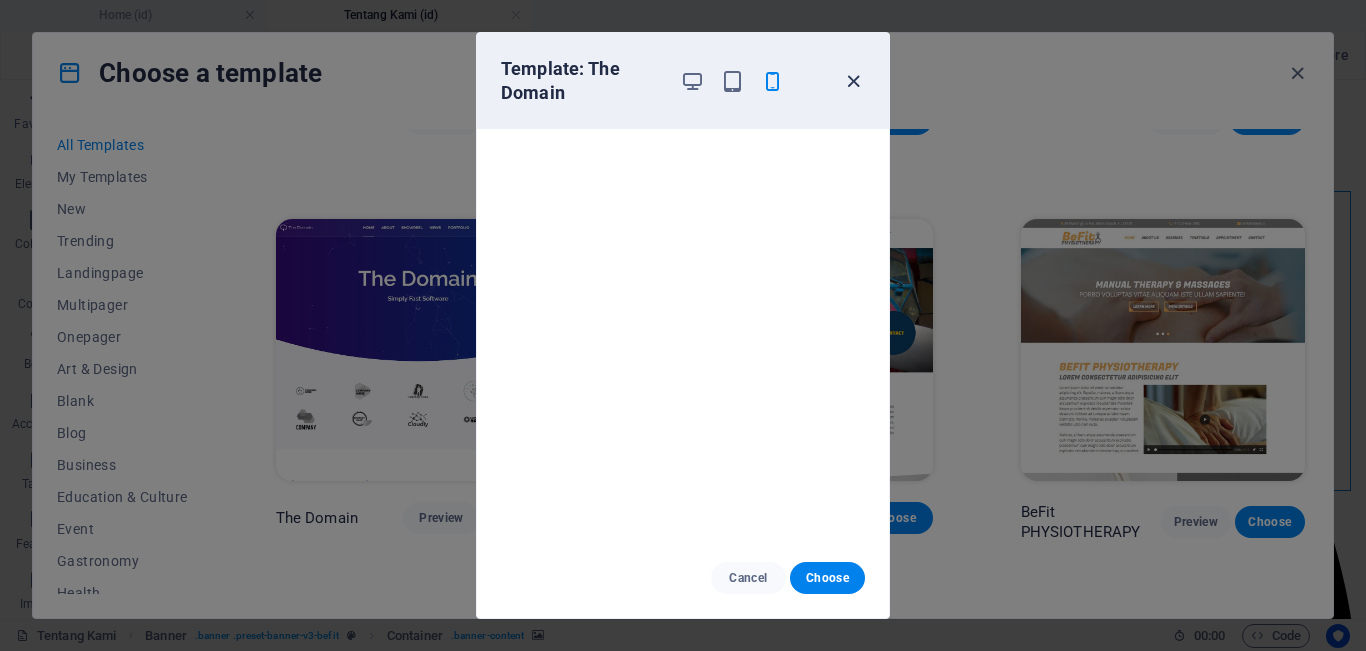 click at bounding box center [853, 81] 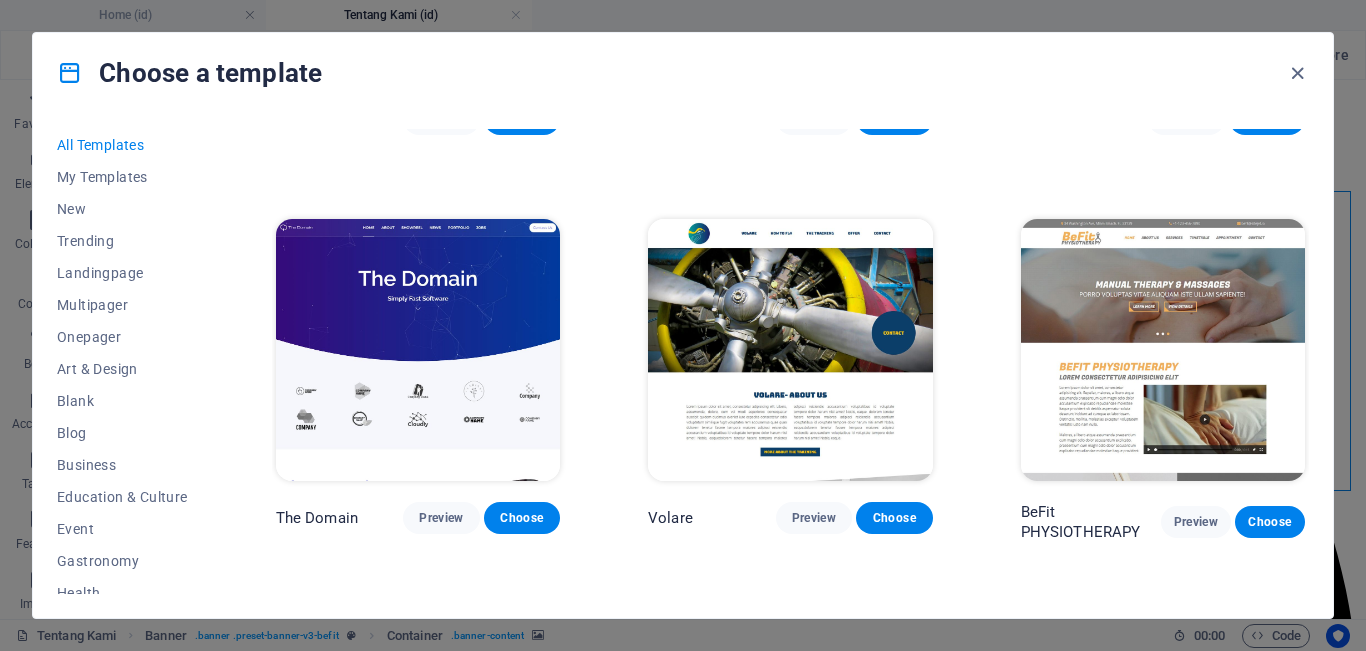 click at bounding box center (418, 350) 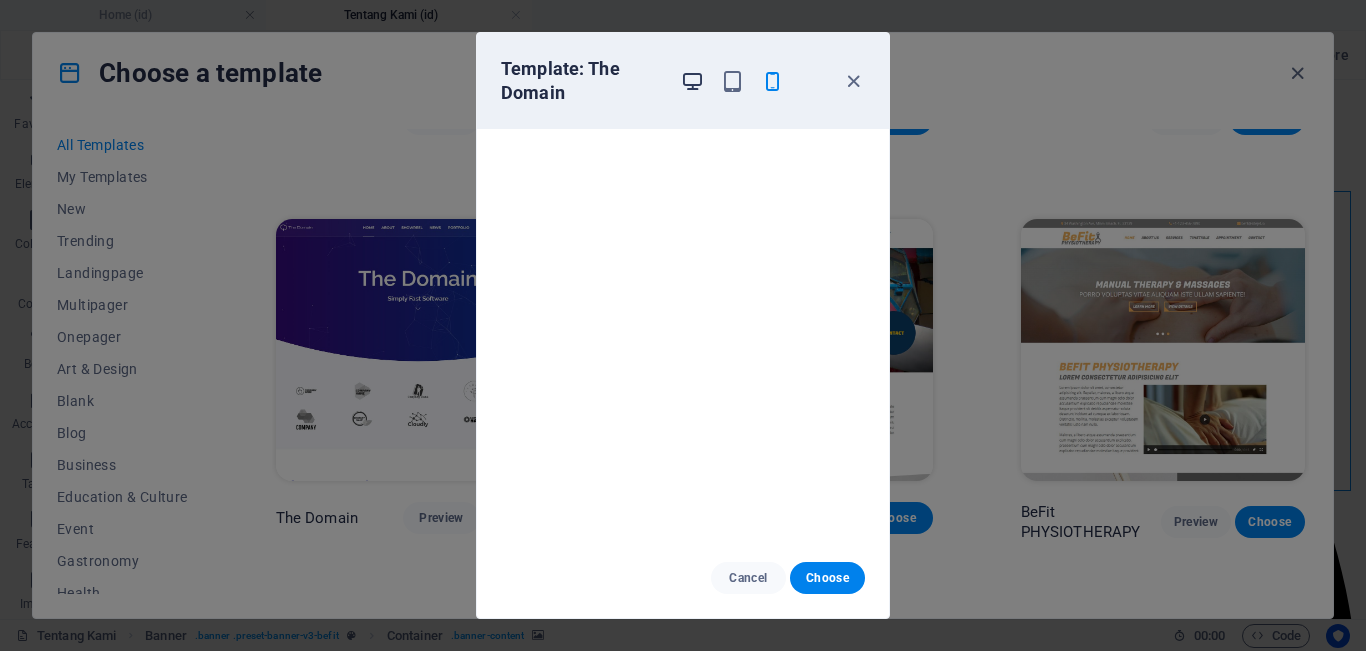click at bounding box center [692, 81] 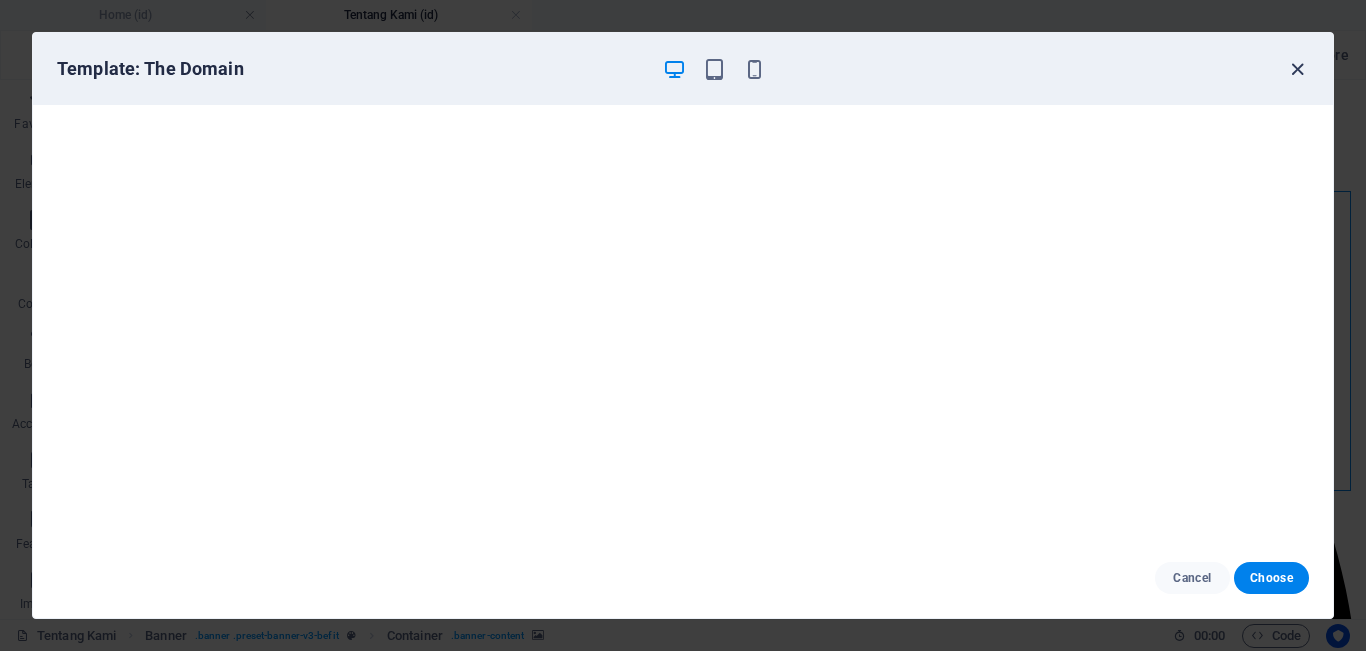 click at bounding box center [1297, 69] 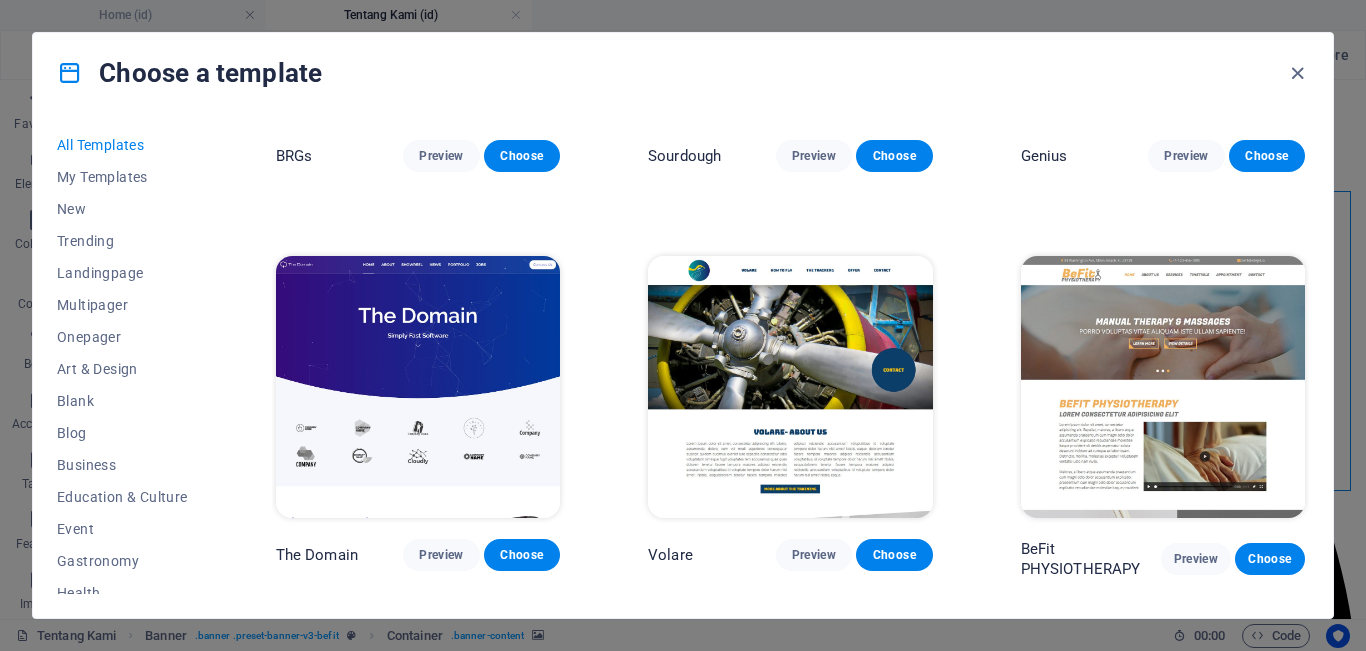 scroll, scrollTop: 9600, scrollLeft: 0, axis: vertical 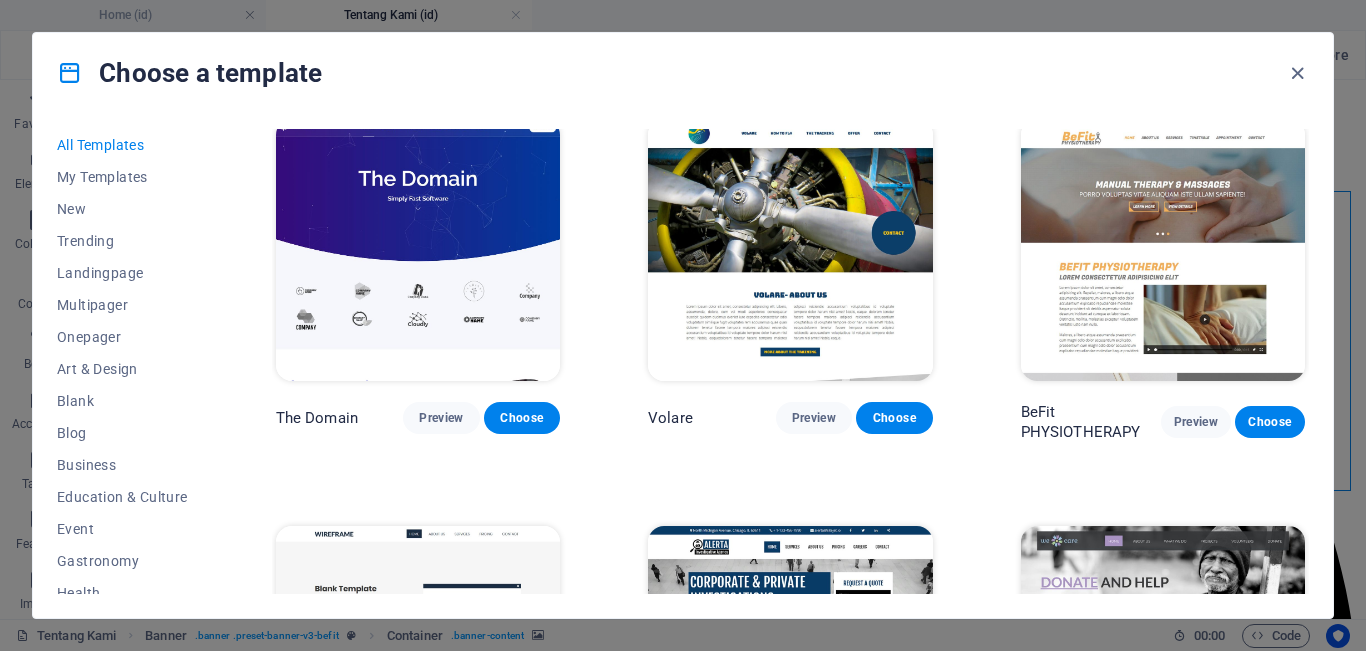 click at bounding box center (418, 250) 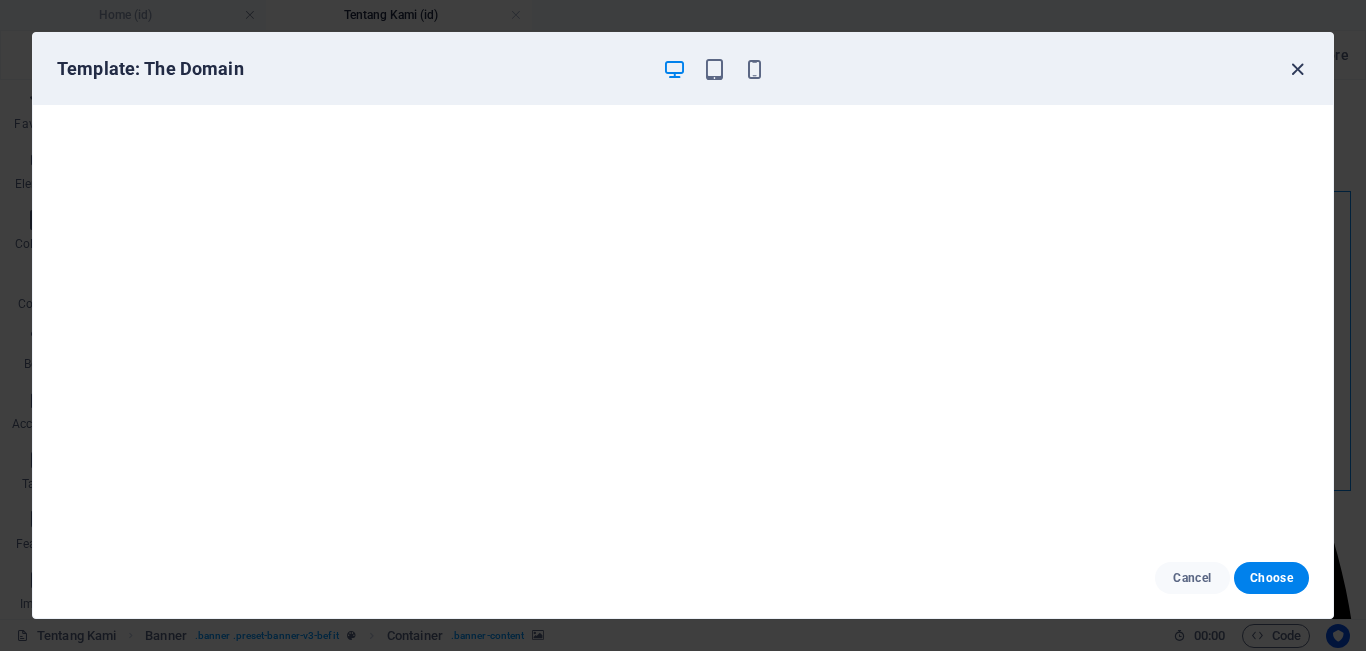 click at bounding box center (1297, 69) 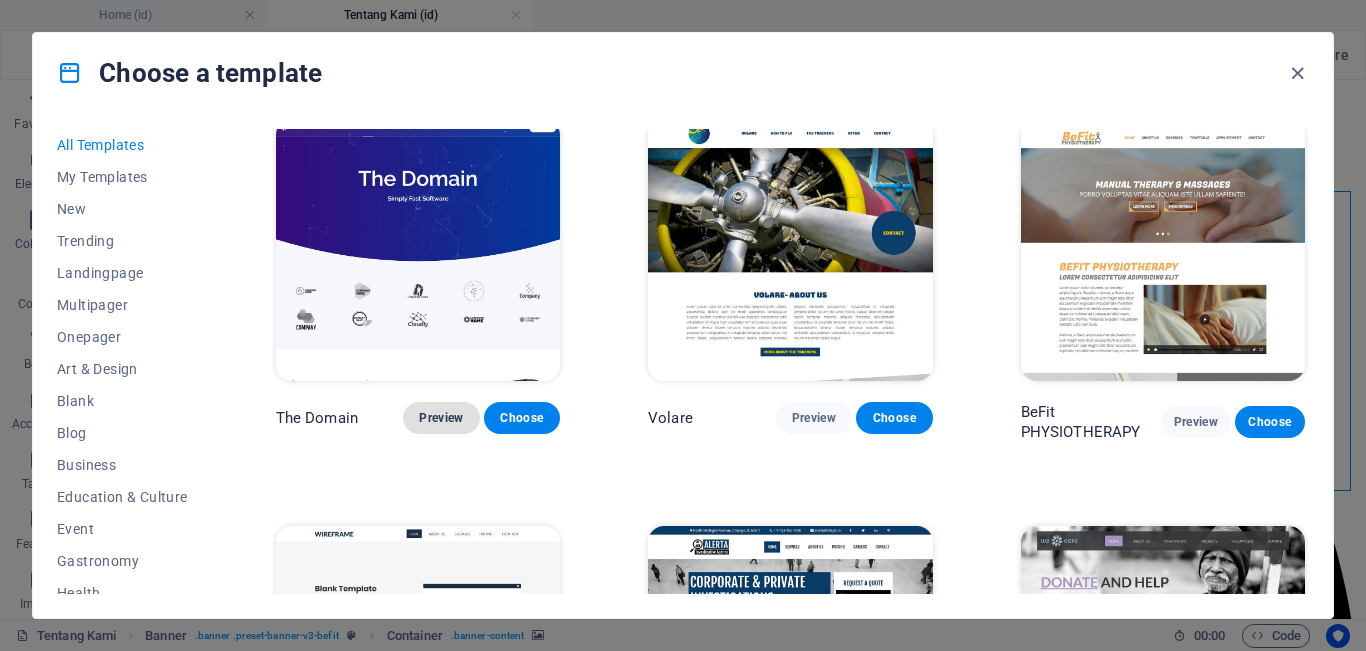 click on "Preview" at bounding box center [441, 418] 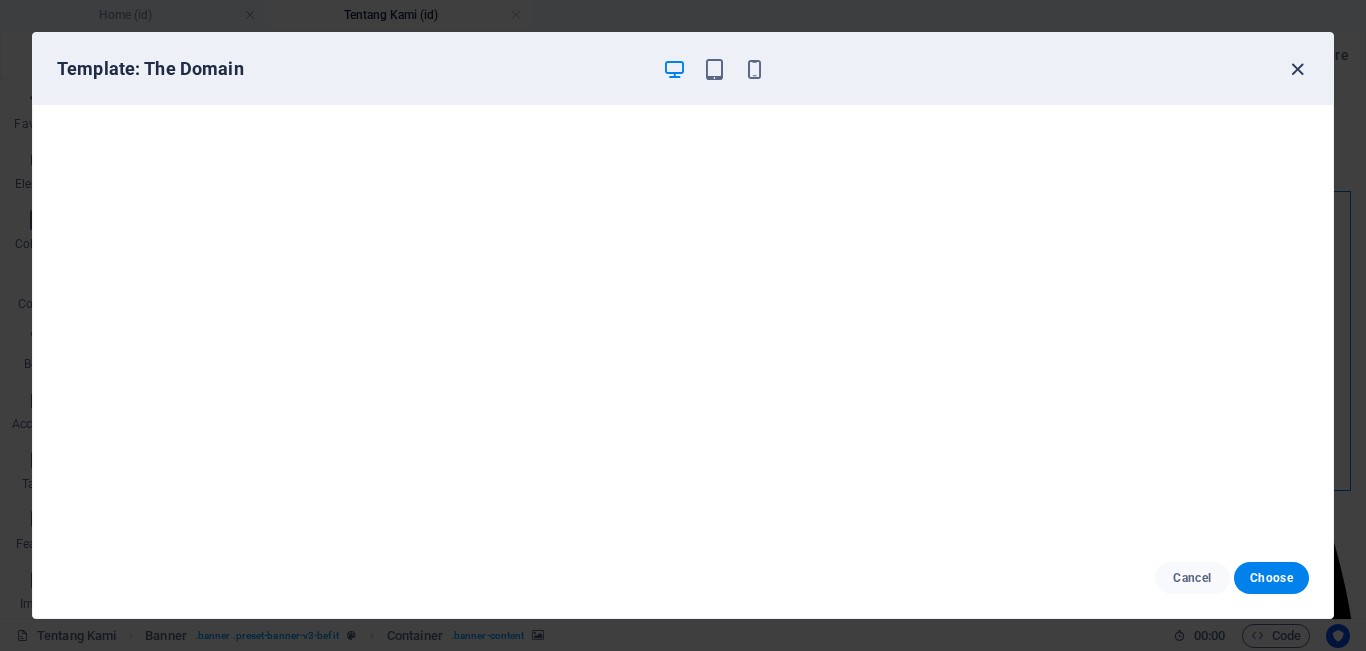 click at bounding box center [1297, 69] 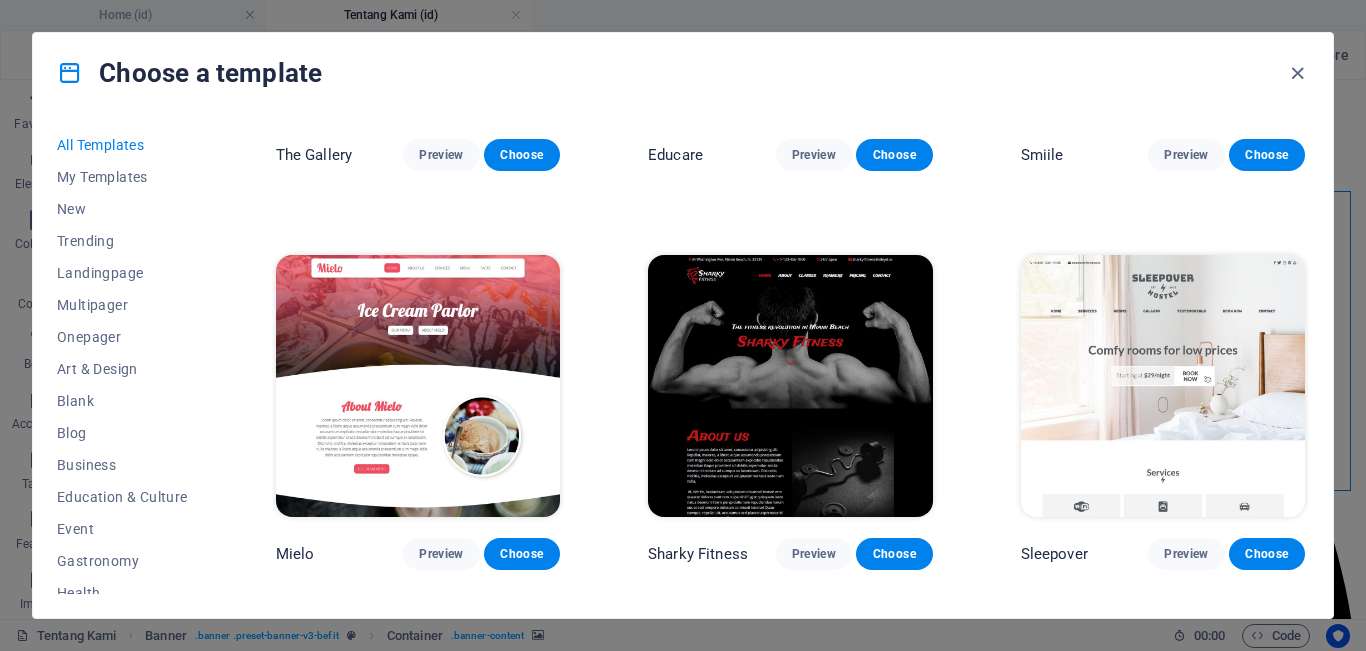 scroll, scrollTop: 12300, scrollLeft: 0, axis: vertical 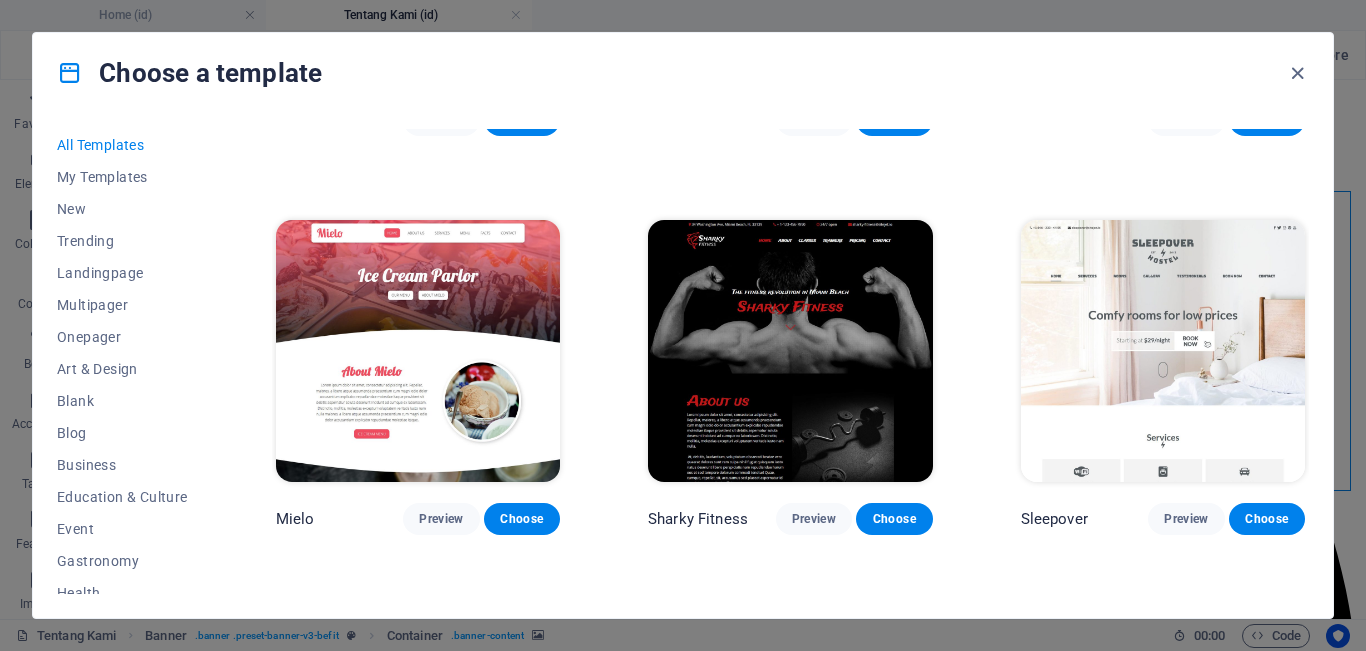 click at bounding box center [1163, 351] 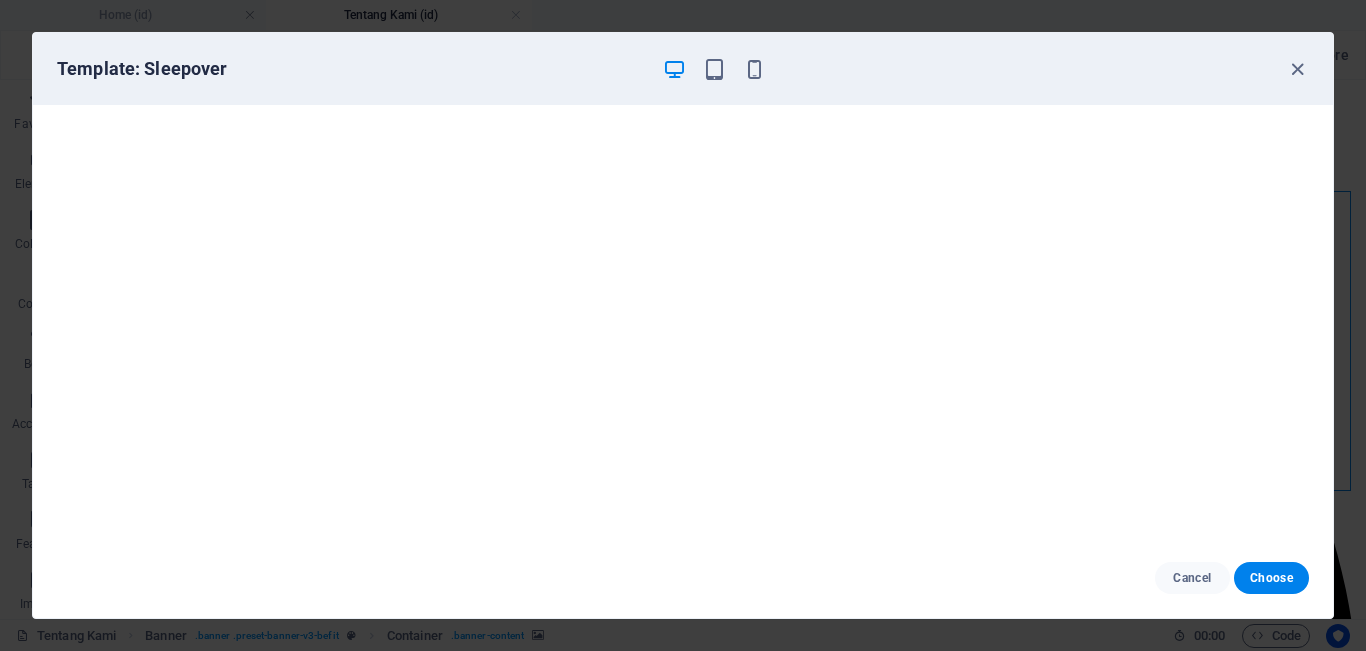 scroll, scrollTop: 5, scrollLeft: 0, axis: vertical 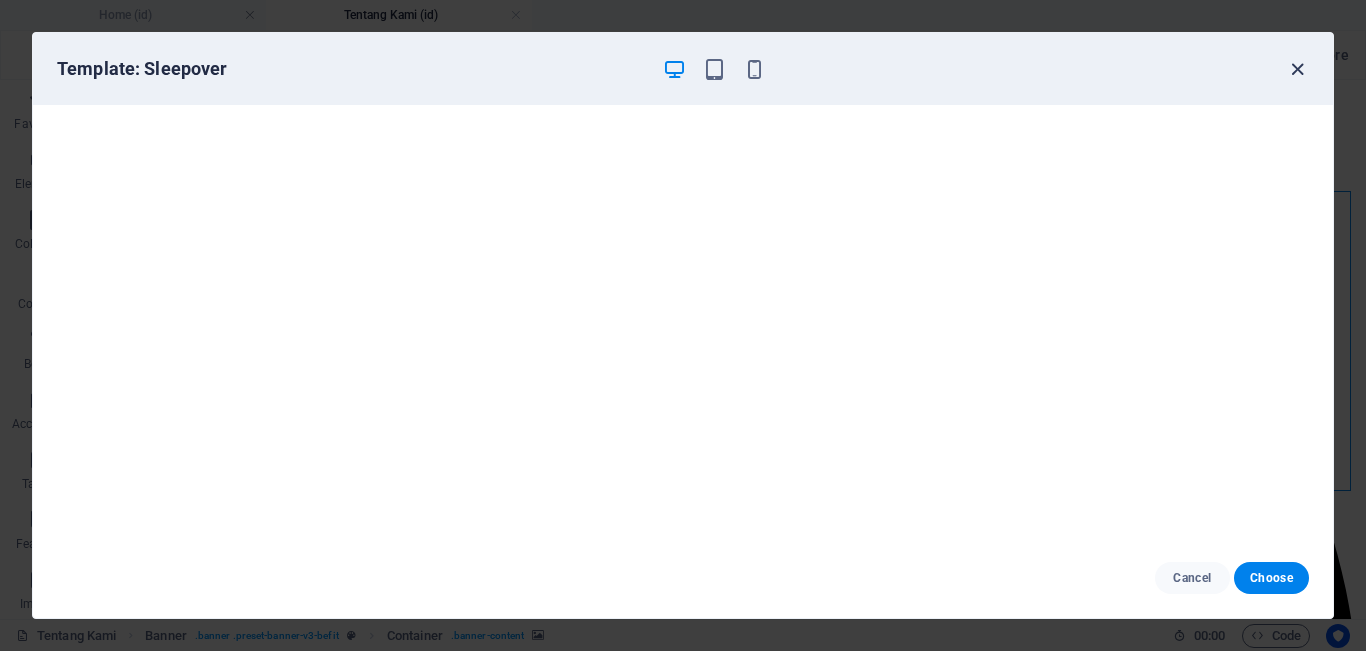 click at bounding box center (1297, 69) 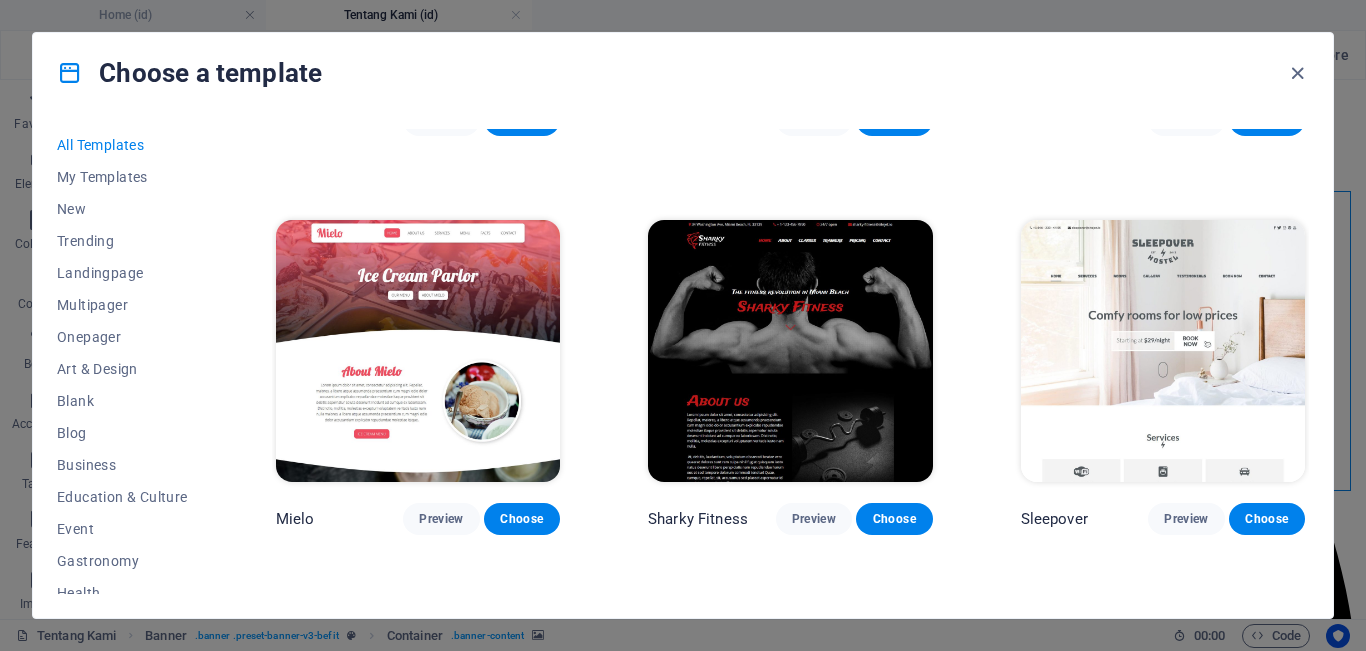 click at bounding box center [1163, 351] 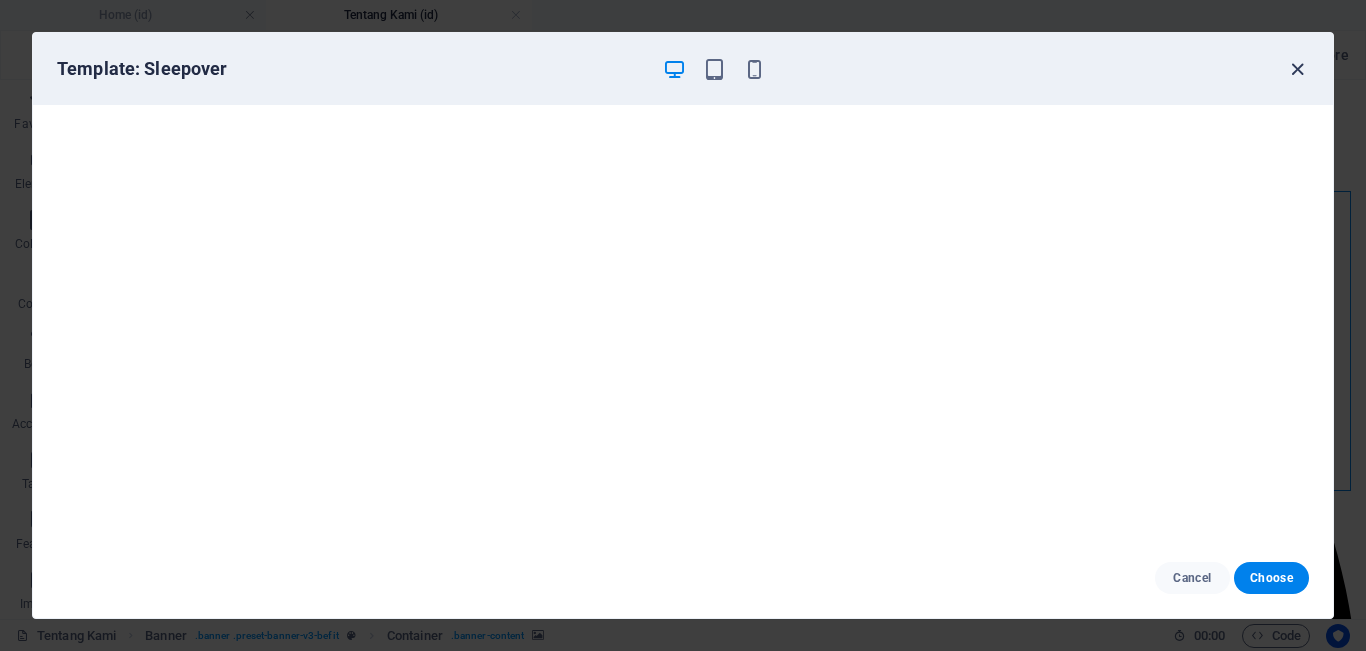 click at bounding box center (1297, 69) 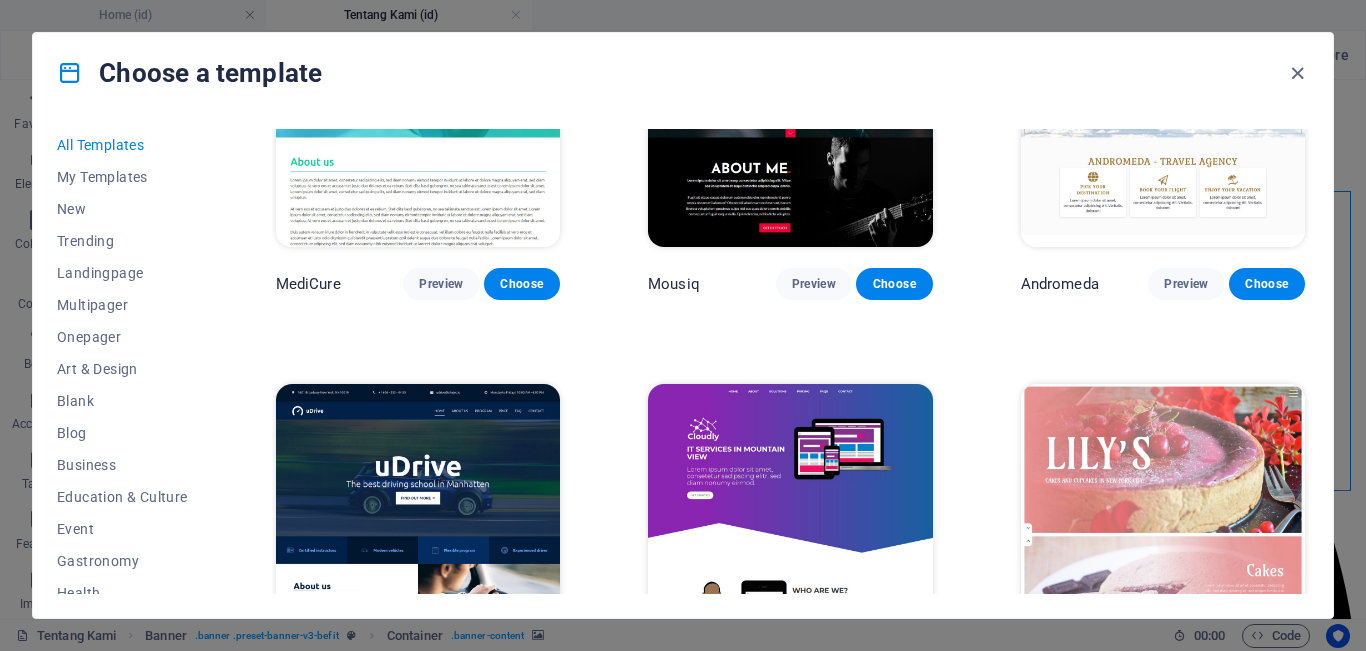 scroll, scrollTop: 13000, scrollLeft: 0, axis: vertical 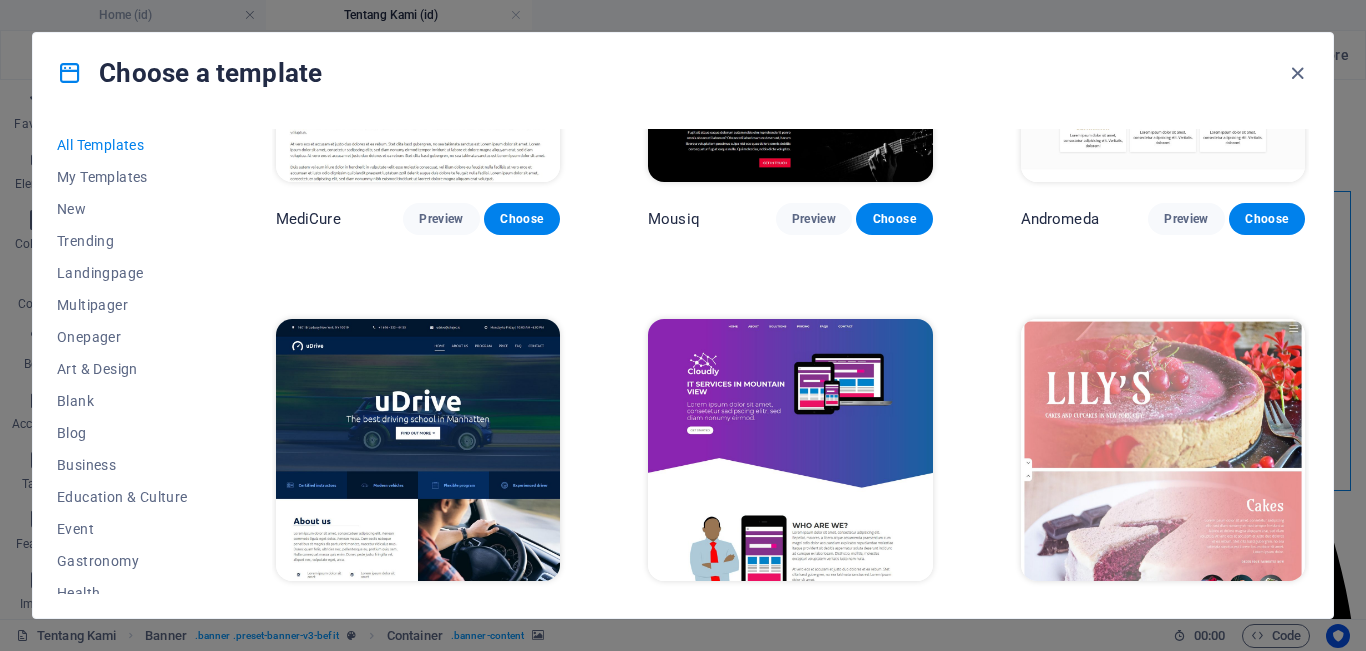 click at bounding box center [790, 450] 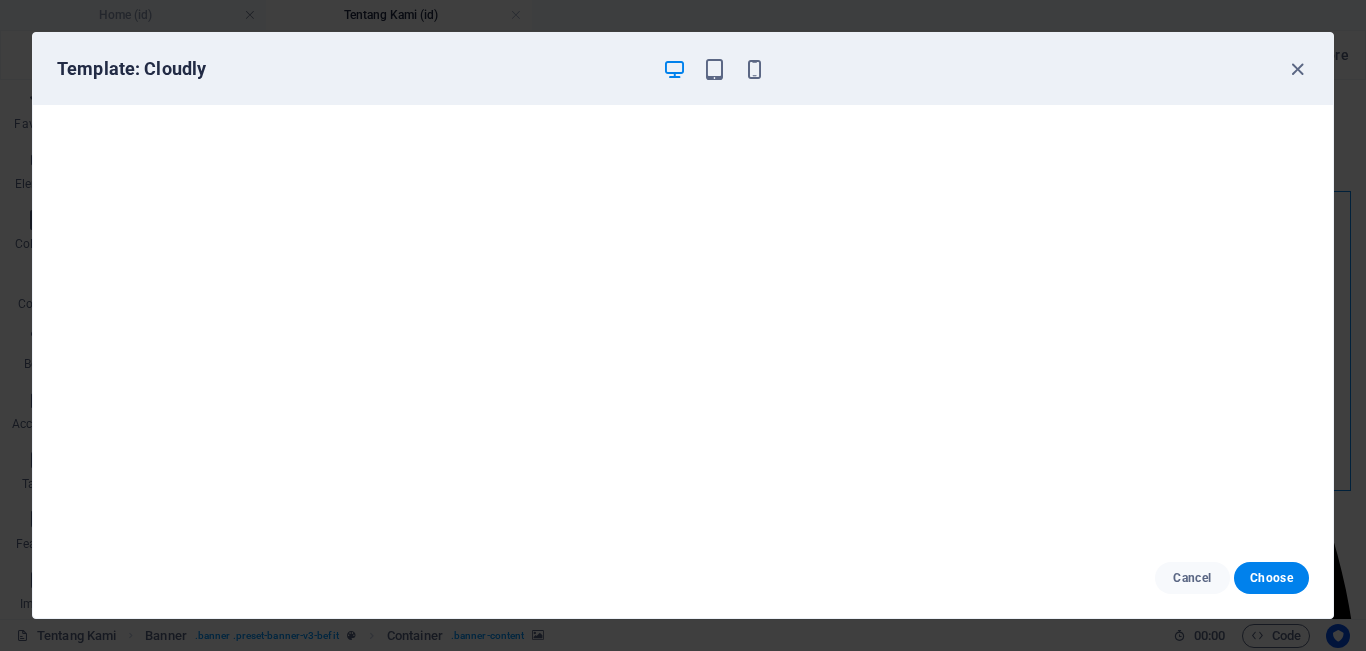 scroll, scrollTop: 0, scrollLeft: 0, axis: both 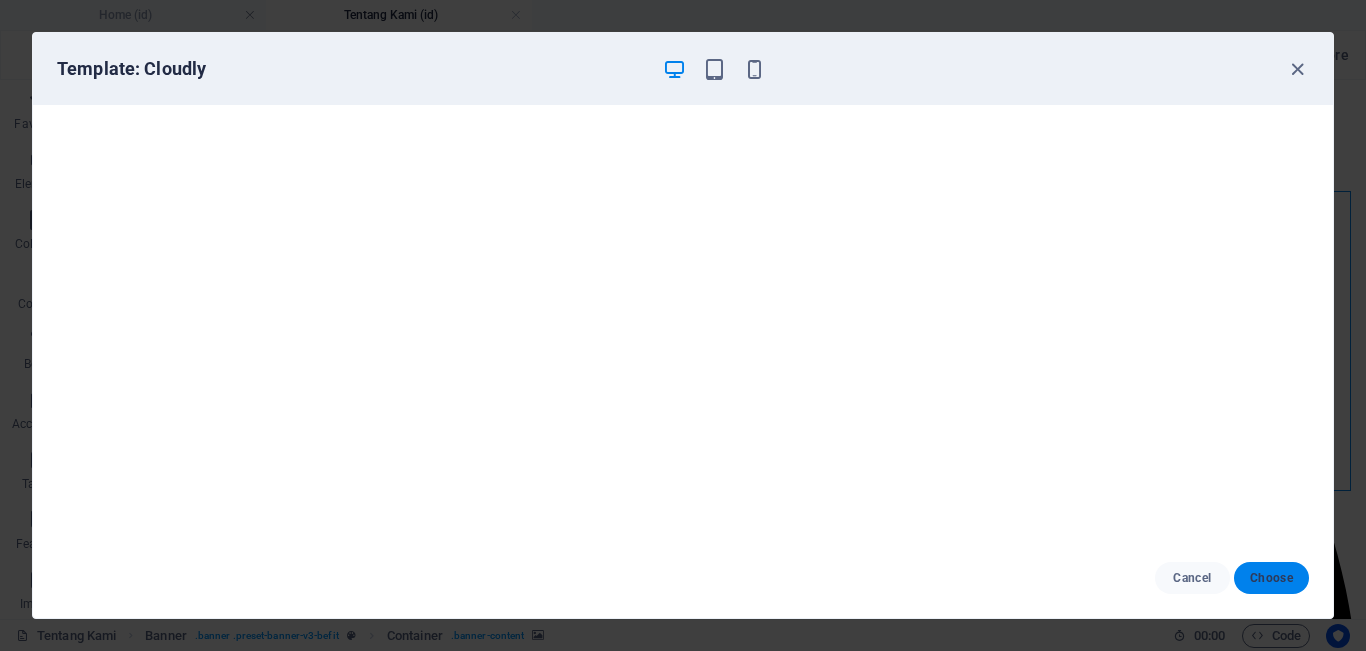click on "Choose" at bounding box center [1271, 578] 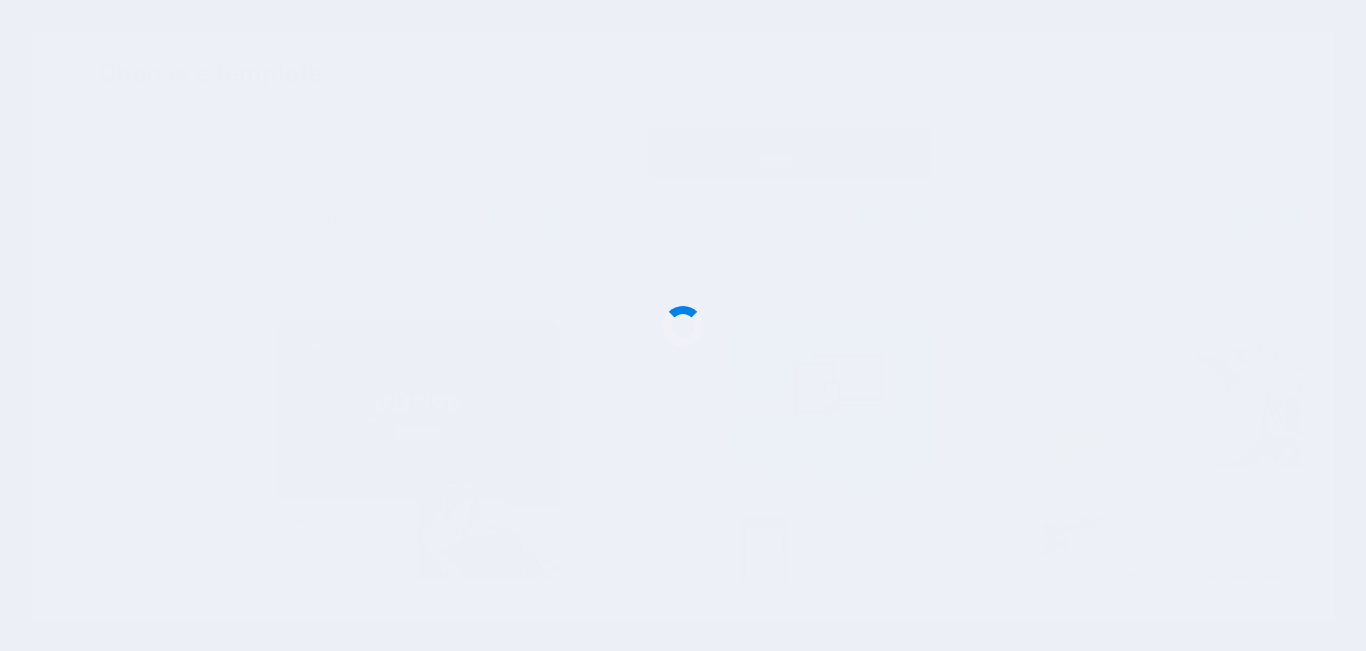 drag, startPoint x: 1301, startPoint y: 608, endPoint x: 765, endPoint y: 215, distance: 664.639 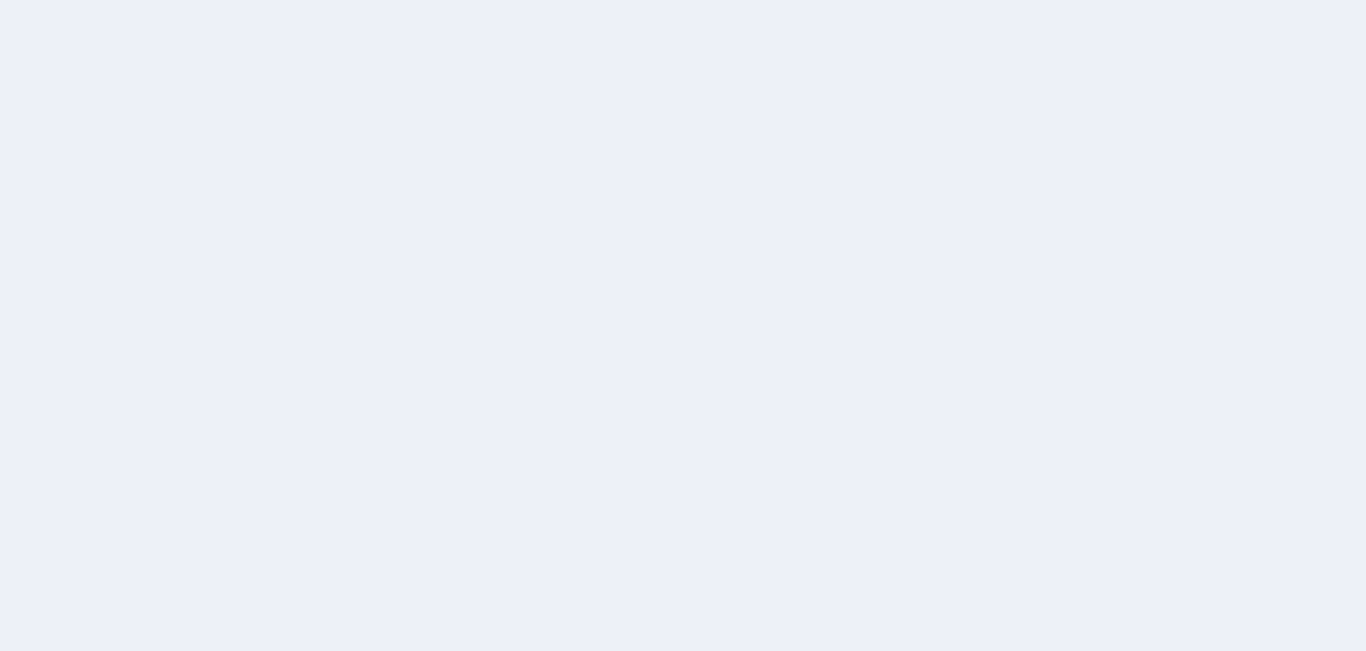 scroll, scrollTop: 0, scrollLeft: 0, axis: both 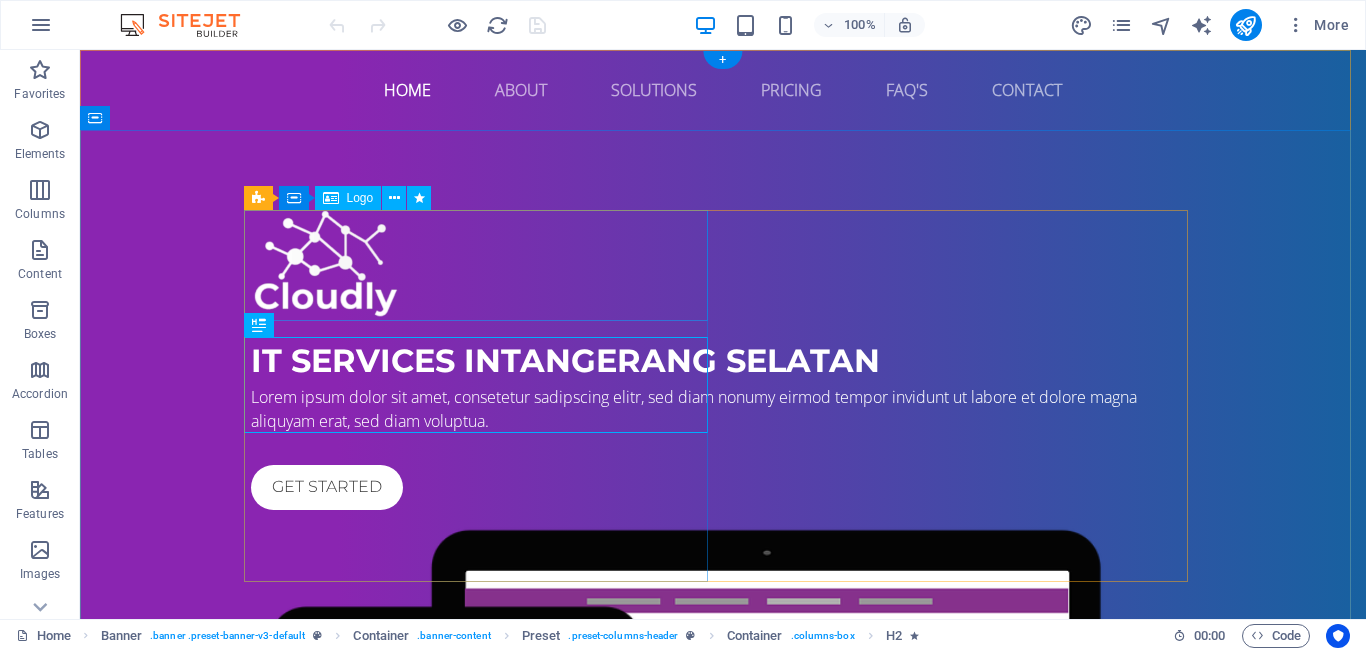click at bounding box center (723, 265) 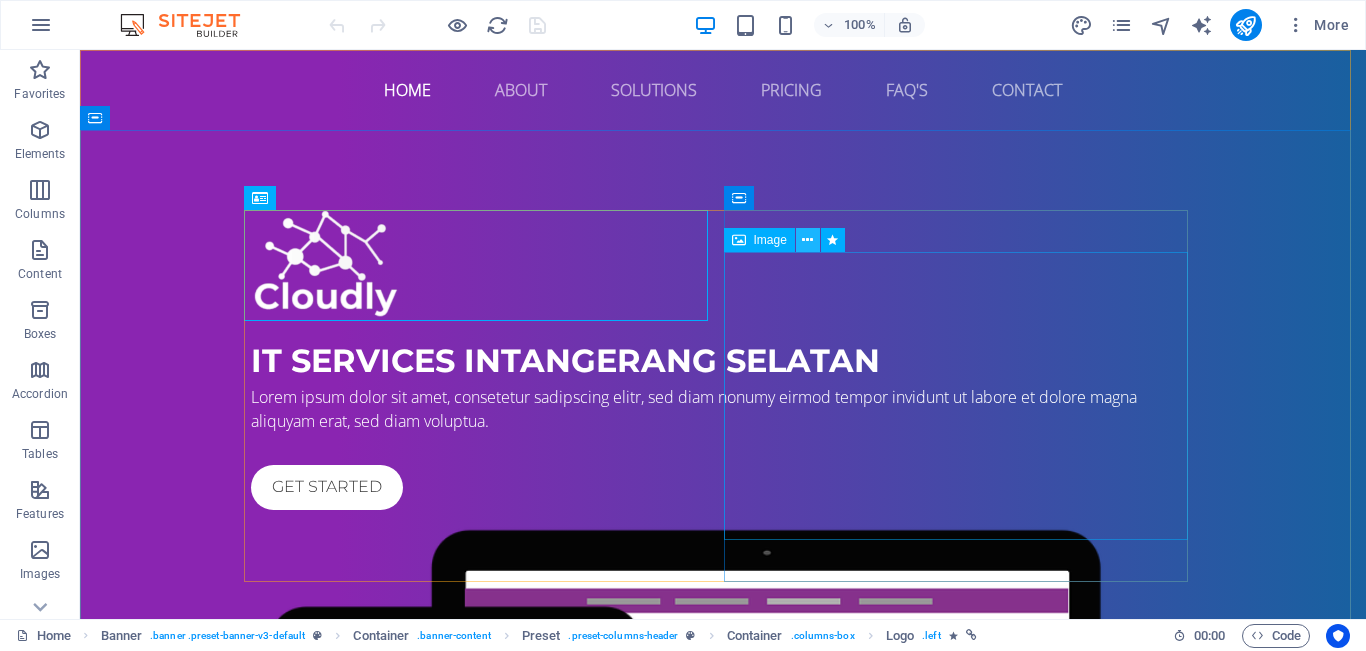 click at bounding box center [807, 240] 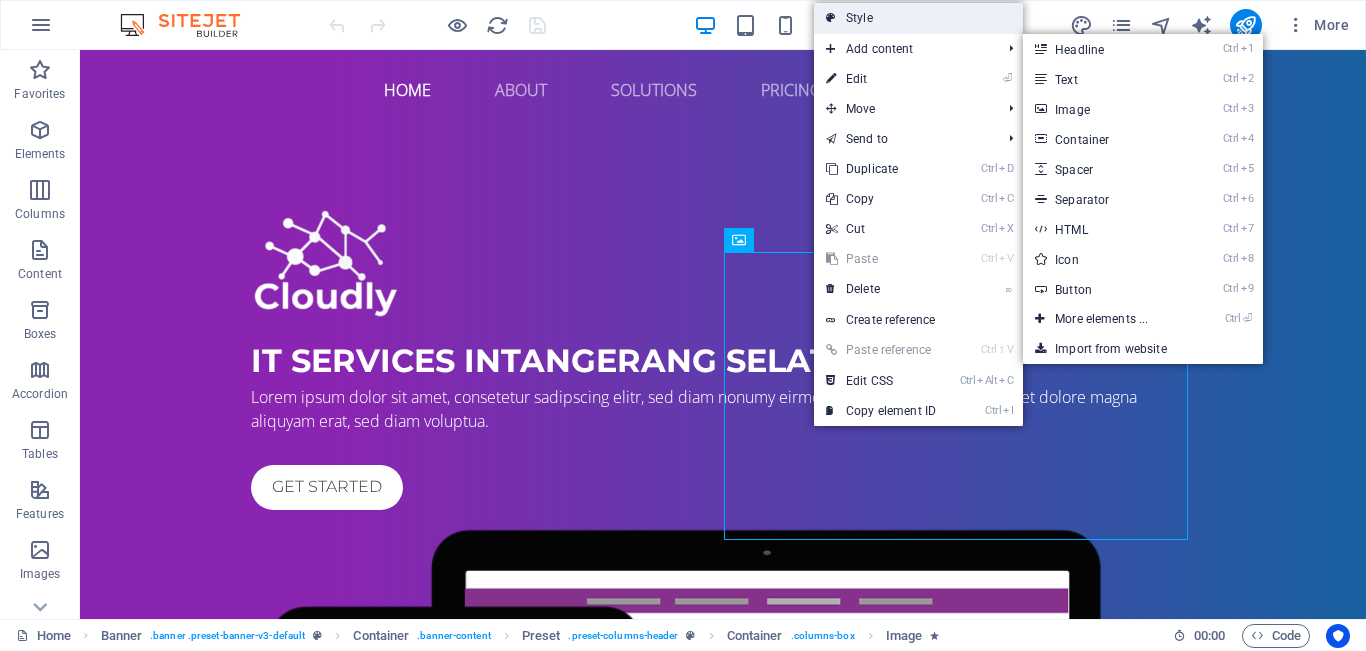 click on "Style" at bounding box center (918, 18) 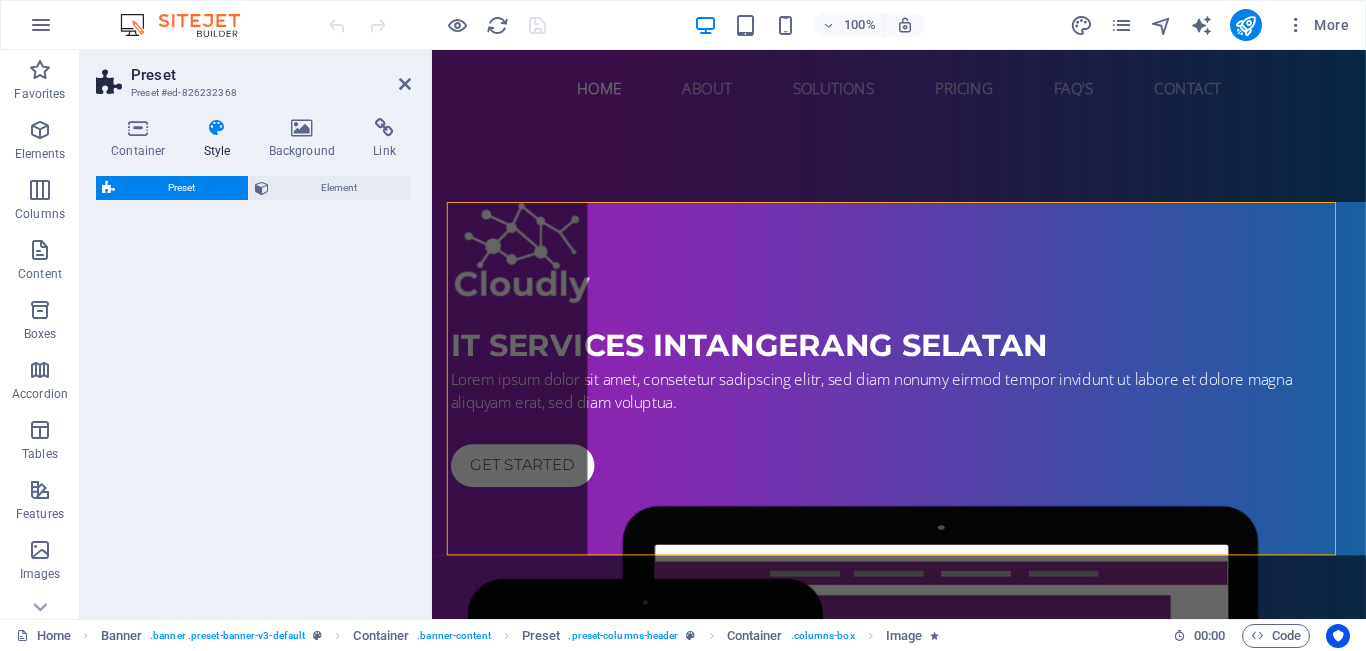 select on "px" 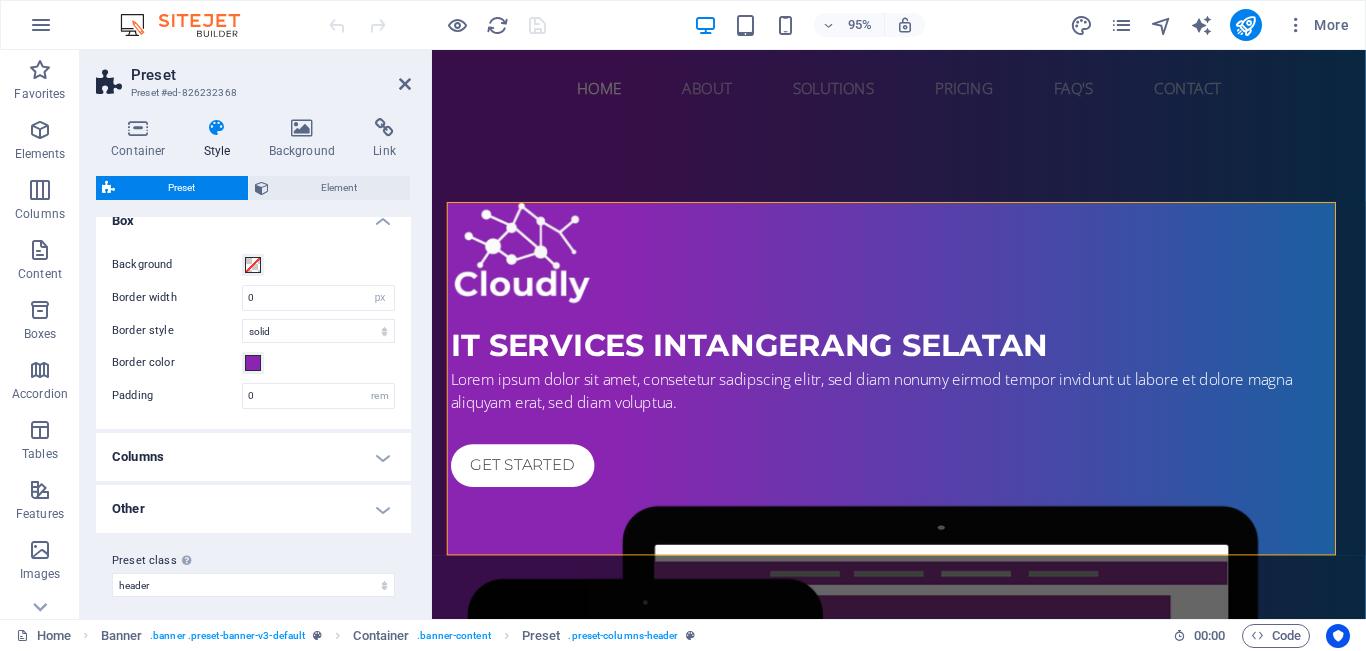 scroll, scrollTop: 30, scrollLeft: 0, axis: vertical 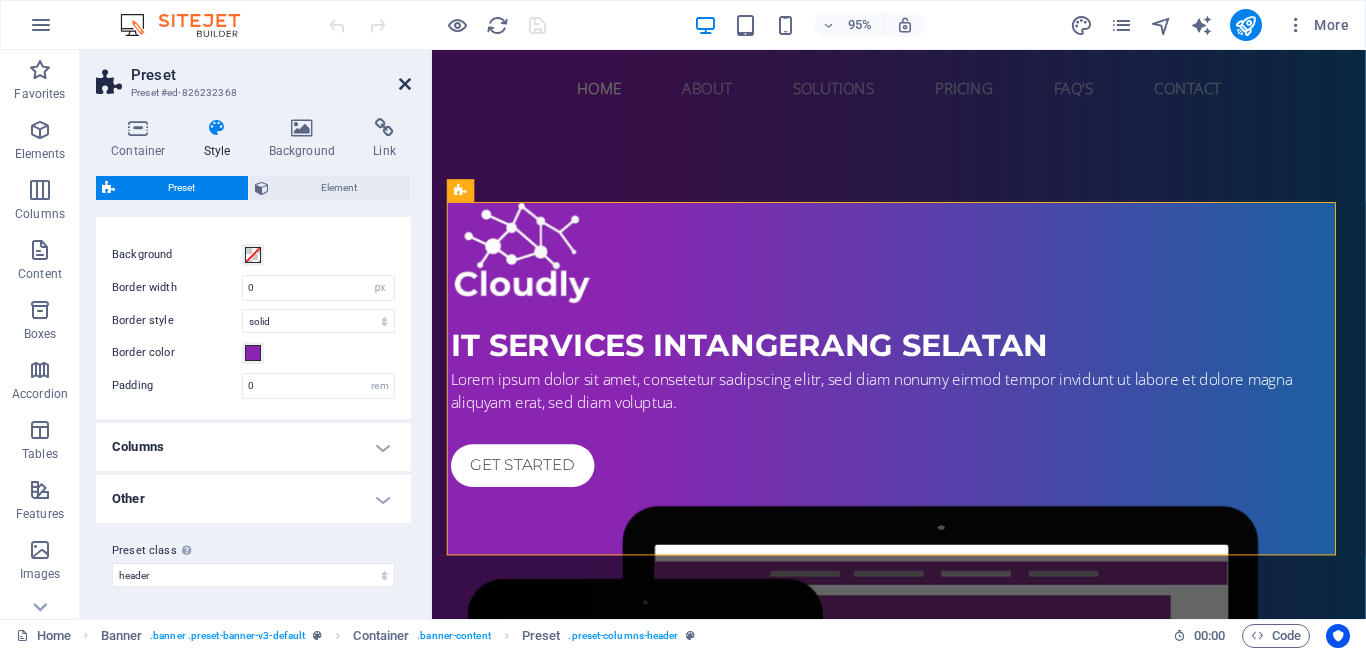 click at bounding box center (405, 84) 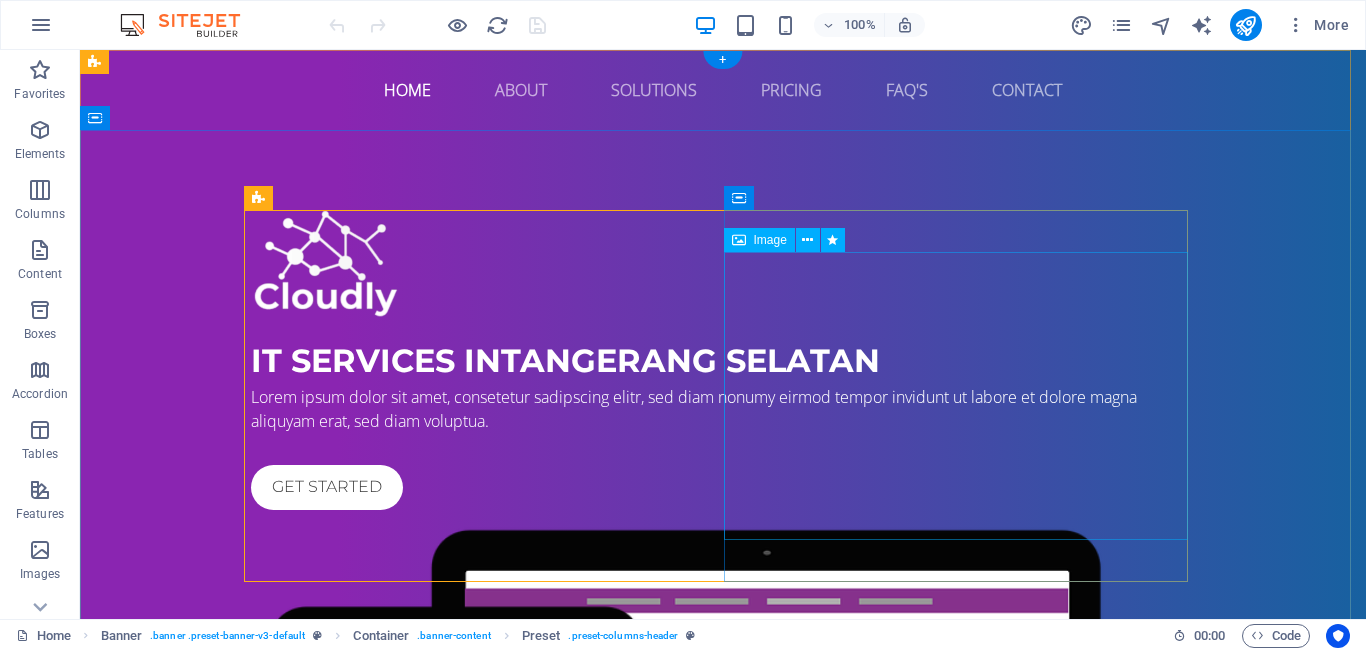 click at bounding box center [723, 810] 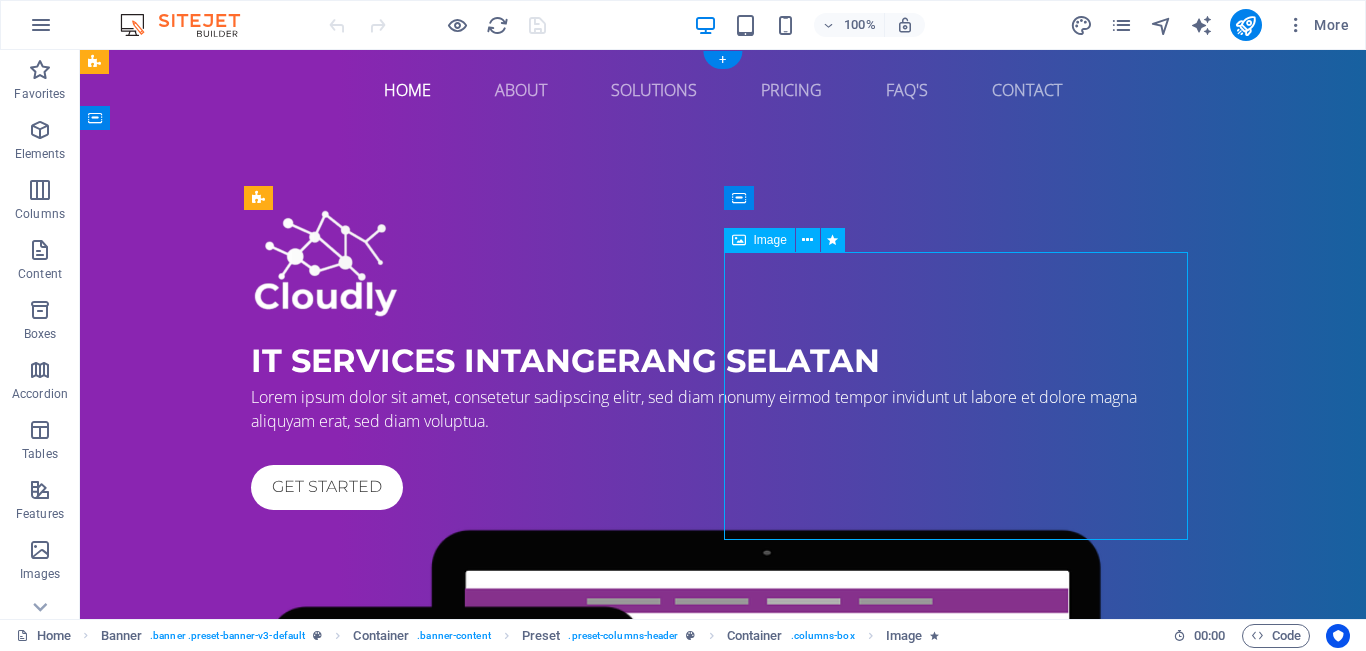 click at bounding box center [723, 810] 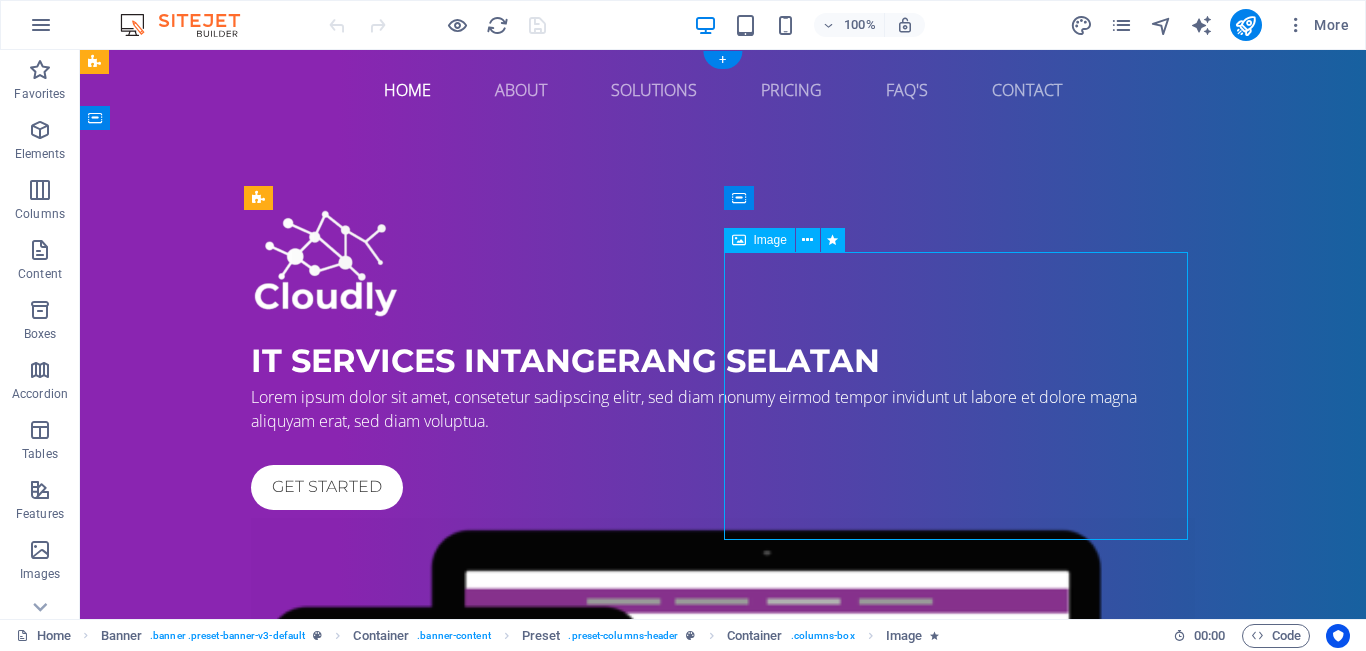 select on "%" 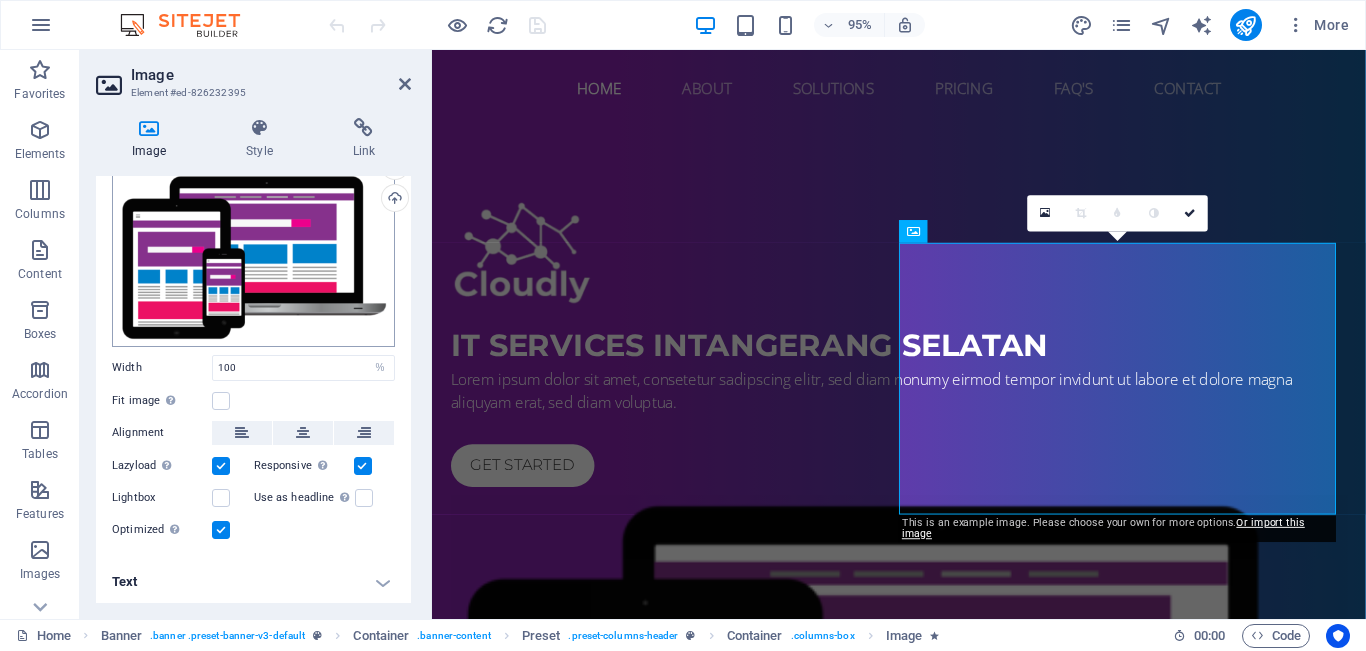 scroll, scrollTop: 0, scrollLeft: 0, axis: both 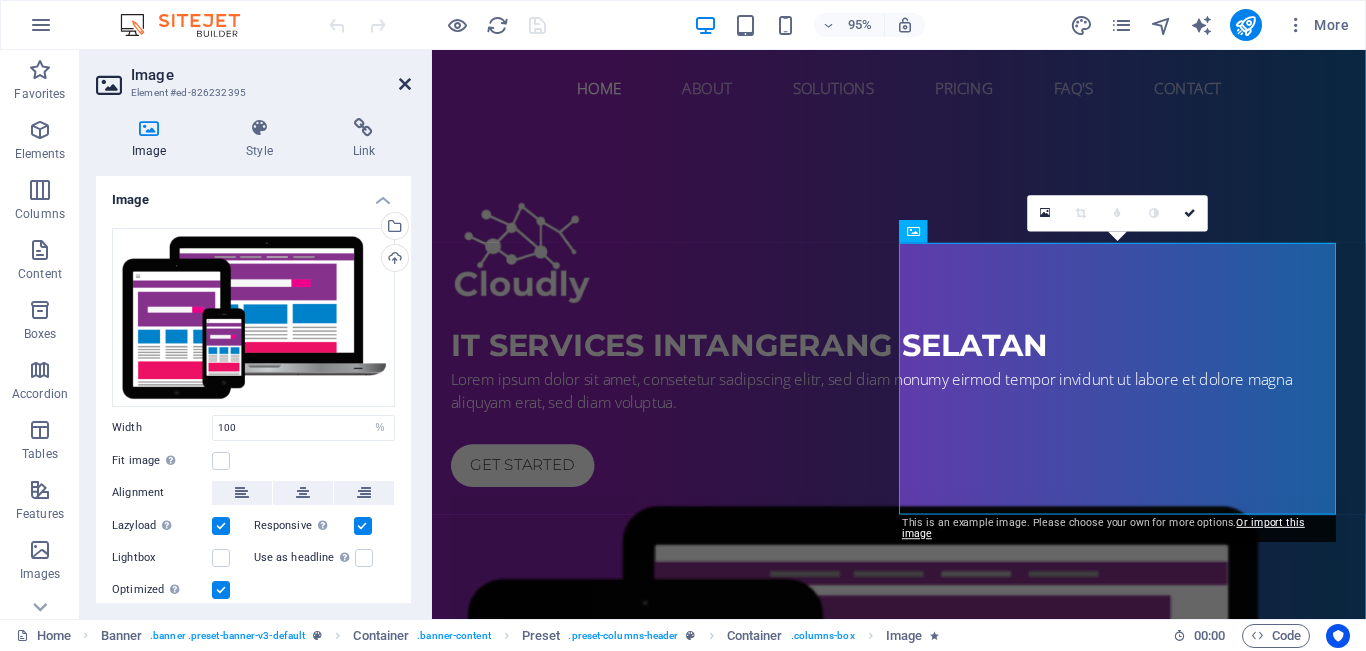 click at bounding box center (405, 84) 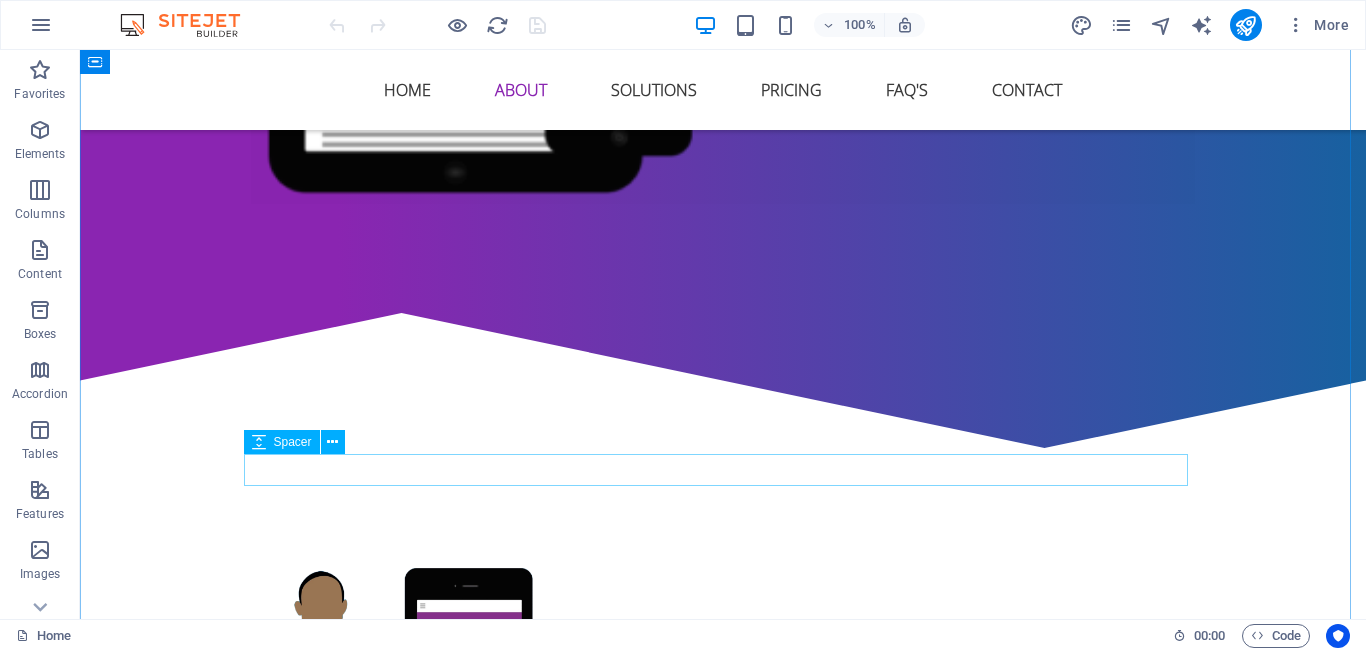 scroll, scrollTop: 1000, scrollLeft: 0, axis: vertical 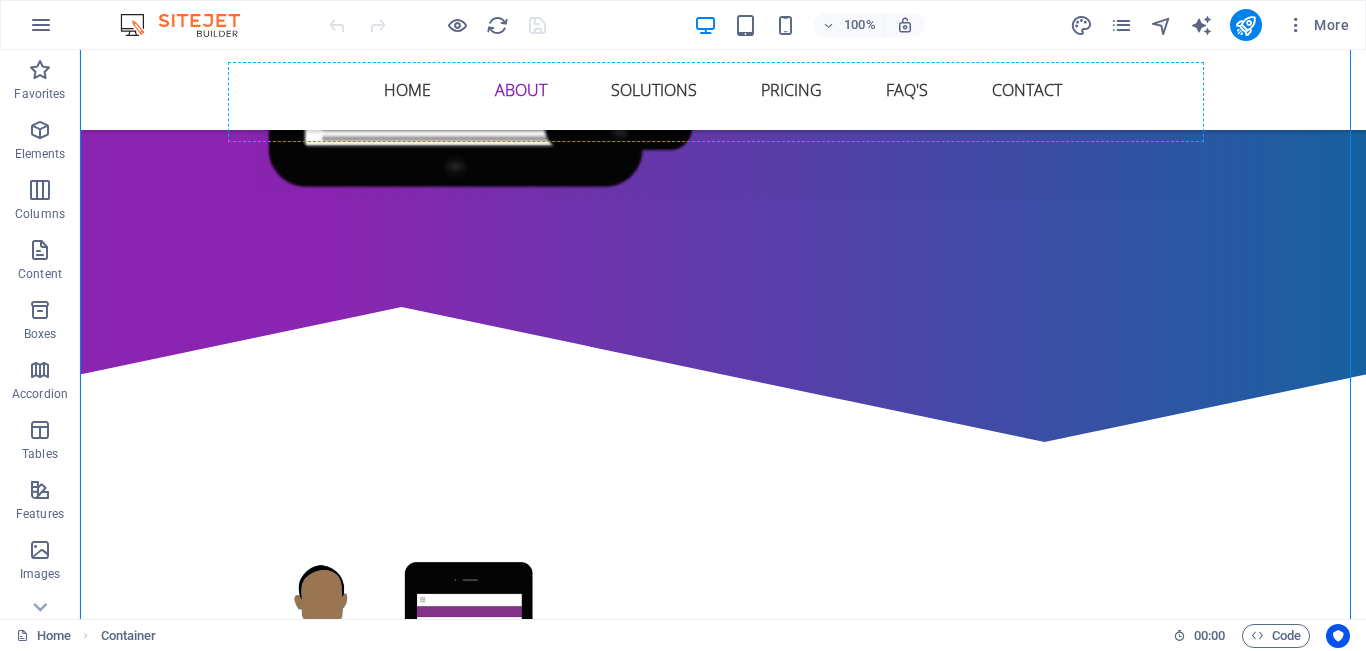 drag, startPoint x: 334, startPoint y: 428, endPoint x: 268, endPoint y: 110, distance: 324.77686 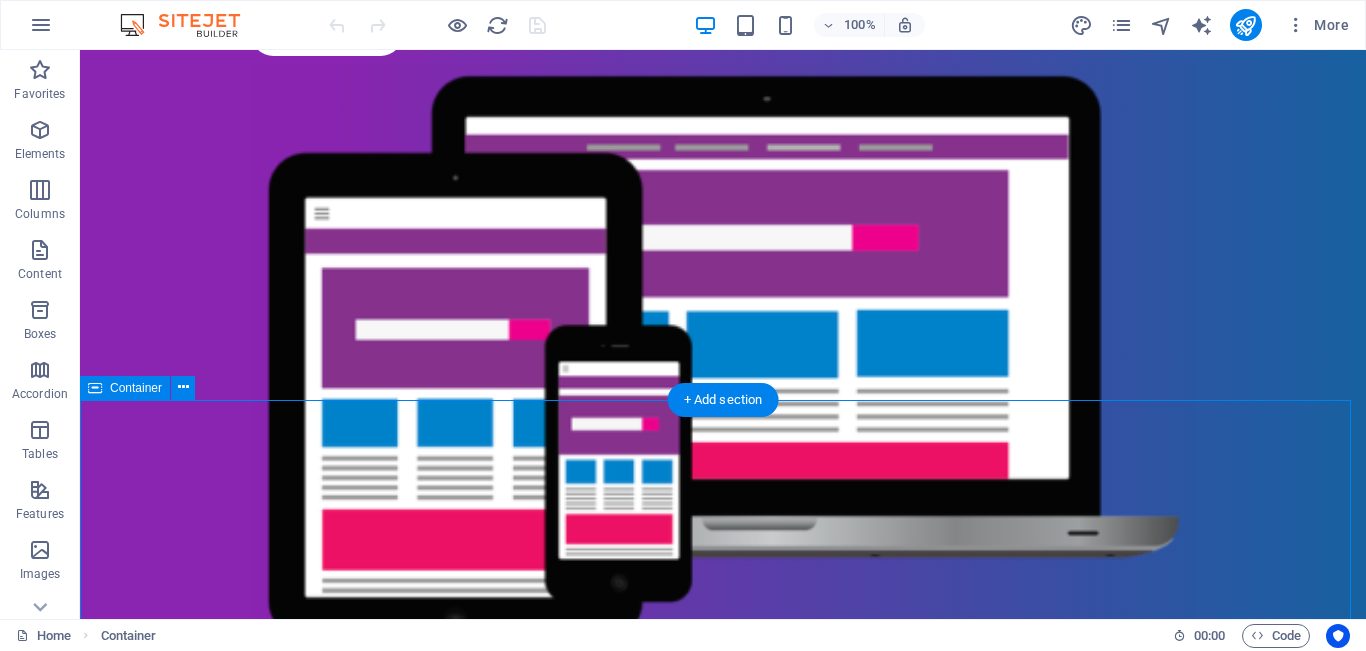 scroll, scrollTop: 554, scrollLeft: 0, axis: vertical 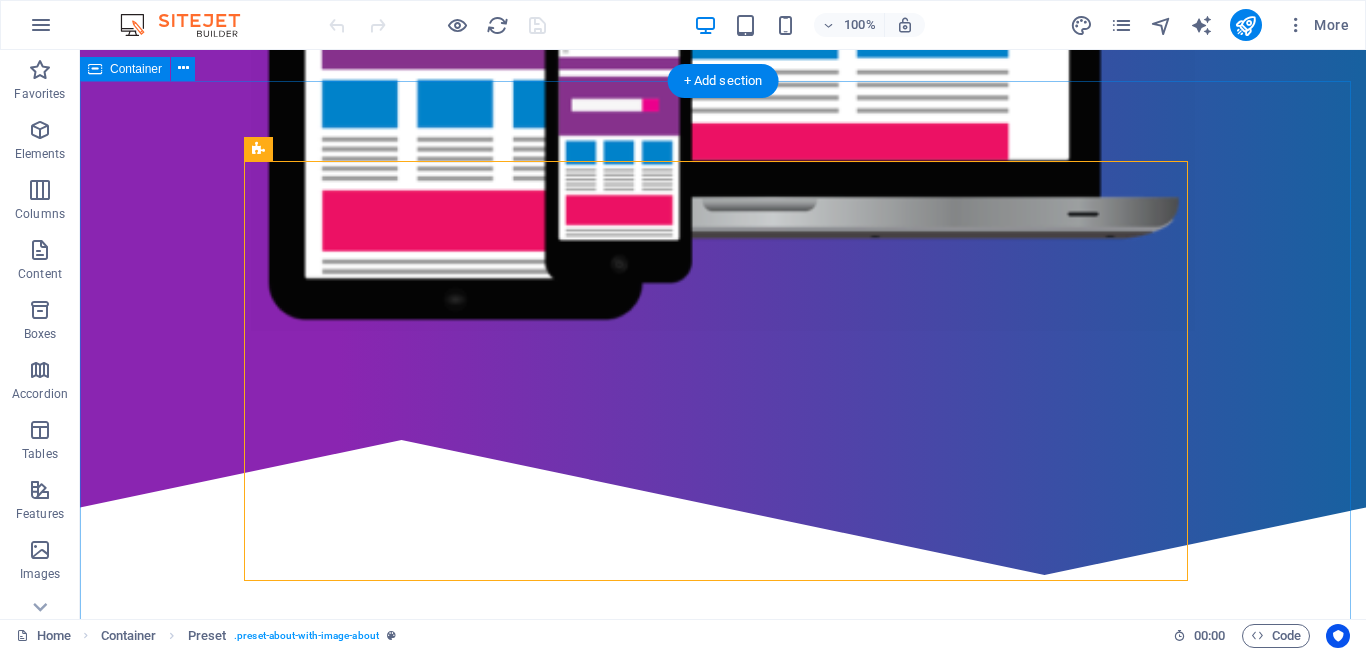 drag, startPoint x: 378, startPoint y: 419, endPoint x: 238, endPoint y: 595, distance: 224.89108 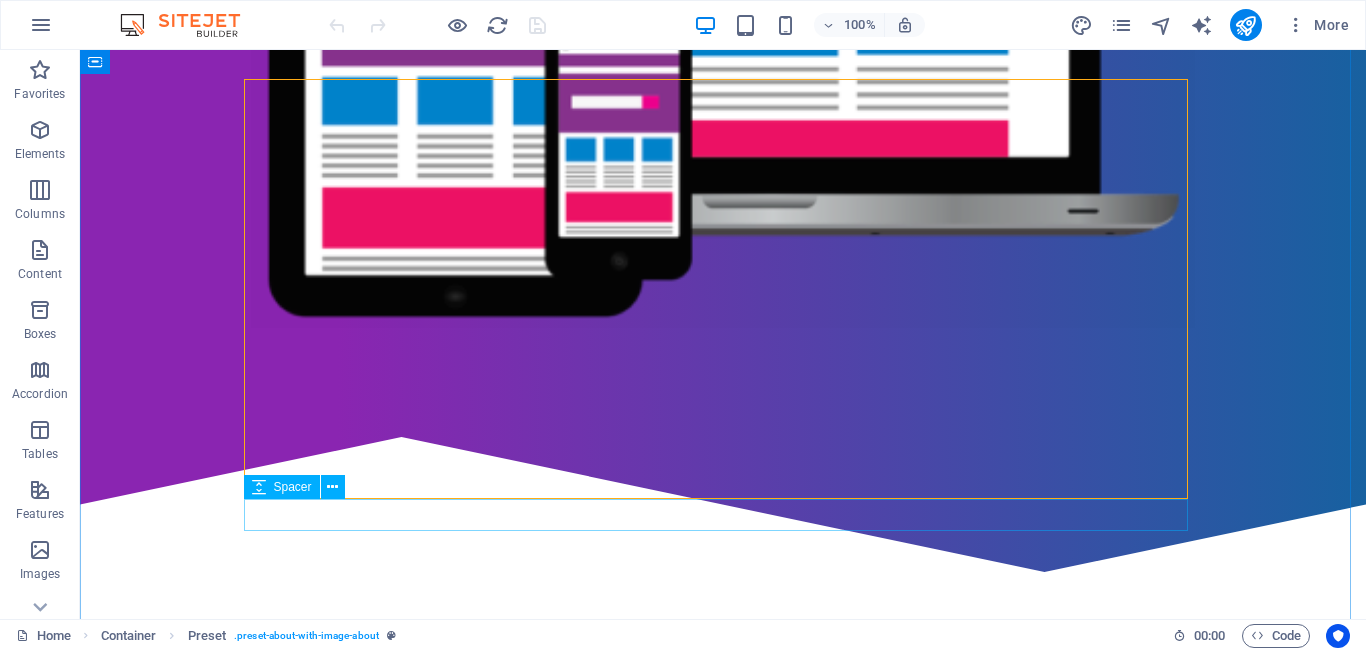 scroll, scrollTop: 773, scrollLeft: 0, axis: vertical 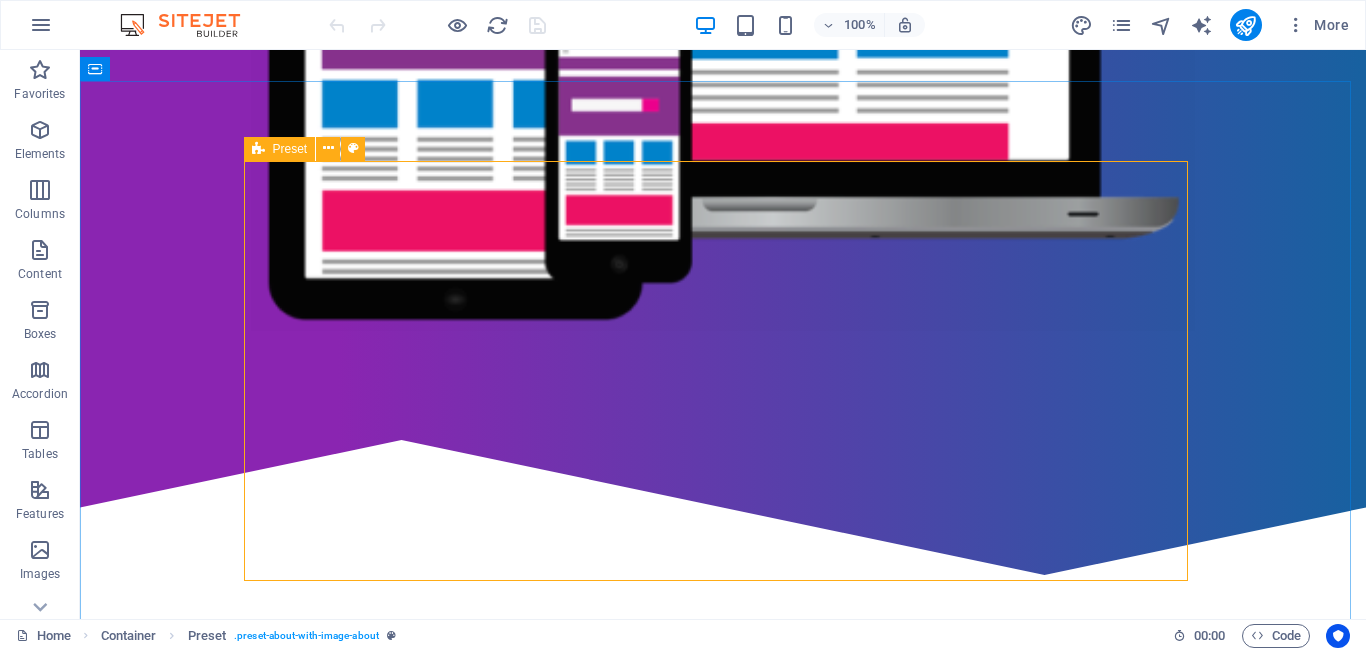 click at bounding box center [258, 149] 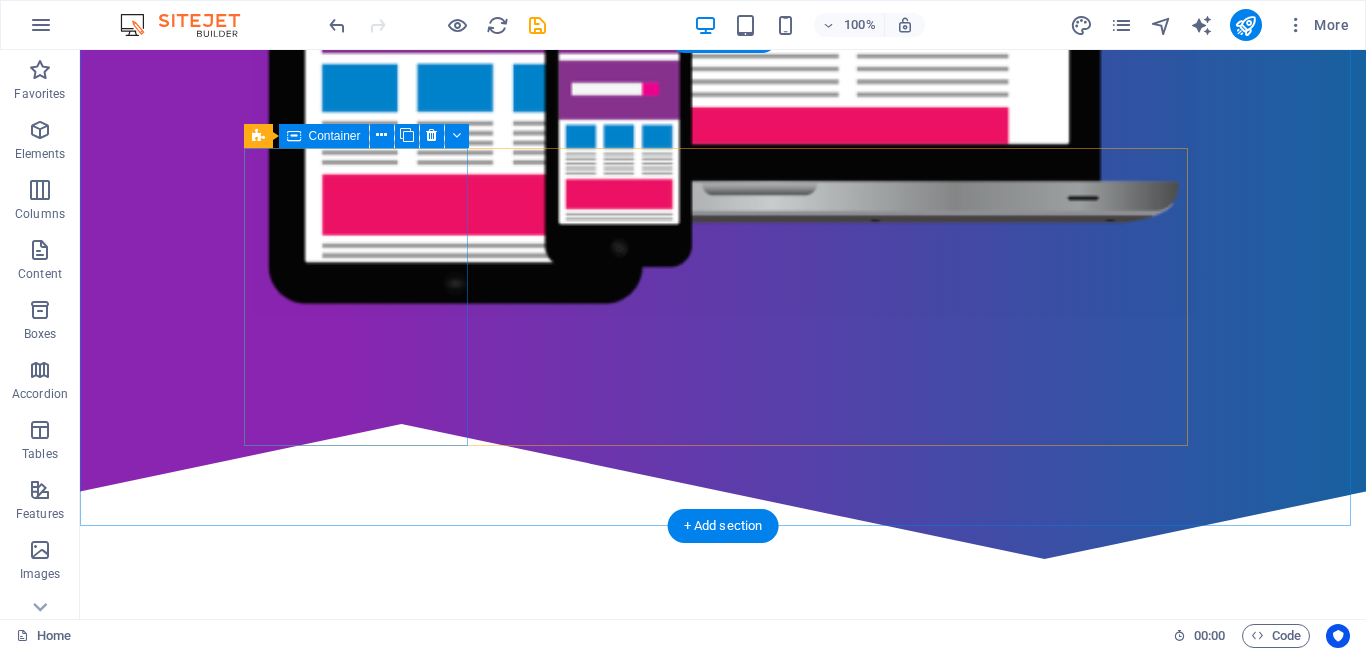 scroll, scrollTop: 973, scrollLeft: 0, axis: vertical 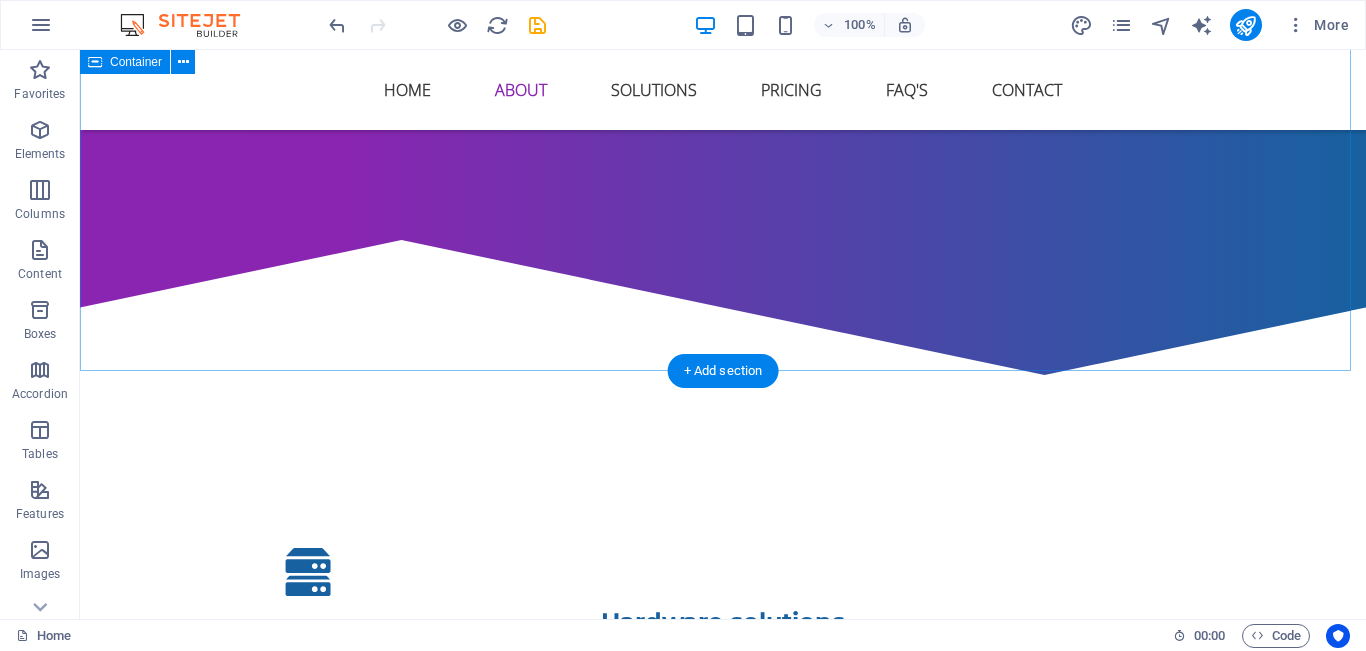 click on "Hardware solutions Lorem ipsum dolor sit amet, consectetur adipisicing elit. Veritatis, dolorem! Individual solutions Lorem ipsum dolor sit amet, consectetur adipisicing elit. Veritatis, dolorem! Web solutions Lorem ipsum dolor sit amet, consectetur adipisicing elit. Veritatis, dolorem! Installation solutions Lorem ipsum dolor sit amet, consectetur adipisicing elit. Veritatis, dolorem!" at bounding box center [723, 891] 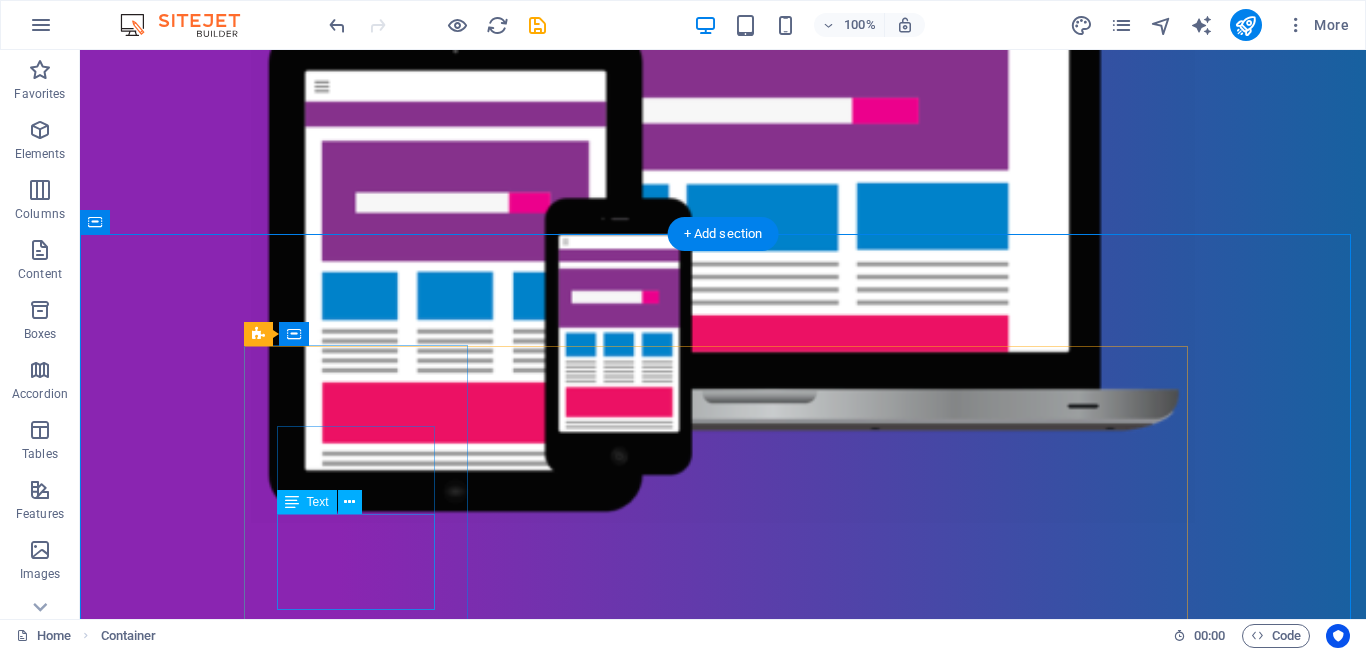 scroll, scrollTop: 873, scrollLeft: 0, axis: vertical 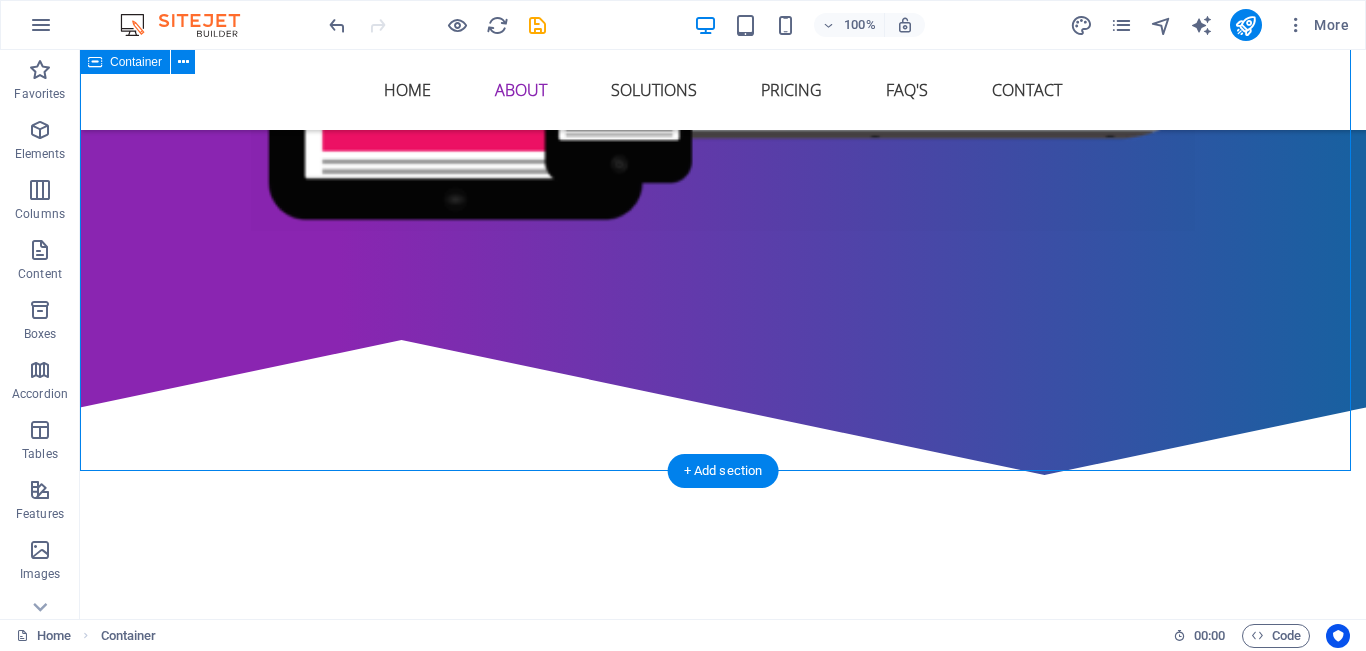 click on "Hardware solutions Lorem ipsum dolor sit amet, consectetur adipisicing elit. Veritatis, dolorem! Individual solutions Lorem ipsum dolor sit amet, consectetur adipisicing elit. Veritatis, dolorem! Web solutions Lorem ipsum dolor sit amet, consectetur adipisicing elit. Veritatis, dolorem! Installation solutions Lorem ipsum dolor sit amet, consectetur adipisicing elit. Veritatis, dolorem!" at bounding box center [723, 991] 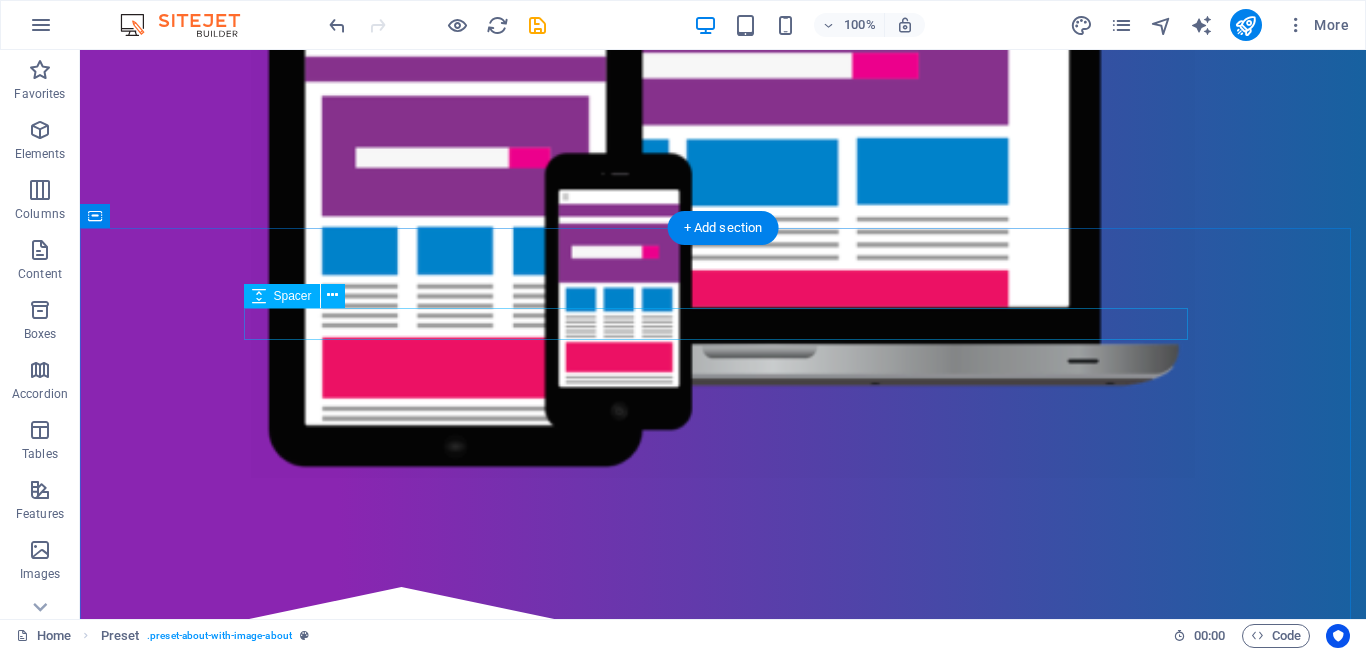 scroll, scrollTop: 373, scrollLeft: 0, axis: vertical 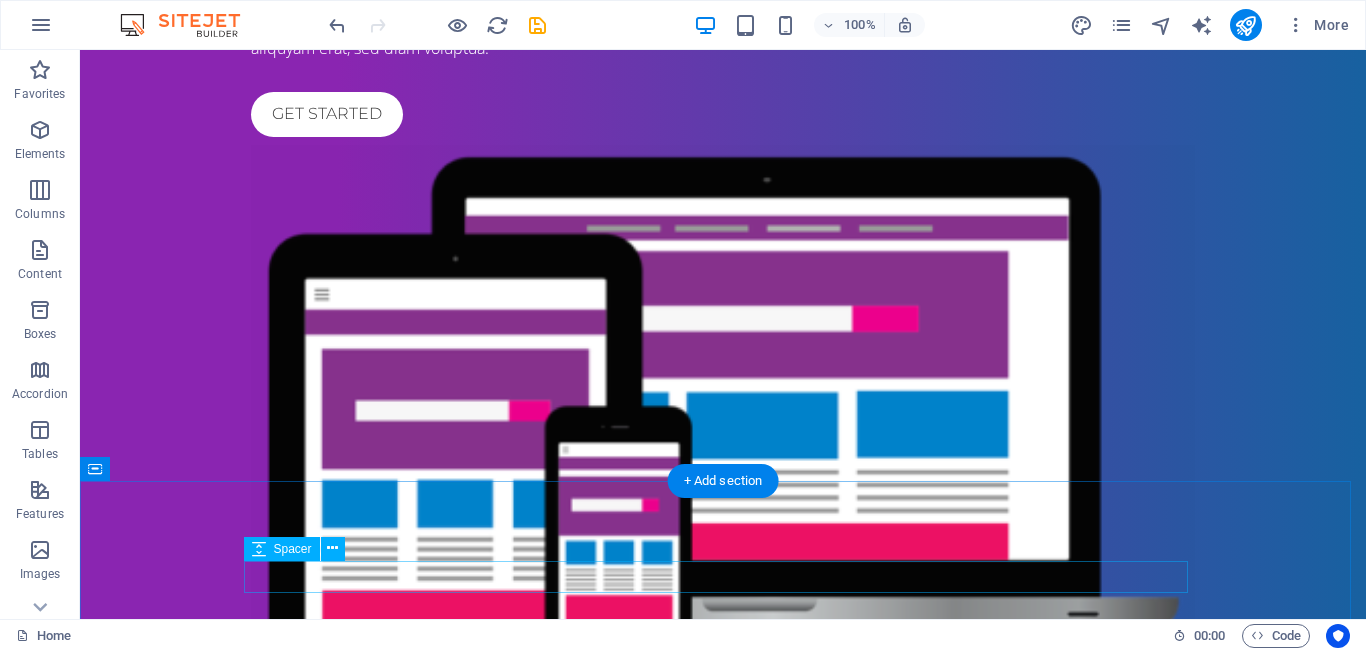 click at bounding box center [723, 1099] 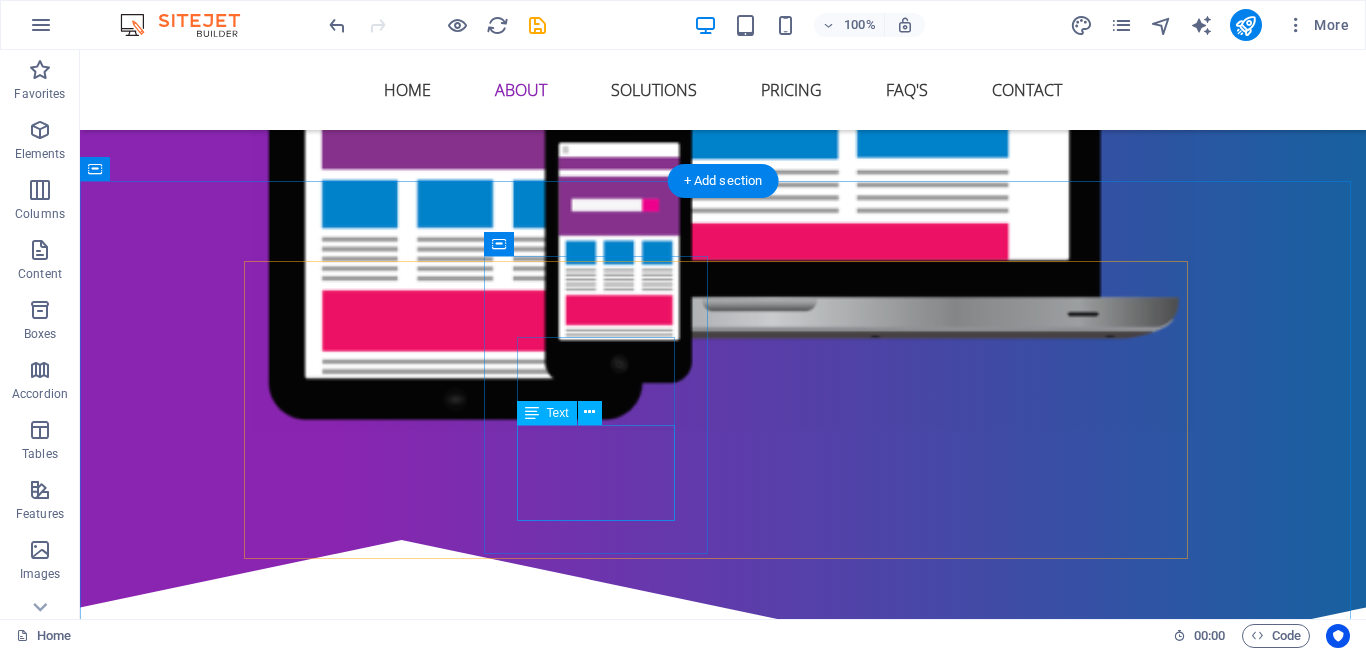 scroll, scrollTop: 973, scrollLeft: 0, axis: vertical 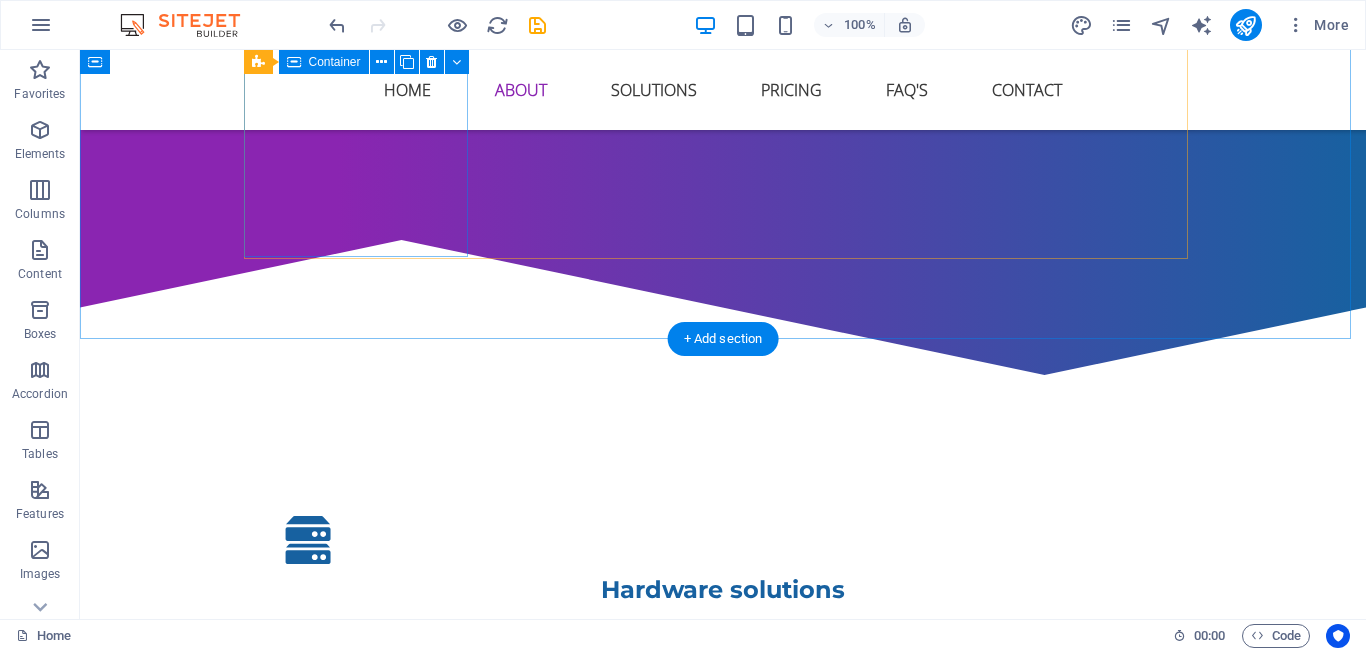 click on "Hardware solutions Lorem ipsum dolor sit amet, consectetur adipisicing elit. Veritatis, dolorem! Individual solutions Lorem ipsum dolor sit amet, consectetur adipisicing elit. Veritatis, dolorem! Web solutions Lorem ipsum dolor sit amet, consectetur adipisicing elit. Veritatis, dolorem! Installation solutions Lorem ipsum dolor sit amet, consectetur adipisicing elit. Veritatis, dolorem!" at bounding box center [723, 875] 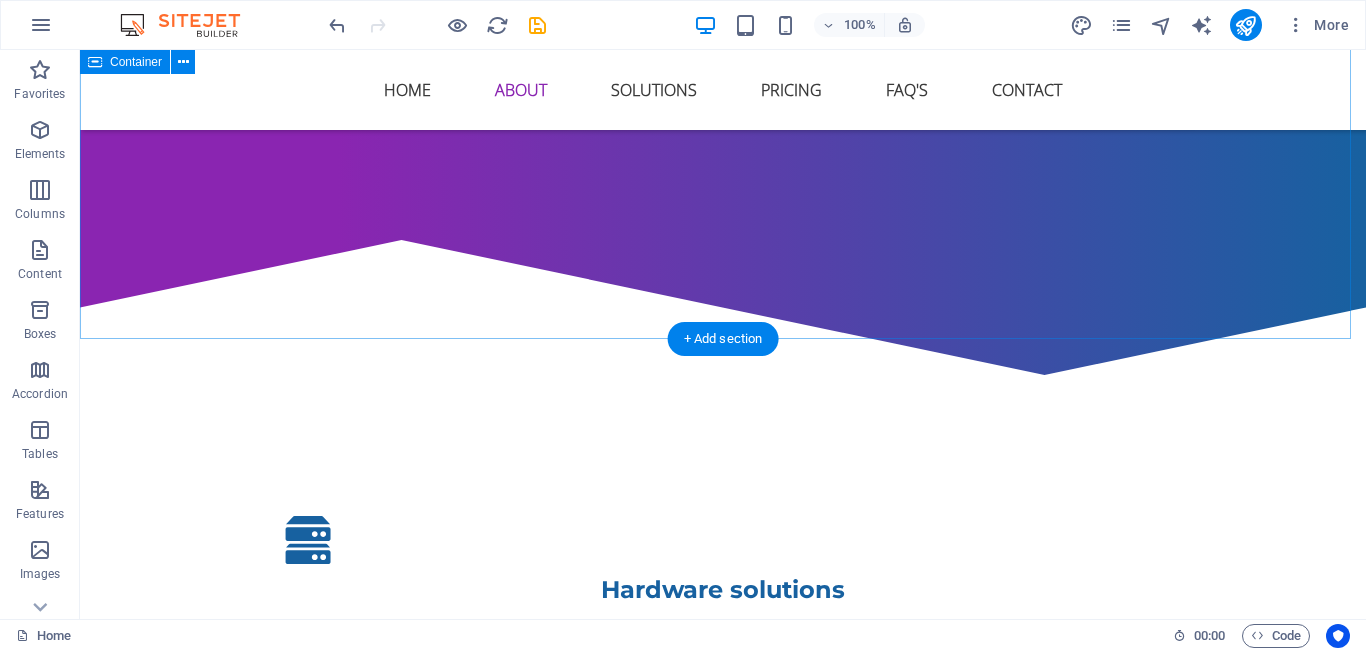 click on "Hardware solutions Lorem ipsum dolor sit amet, consectetur adipisicing elit. Veritatis, dolorem! Individual solutions Lorem ipsum dolor sit amet, consectetur adipisicing elit. Veritatis, dolorem! Web solutions Lorem ipsum dolor sit amet, consectetur adipisicing elit. Veritatis, dolorem! Installation solutions Lorem ipsum dolor sit amet, consectetur adipisicing elit. Veritatis, dolorem!" at bounding box center [723, 875] 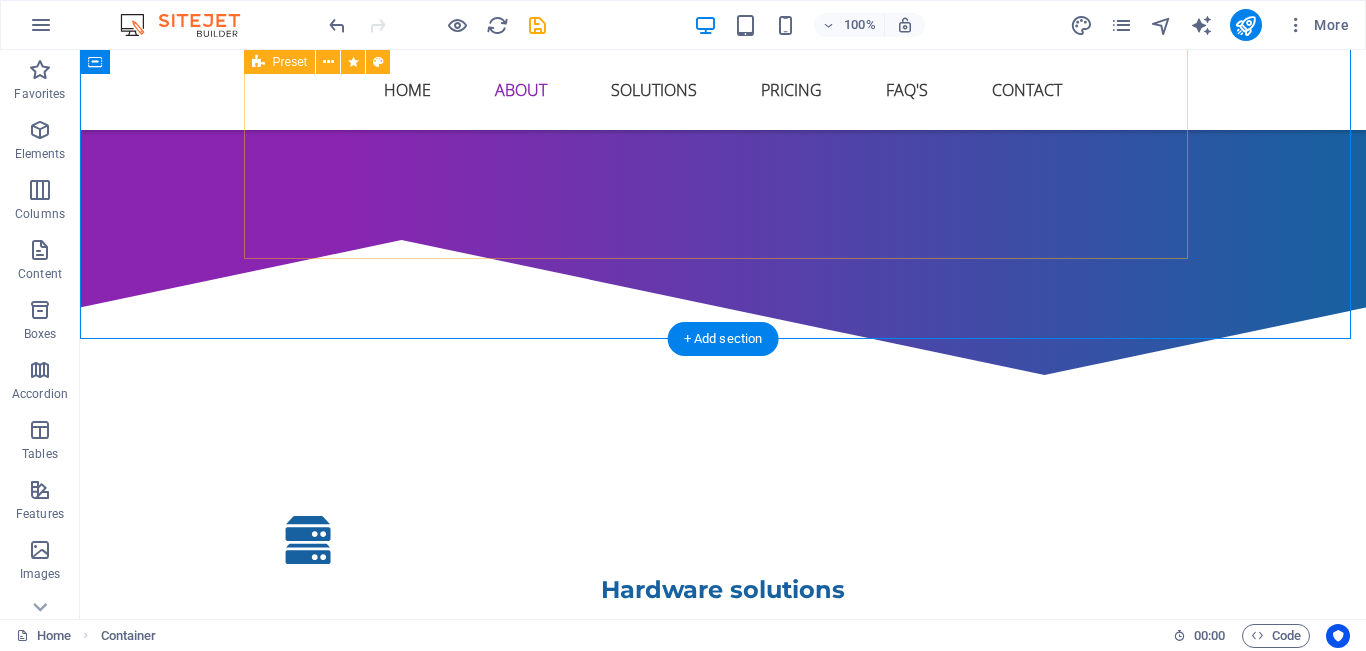 click on "Hardware solutions Lorem ipsum dolor sit amet, consectetur adipisicing elit. Veritatis, dolorem! Individual solutions Lorem ipsum dolor sit amet, consectetur adipisicing elit. Veritatis, dolorem! Web solutions Lorem ipsum dolor sit amet, consectetur adipisicing elit. Veritatis, dolorem! Installation solutions Lorem ipsum dolor sit amet, consectetur adipisicing elit. Veritatis, dolorem!" at bounding box center (723, 875) 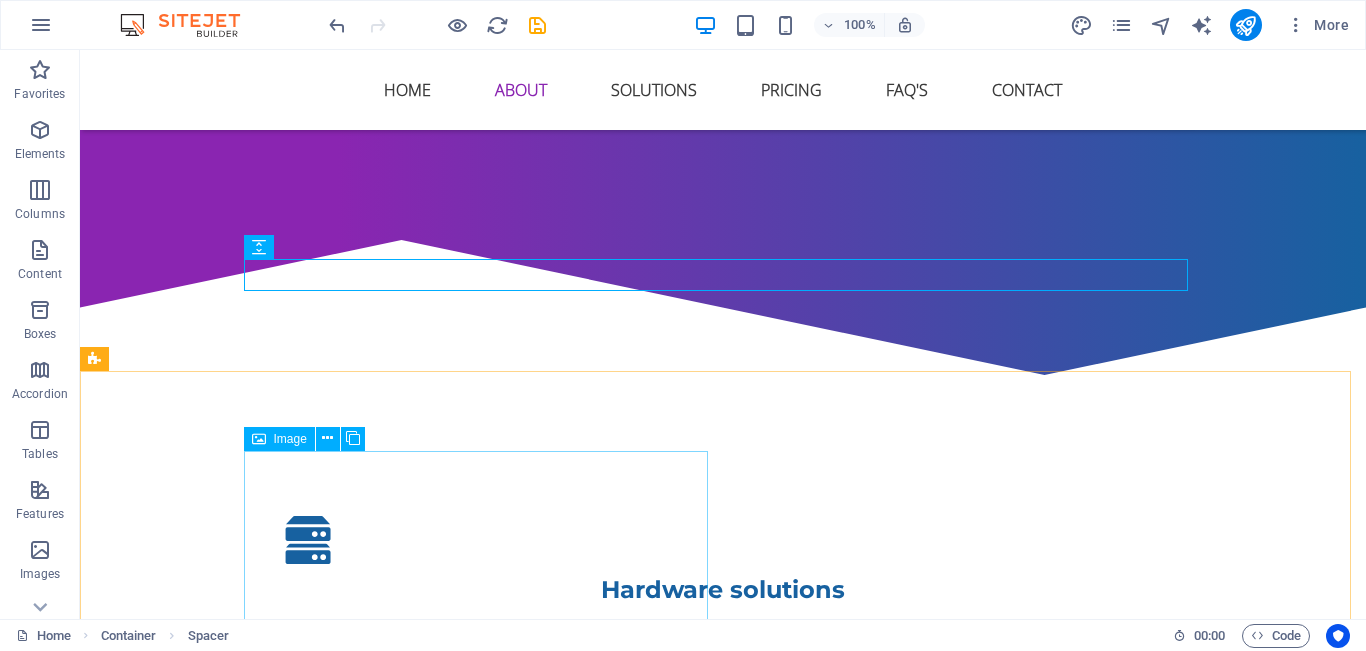 click at bounding box center (259, 439) 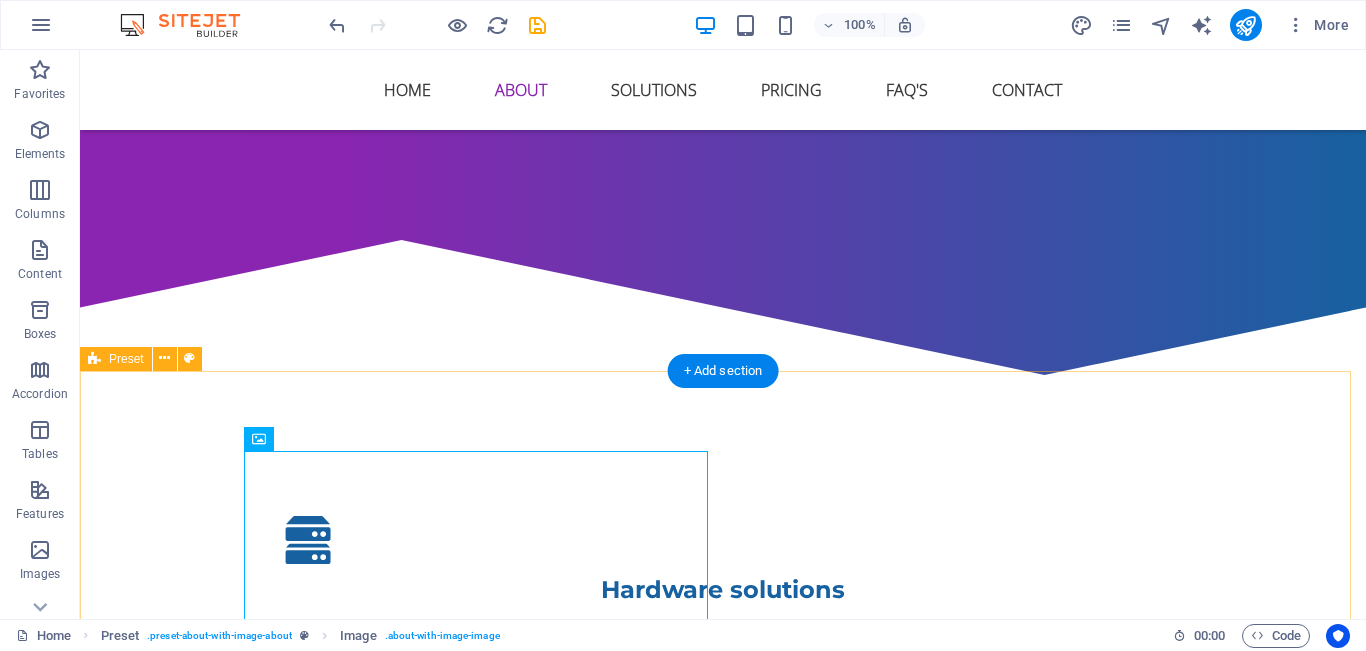 click on "Who are we? Lorem ipsum dolor sit amet, consectetur adipisicing elit. Repellat, maiores, a libero atque assumenda praesentium cum magni odio dolor accusantium explicabo repudiandae molestiae itaque provident sit debitis aspernatur soluta deserunt incidunt ad cumque ex laboriosam. Distinctio, mollitia, molestias excepturi voluptatem veritatis iusto nam nulla. At vero eos et accusam et justo duo dolores et ea rebum. Stet clita kasd gubergren, no sea takimata sanctus est Lorem ipsum dolor sit amet. Get in touch" at bounding box center (723, 1720) 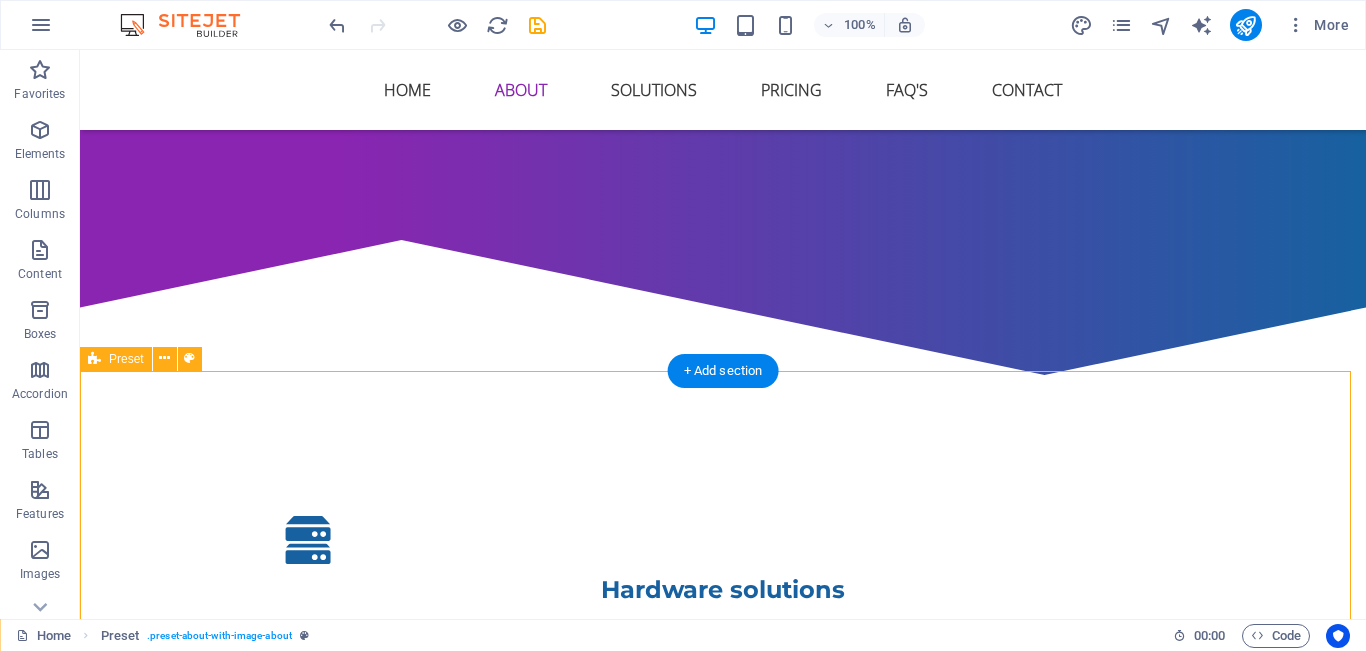 click on "Who are we? Lorem ipsum dolor sit amet, consectetur adipisicing elit. Repellat, maiores, a libero atque assumenda praesentium cum magni odio dolor accusantium explicabo repudiandae molestiae itaque provident sit debitis aspernatur soluta deserunt incidunt ad cumque ex laboriosam. Distinctio, mollitia, molestias excepturi voluptatem veritatis iusto nam nulla. At vero eos et accusam et justo duo dolores et ea rebum. Stet clita kasd gubergren, no sea takimata sanctus est Lorem ipsum dolor sit amet. Get in touch" at bounding box center (723, 1720) 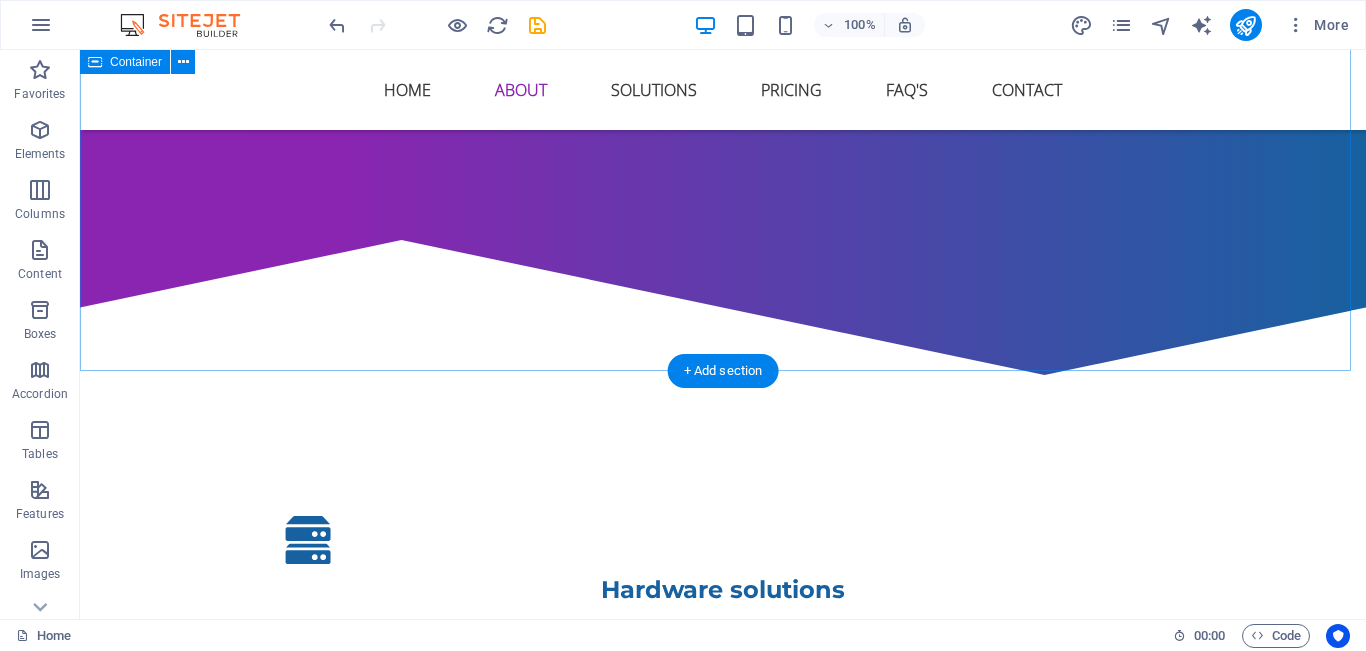 click on "Hardware solutions Lorem ipsum dolor sit amet, consectetur adipisicing elit. Veritatis, dolorem! Individual solutions Lorem ipsum dolor sit amet, consectetur adipisicing elit. Veritatis, dolorem! Web solutions Lorem ipsum dolor sit amet, consectetur adipisicing elit. Veritatis, dolorem! Installation solutions Lorem ipsum dolor sit amet, consectetur adipisicing elit. Veritatis, dolorem!" at bounding box center (723, 891) 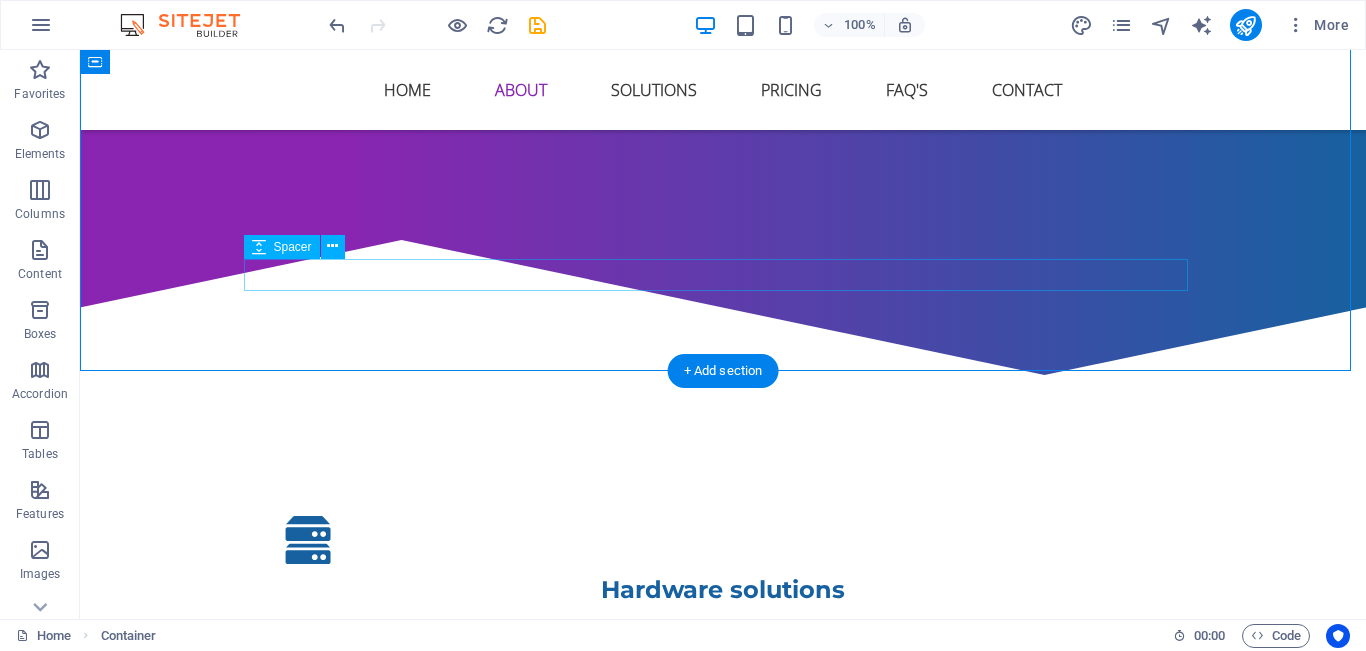 click at bounding box center (723, 1283) 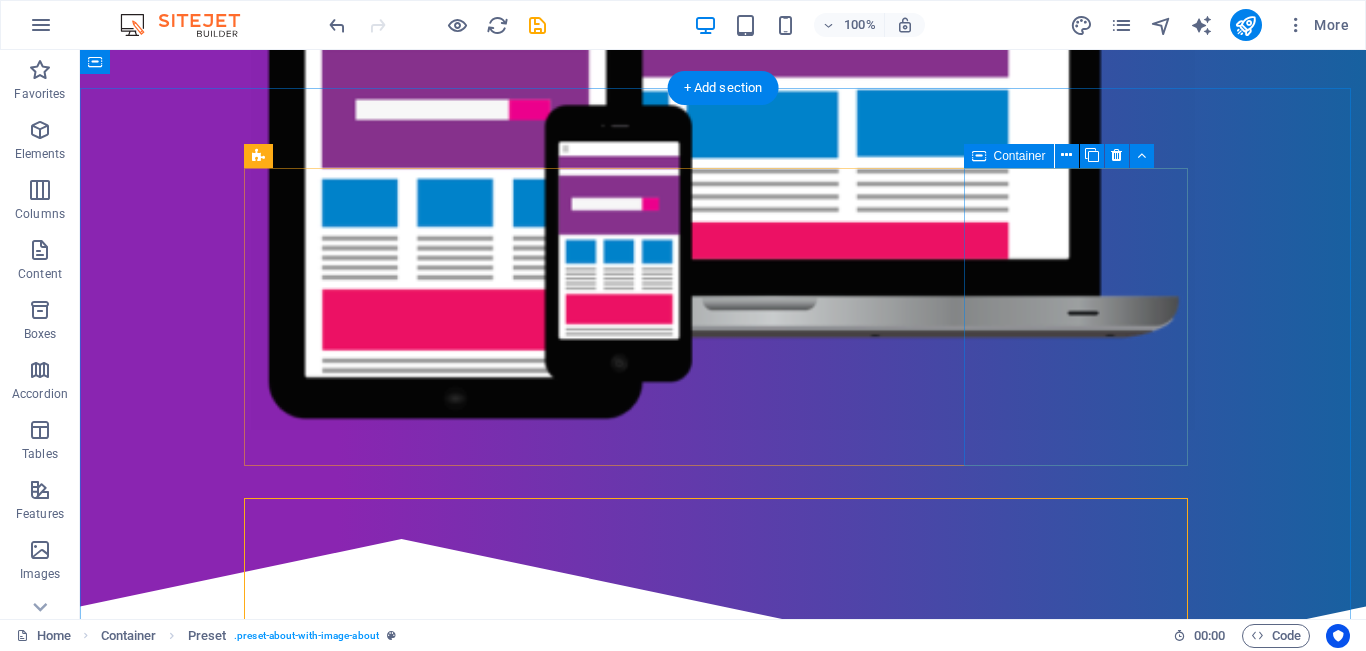 scroll, scrollTop: 673, scrollLeft: 0, axis: vertical 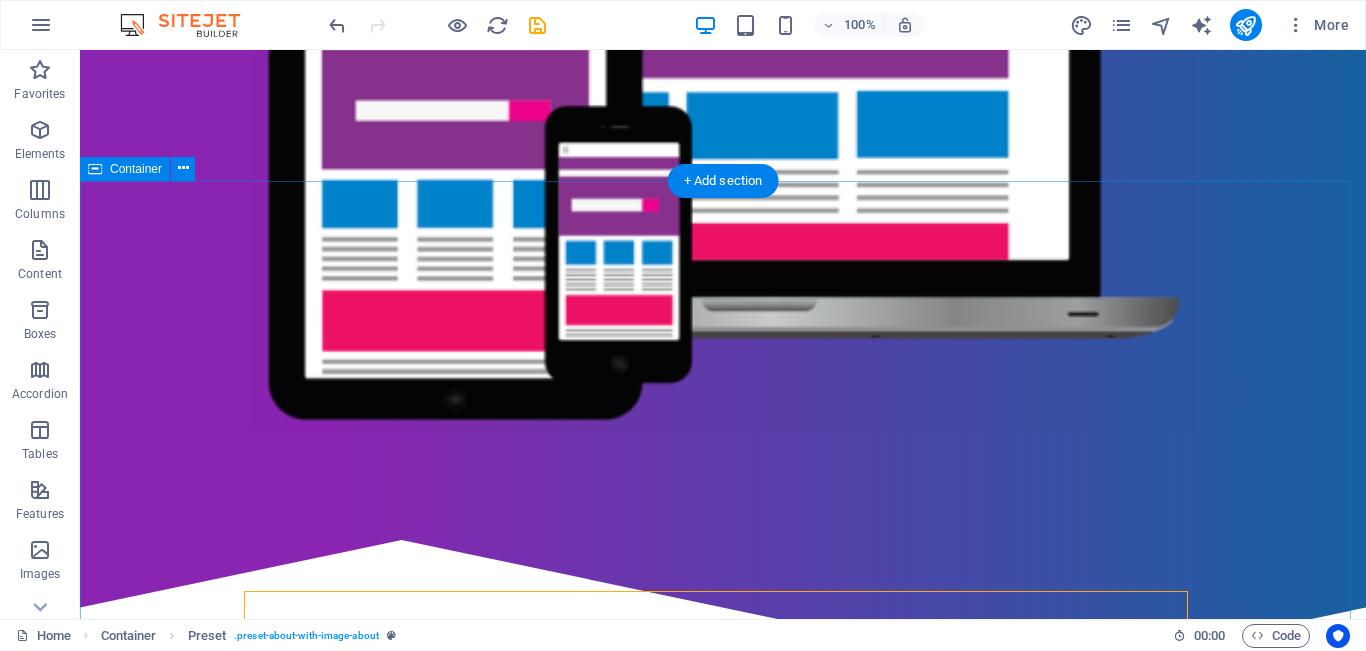click on "Hardware solutions Lorem ipsum dolor sit amet, consectetur adipisicing elit. Veritatis, dolorem! Individual solutions Lorem ipsum dolor sit amet, consectetur adipisicing elit. Veritatis, dolorem! Web solutions Lorem ipsum dolor sit amet, consectetur adipisicing elit. Veritatis, dolorem! Installation solutions Lorem ipsum dolor sit amet, consectetur adipisicing elit. Veritatis, dolorem! Who are we? Lorem ipsum dolor sit amet, consectetur adipisicing elit. Repellat, maiores, a libero atque assumenda praesentium cum magni odio dolor accusantium explicabo repudiandae molestiae itaque provident sit debitis aspernatur soluta deserunt incidunt ad cumque ex laboriosam. Distinctio, mollitia, molestias excepturi voluptatem veritatis iusto nam nulla.  At vero eos et accusam et justo duo dolores et ea rebum. Stet clita kasd gubergren, no sea takimata sanctus est Lorem ipsum dolor sit amet. Get in touch" at bounding box center [723, 1452] 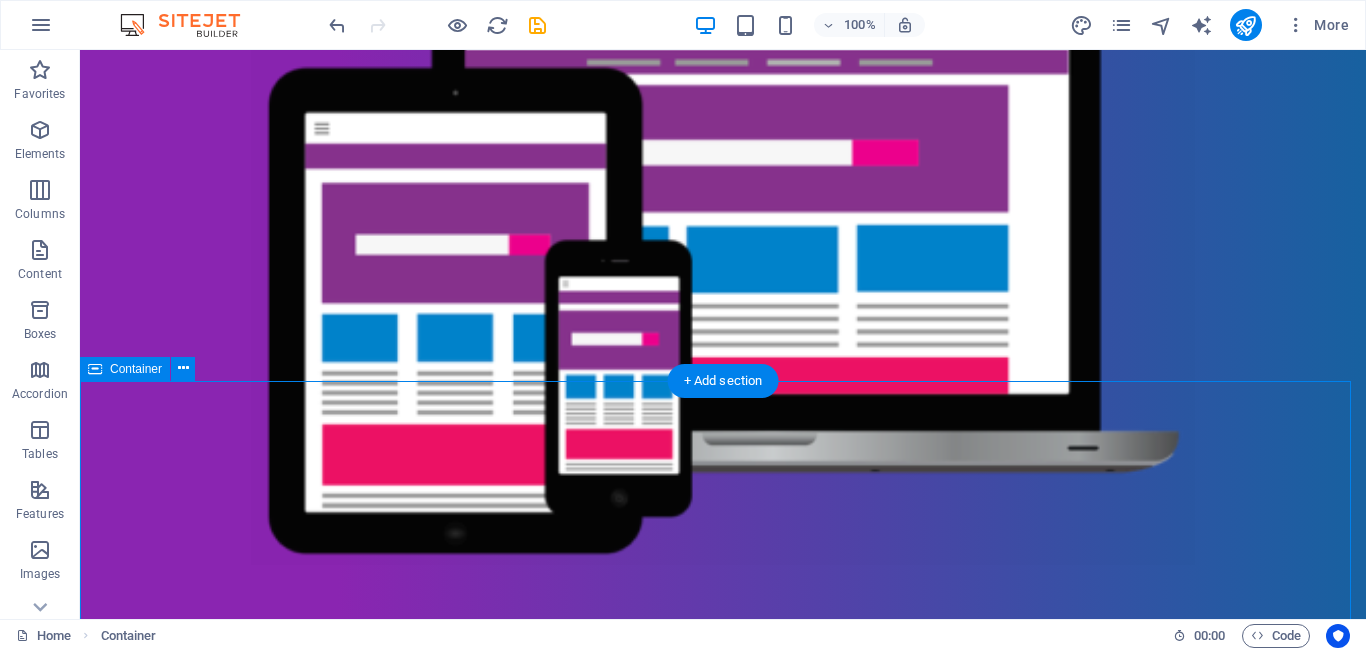 scroll, scrollTop: 573, scrollLeft: 0, axis: vertical 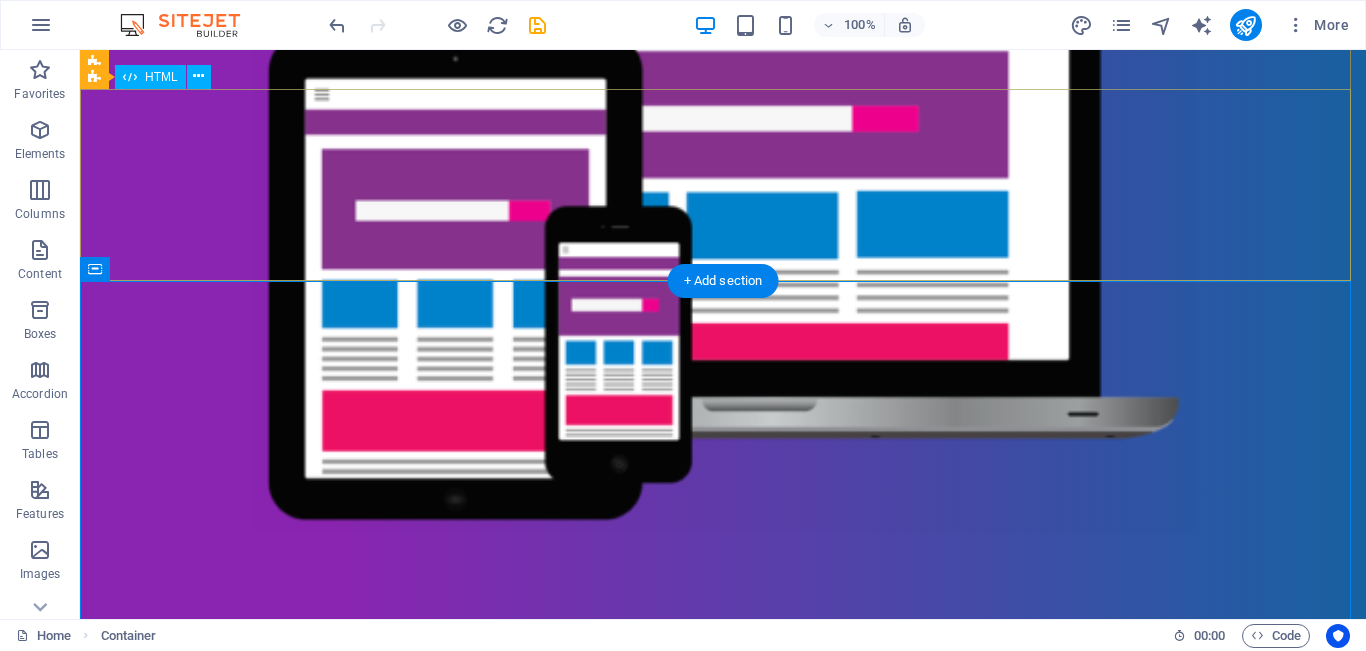 click at bounding box center (723, 707) 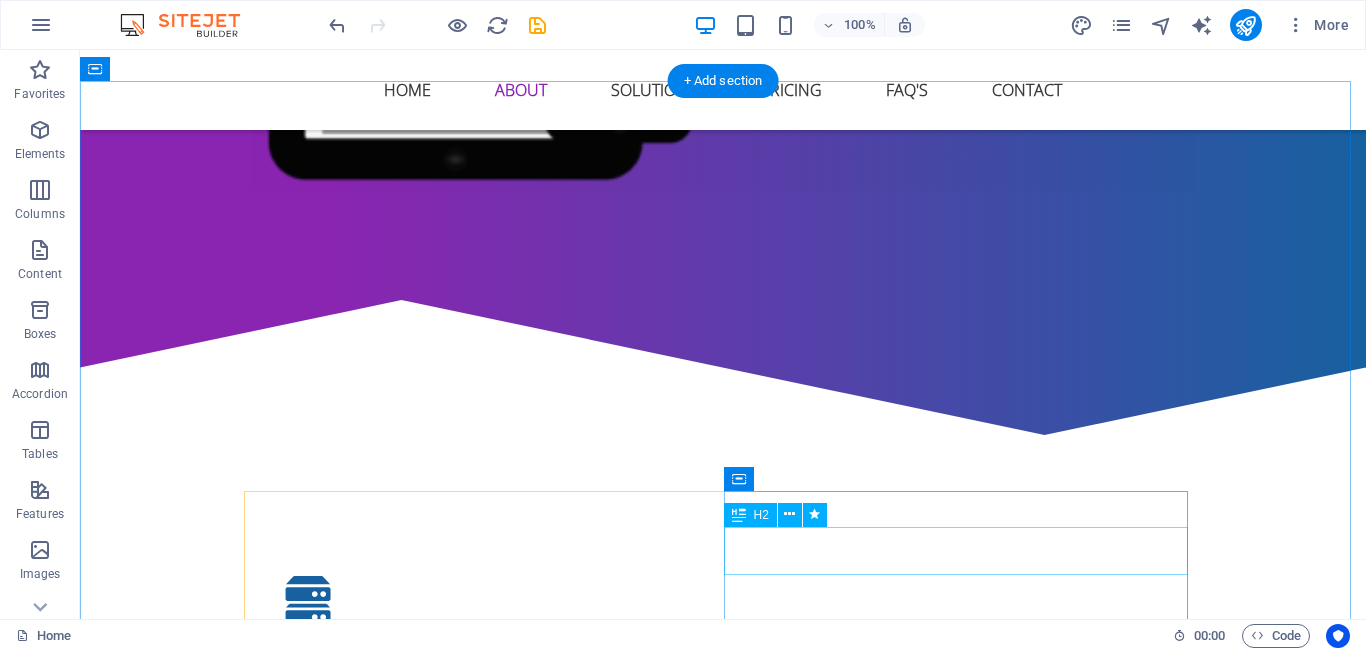scroll, scrollTop: 973, scrollLeft: 0, axis: vertical 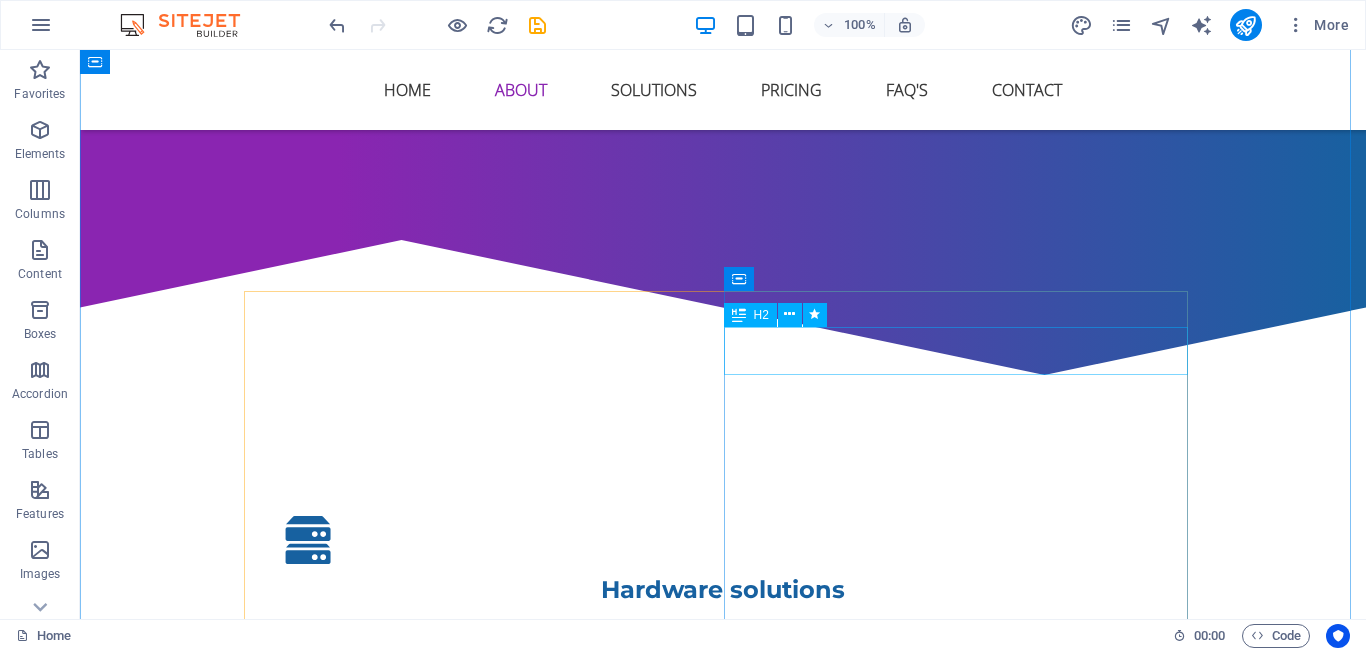 click on "Who are we?" at bounding box center [723, 1592] 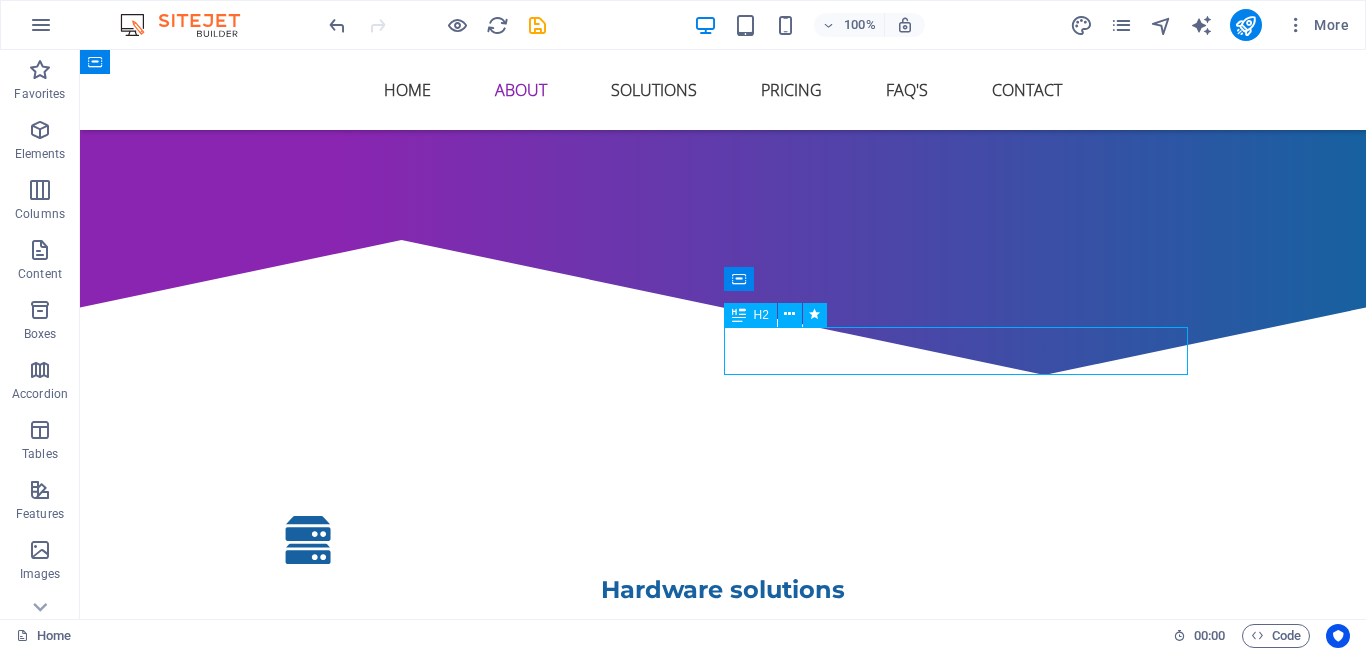 click on "Who are we?" at bounding box center [723, 1592] 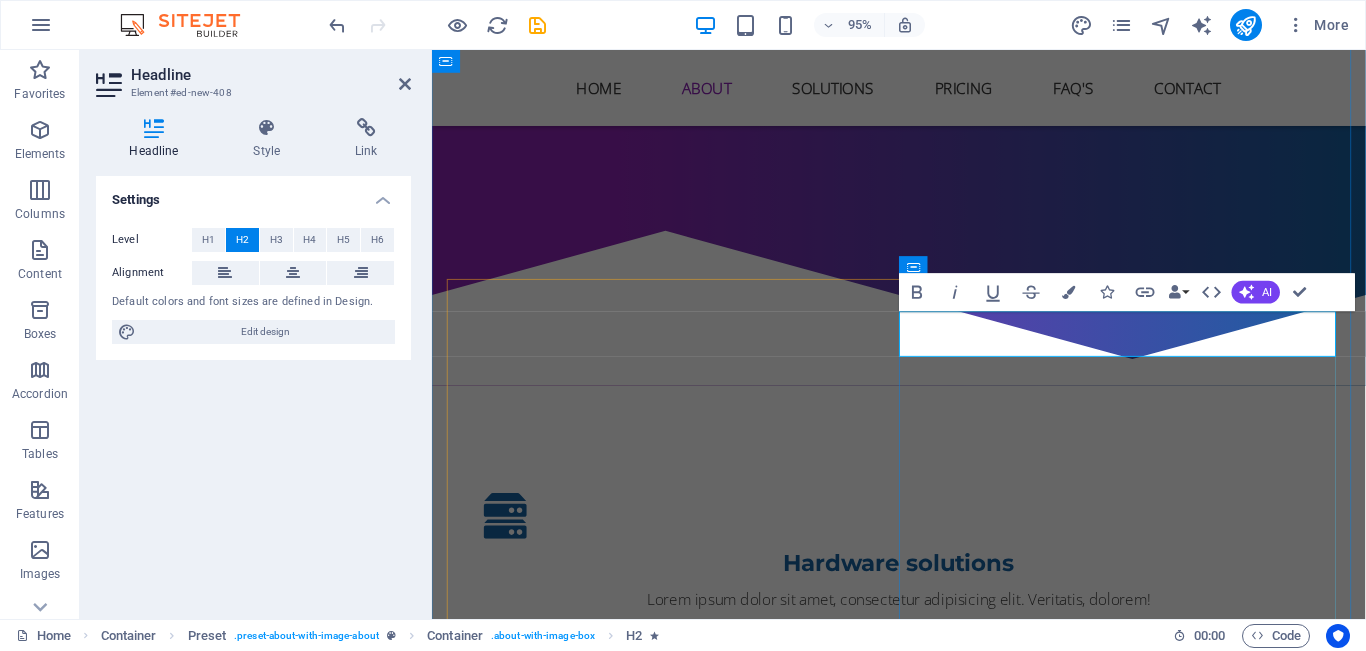 type 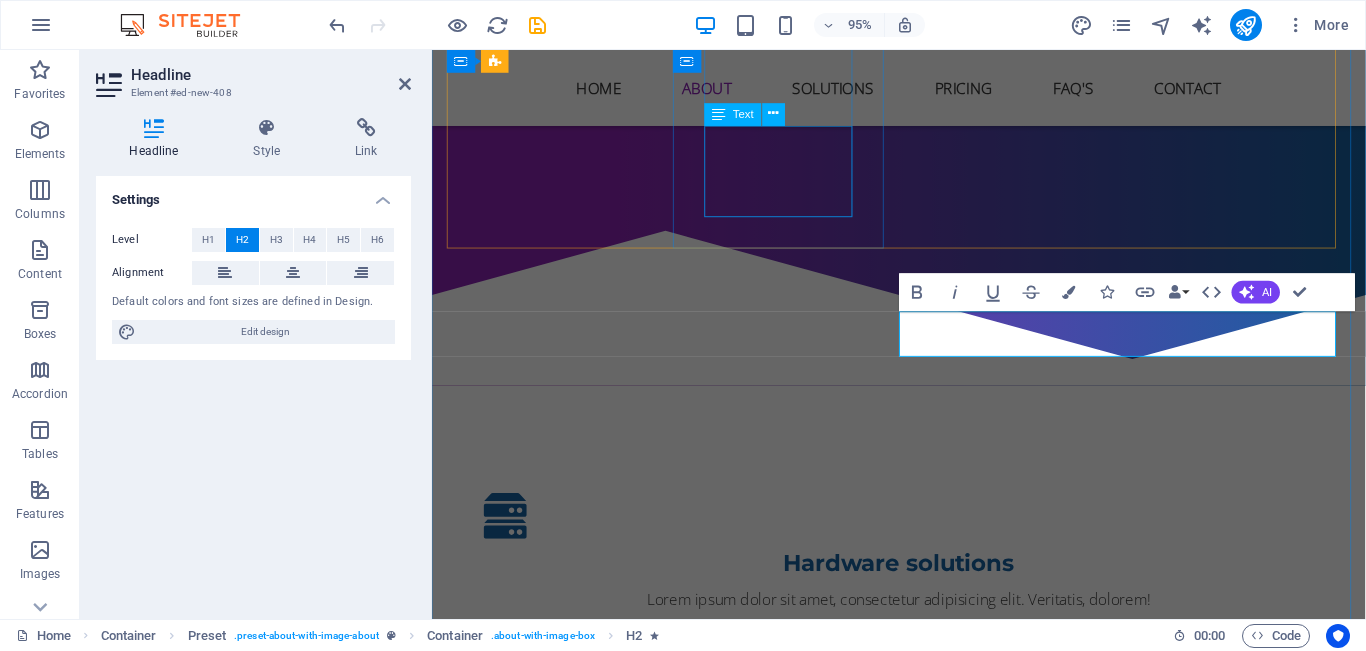 click on "Lorem ipsum dolor sit amet, consectetur adipisicing elit. Veritatis, dolorem!" at bounding box center (924, 821) 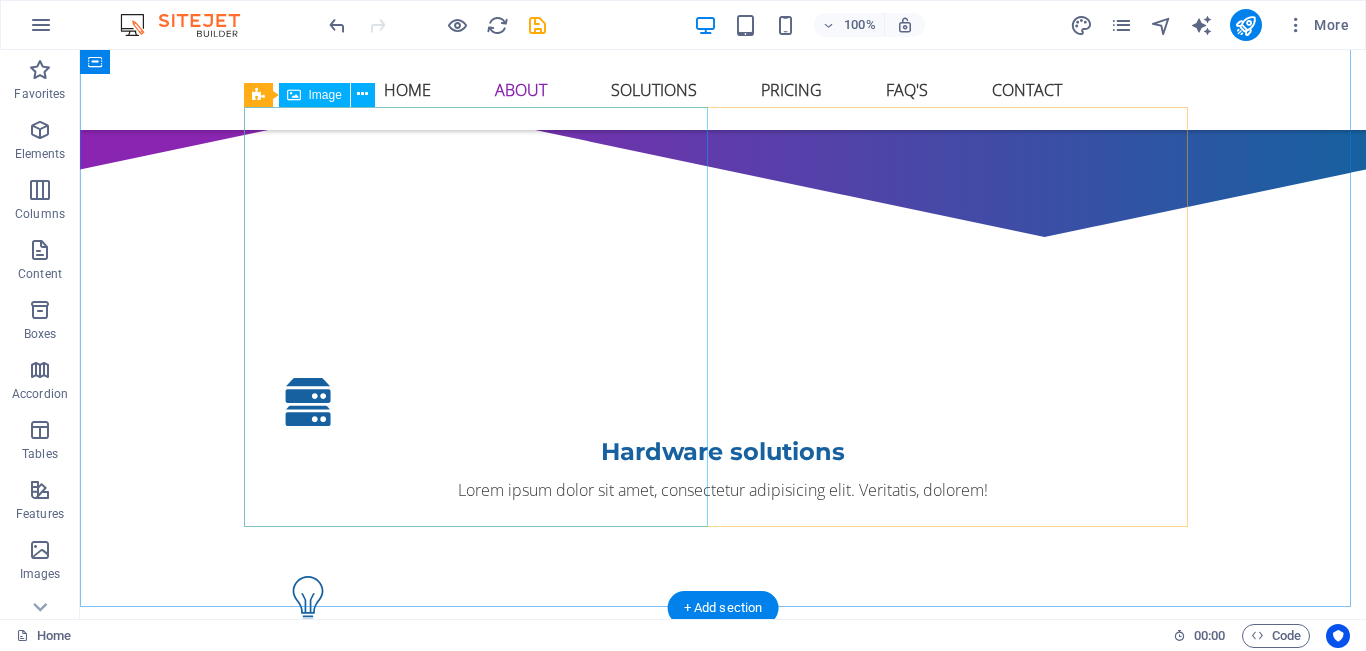scroll, scrollTop: 1073, scrollLeft: 0, axis: vertical 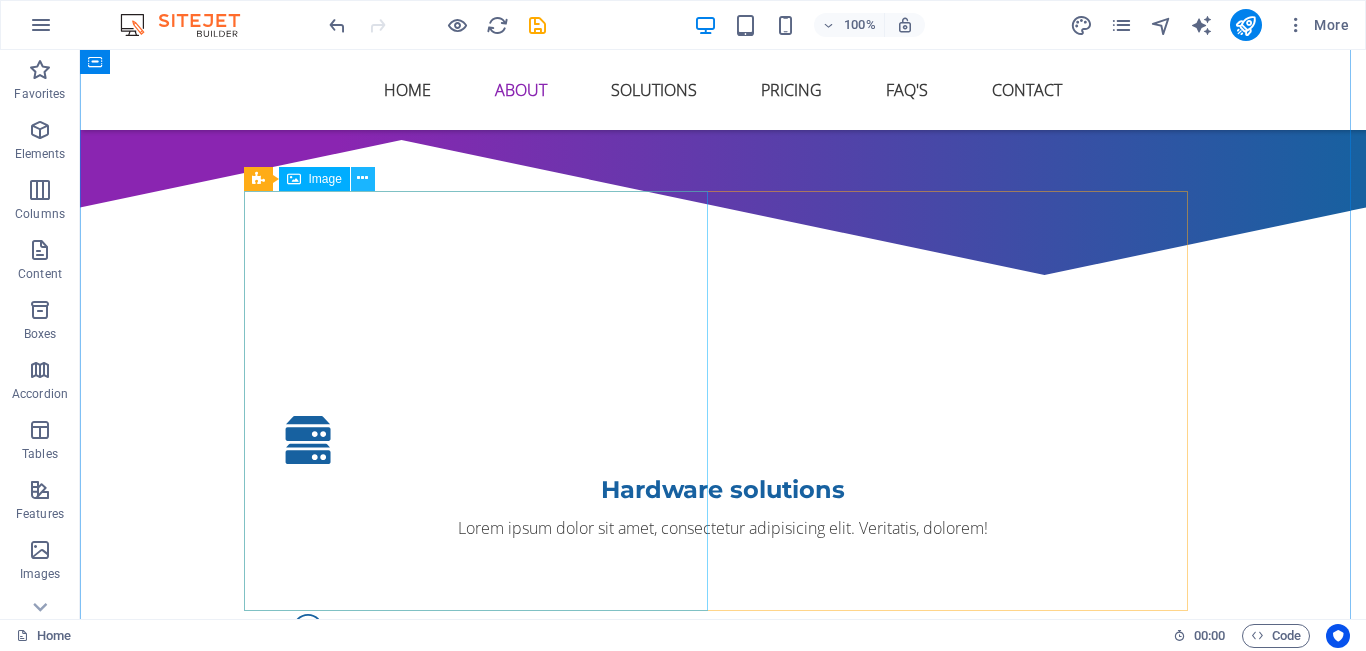 click at bounding box center [362, 178] 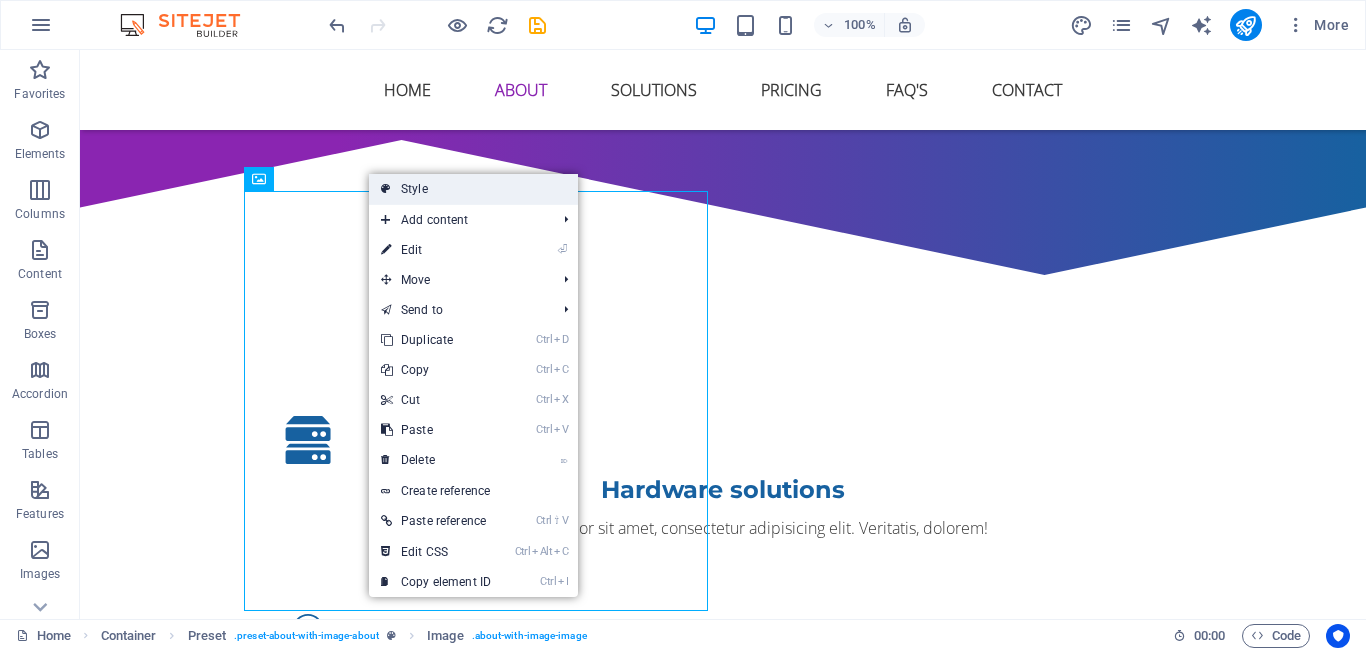 click on "Style" at bounding box center [473, 189] 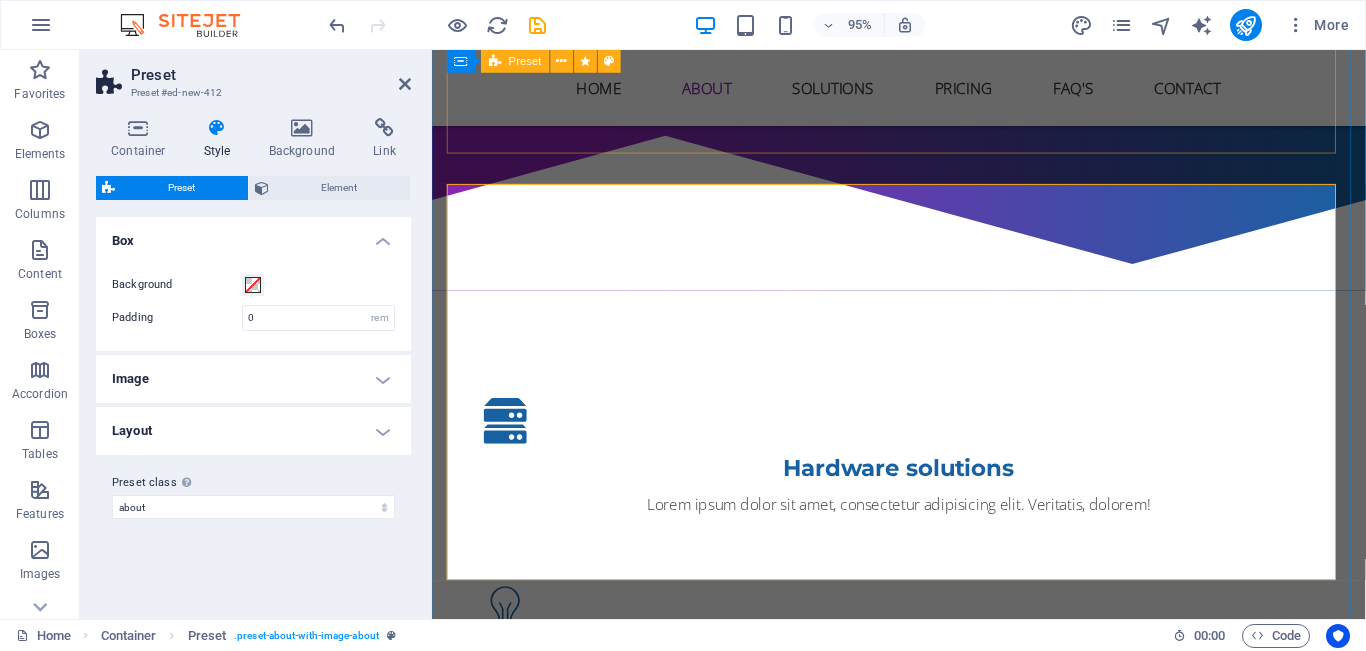 click on "Hardware solutions Lorem ipsum dolor sit amet, consectetur adipisicing elit. Veritatis, dolorem! Individual solutions Lorem ipsum dolor sit amet, consectetur adipisicing elit. Veritatis, dolorem! Web solutions Lorem ipsum dolor sit amet, consectetur adipisicing elit. Veritatis, dolorem! Installation solutions Lorem ipsum dolor sit amet, consectetur adipisicing elit. Veritatis, dolorem!" at bounding box center (924, 775) 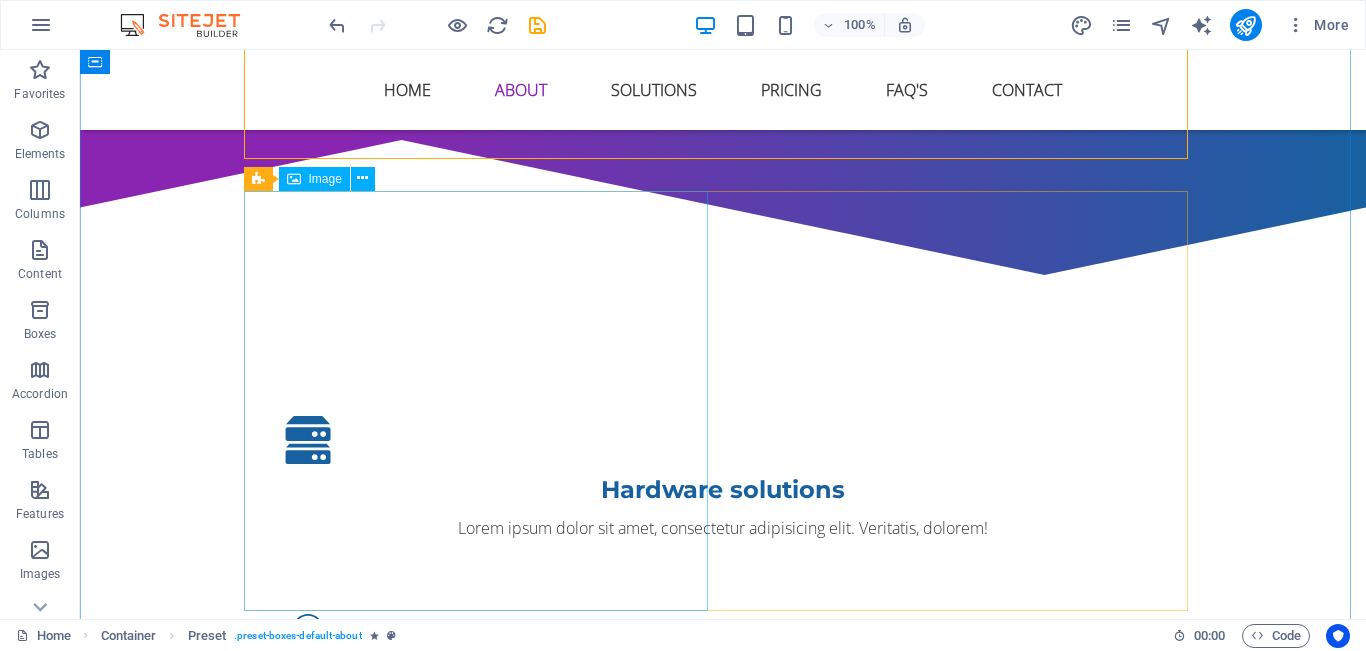 click at bounding box center (395, 1329) 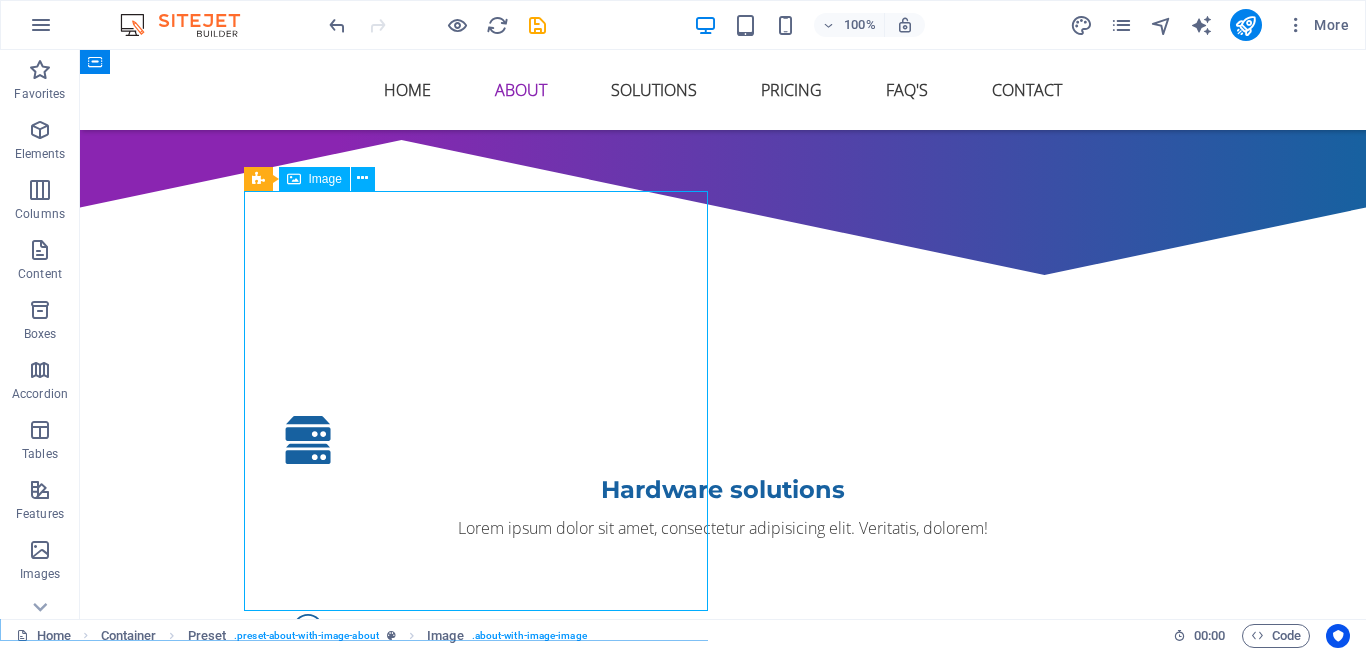 click at bounding box center [395, 1329] 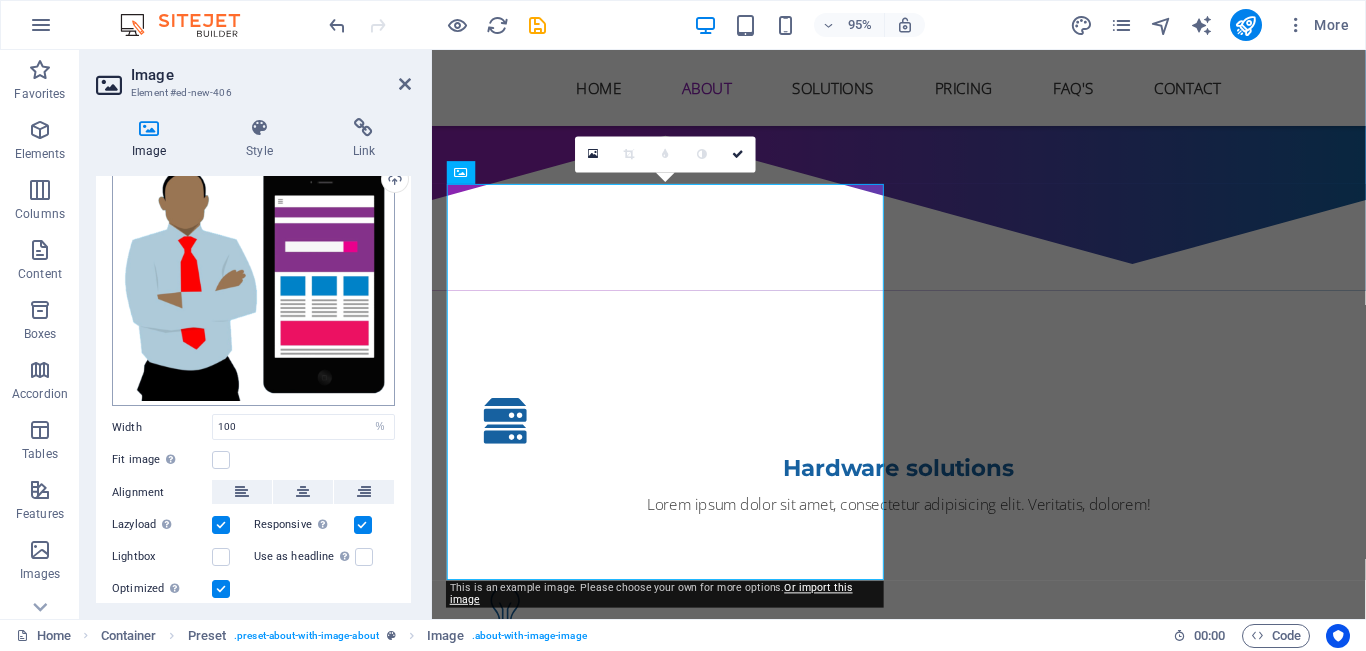 scroll, scrollTop: 138, scrollLeft: 0, axis: vertical 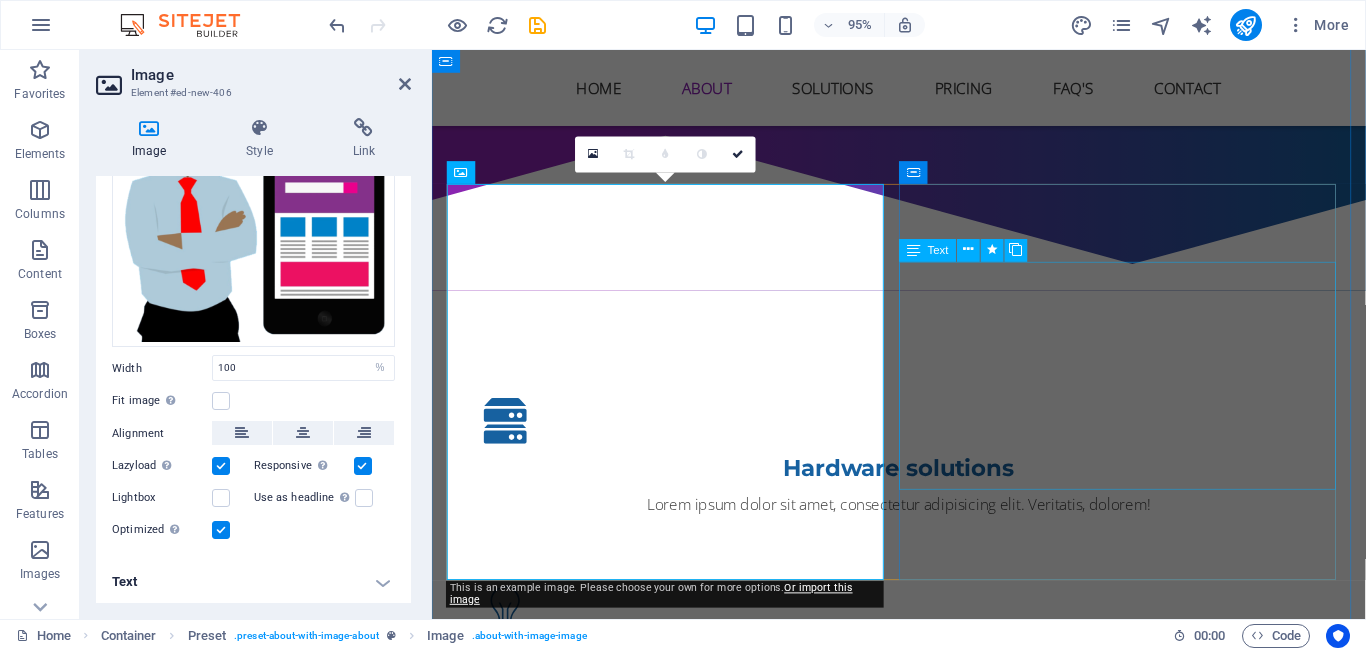 click on "Lorem ipsum dolor sit amet, consectetur adipisicing elit. Repellat, maiores, a libero atque assumenda praesentium cum magni odio dolor accusantium explicabo repudiandae molestiae itaque provident sit debitis aspernatur soluta deserunt incidunt ad cumque ex laboriosam. Distinctio, mollitia, molestias excepturi voluptatem veritatis iusto nam nulla.  At vero eos et accusam et justo duo dolores et ea rebum. Stet clita kasd gubergren, no sea takimata sanctus est Lorem ipsum dolor sit amet." at bounding box center [924, 1588] 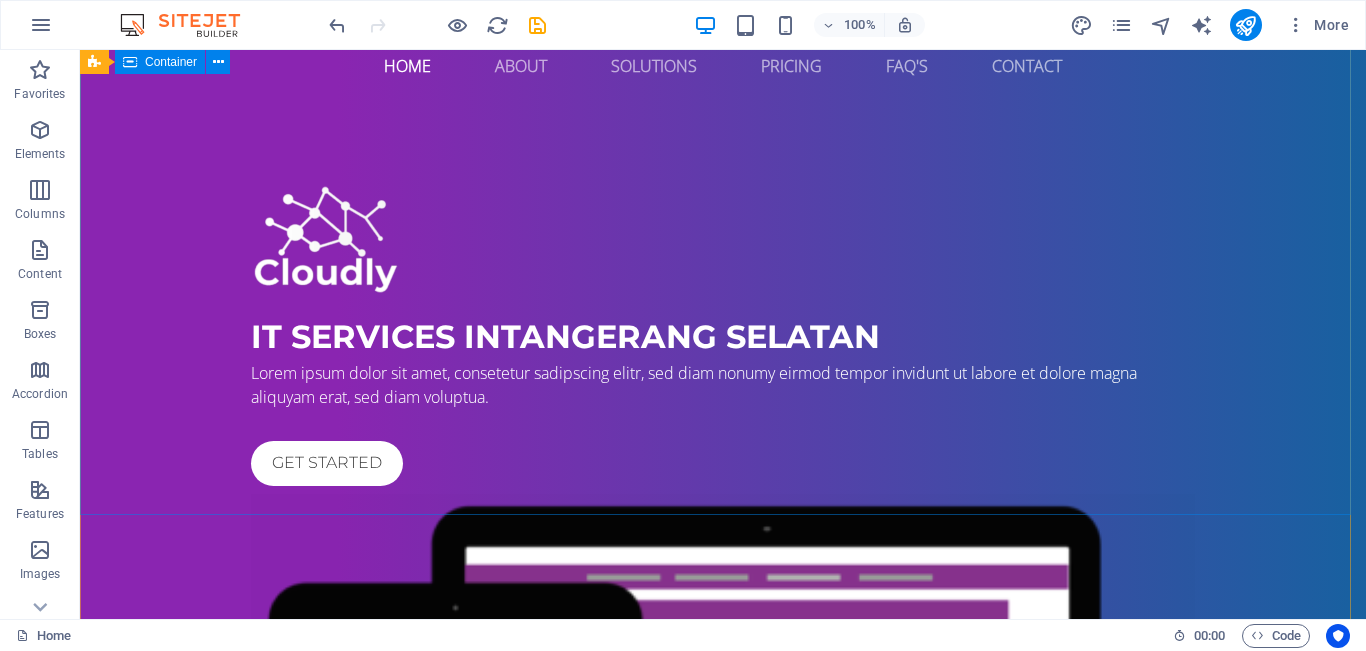 scroll, scrollTop: 0, scrollLeft: 0, axis: both 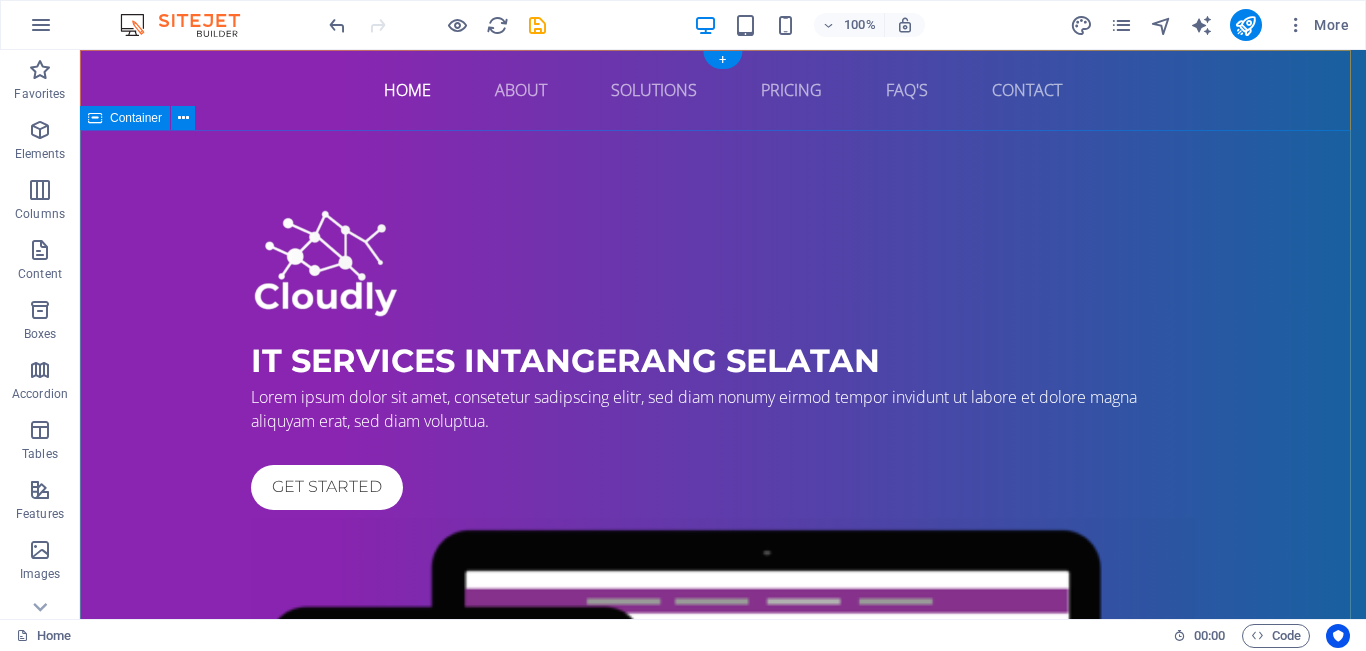 click on "IT Services in [CITY] Lorem ipsum dolor sit amet, consetetur sadipscing elitr, sed diam nonumy eirmod tempor invidunt ut labore et dolore magna aliquyam erat, sed diam voluptua. Get started" at bounding box center (723, 657) 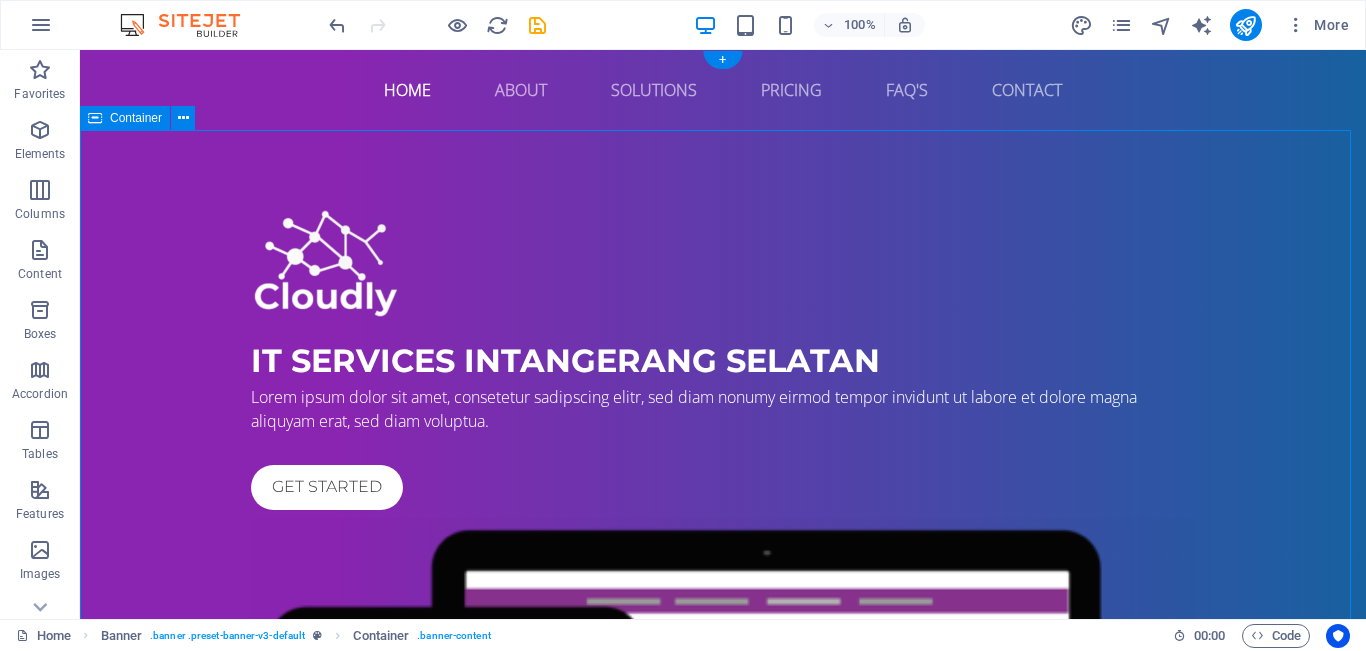 click on "IT Services in [CITY] Lorem ipsum dolor sit amet, consetetur sadipscing elitr, sed diam nonumy eirmod tempor invidunt ut labore et dolore magna aliquyam erat, sed diam voluptua. Get started" at bounding box center (723, 657) 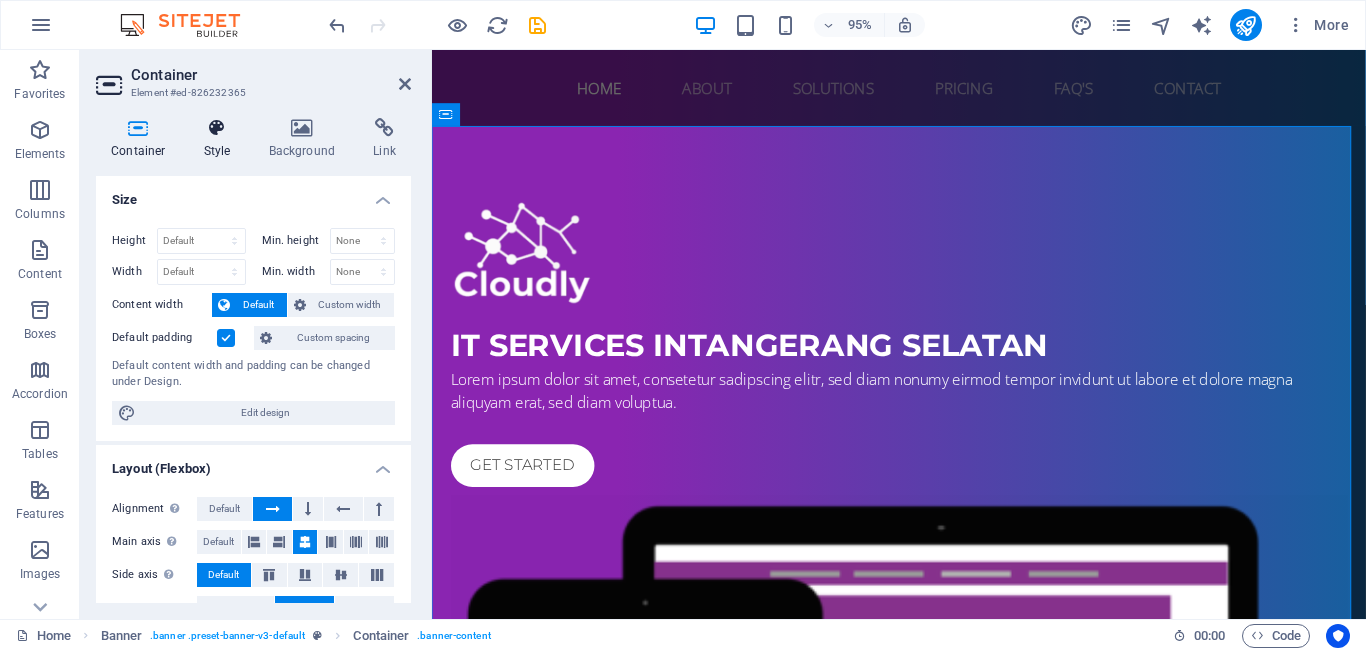 click on "Style" at bounding box center (221, 139) 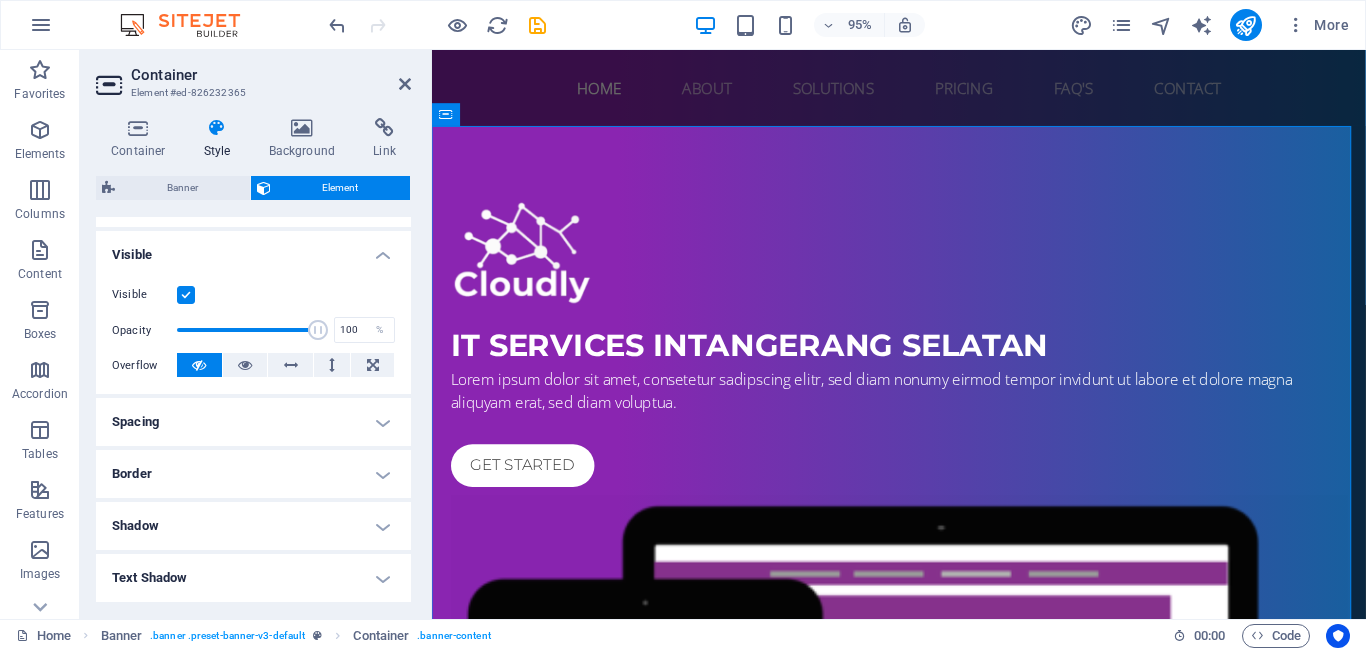 scroll, scrollTop: 300, scrollLeft: 0, axis: vertical 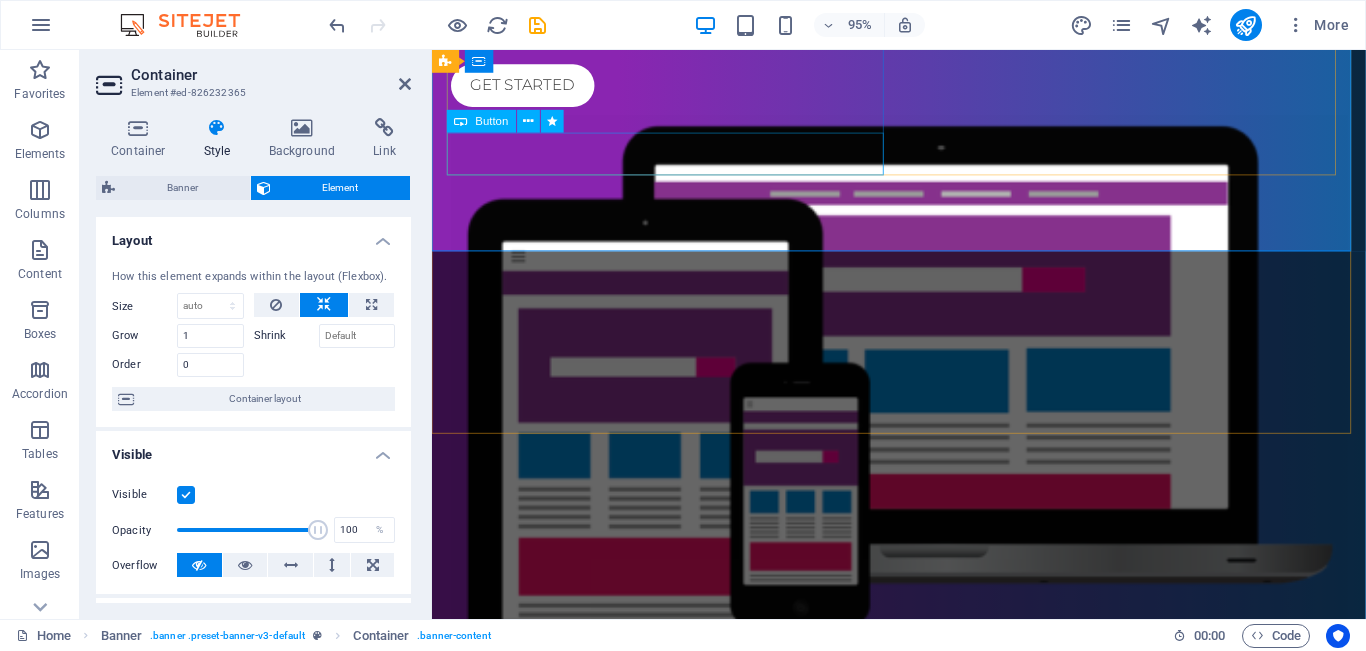 click on "Get started" at bounding box center (924, 87) 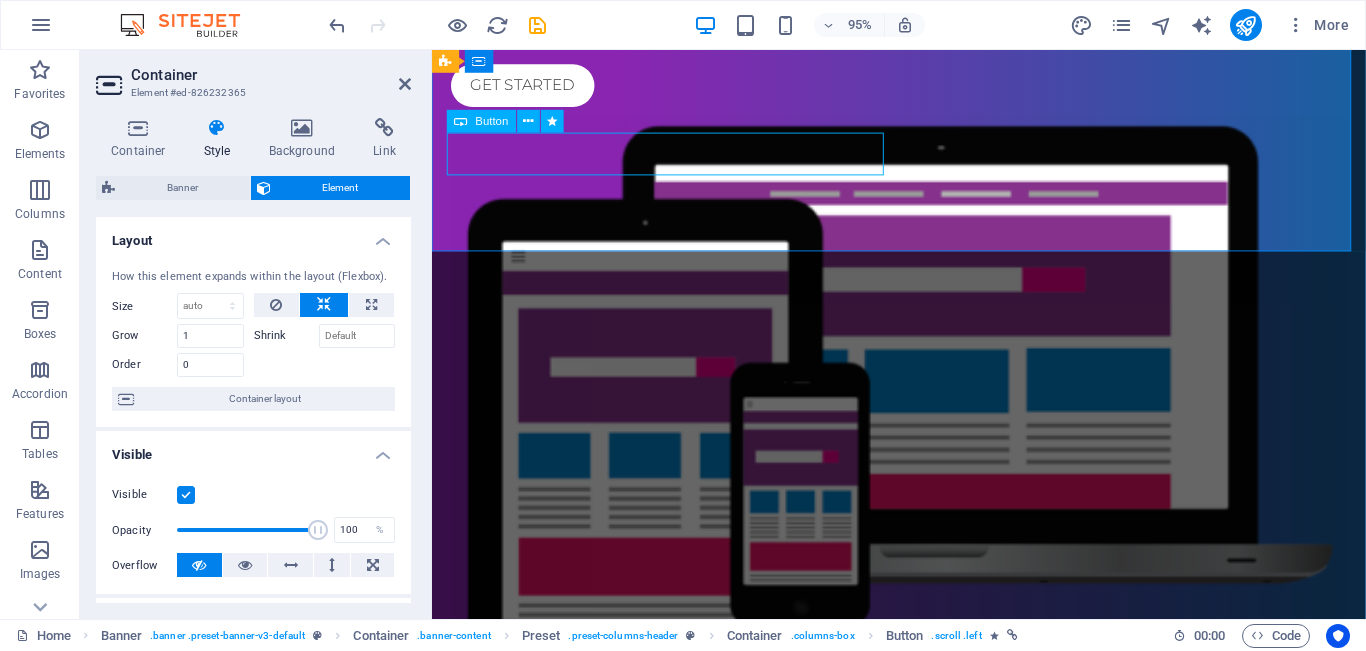 click on "Get started" at bounding box center (924, 87) 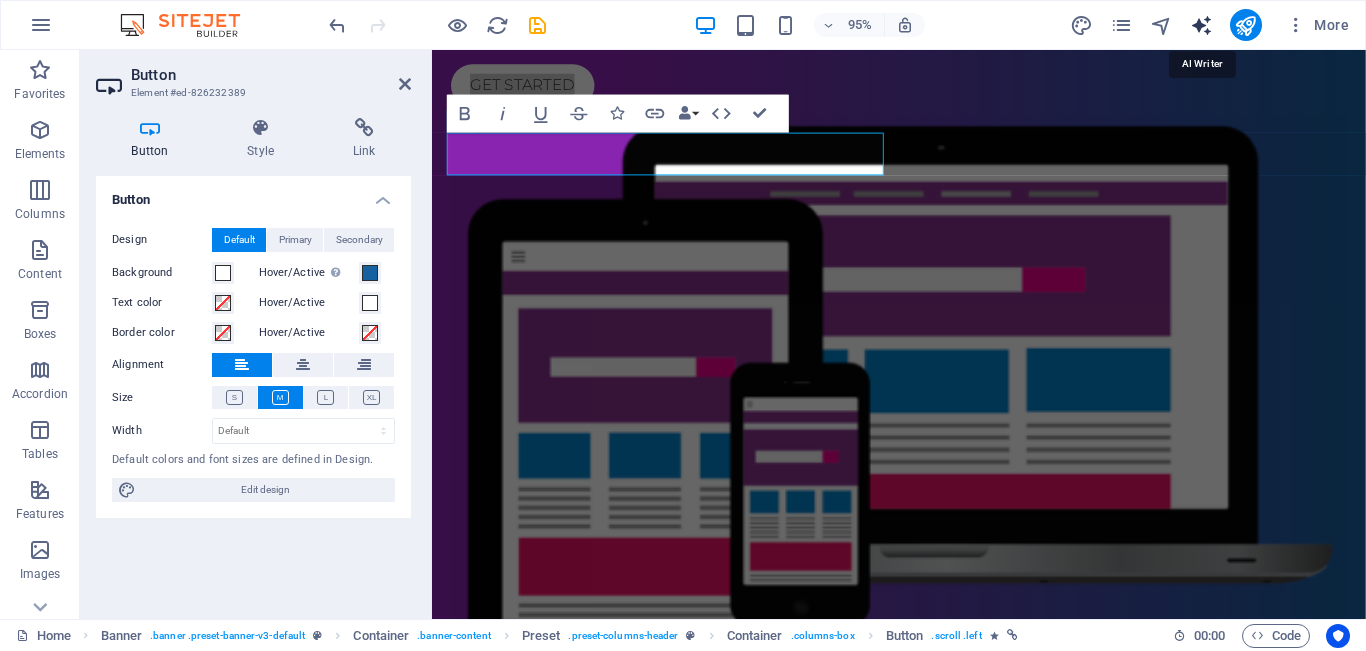 click at bounding box center (1201, 25) 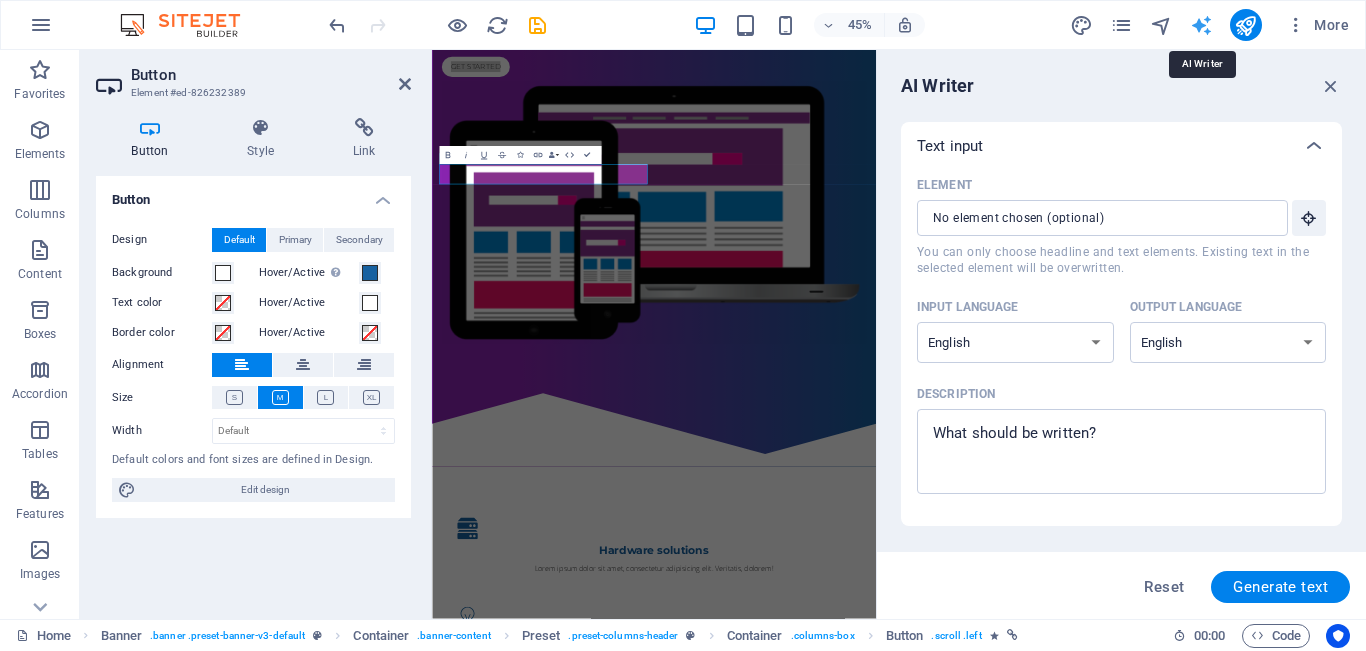 scroll, scrollTop: 0, scrollLeft: 0, axis: both 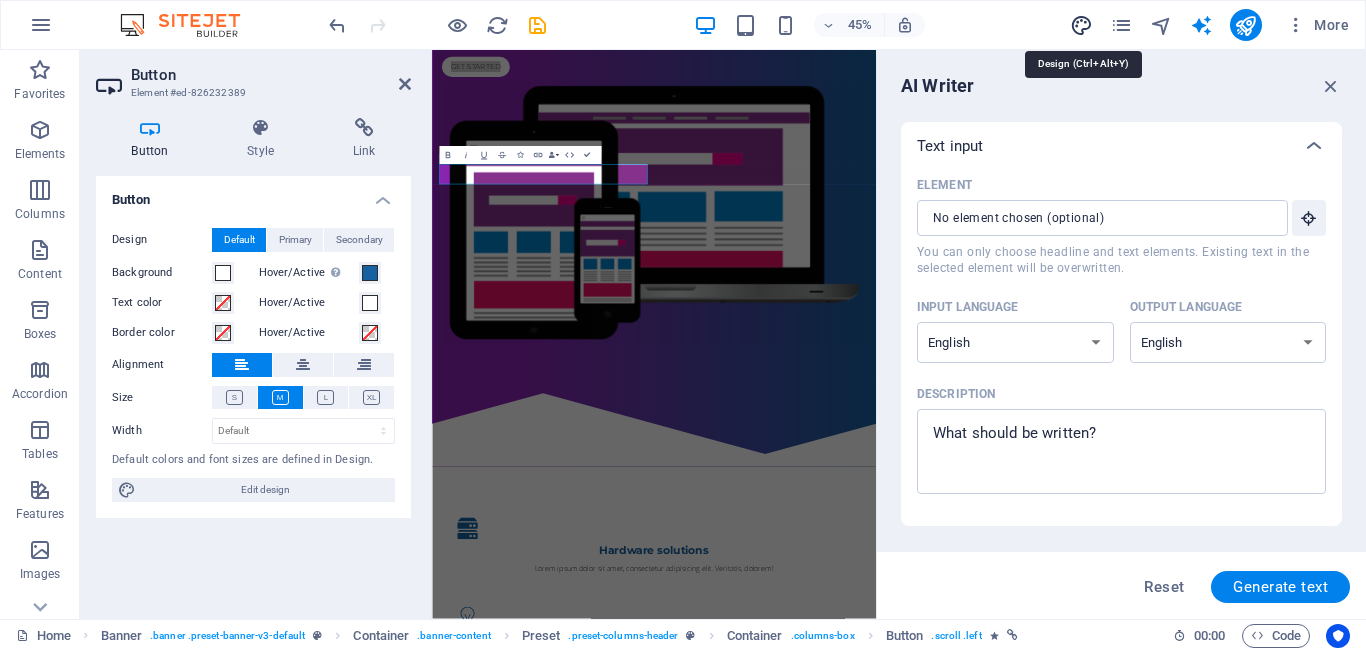click at bounding box center [1081, 25] 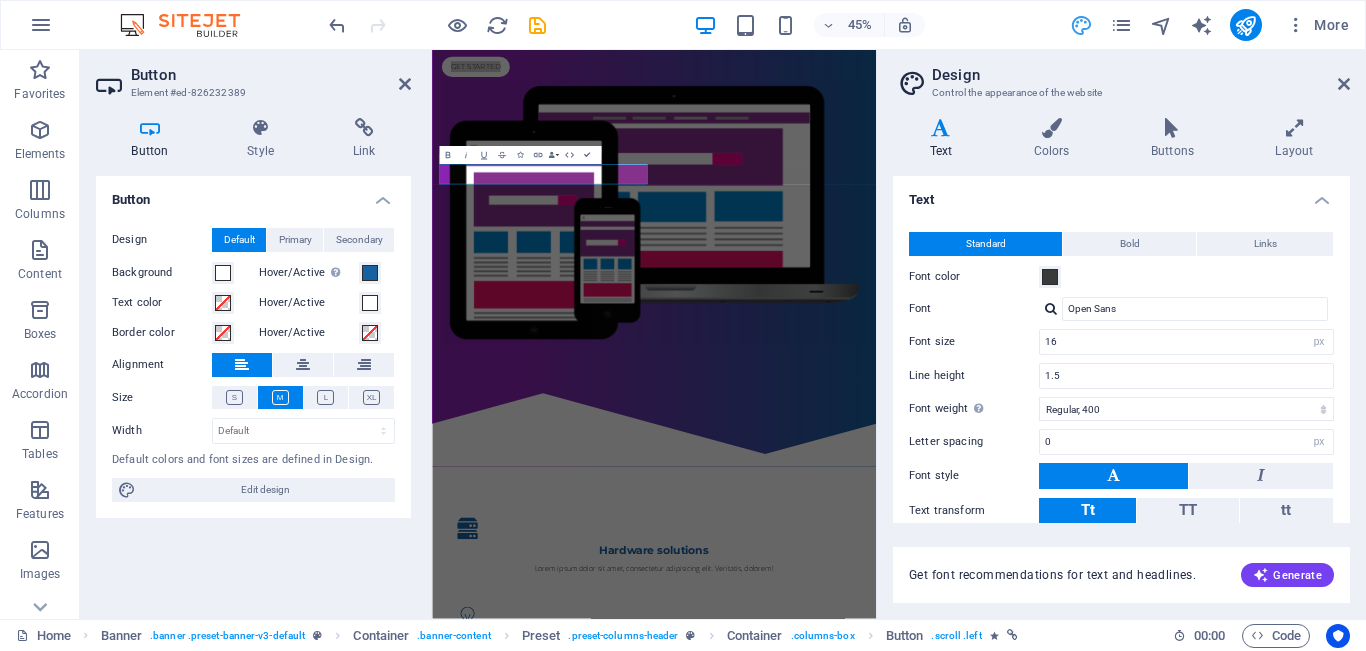 click at bounding box center [1344, 84] 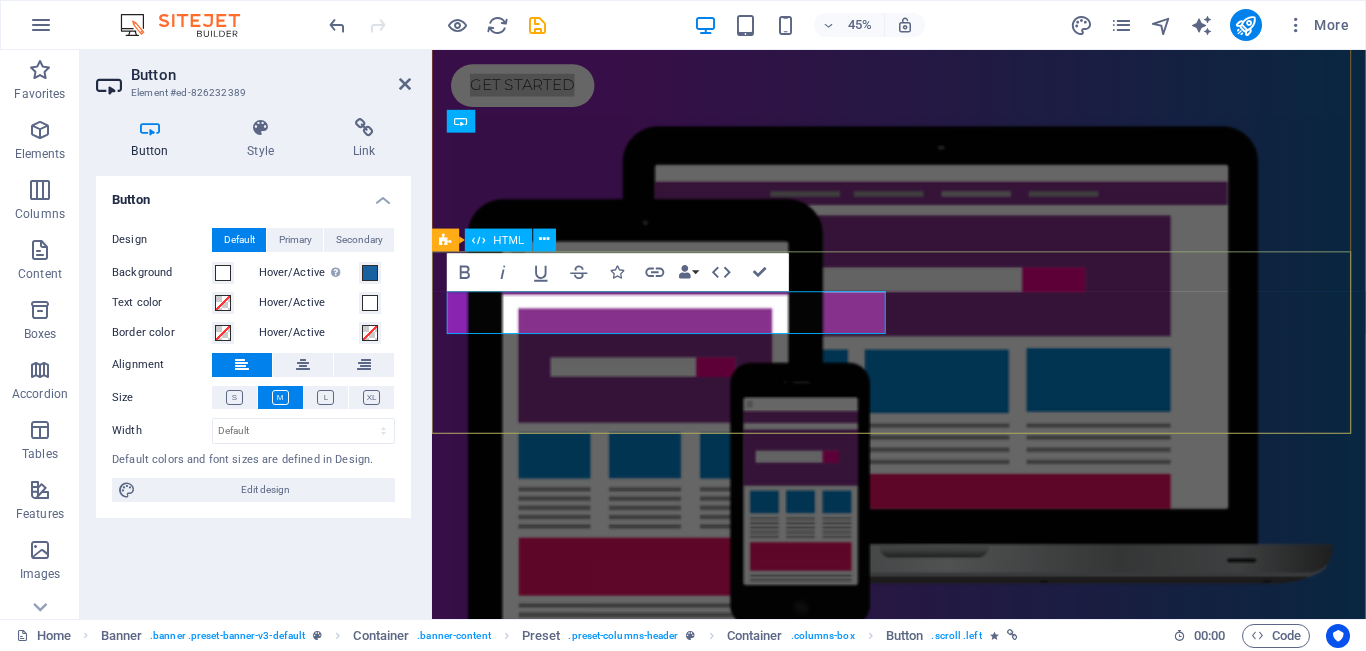 click at bounding box center [923, 880] 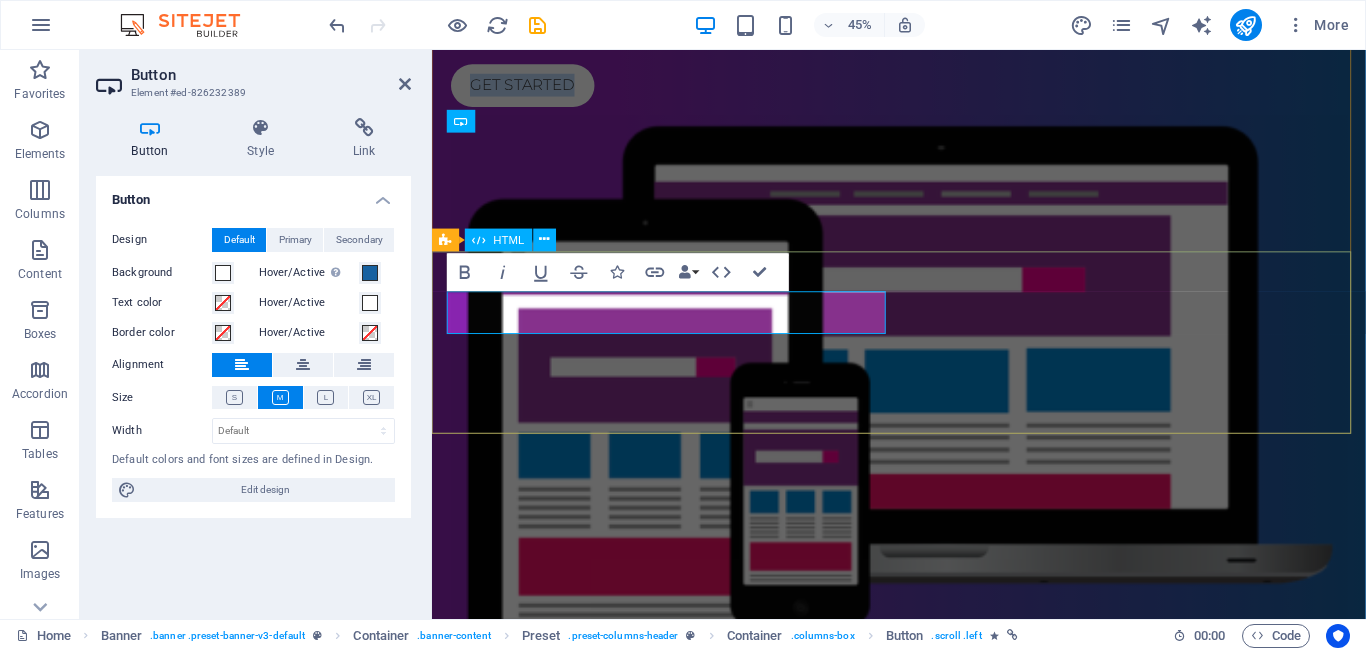 click on "IT Services in [CITY] Lorem ipsum dolor sit amet, consetetur sadipscing elitr, sed diam nonumy eirmod tempor invidunt ut labore et dolore magna aliquyam erat, sed diam voluptua. Get started" at bounding box center [923, 257] 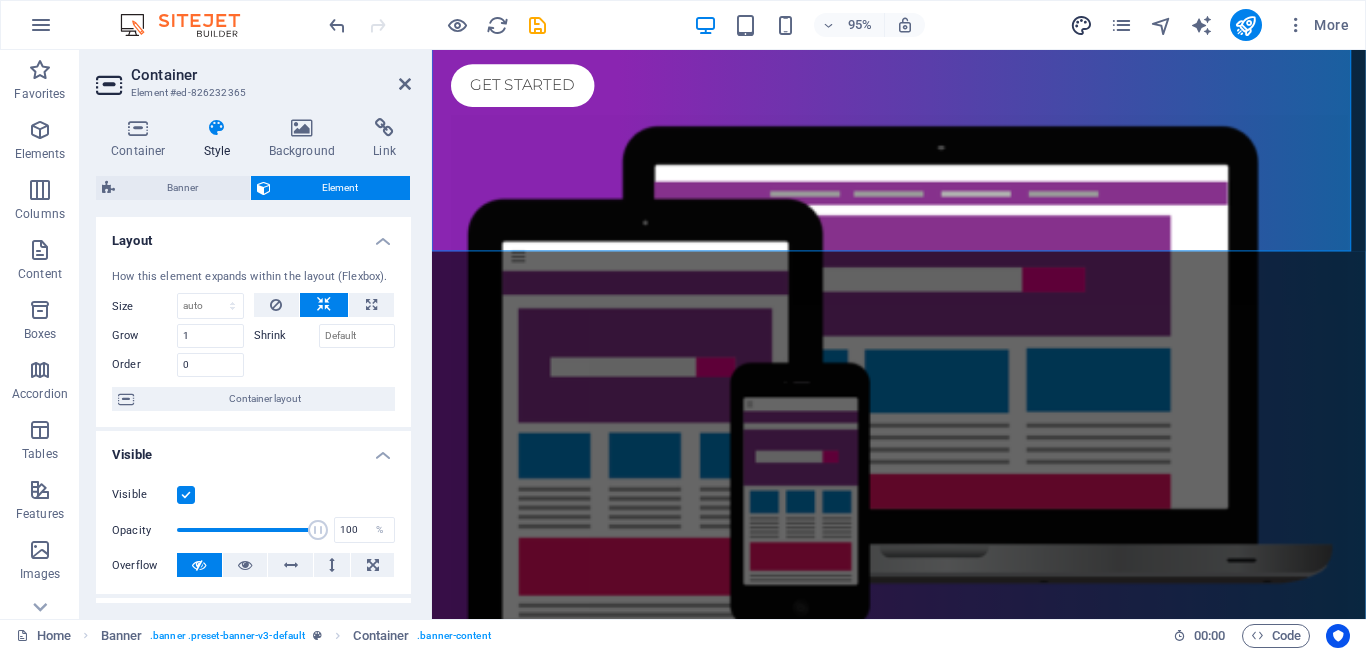 click at bounding box center (1081, 25) 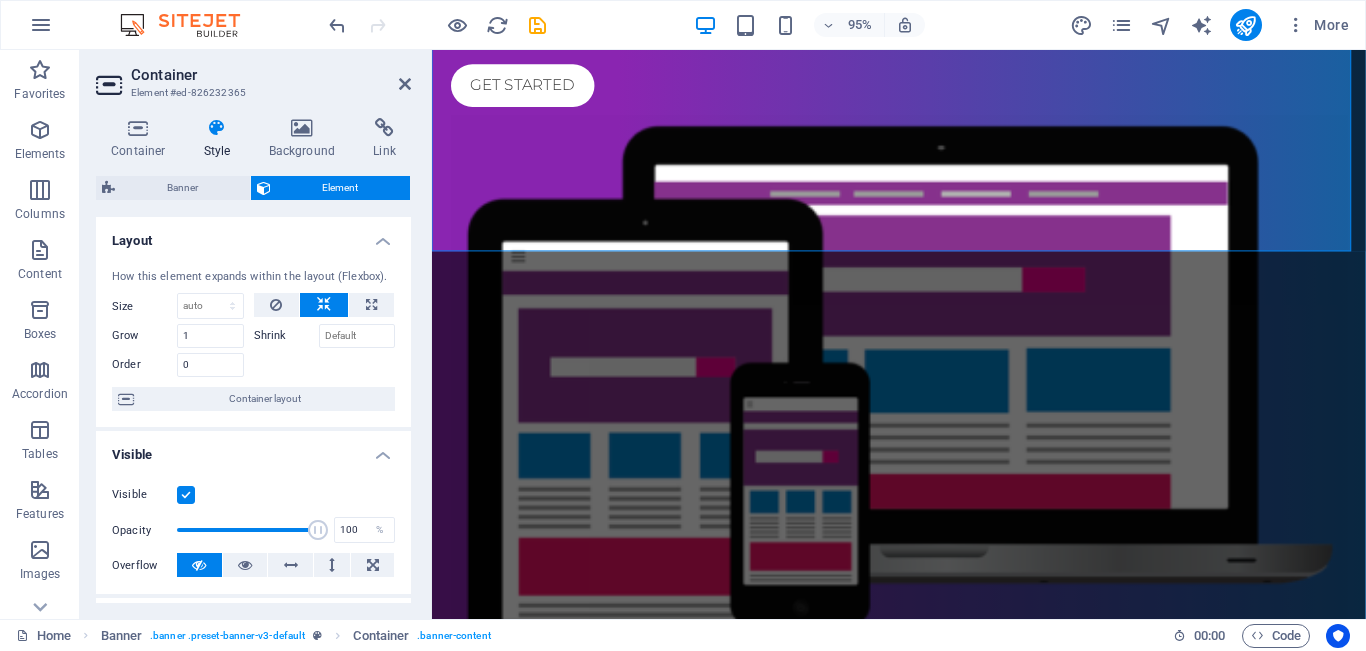 select on "px" 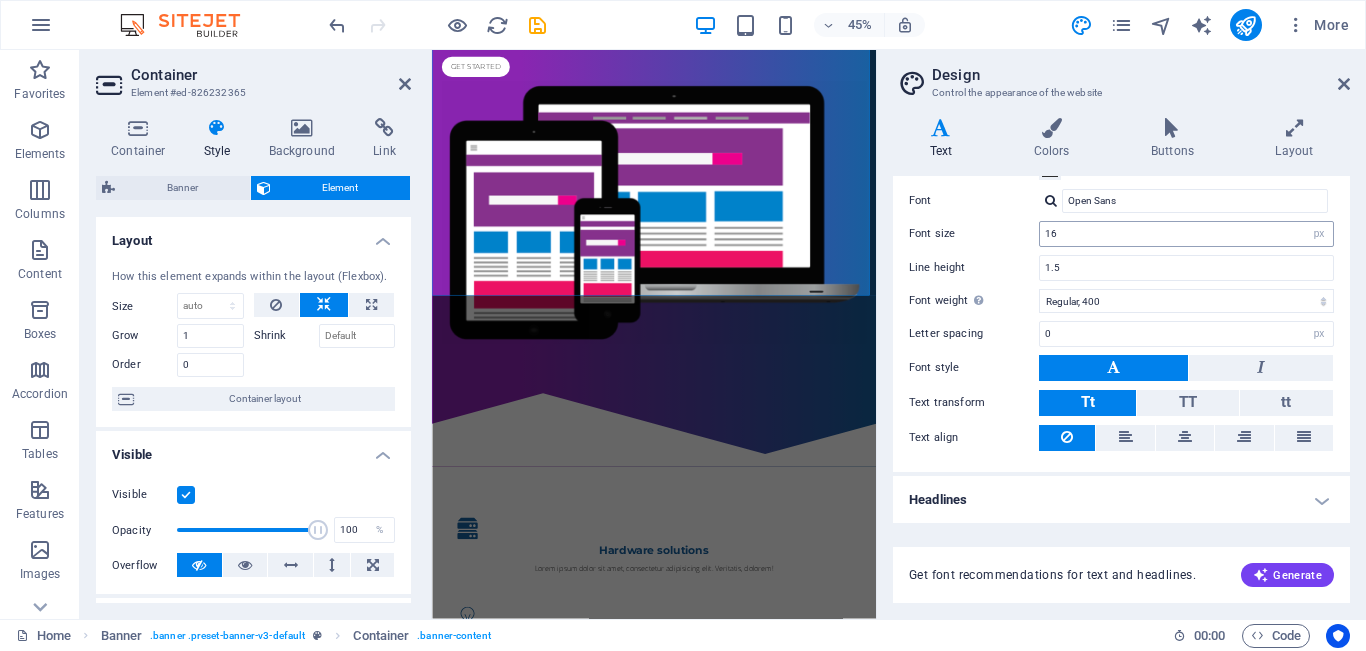 scroll, scrollTop: 109, scrollLeft: 0, axis: vertical 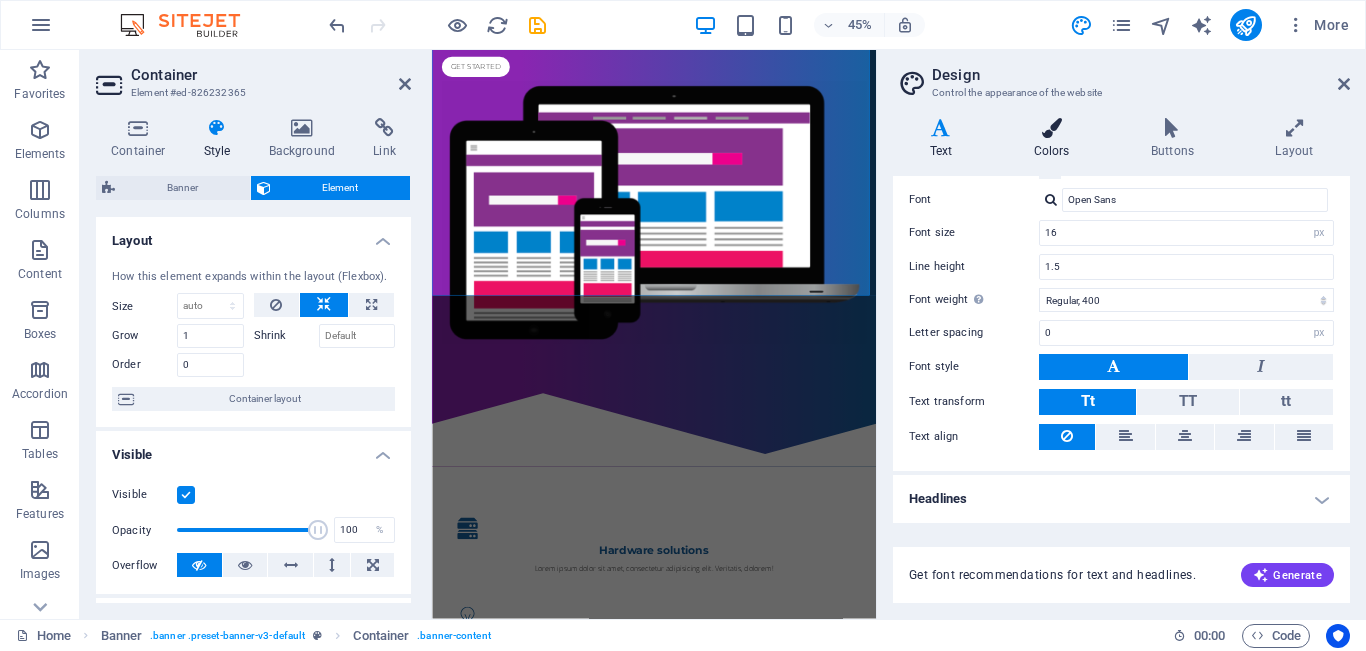 click on "Colors" at bounding box center [1055, 139] 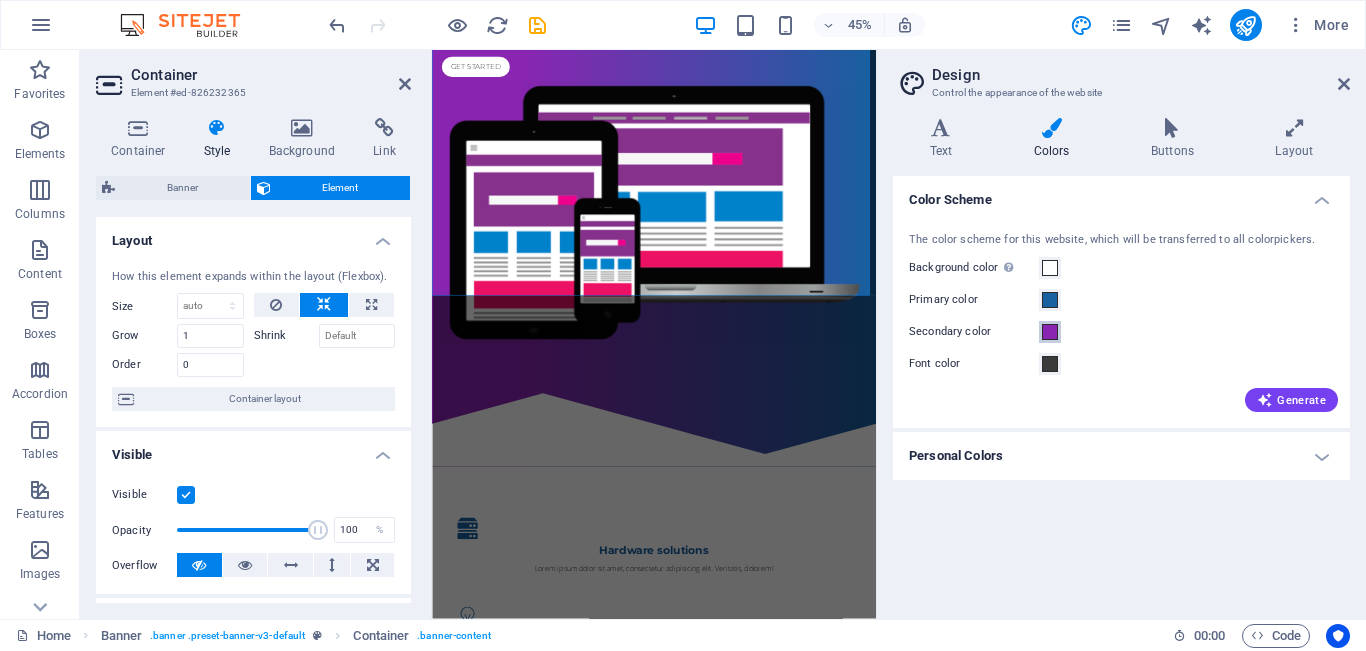 click at bounding box center [1050, 332] 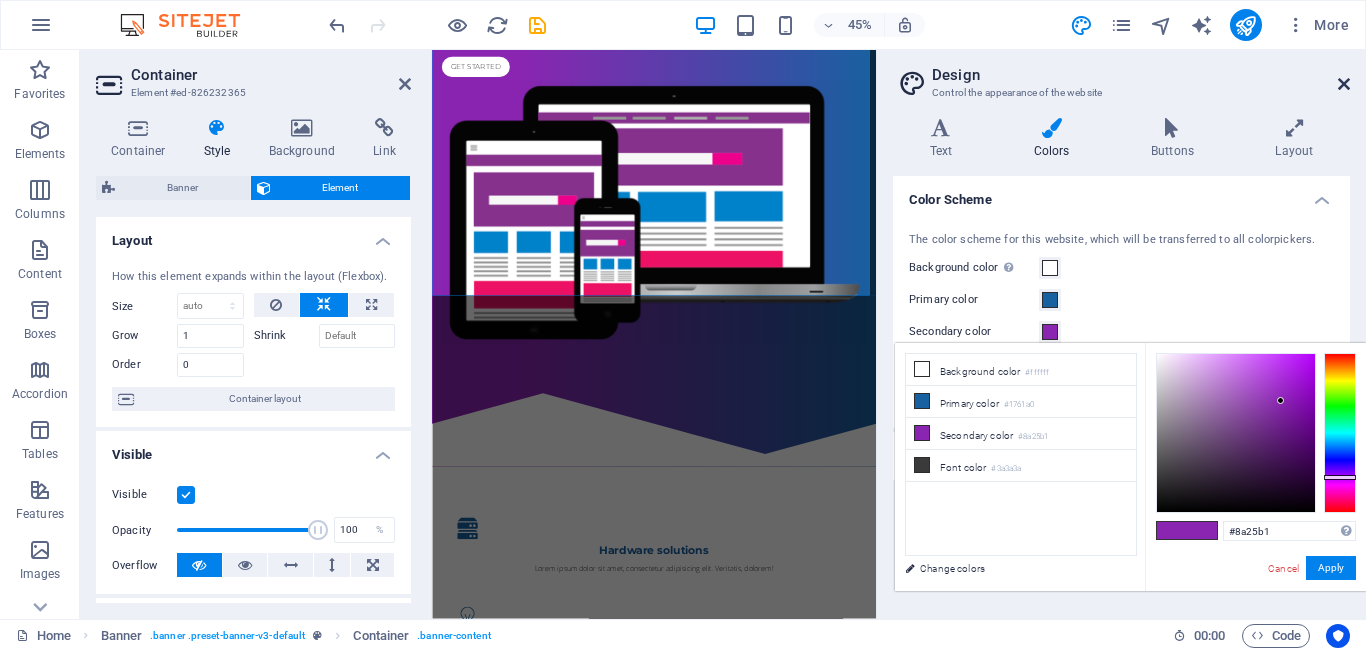 click at bounding box center (1344, 84) 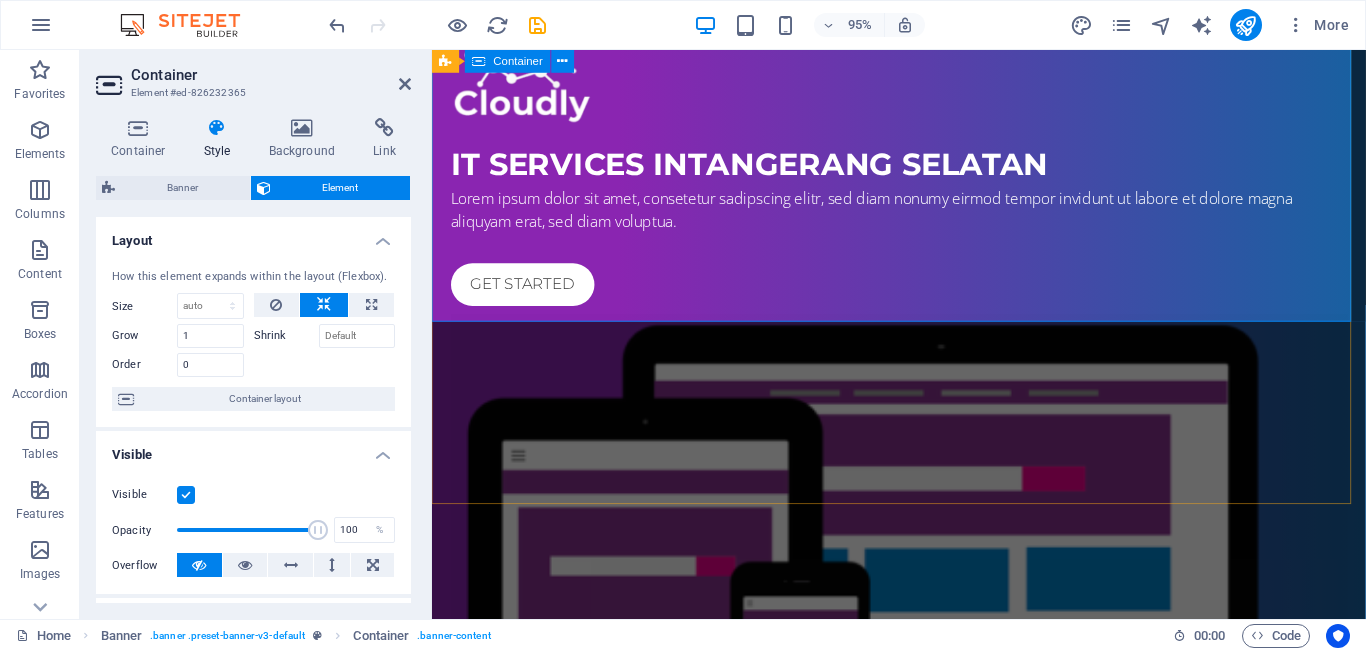 scroll, scrollTop: 0, scrollLeft: 0, axis: both 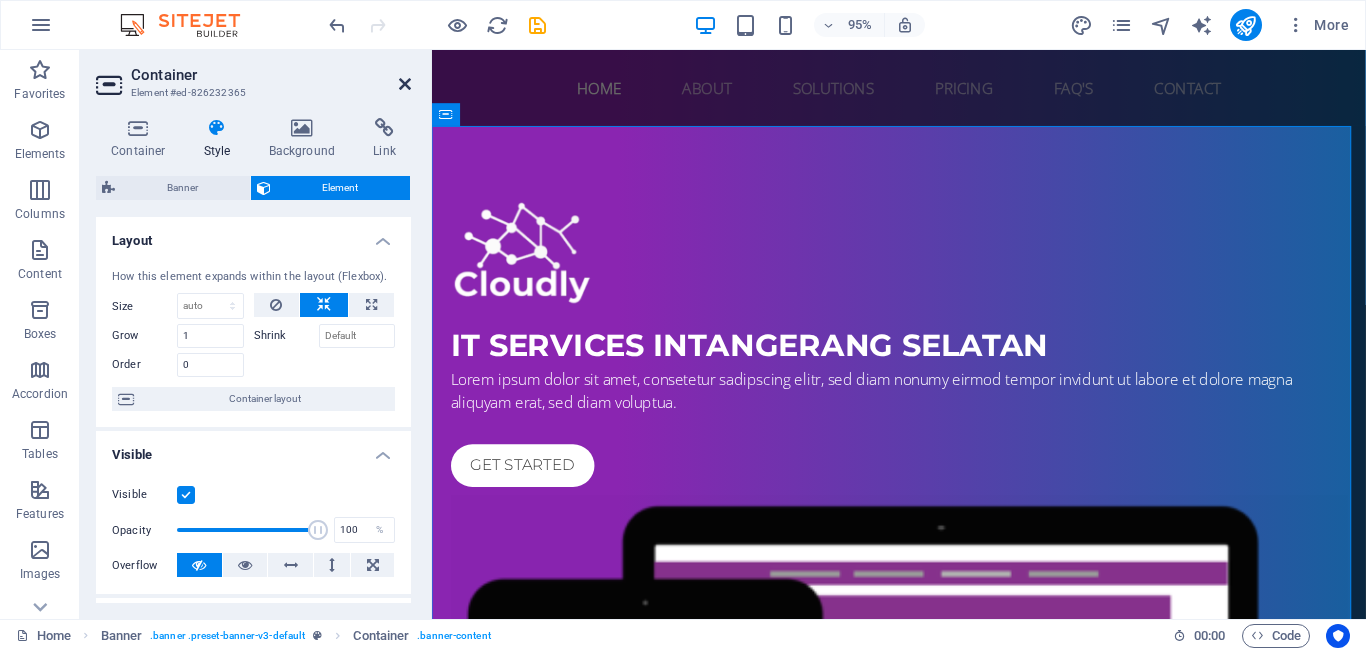 drag, startPoint x: 399, startPoint y: 82, endPoint x: 326, endPoint y: 17, distance: 97.74457 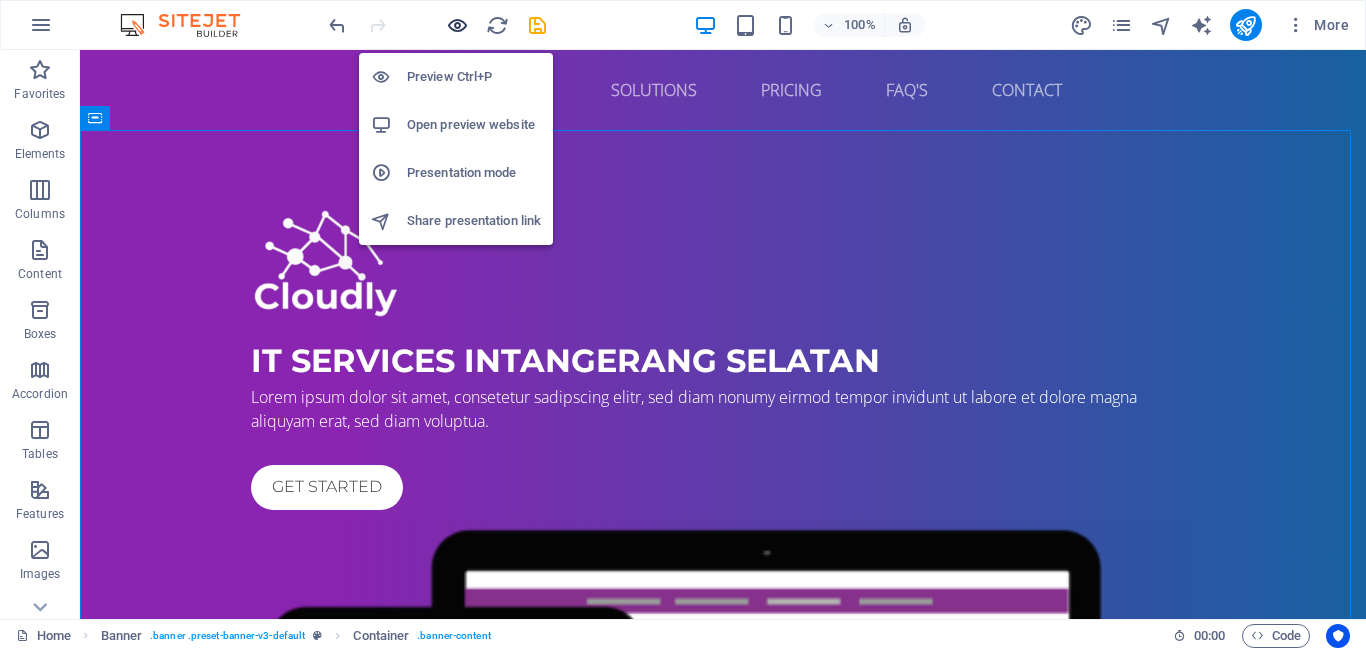 click at bounding box center (457, 25) 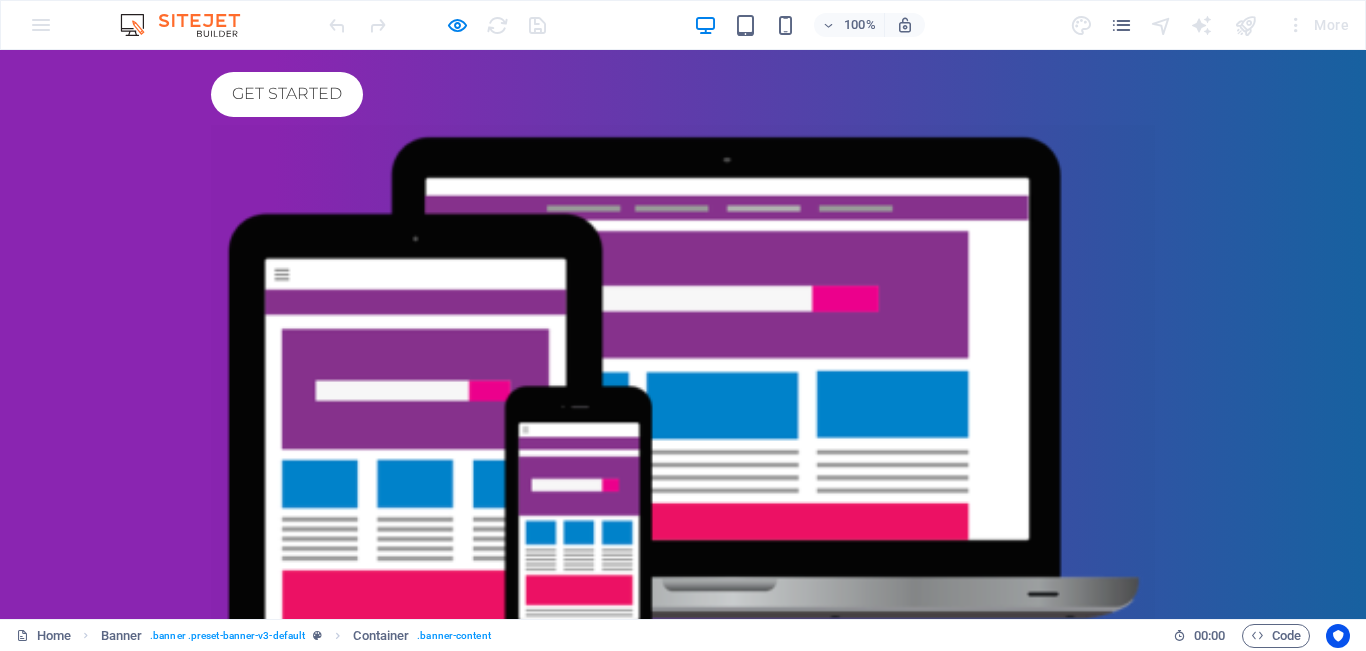 scroll, scrollTop: 600, scrollLeft: 0, axis: vertical 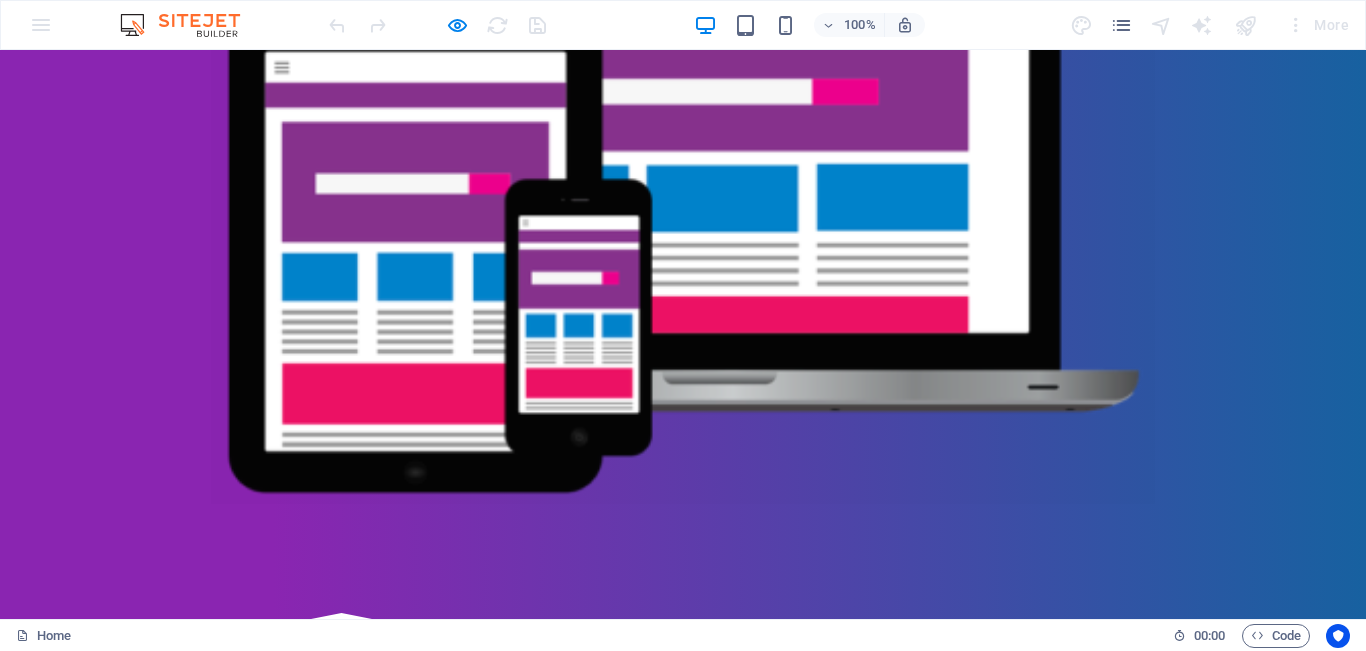 click on "Hardware solutions" at bounding box center [683, 958] 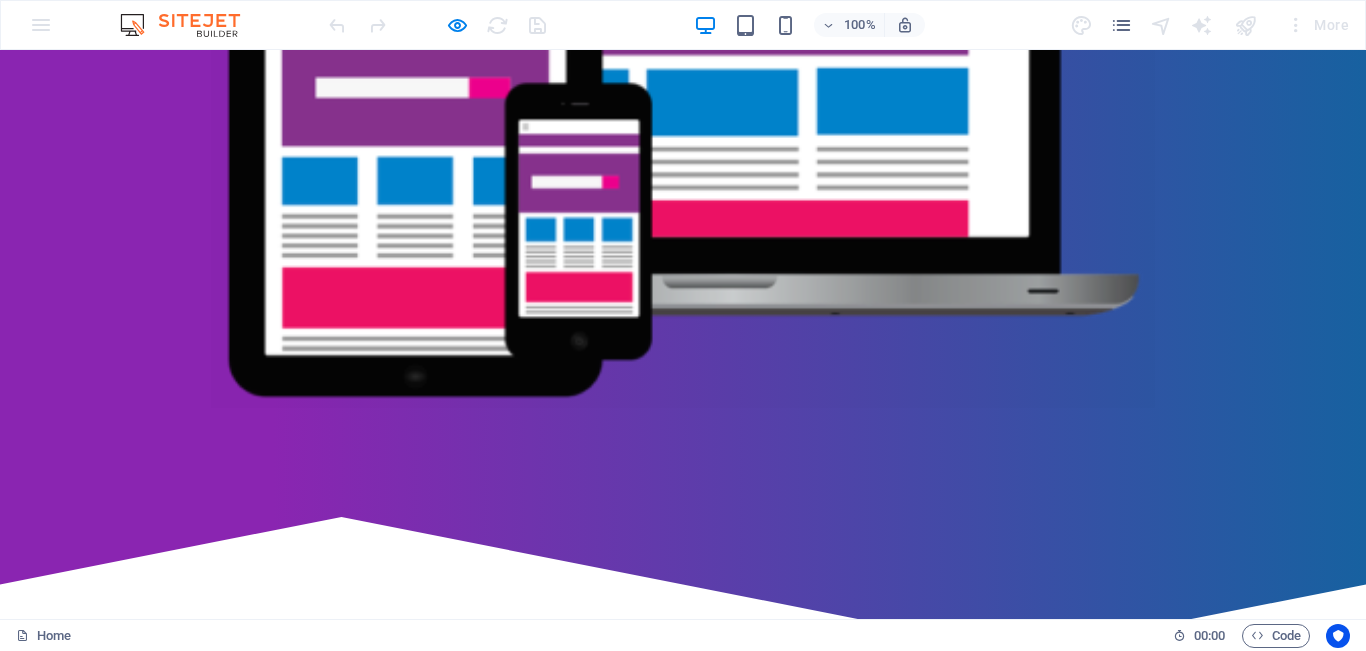 scroll, scrollTop: 700, scrollLeft: 0, axis: vertical 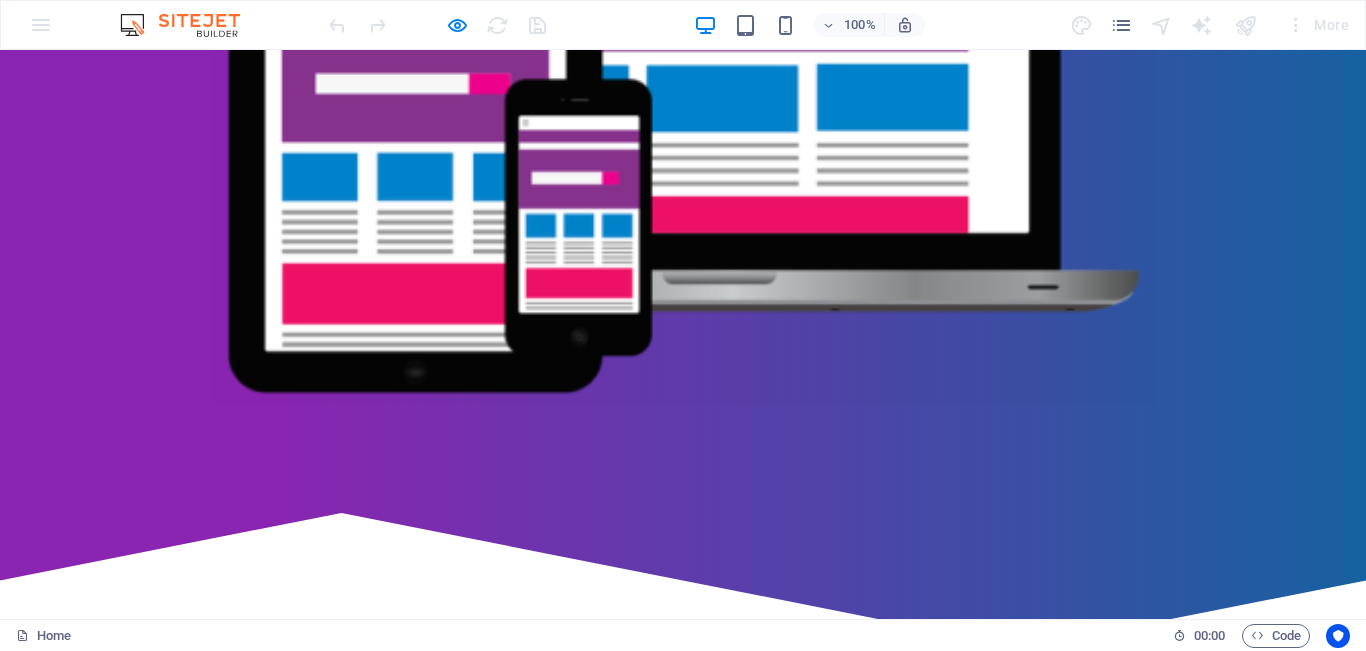 click on "Hardware solutions" at bounding box center [683, 858] 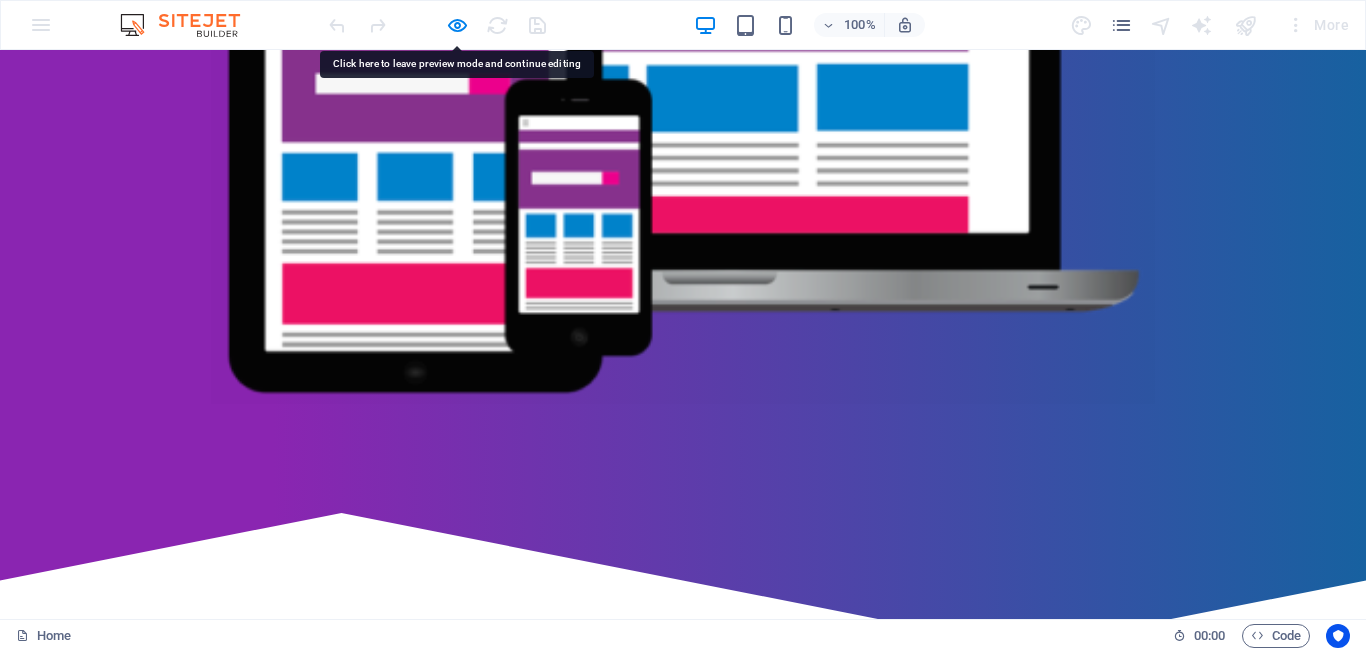 click on "Hardware solutions" at bounding box center [683, 858] 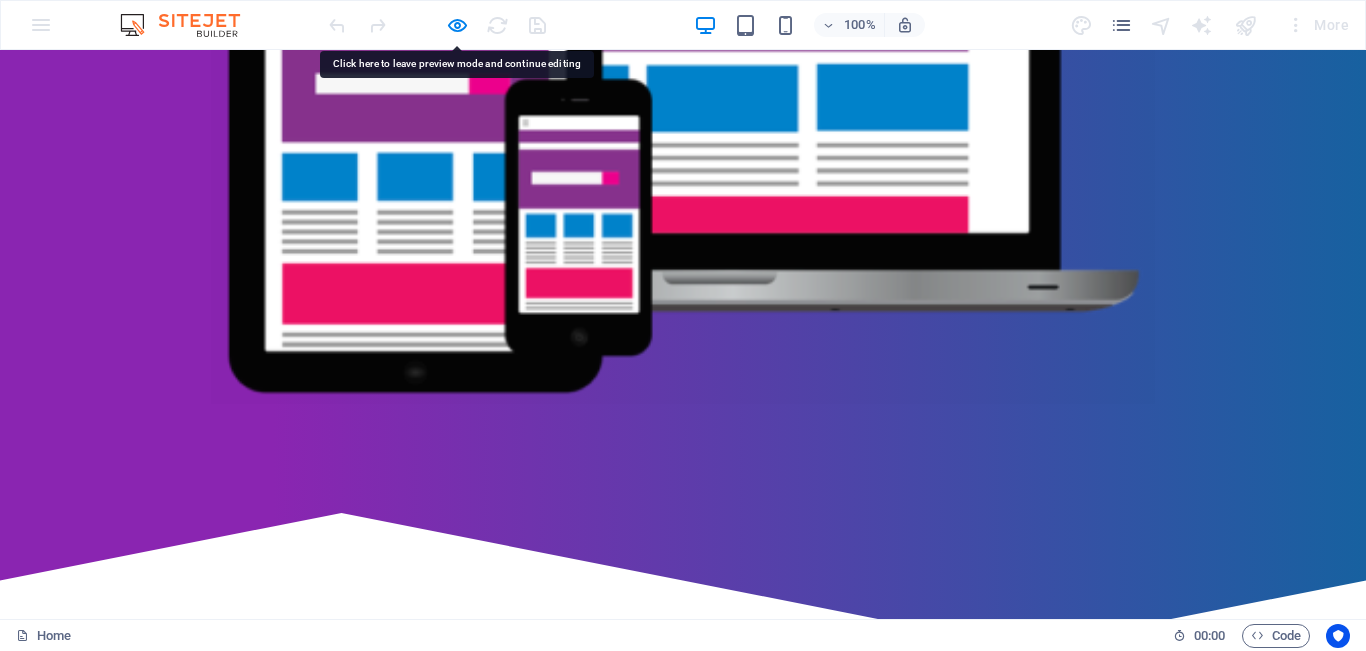 click on "Hardware solutions" at bounding box center (683, 858) 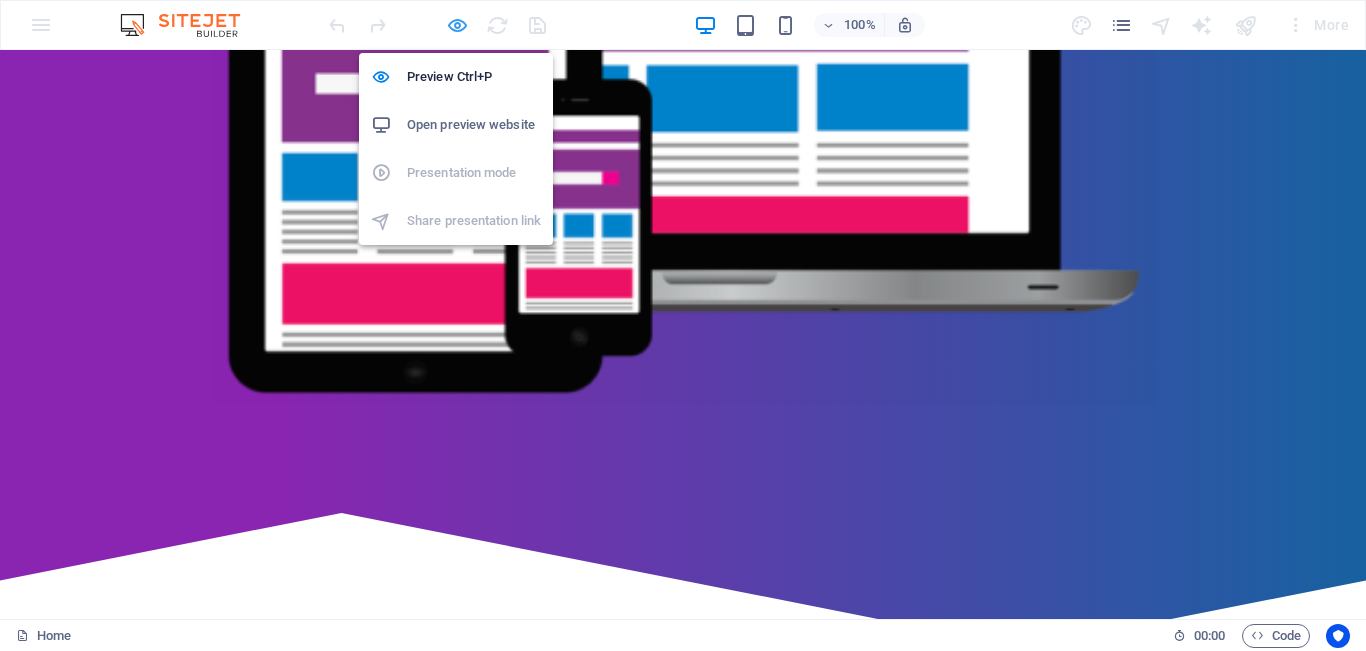 click at bounding box center [457, 25] 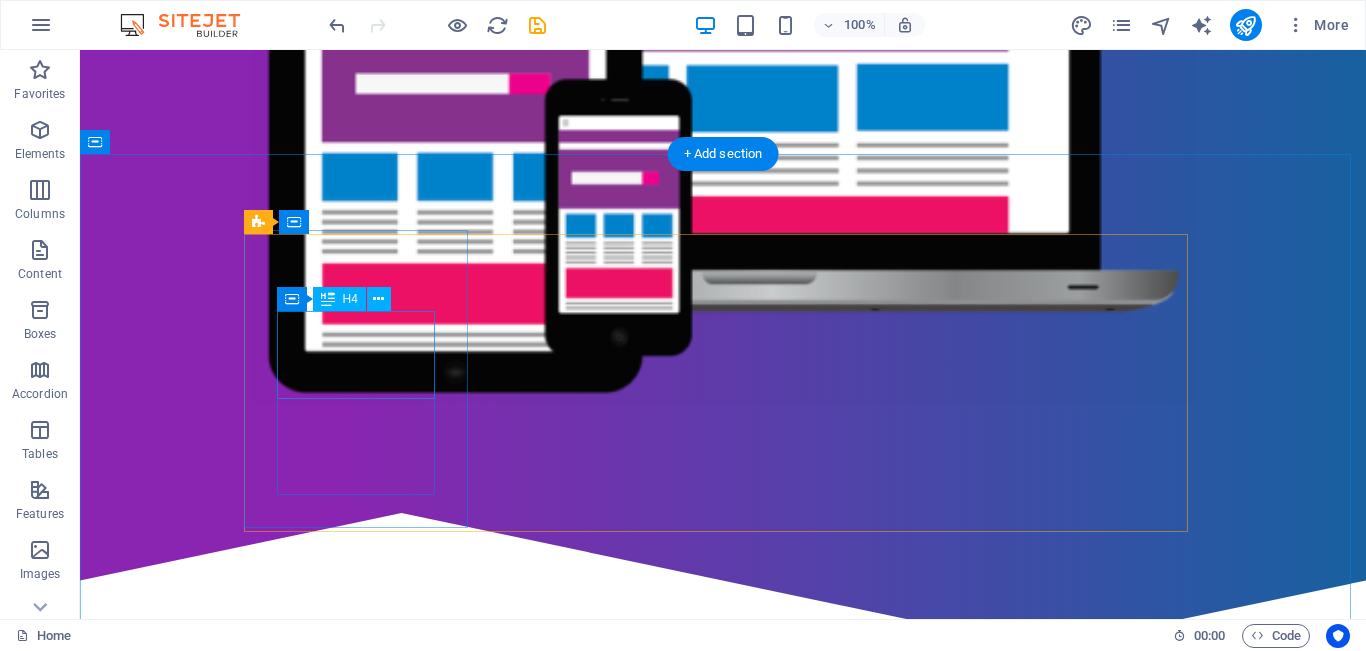 click on "Hardware solutions" at bounding box center [723, 858] 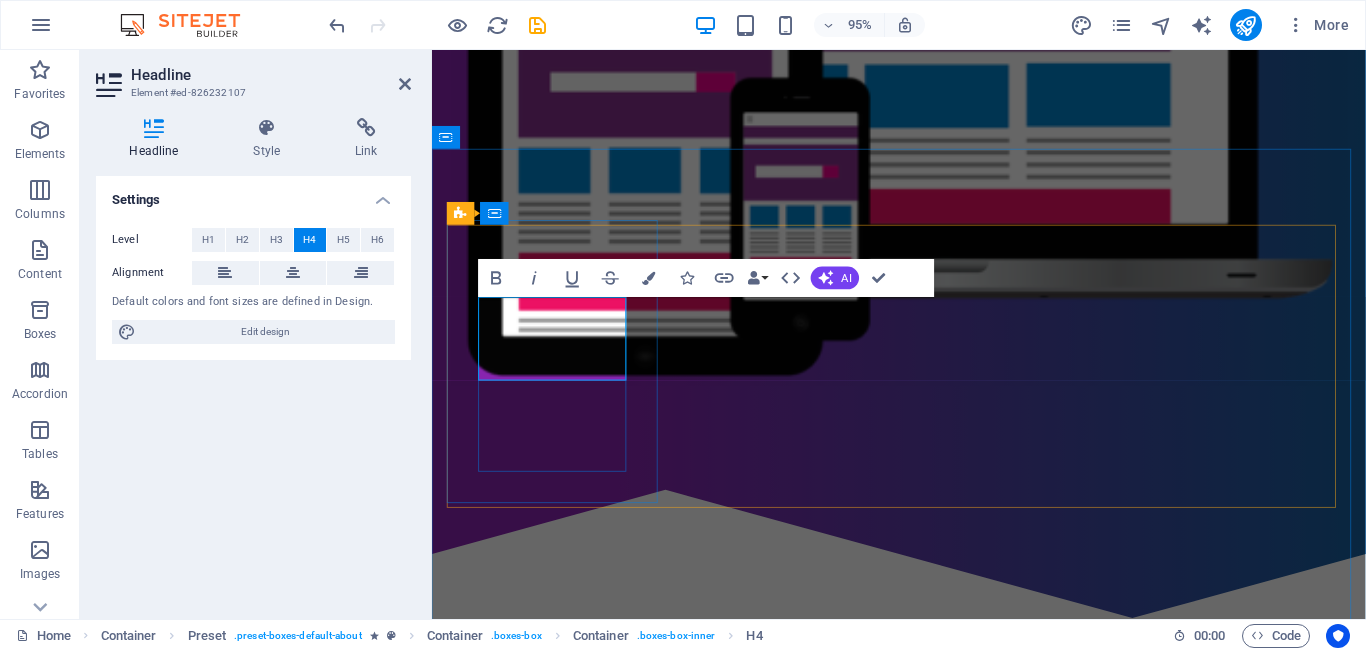 click on "Hardware solutions" at bounding box center [924, 858] 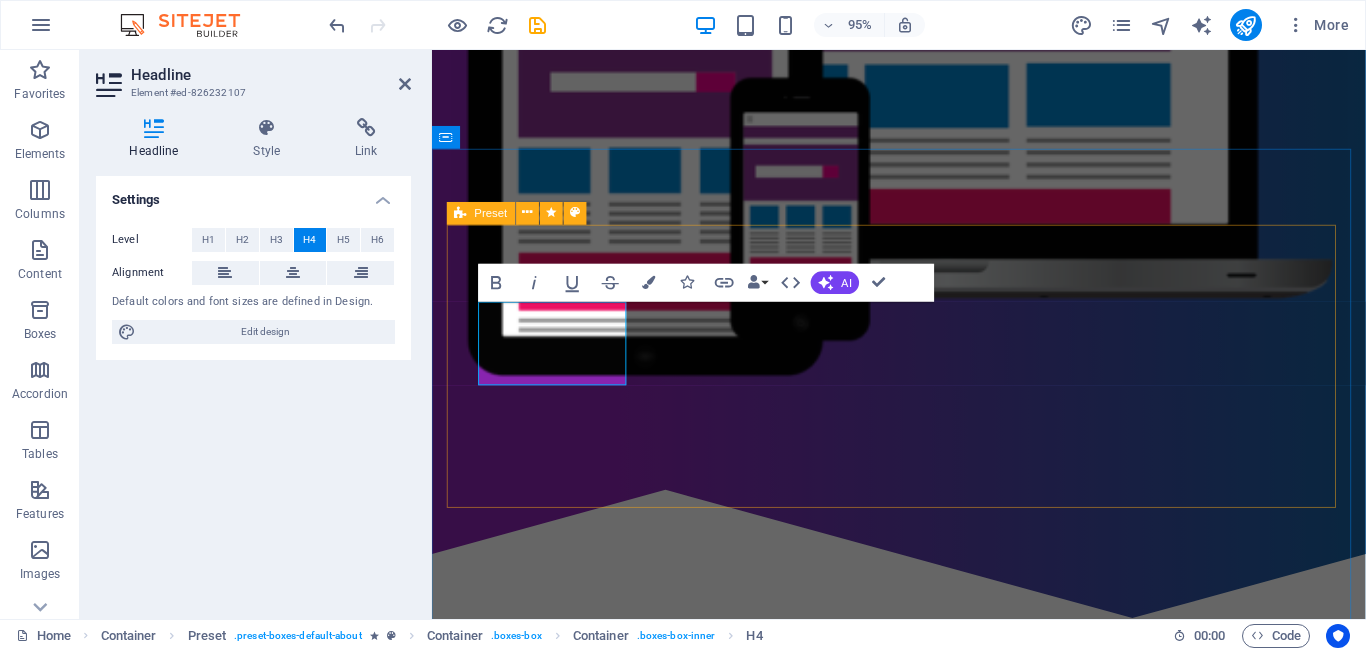drag, startPoint x: 960, startPoint y: 444, endPoint x: 1375, endPoint y: 436, distance: 415.0771 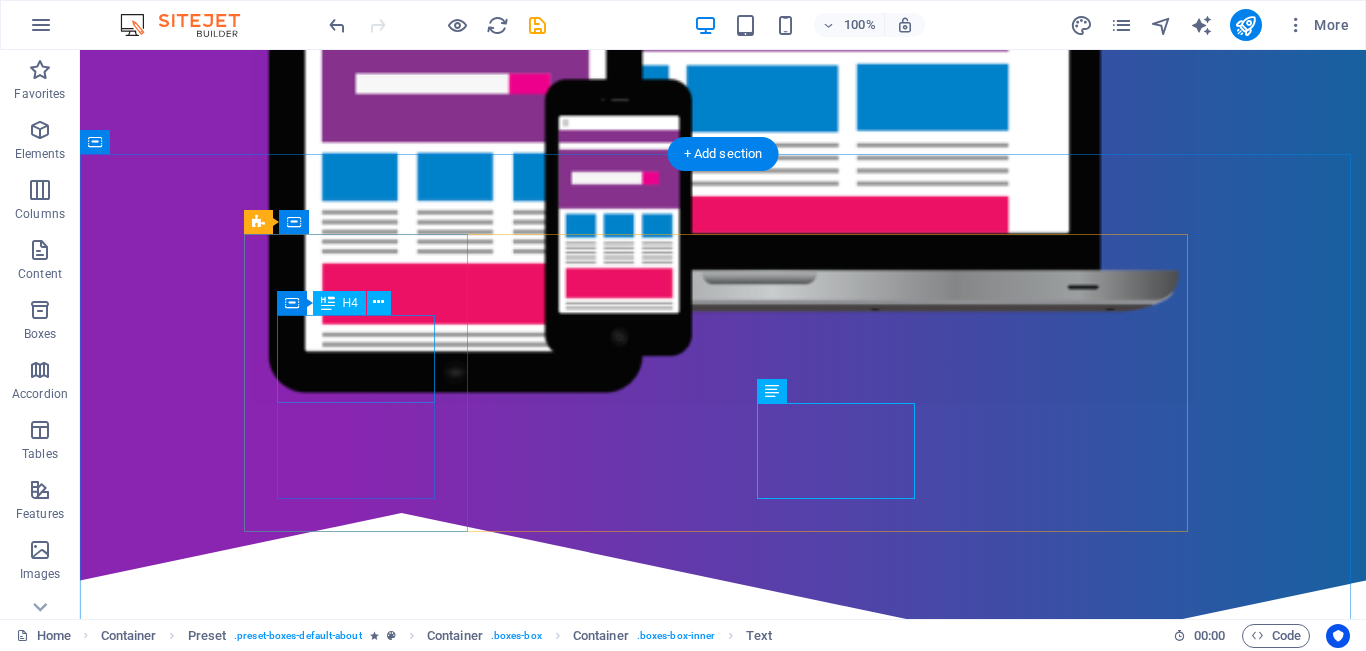 click on "Hardware solutions" at bounding box center (723, 858) 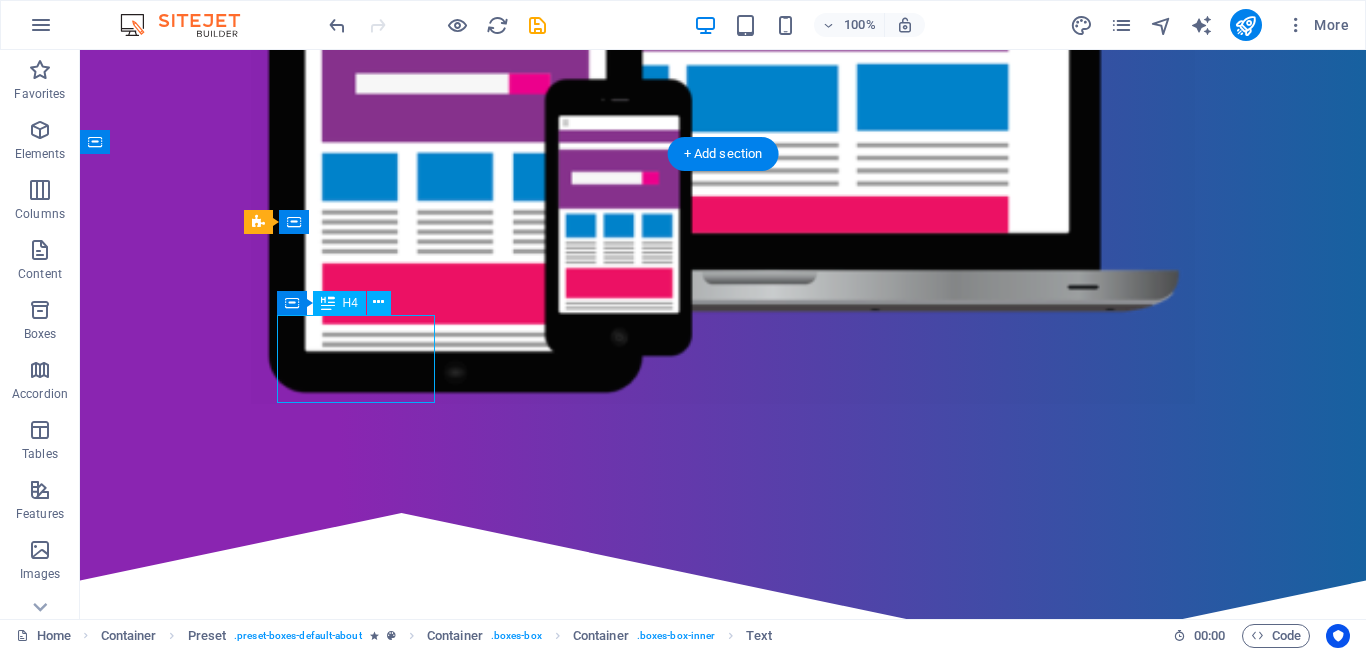 click on "Hardware solutions" at bounding box center (723, 858) 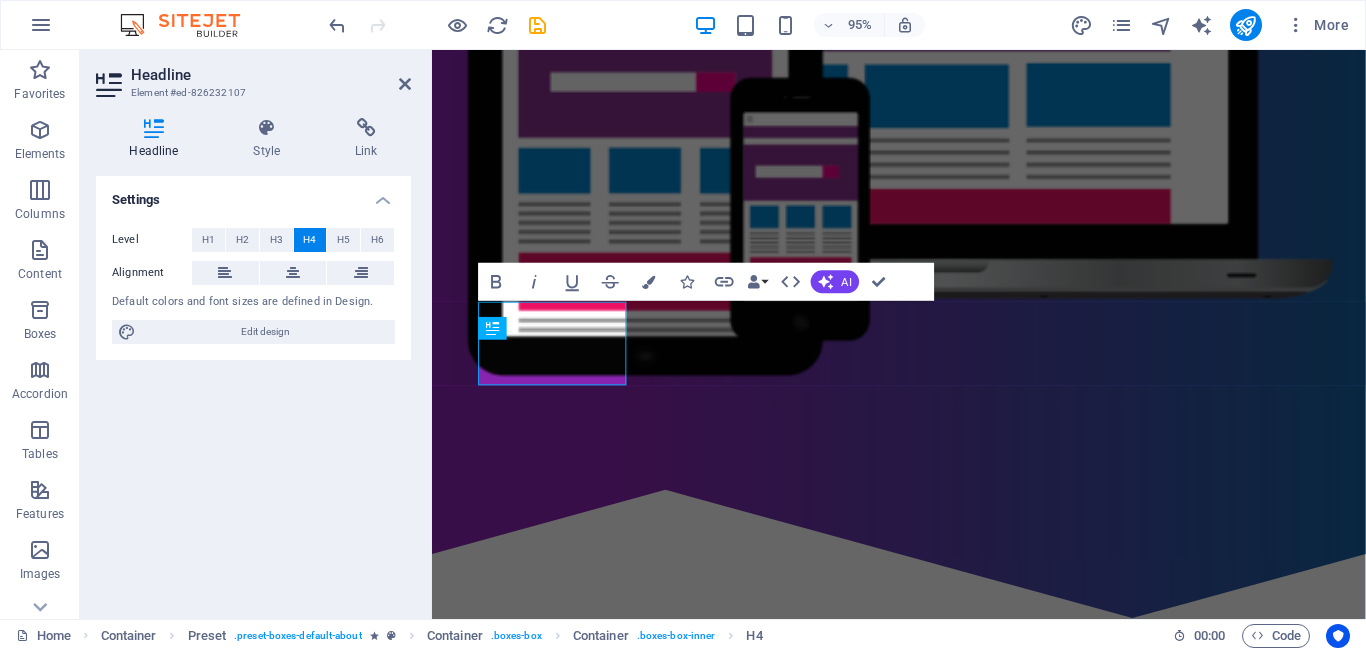 type 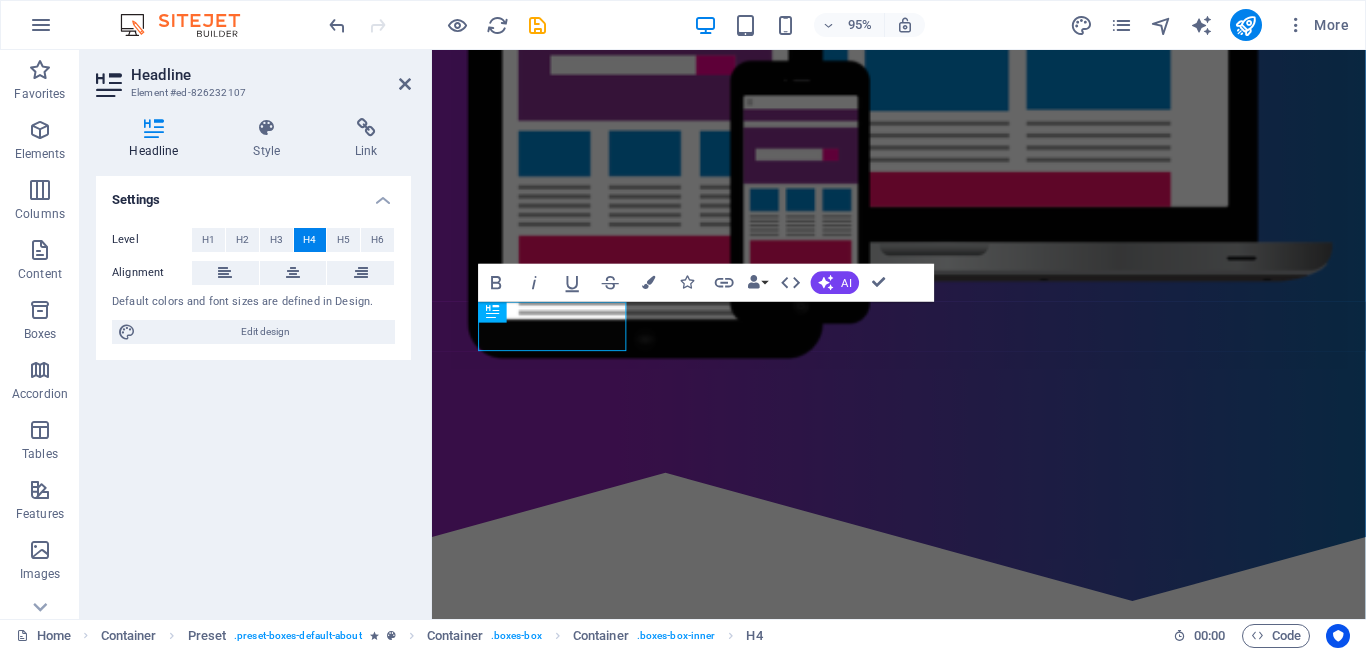 scroll, scrollTop: 700, scrollLeft: 0, axis: vertical 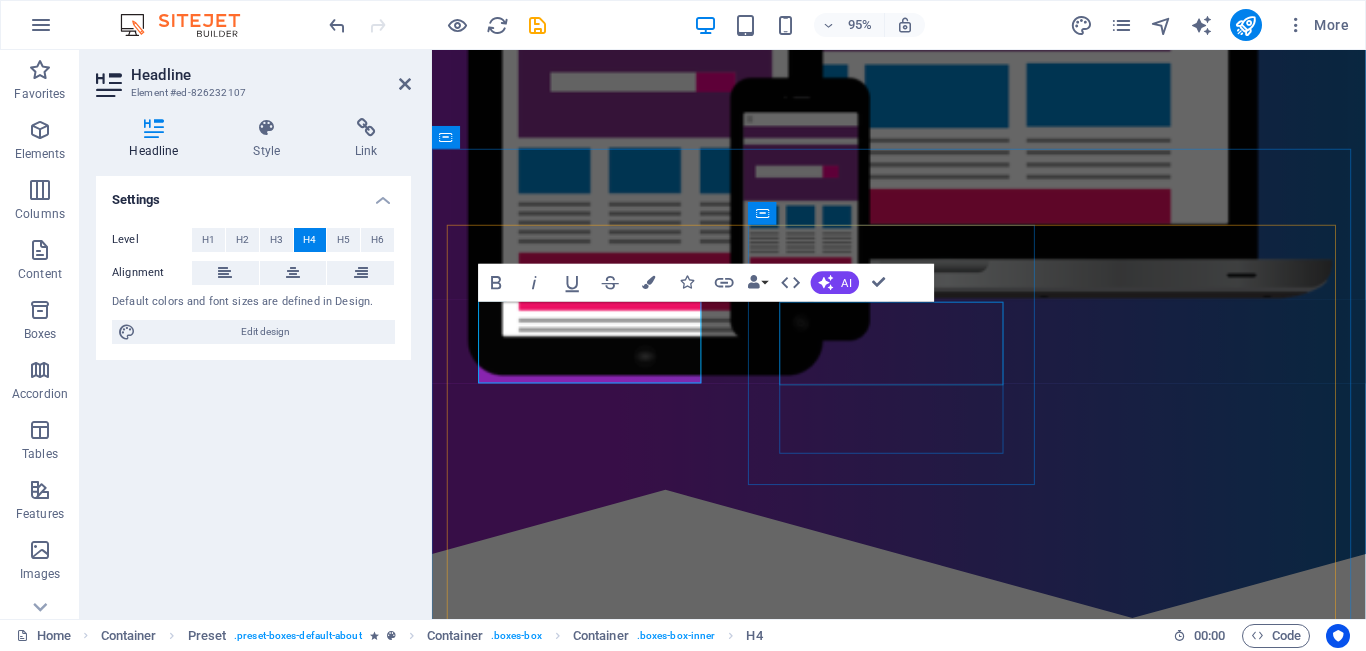 click on "Individual solutions" at bounding box center (924, 1056) 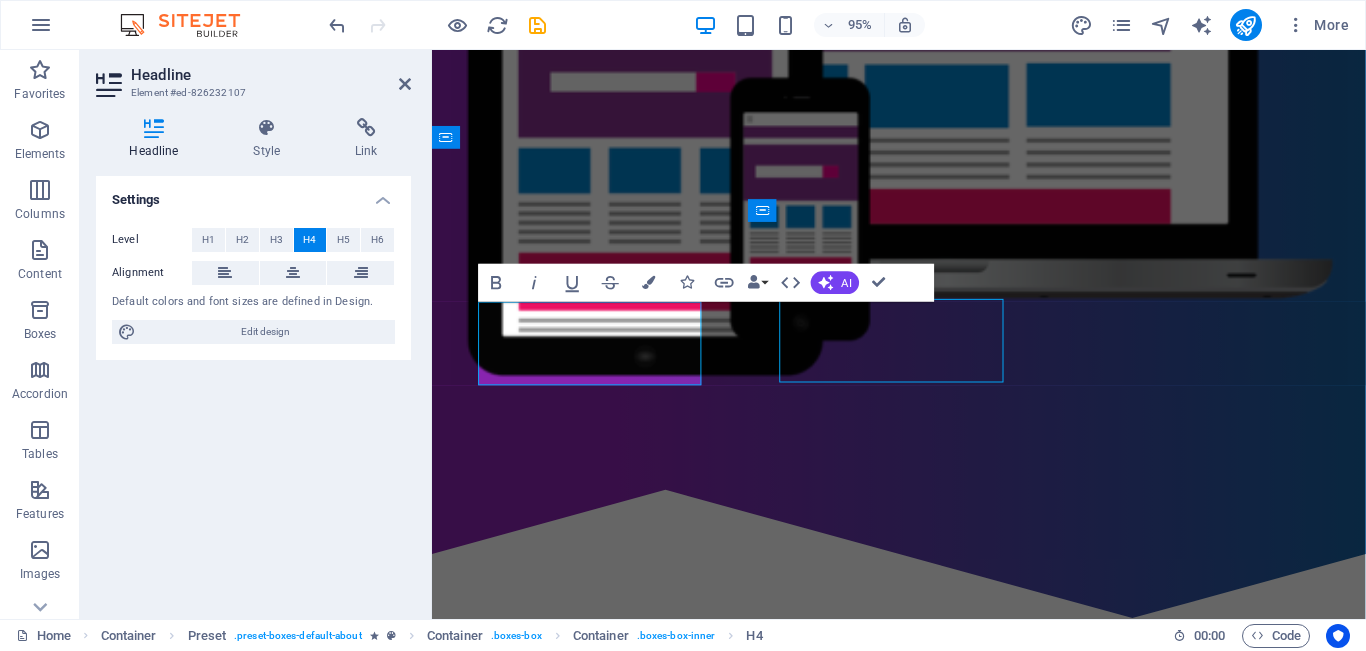 click on "Individual solutions" at bounding box center (924, 1056) 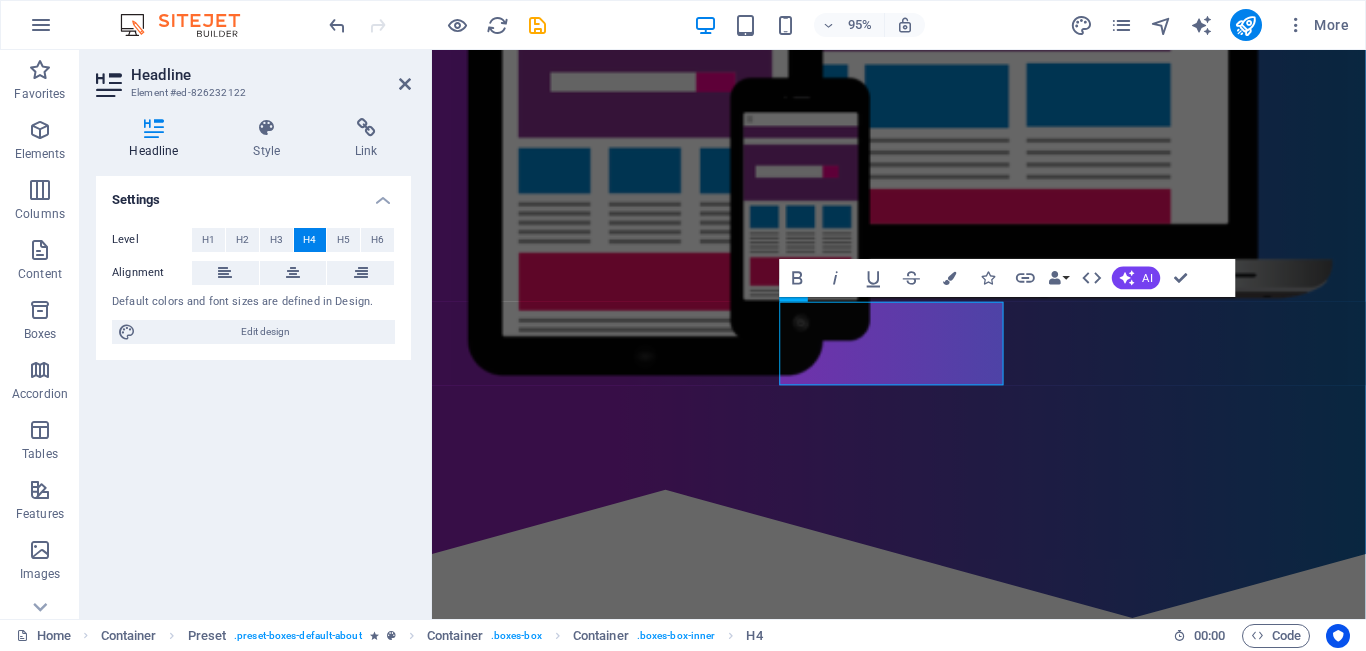 type 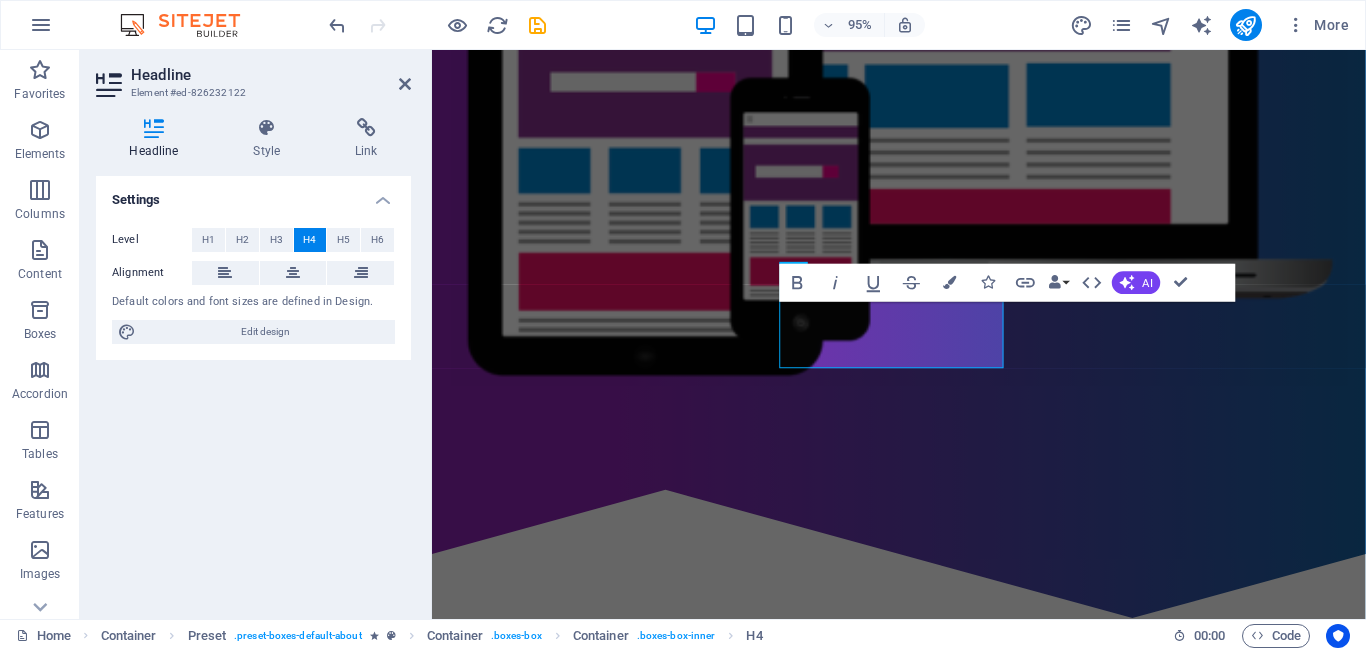 scroll, scrollTop: 718, scrollLeft: 0, axis: vertical 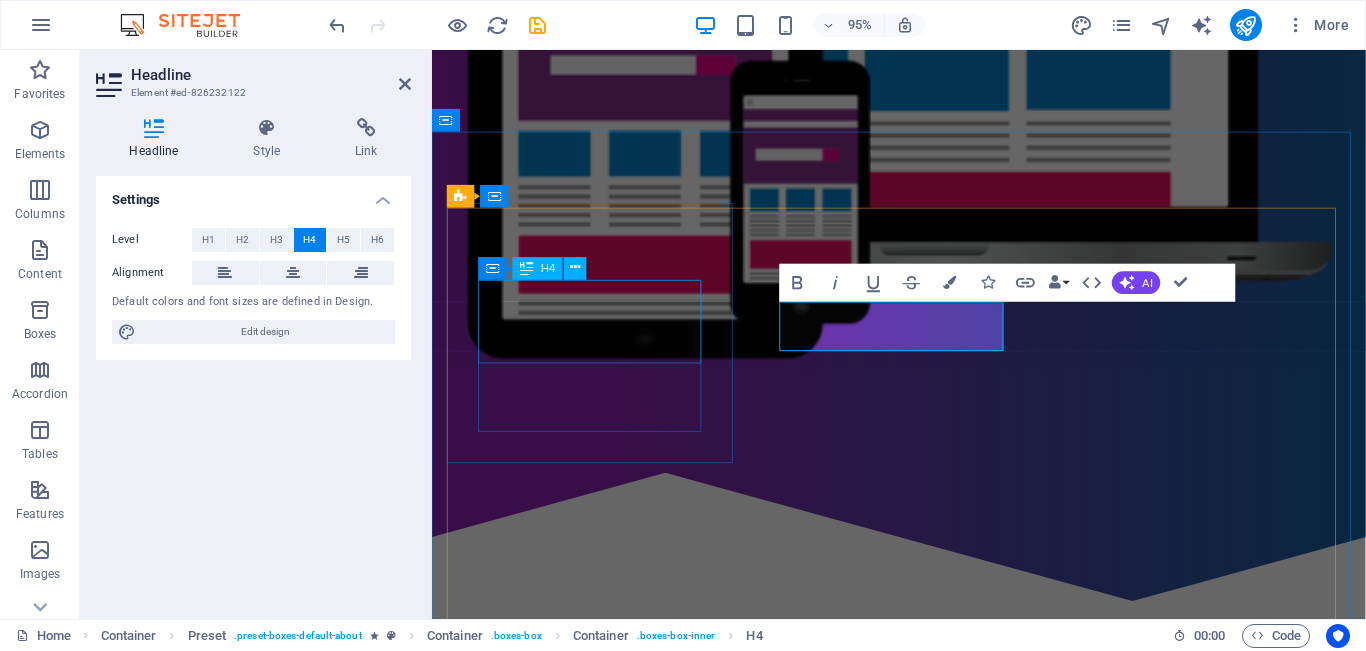 click on "LAYANAN TERLENGKAP" at bounding box center [924, 840] 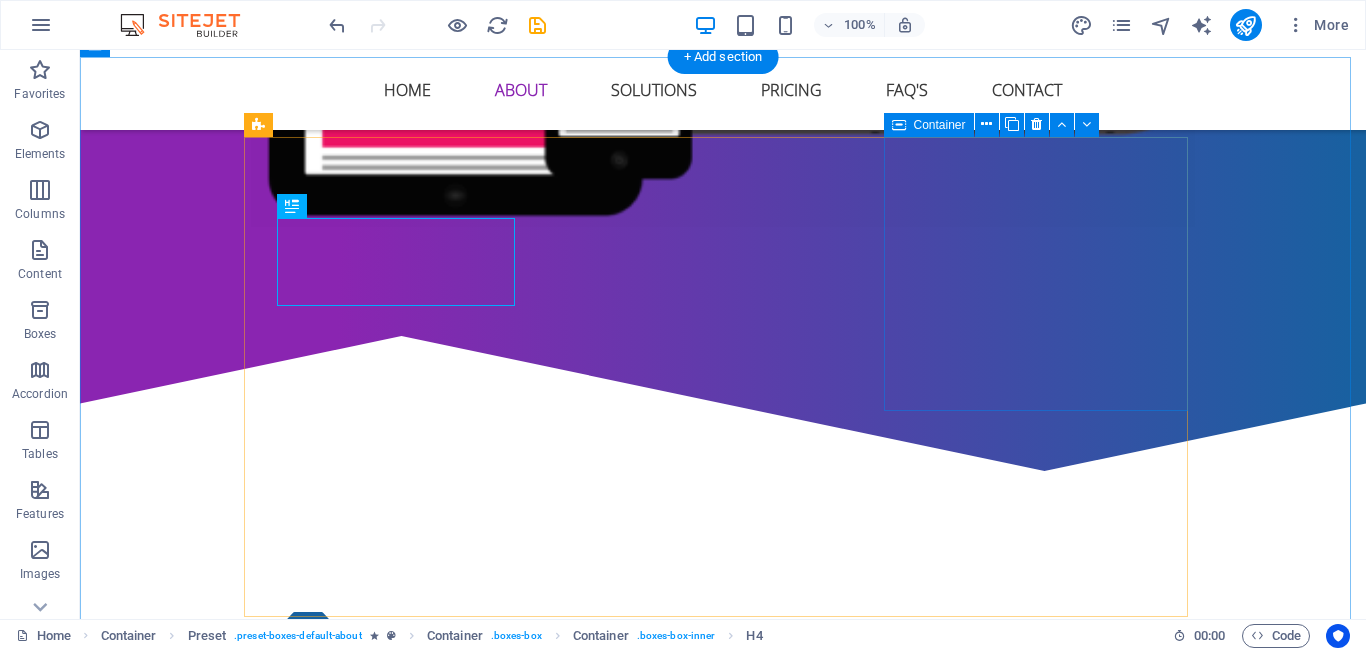 scroll, scrollTop: 718, scrollLeft: 0, axis: vertical 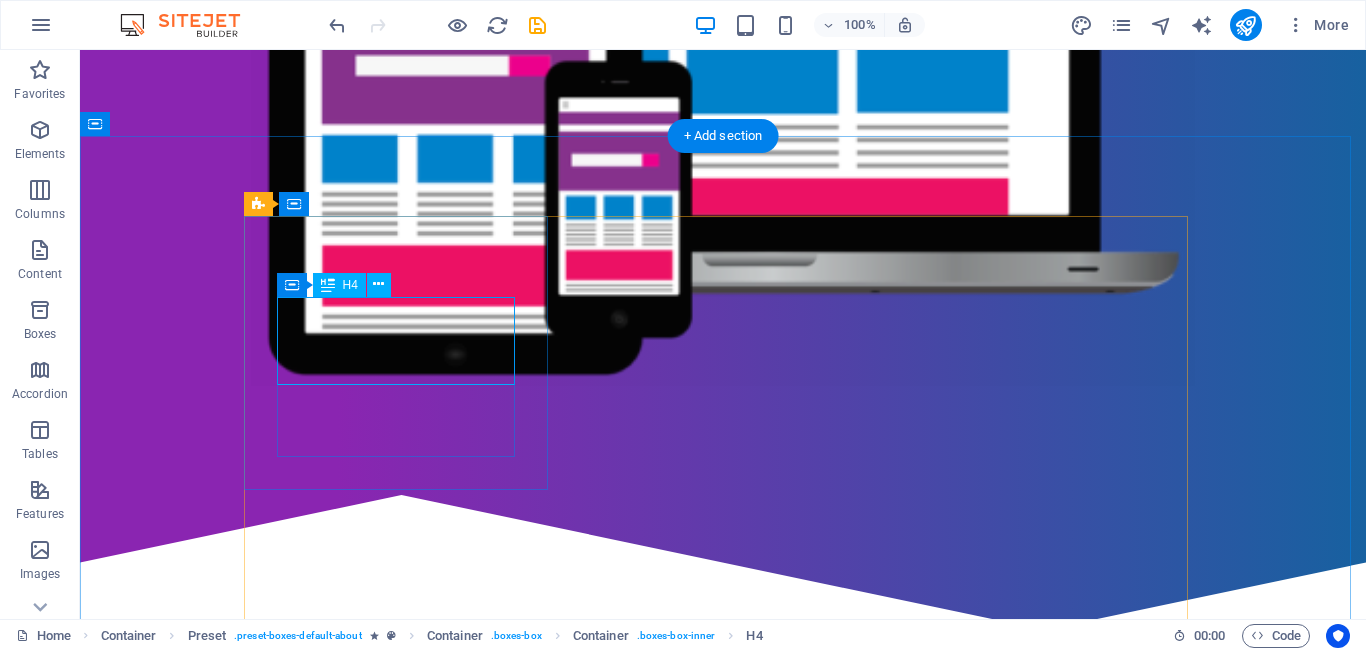 click on "LAYANAN TERLENGKAP" at bounding box center (723, 840) 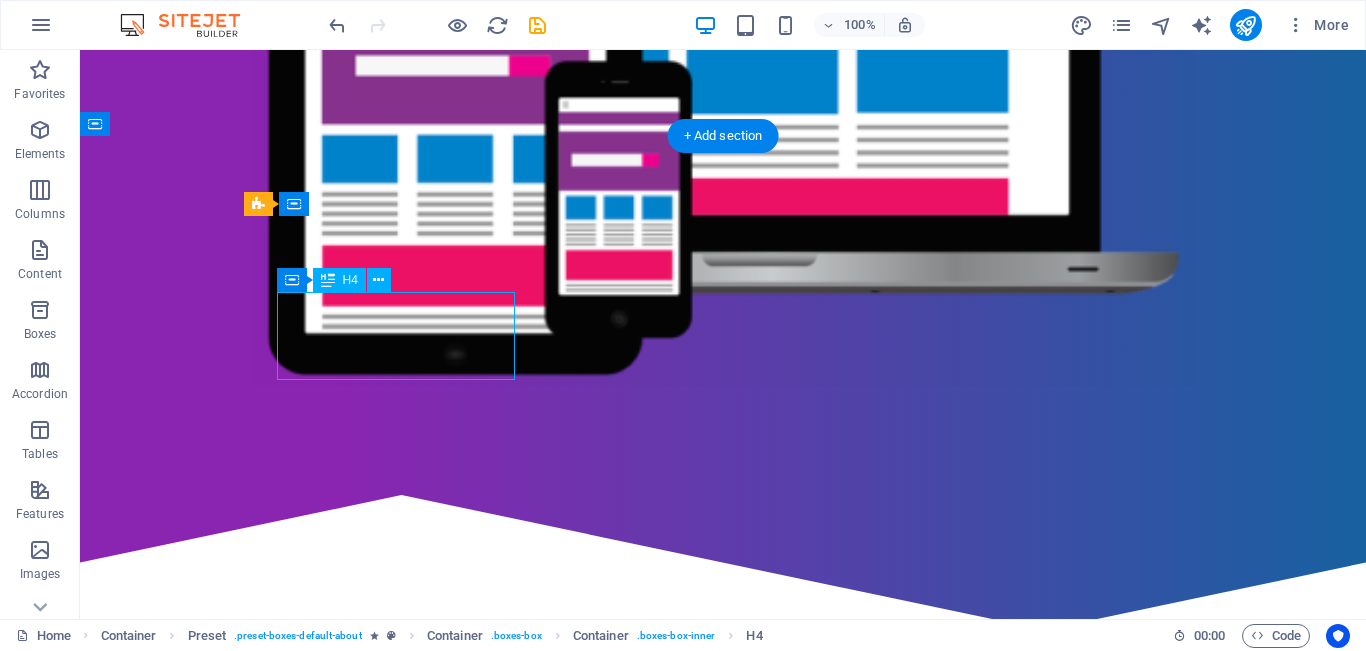 click on "LAYANAN TERLENGKAP" at bounding box center (723, 840) 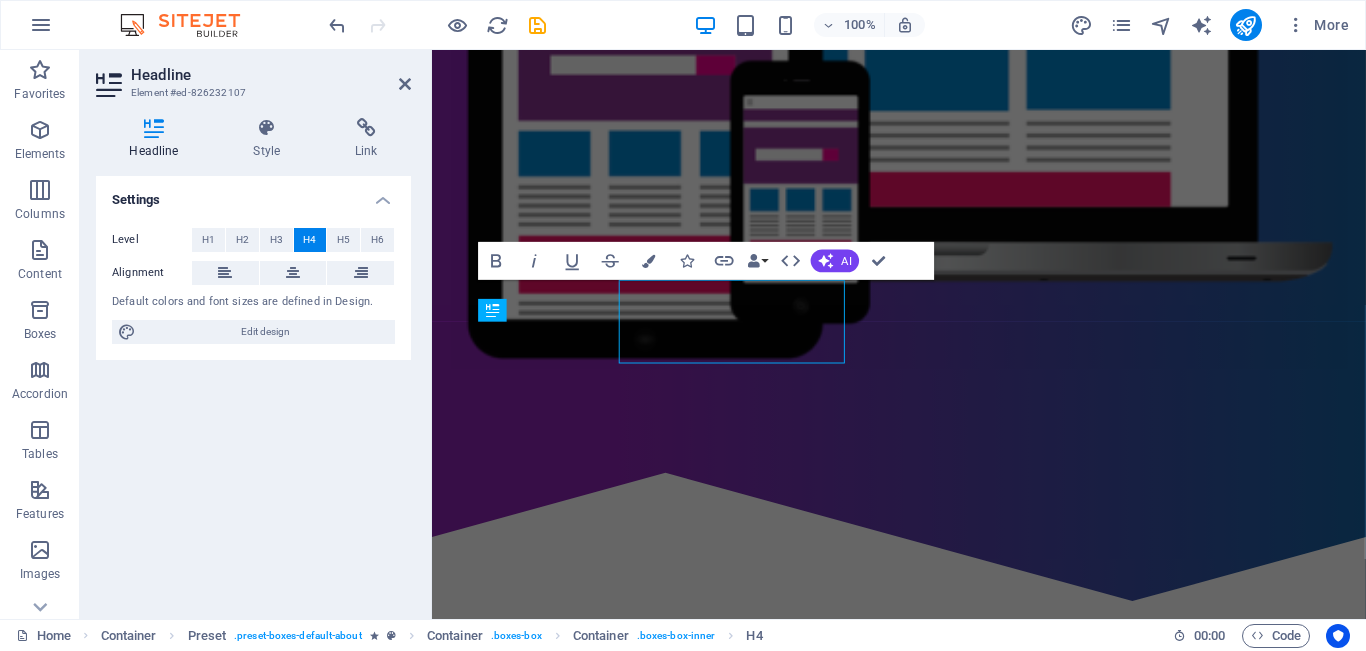 click at bounding box center (429, 334) 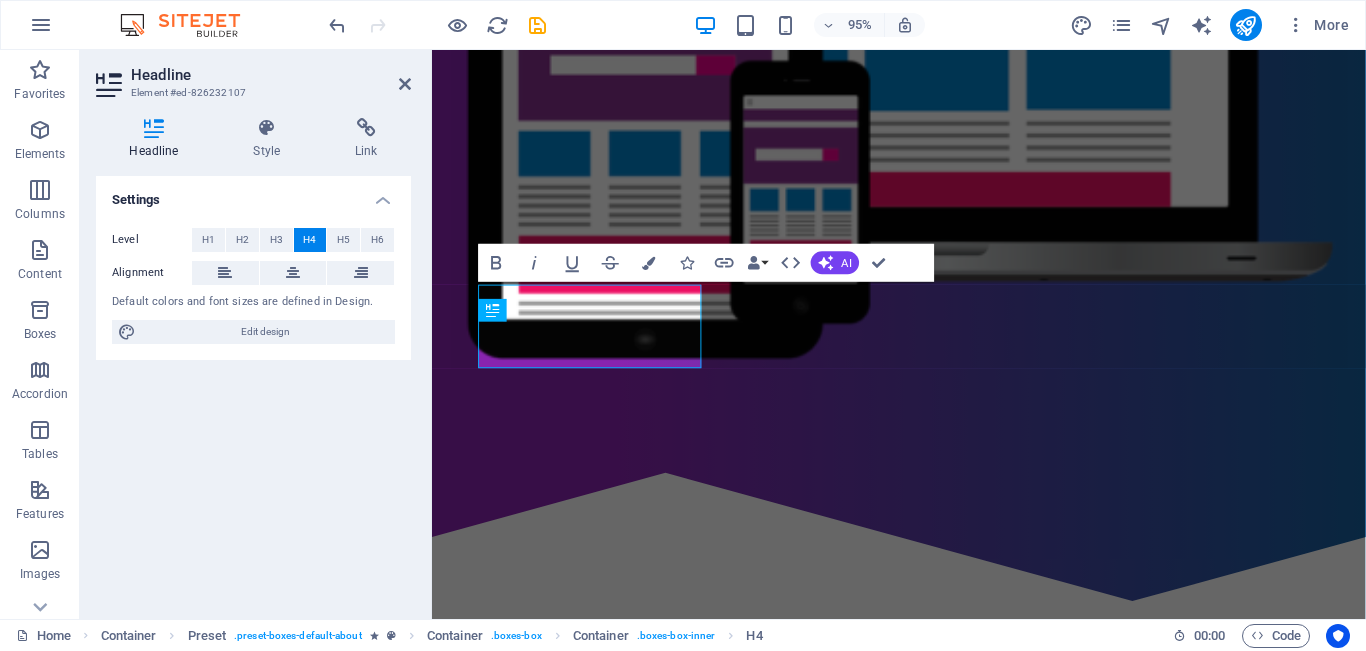 type 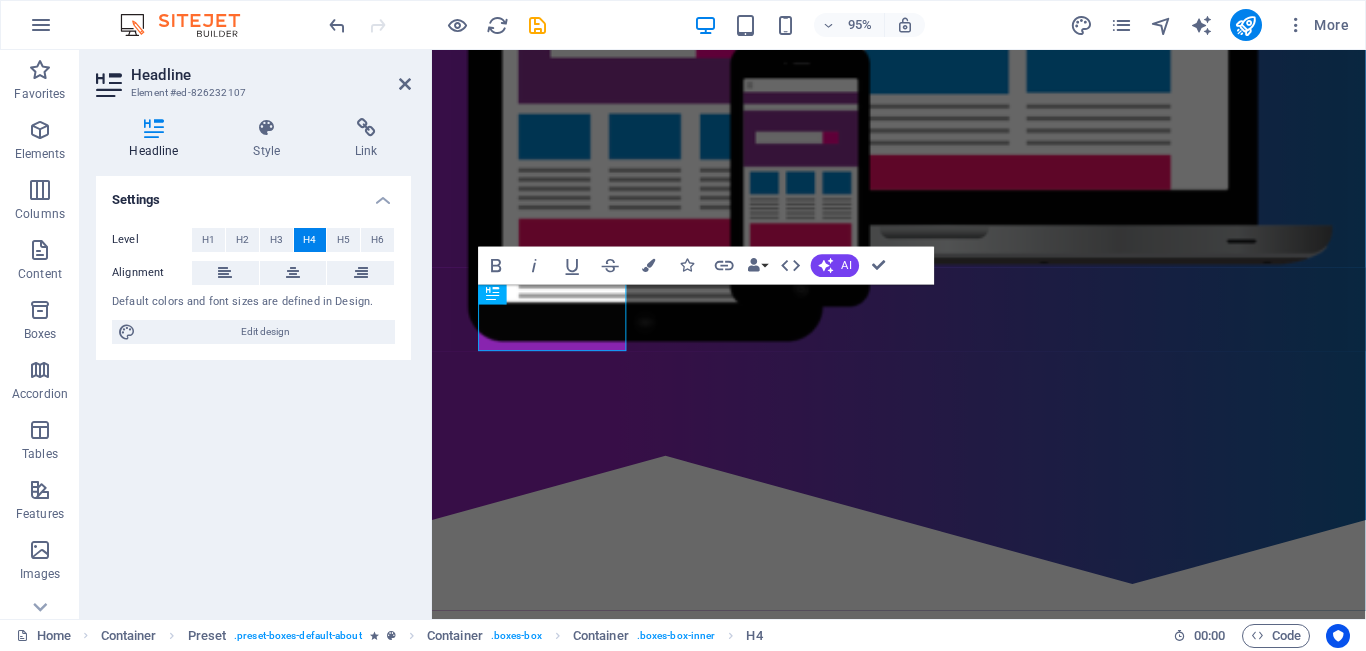 scroll, scrollTop: 718, scrollLeft: 0, axis: vertical 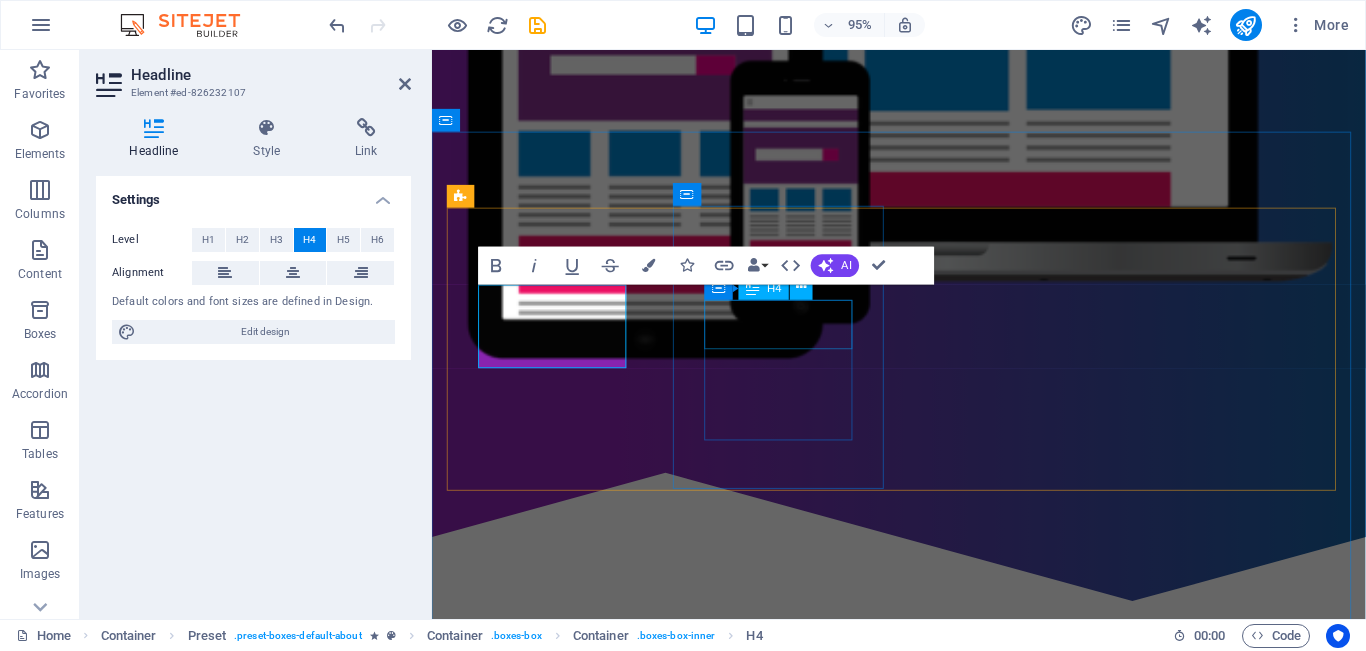 click on "MUDAH" at bounding box center [924, 1038] 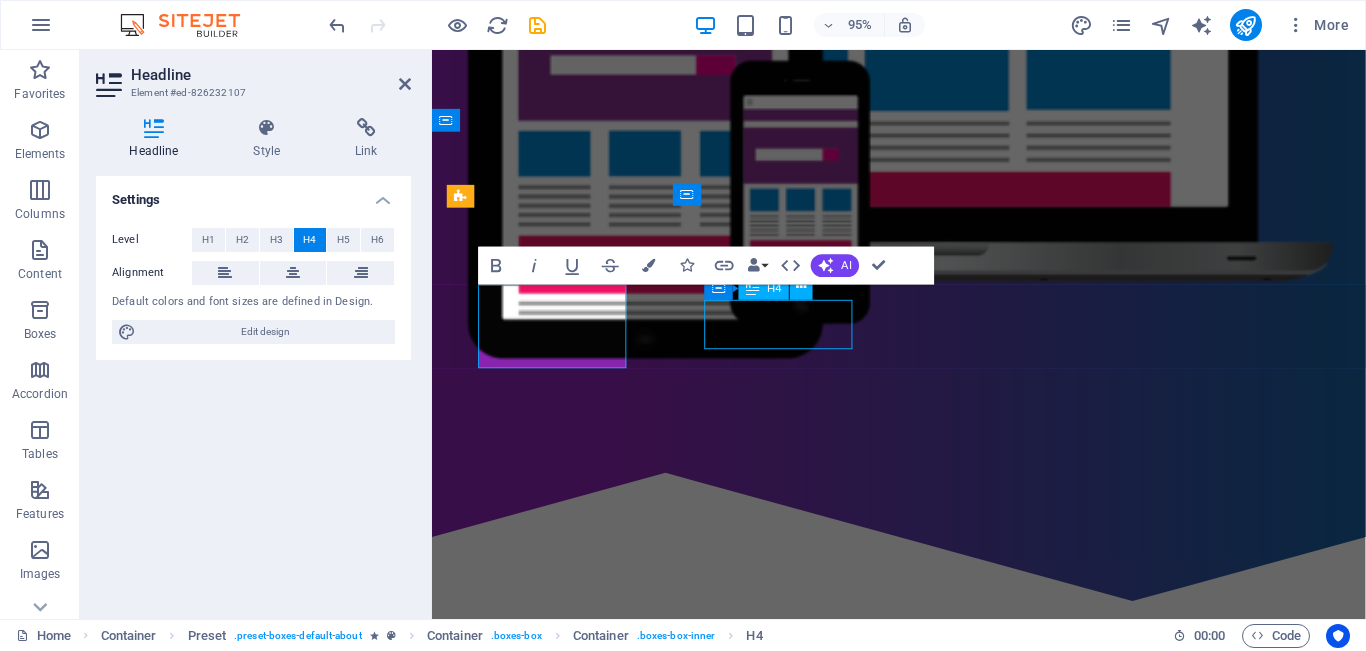 click on "MUDAH" at bounding box center [924, 1038] 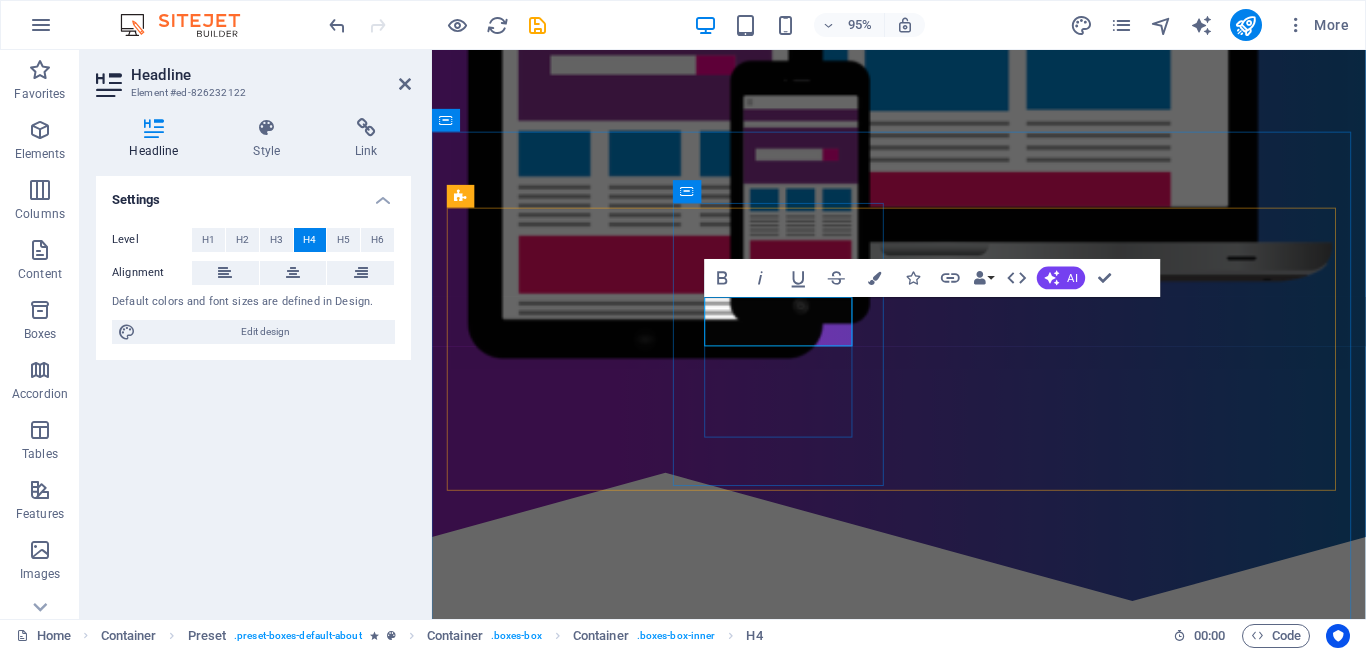 type 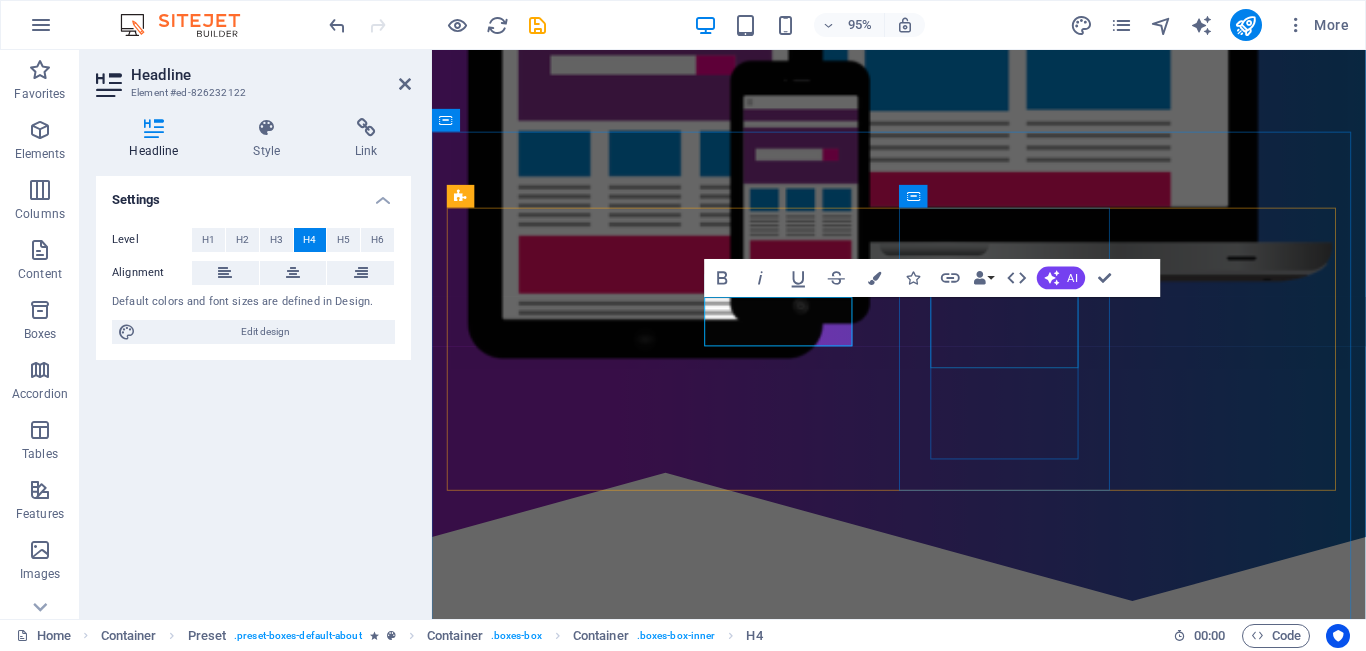 click on "Web solutions" at bounding box center (924, 1236) 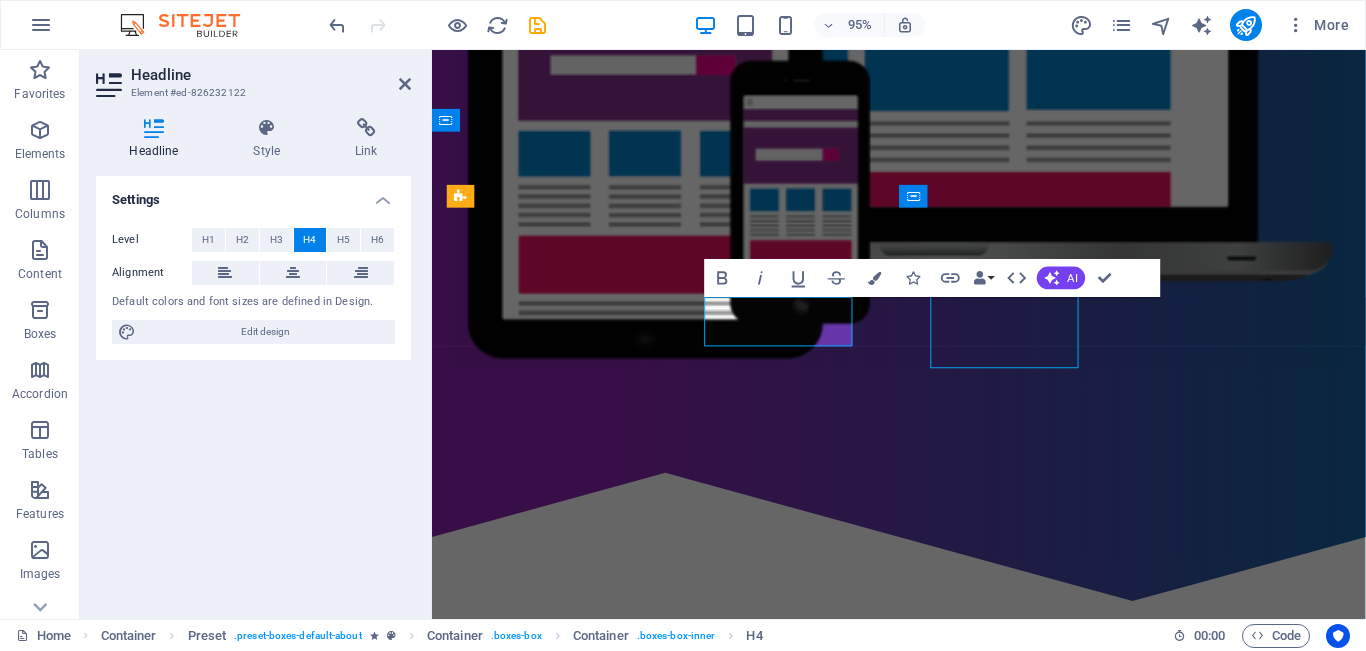 click on "Web solutions" at bounding box center [924, 1236] 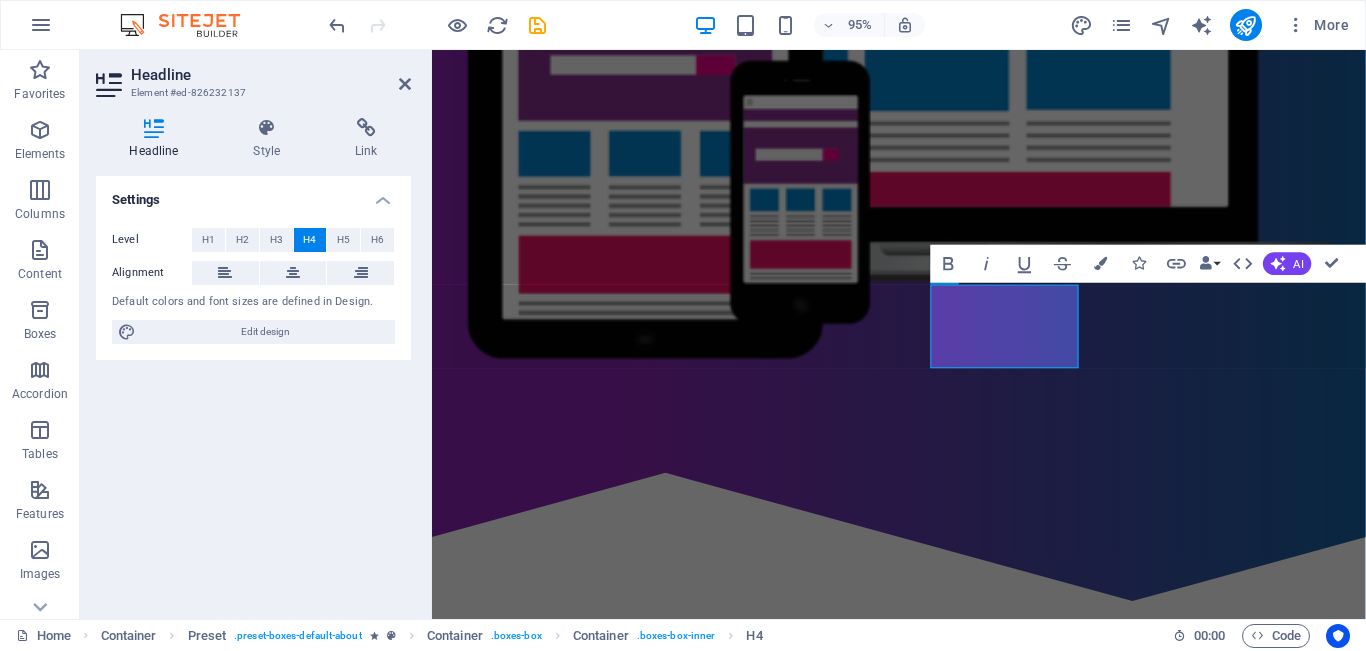 type 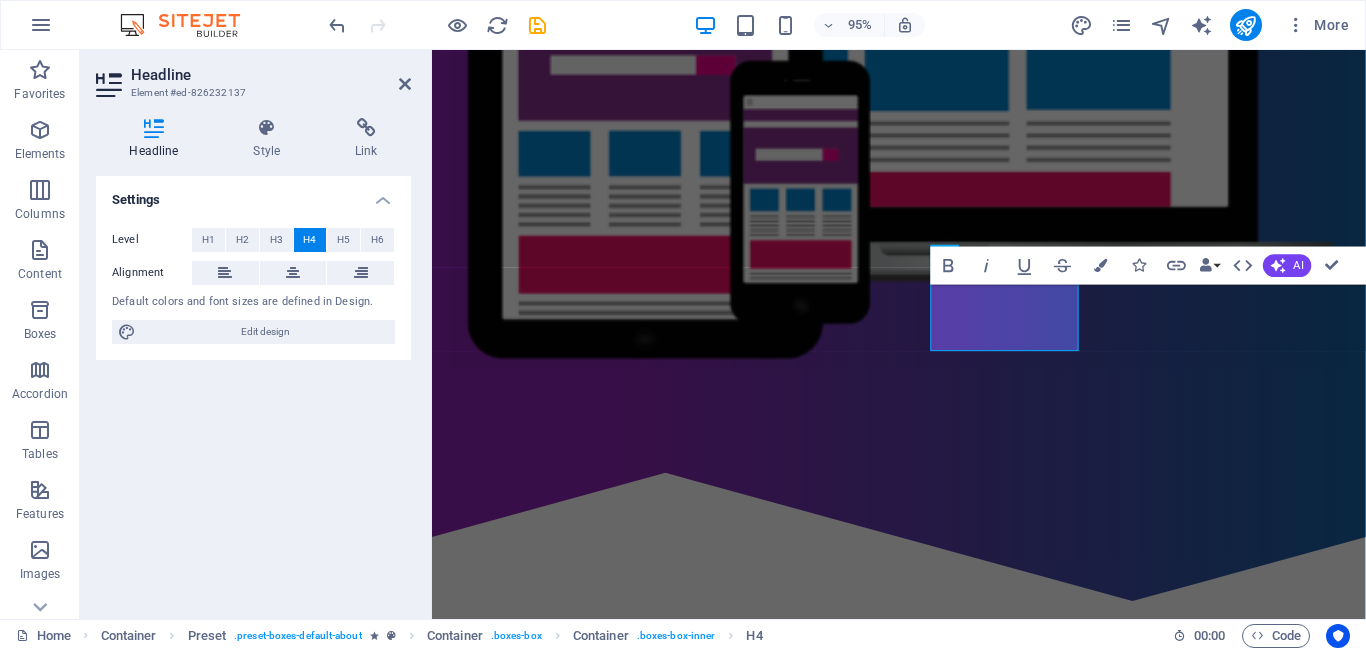 scroll, scrollTop: 736, scrollLeft: 0, axis: vertical 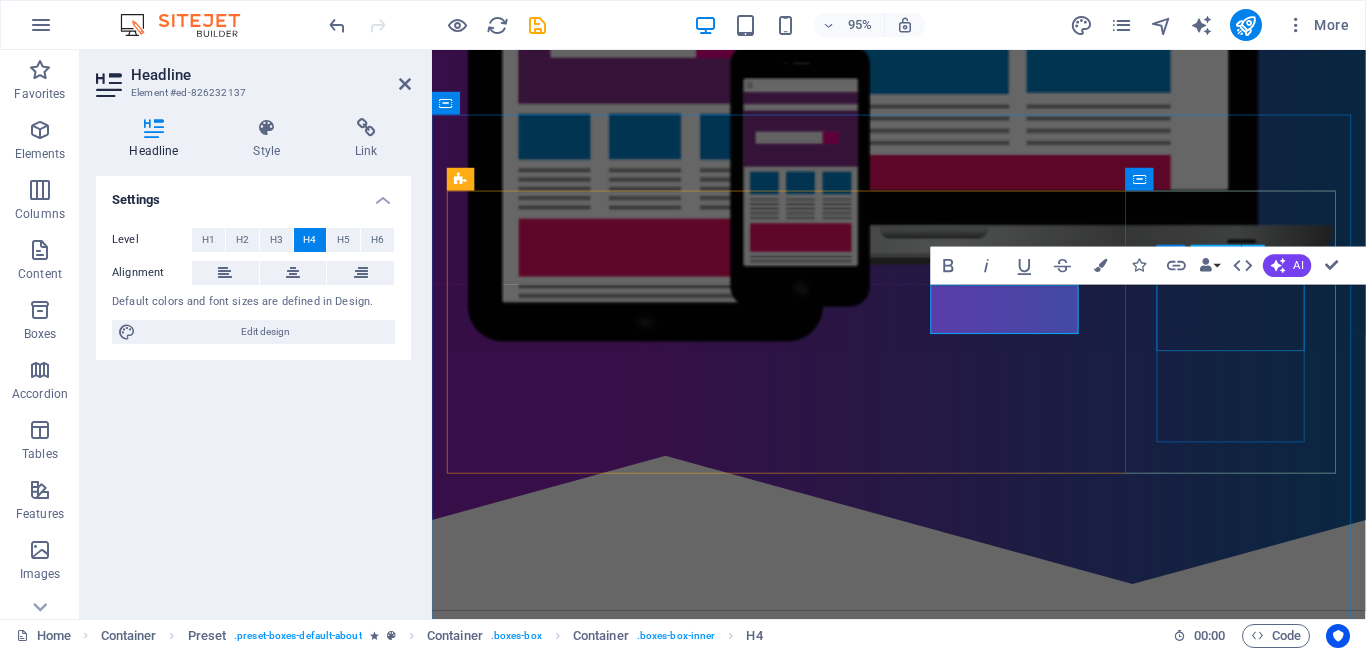 click on "Installation solutions" at bounding box center [924, 1416] 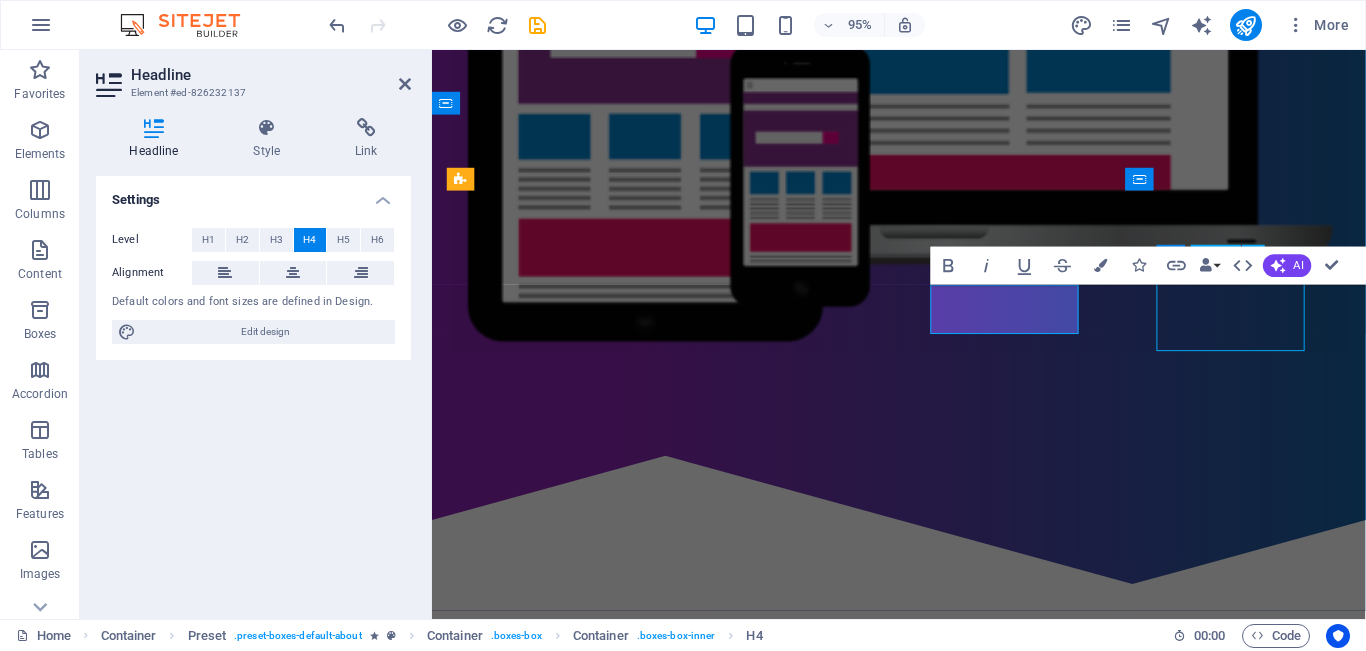 click on "Installation solutions" at bounding box center (924, 1416) 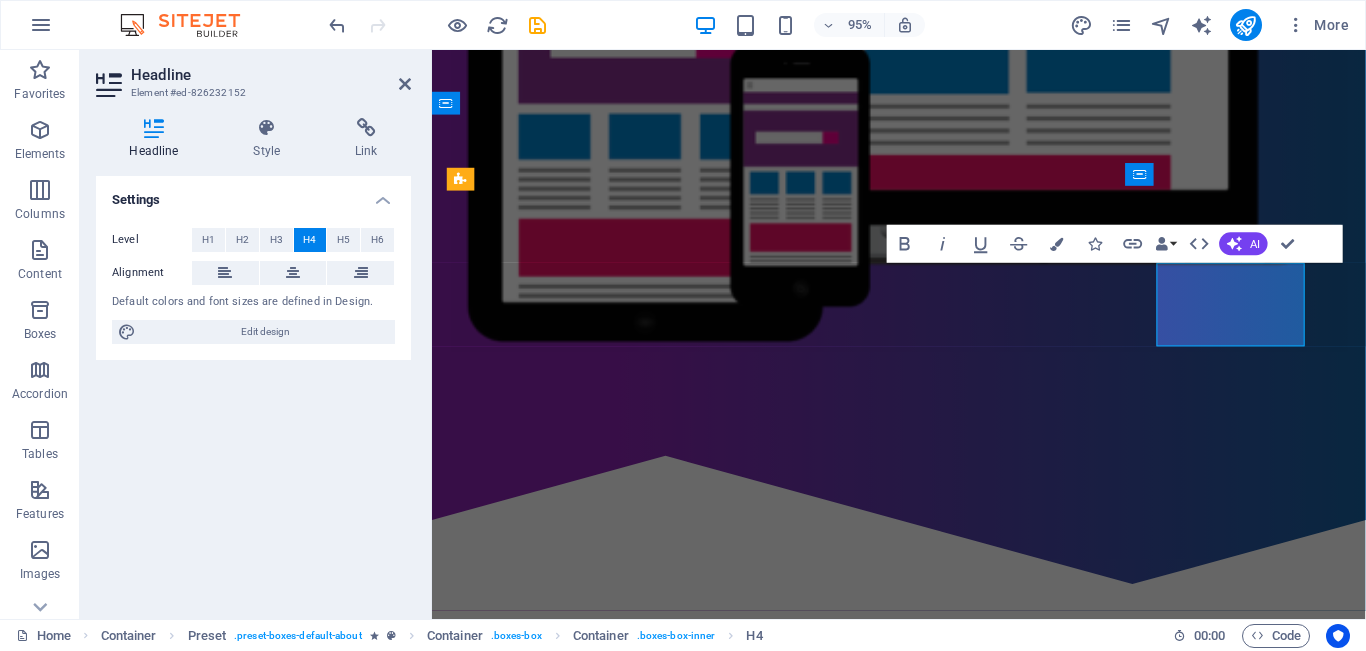 type 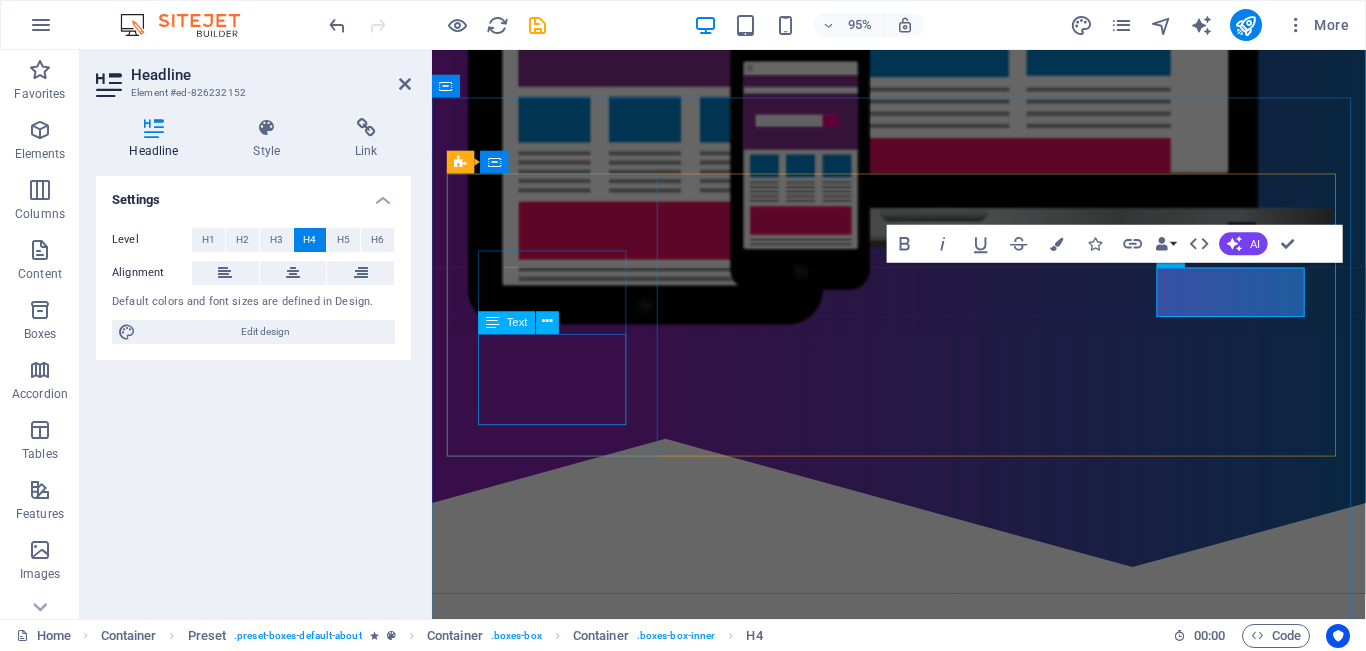 click on "Lorem ipsum dolor sit amet, consectetur adipisicing elit. Veritatis, dolorem!" at bounding box center [924, 842] 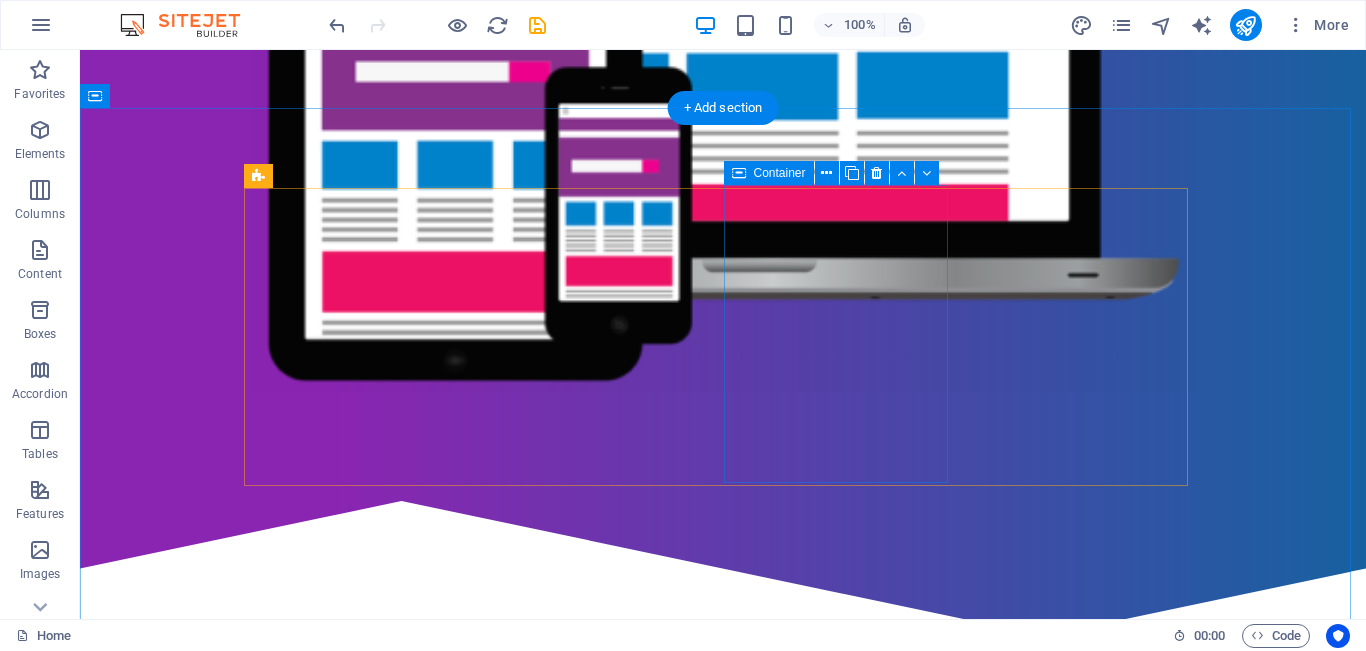 scroll, scrollTop: 754, scrollLeft: 0, axis: vertical 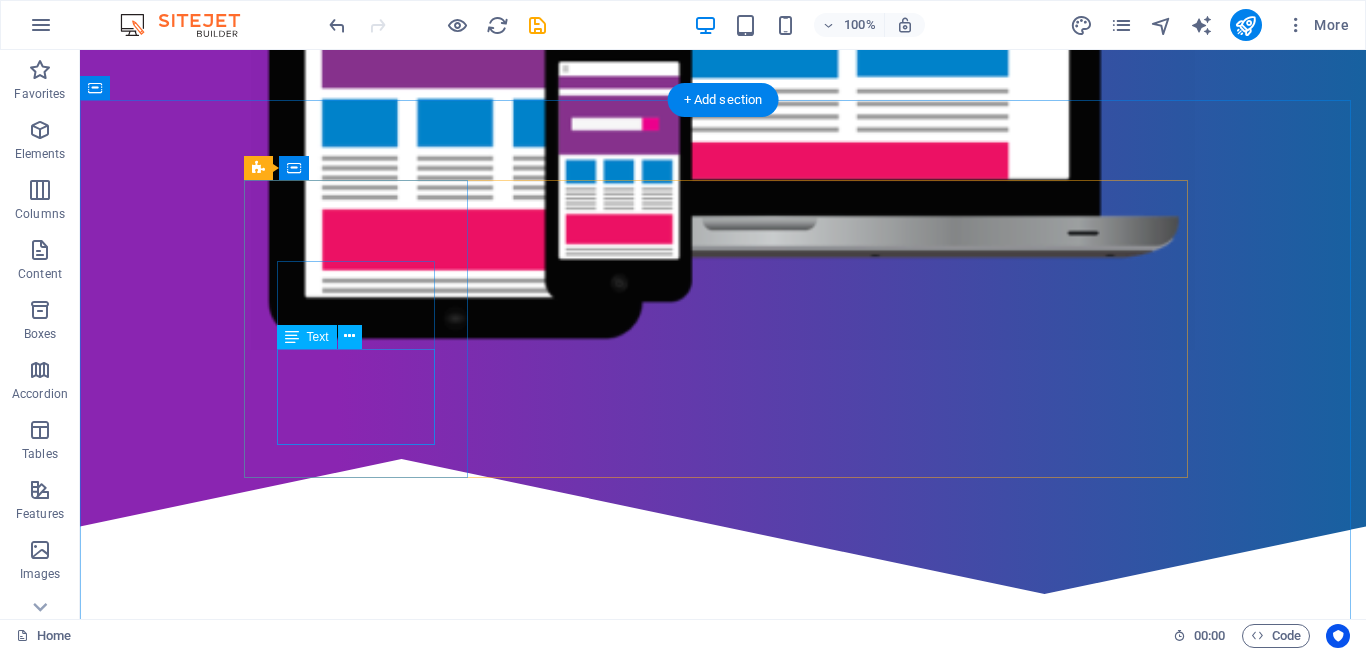 click on "Lorem ipsum dolor sit amet, consectetur adipisicing elit. Veritatis, dolorem!" at bounding box center (723, 842) 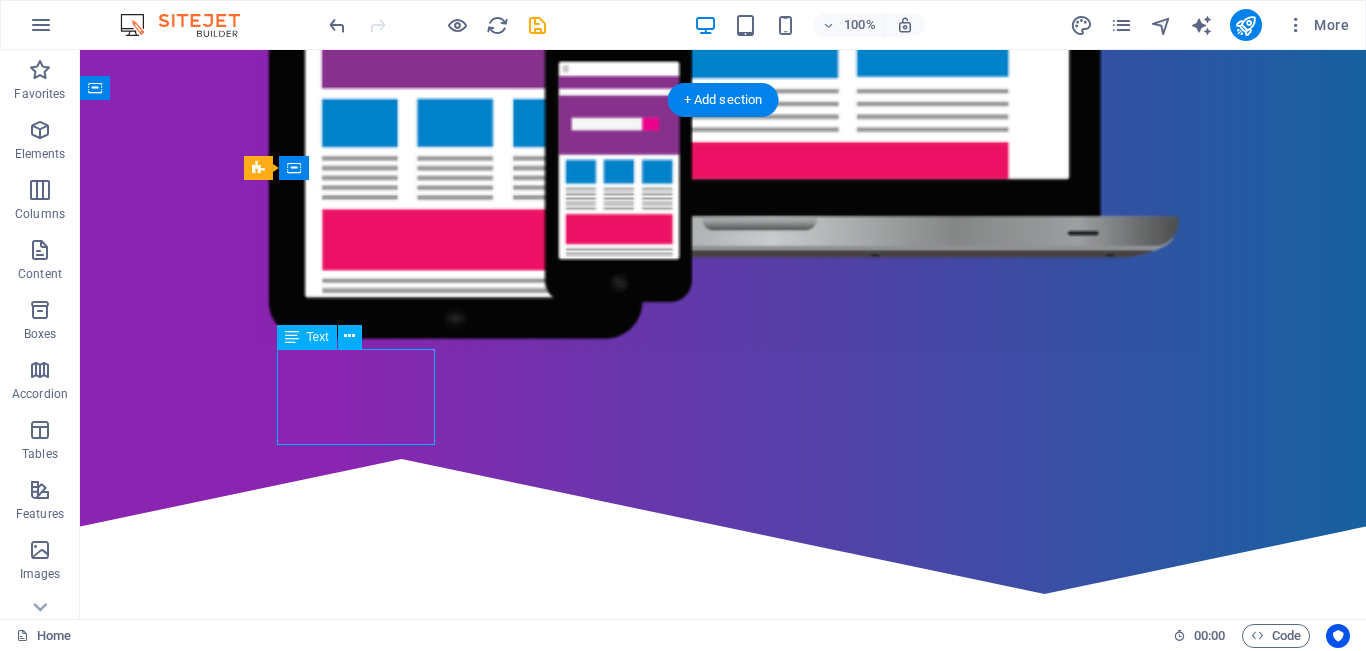 click on "Lorem ipsum dolor sit amet, consectetur adipisicing elit. Veritatis, dolorem!" at bounding box center (723, 842) 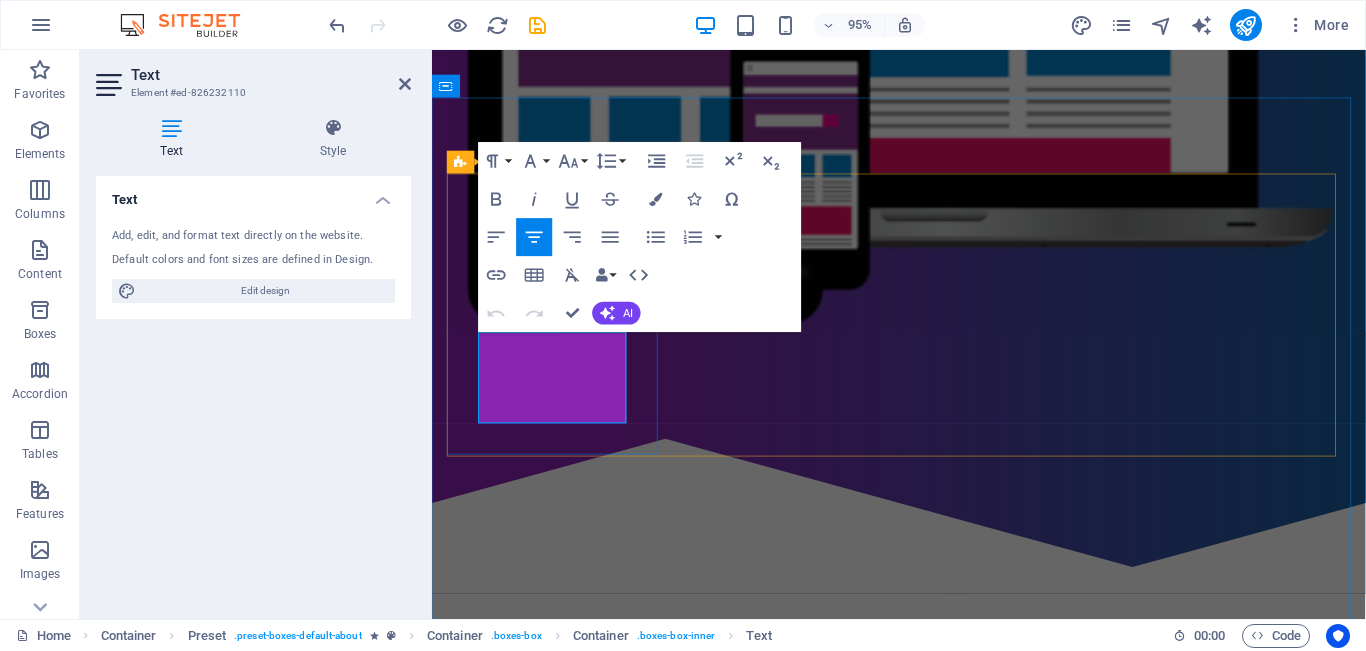 click on "Lorem ipsum dolor sit amet, consectetur adipisicing elit. Veritatis, dolorem!" at bounding box center [924, 842] 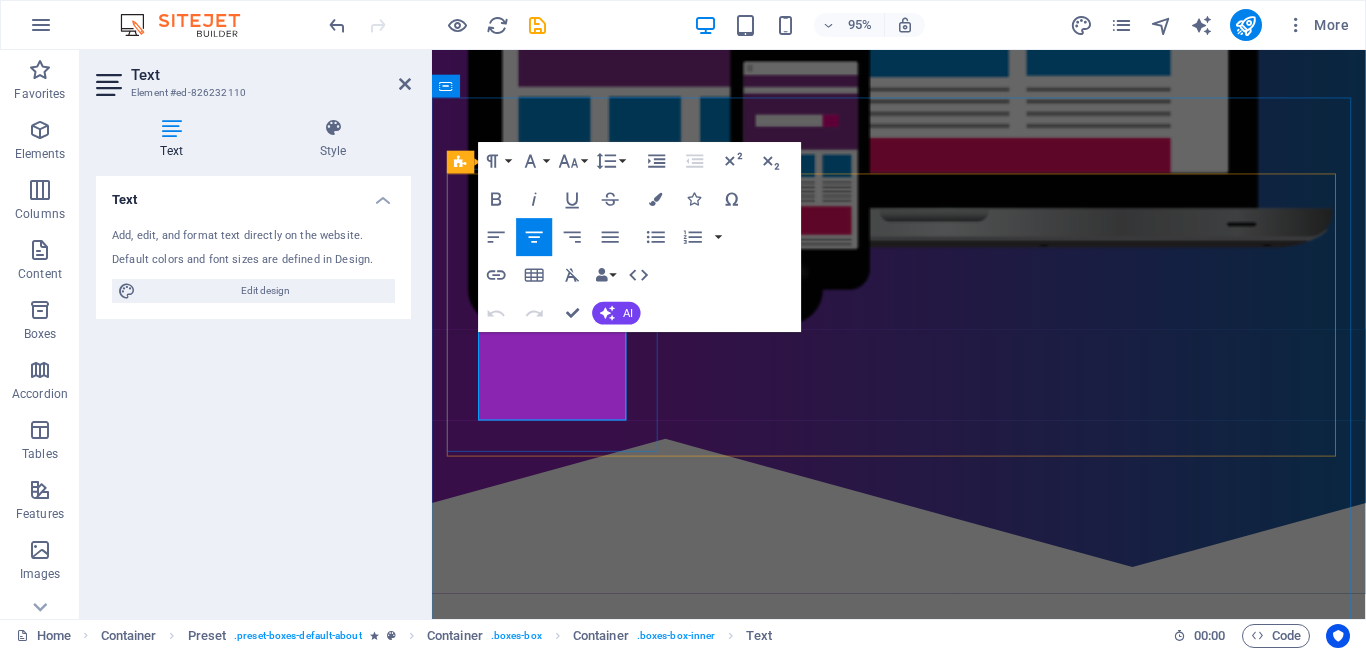 click on "Lorem ipsum dolor sit amet, consectetur adipisicing elit. Veritatis, dolorem!" at bounding box center [924, 842] 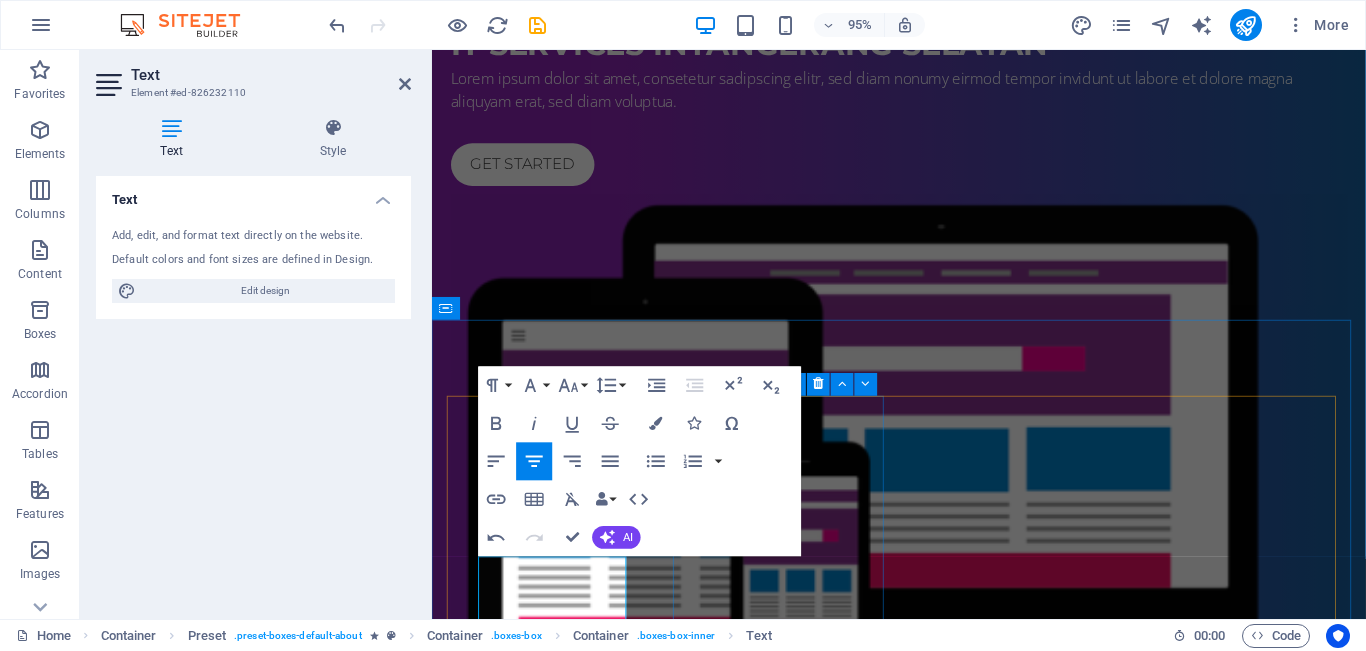 scroll, scrollTop: 617, scrollLeft: 0, axis: vertical 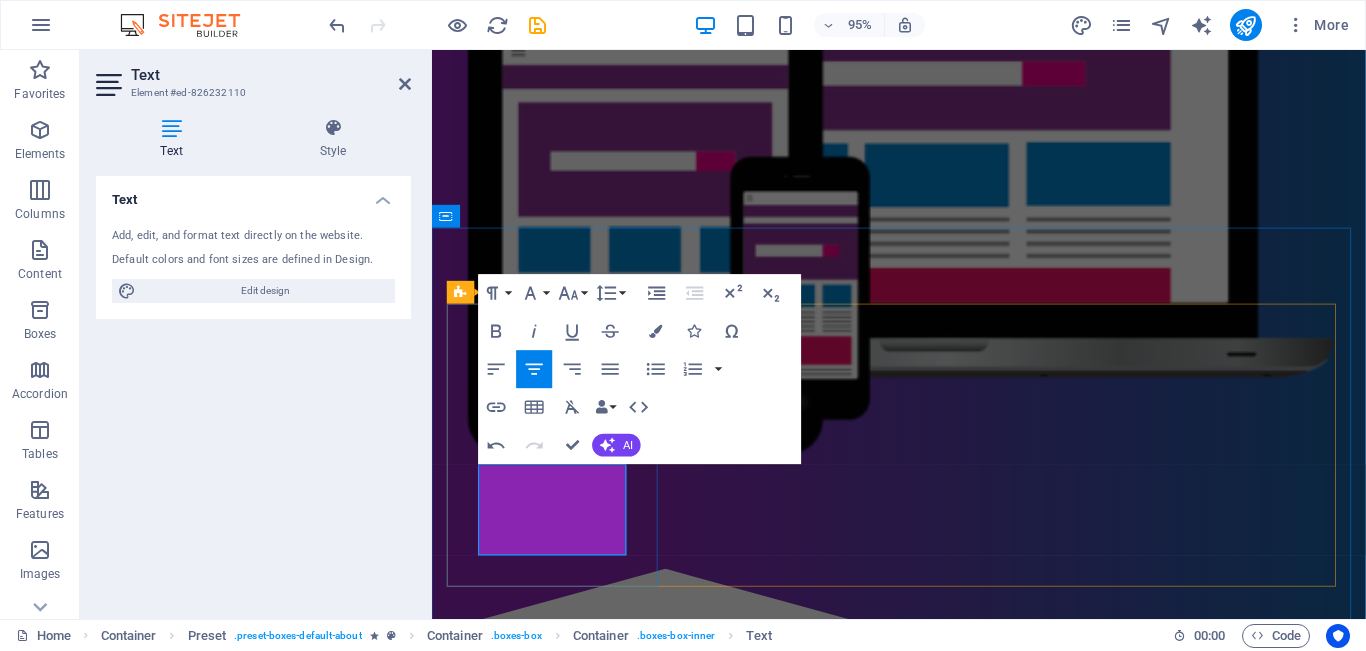 click on "Lorem ipsum dolor sit amet, consectetur adipisicing elit. Veritatis, dolorem!" at bounding box center (924, 979) 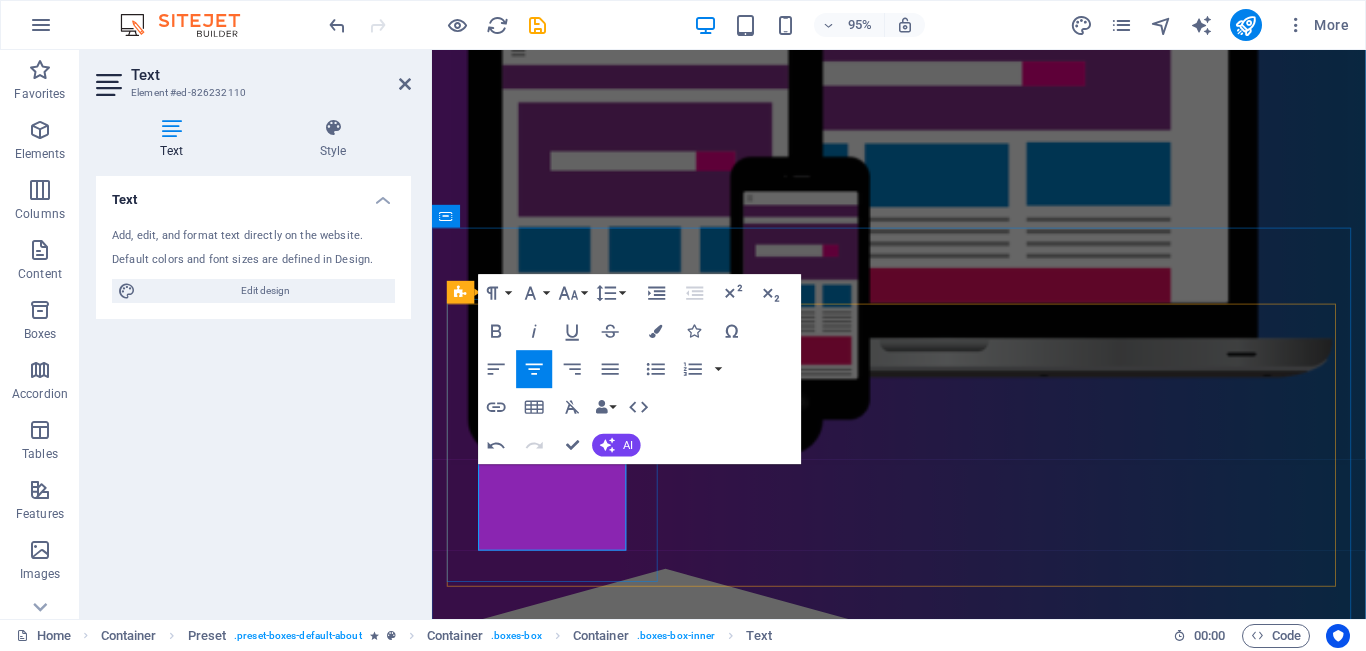 drag, startPoint x: 624, startPoint y: 567, endPoint x: 474, endPoint y: 476, distance: 175.44514 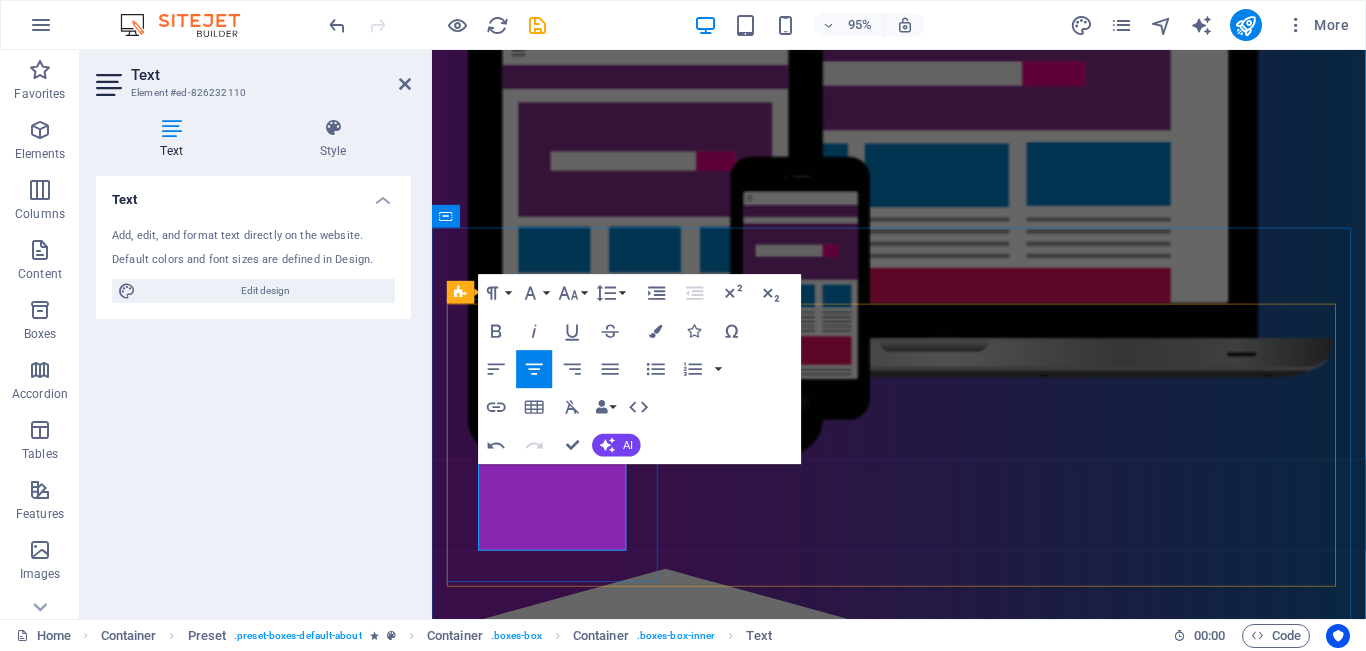 scroll, scrollTop: 635, scrollLeft: 0, axis: vertical 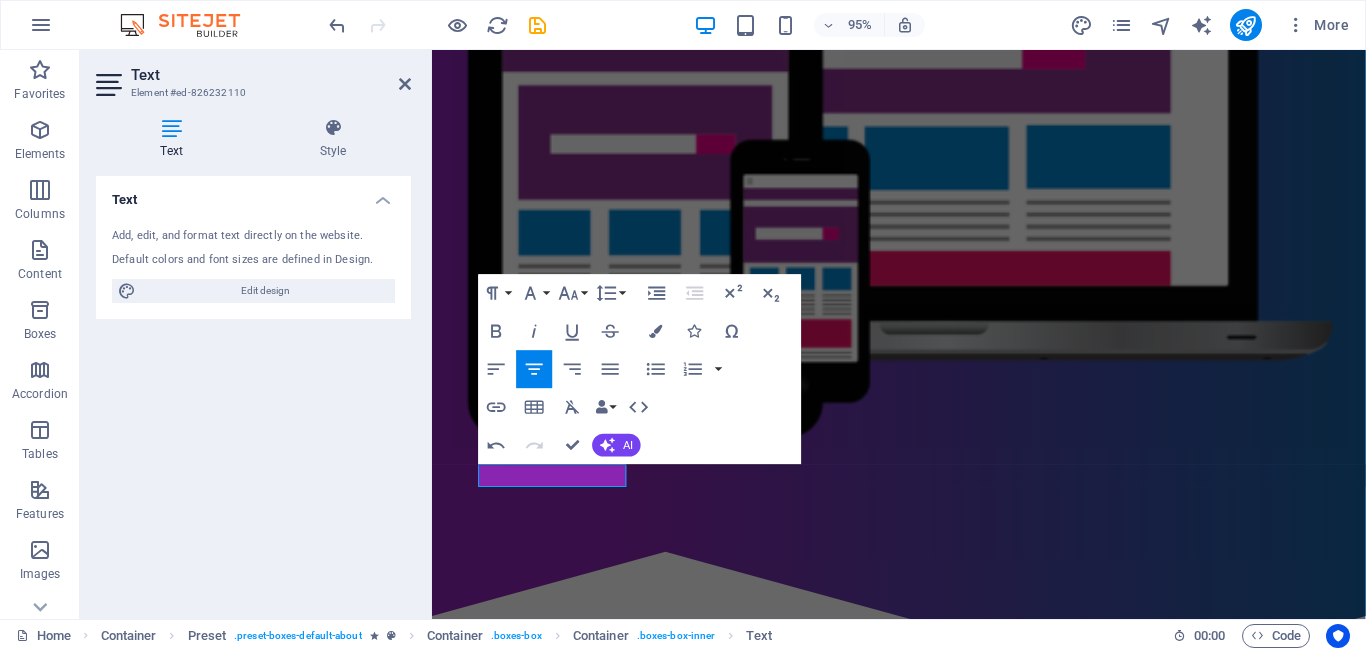 type 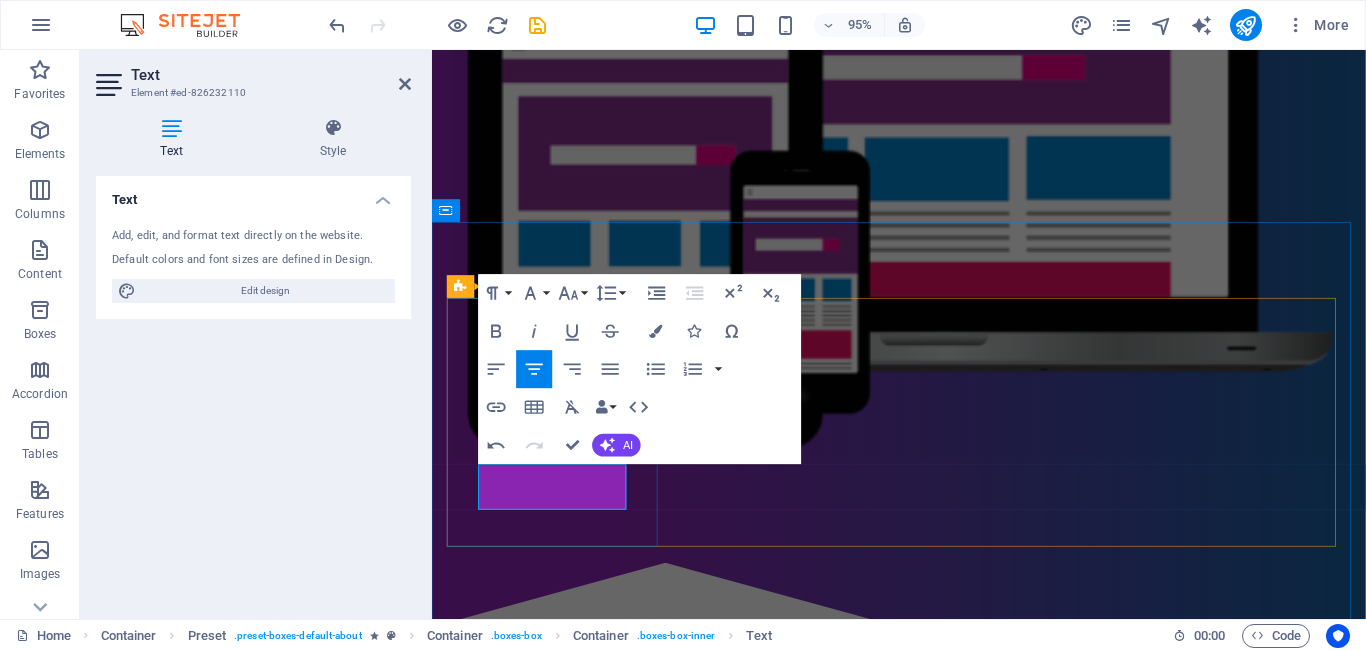 click on "Mulai dari pembelian Pulsa, PA" at bounding box center (924, 973) 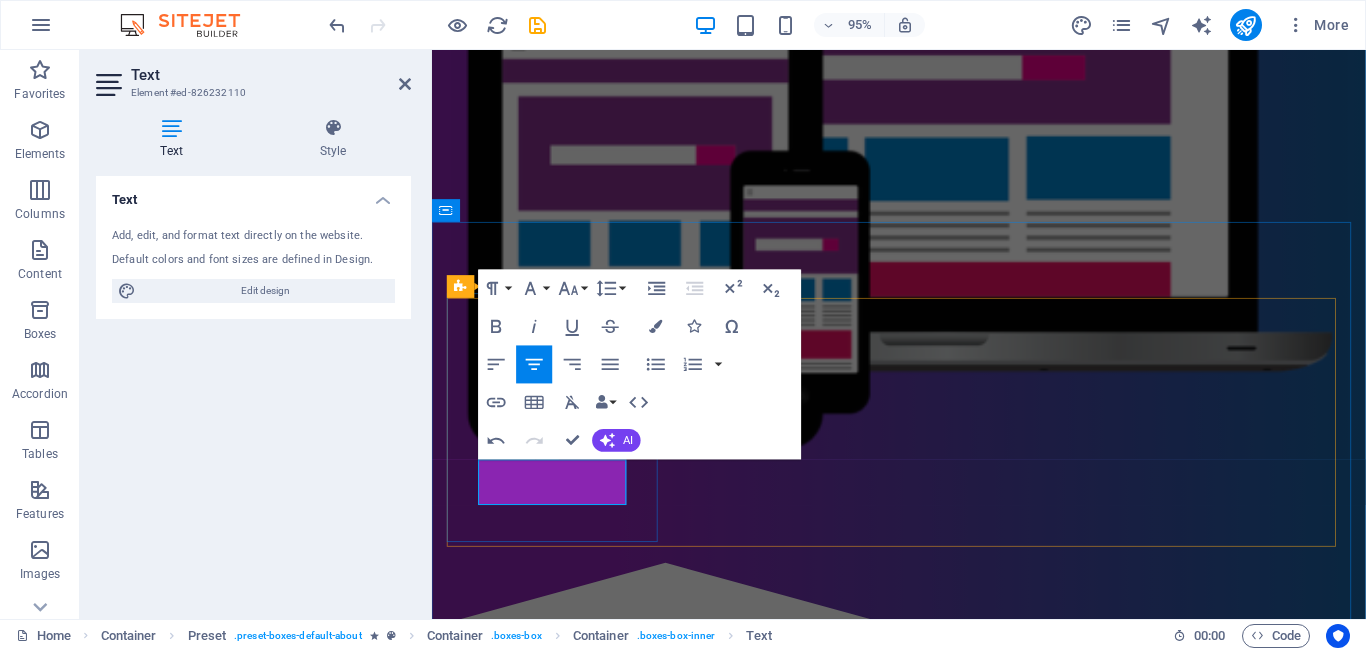 click on "Mulai dari produk pembelian Pulsa, PA" at bounding box center (924, 973) 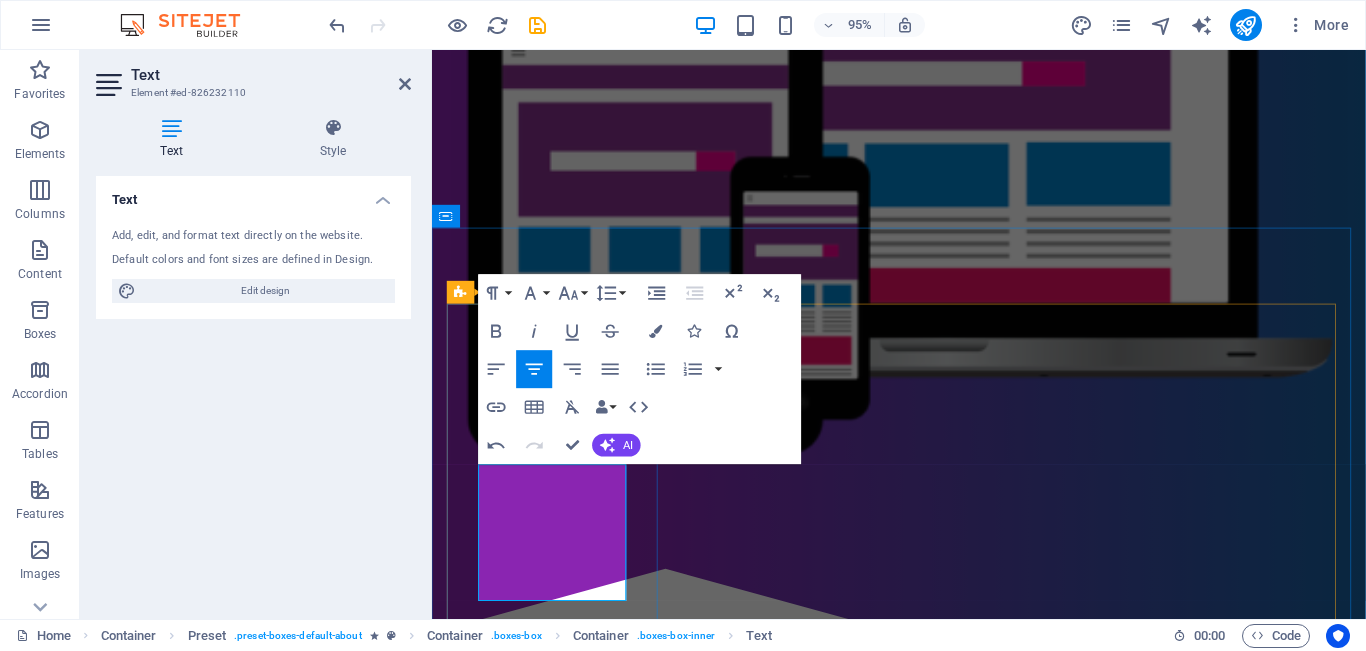 click on "Mulai dari produk pembelian Pulsa, Paket Data, Bayar Tagihan dan Transaksi e-commerce." at bounding box center [924, 979] 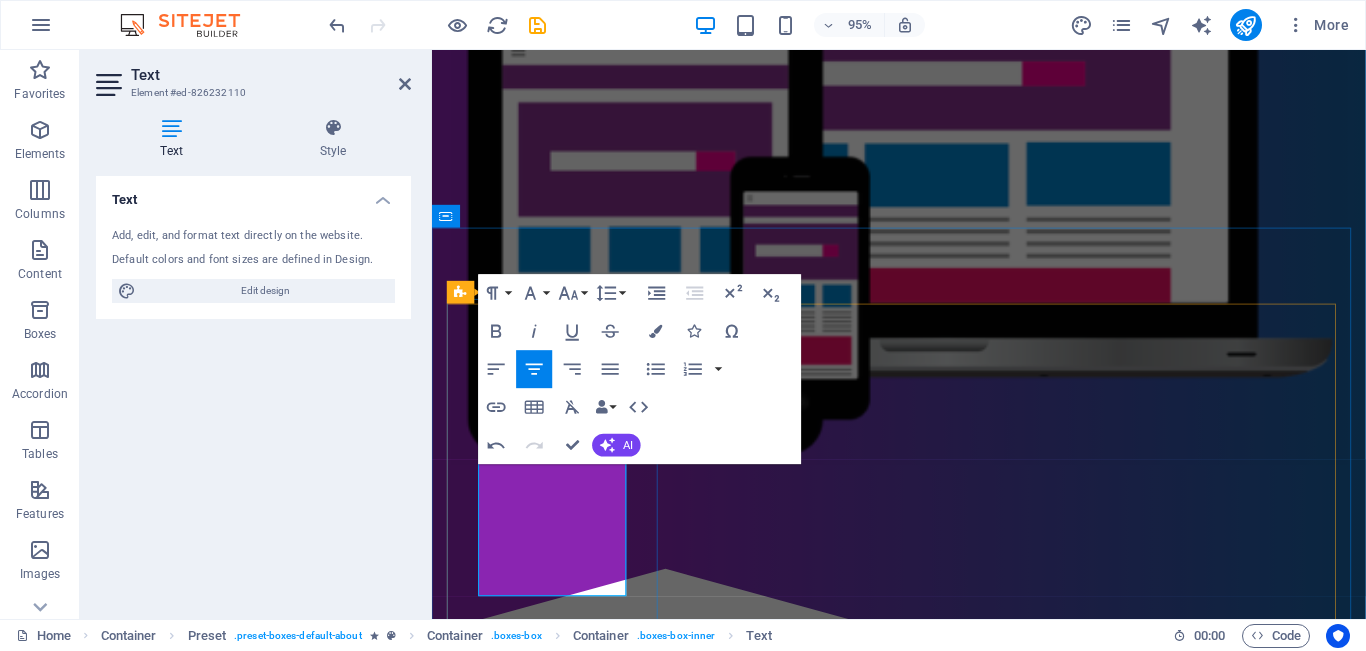 click on "Mulai dari produk pembelian Pulsa, Paket Data, Bayar Tagihan dan Transaksi e-commerce." at bounding box center (924, 979) 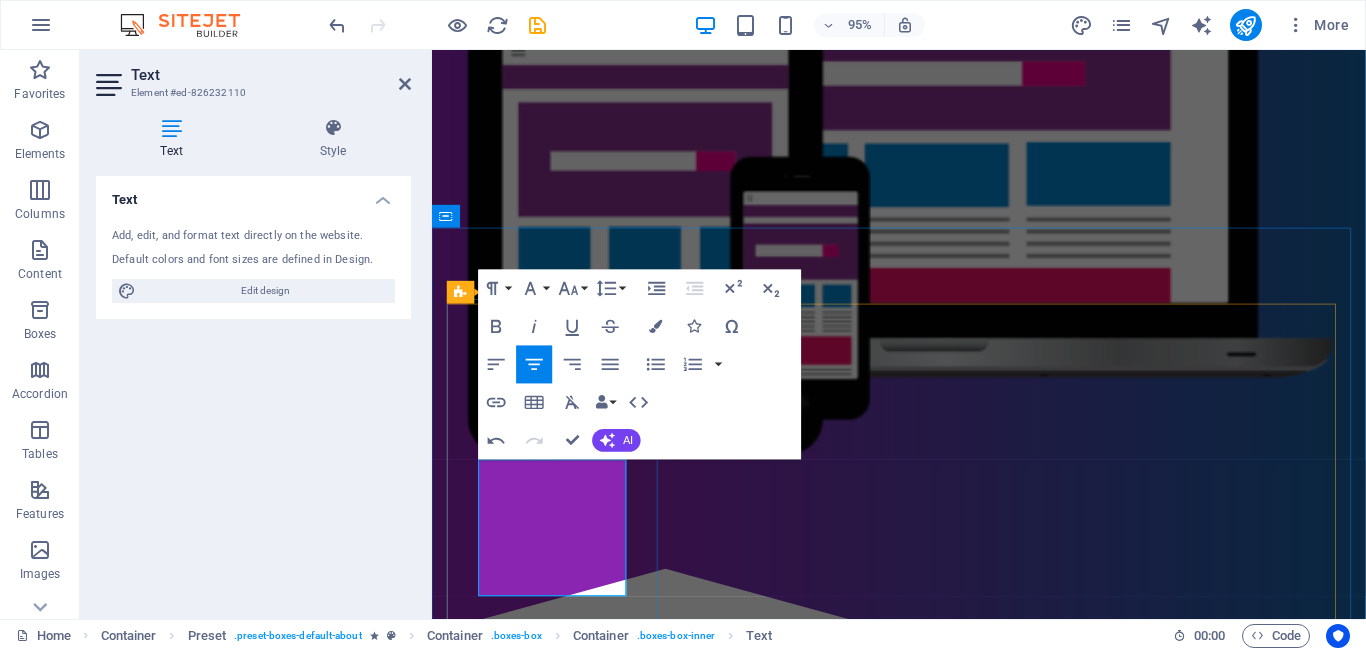 click on "Mulai dari produk pembelian pulsa, Paket Data, Bayar Tagihan dan Transaksi e-commerce." at bounding box center (924, 979) 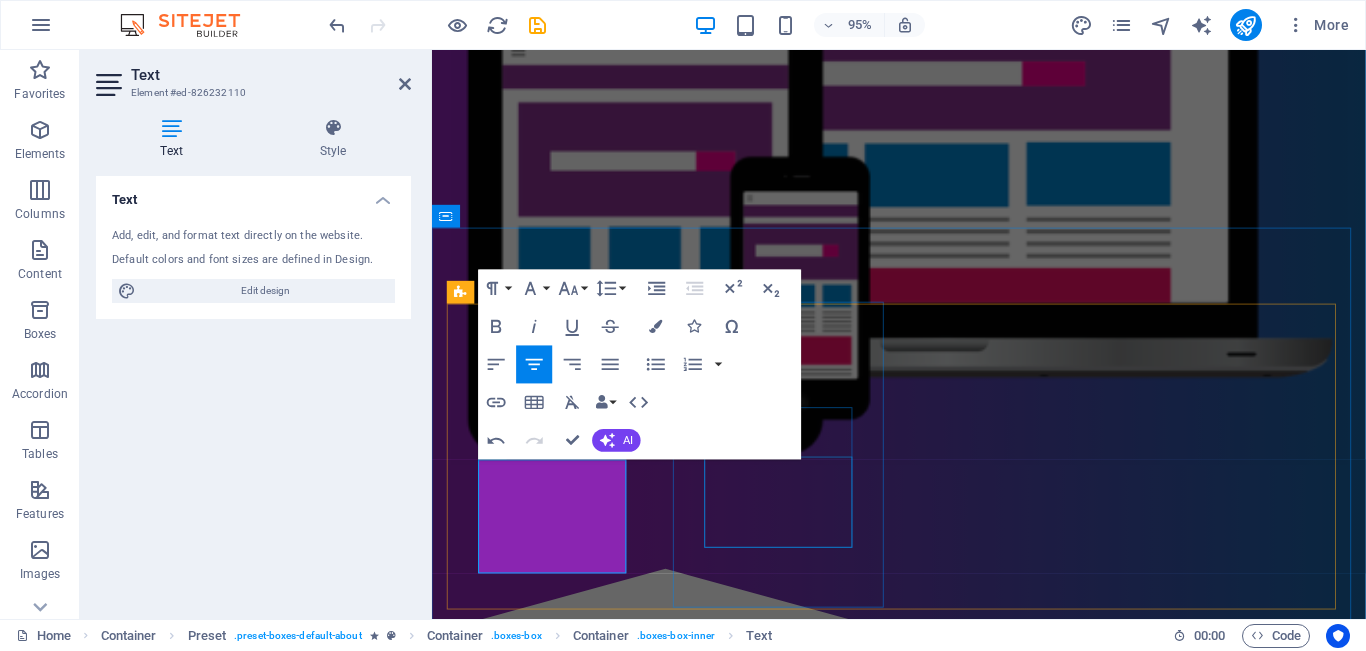 click on "Lorem ipsum dolor sit amet, consectetur adipisicing elit. Veritatis, dolorem!" at bounding box center (924, 1177) 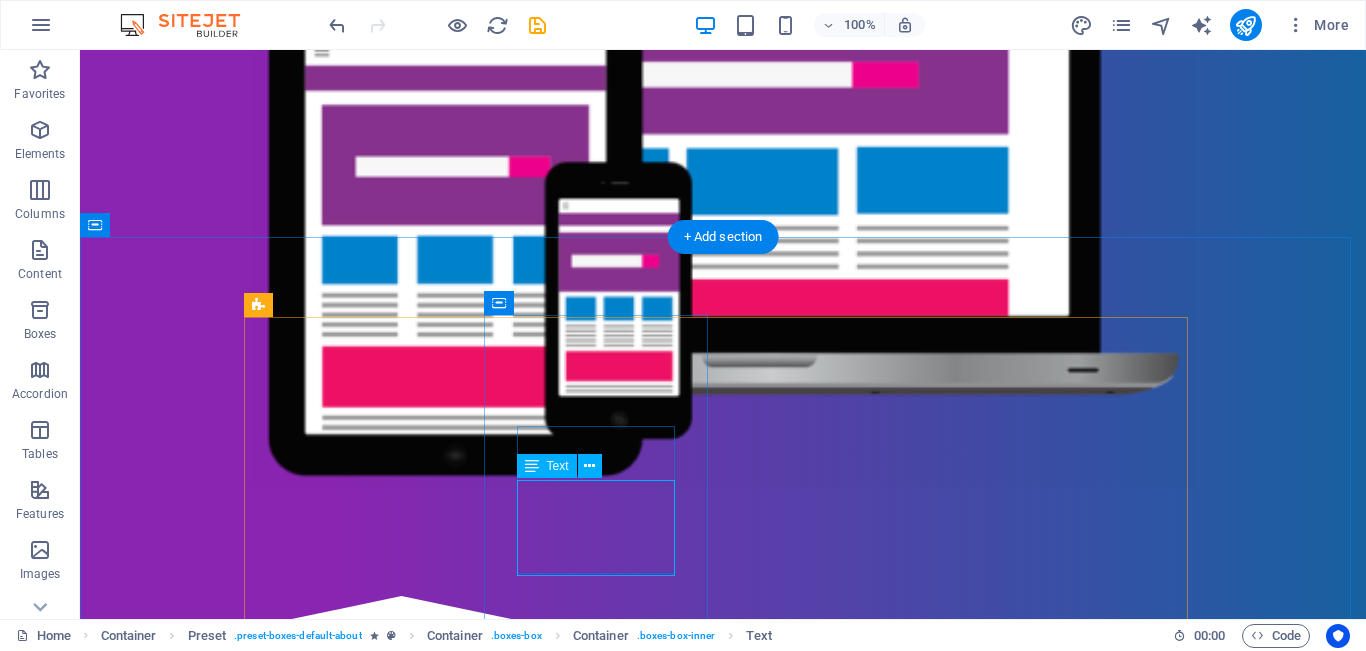 click on "Lorem ipsum dolor sit amet, consectetur adipisicing elit. Veritatis, dolorem!" at bounding box center [723, 1177] 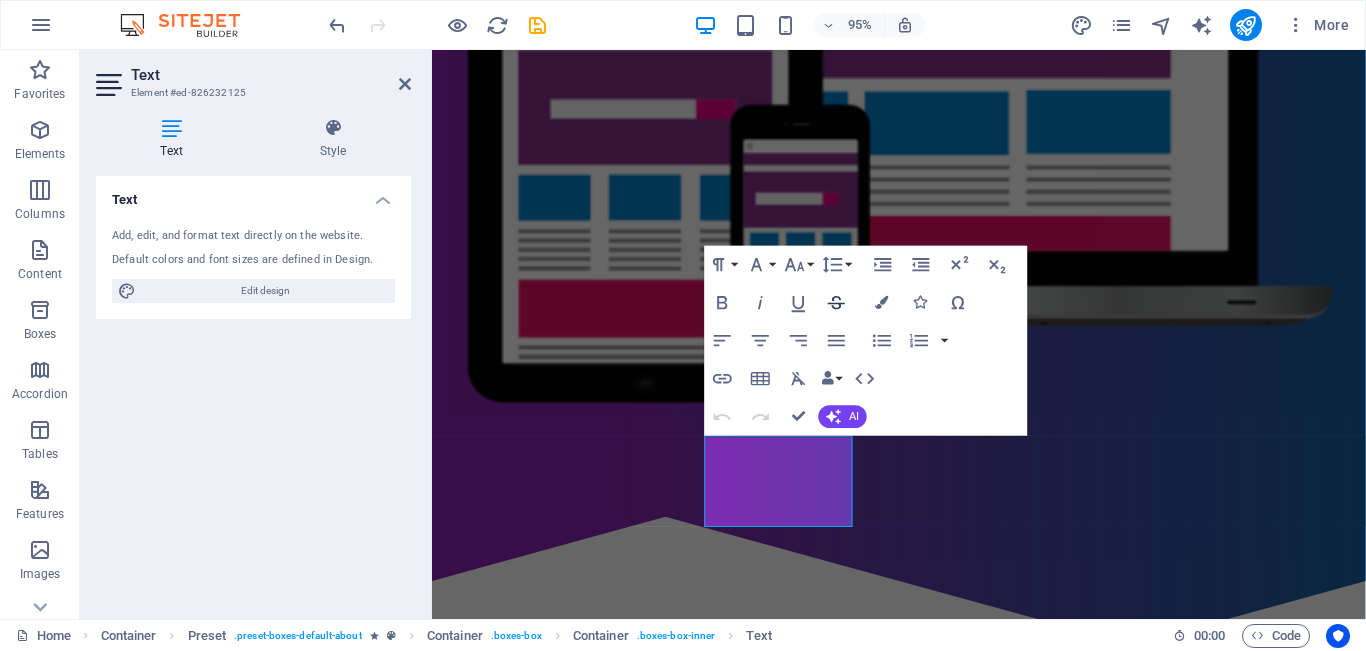 scroll, scrollTop: 641, scrollLeft: 0, axis: vertical 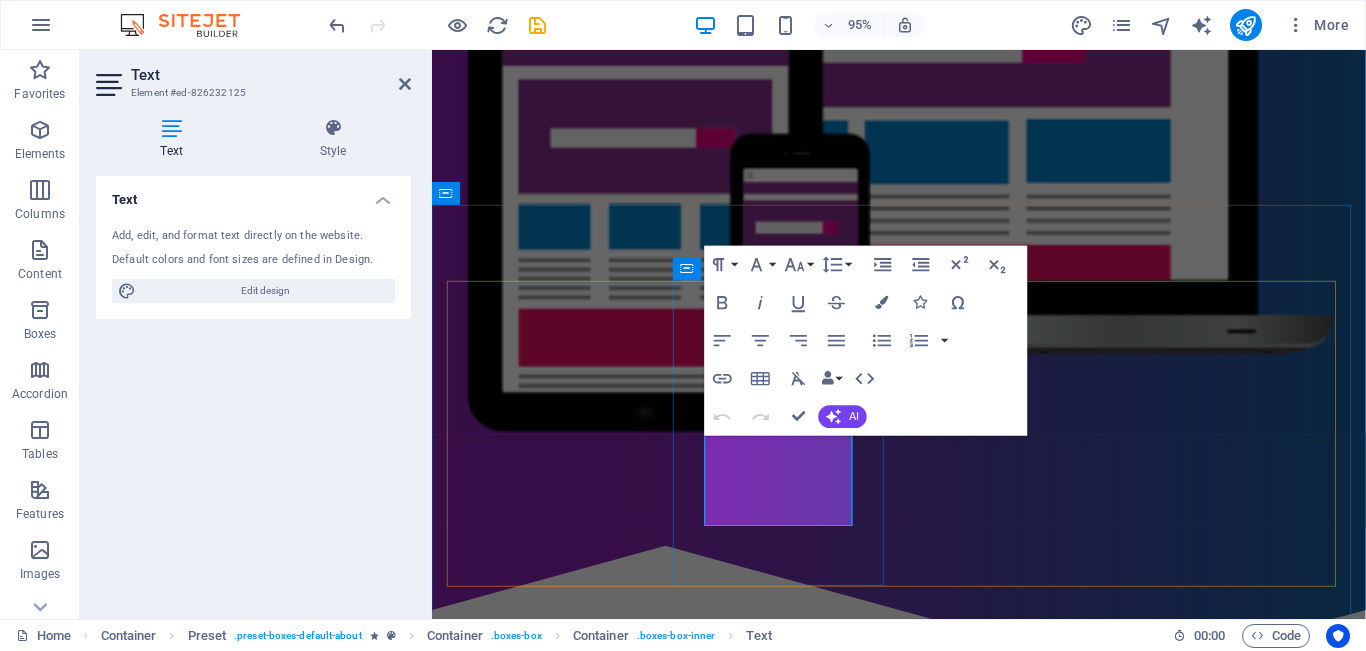 click on "Lorem ipsum dolor sit amet, consectetur adipisicing elit. Veritatis, dolorem!" at bounding box center [924, 1153] 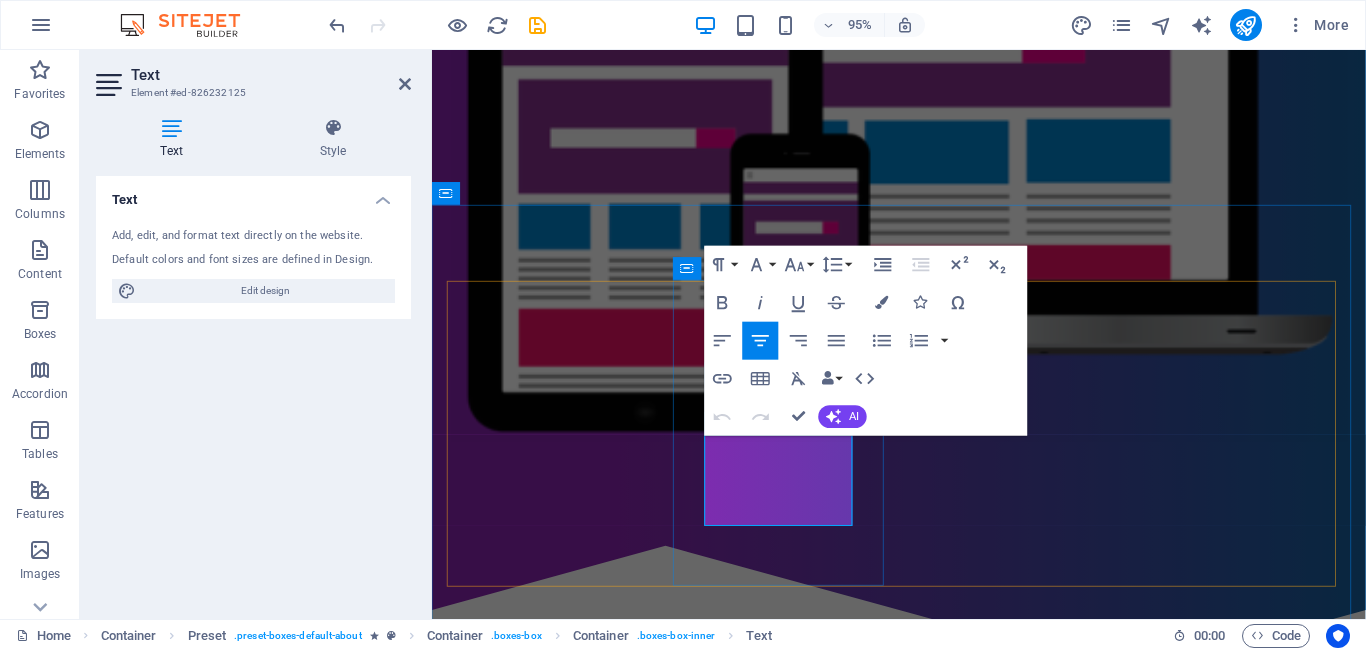 click on "Lorem ipsum dolor sit amet, consectetur adipisicing elit. Veritatis, dolorem!" at bounding box center [924, 1153] 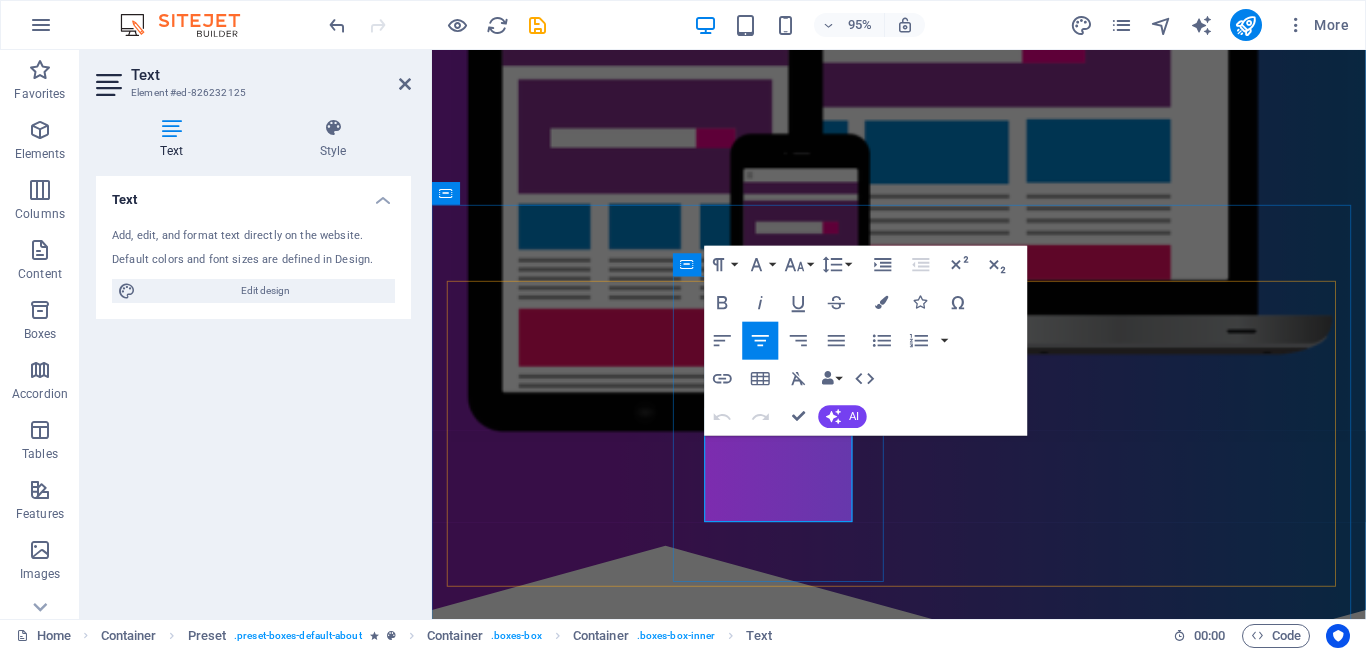 type 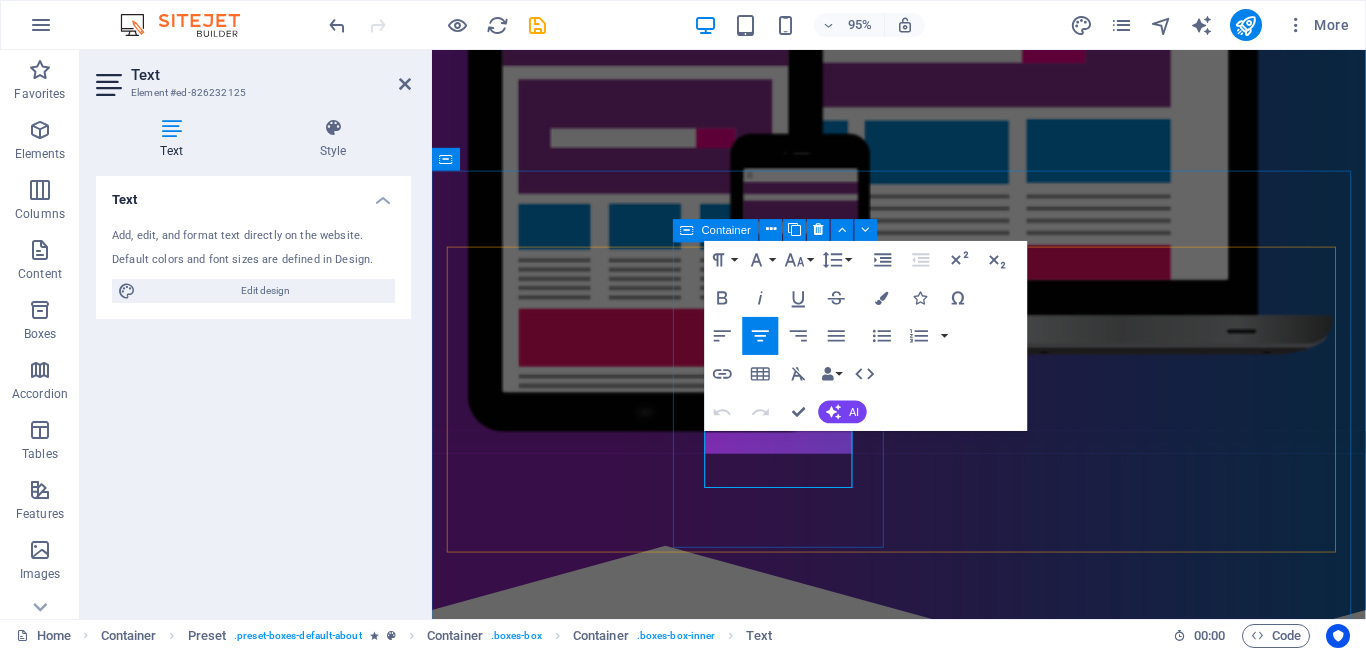 scroll, scrollTop: 677, scrollLeft: 0, axis: vertical 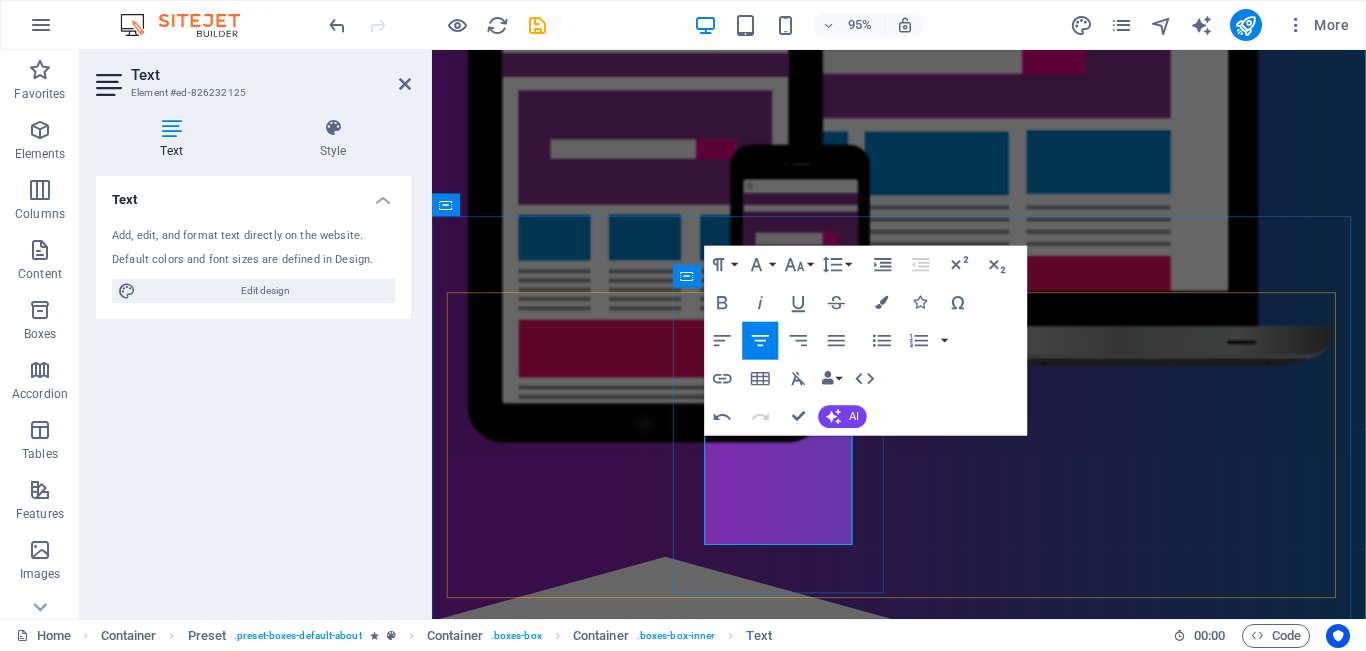 drag, startPoint x: 801, startPoint y: 513, endPoint x: 862, endPoint y: 563, distance: 78.873314 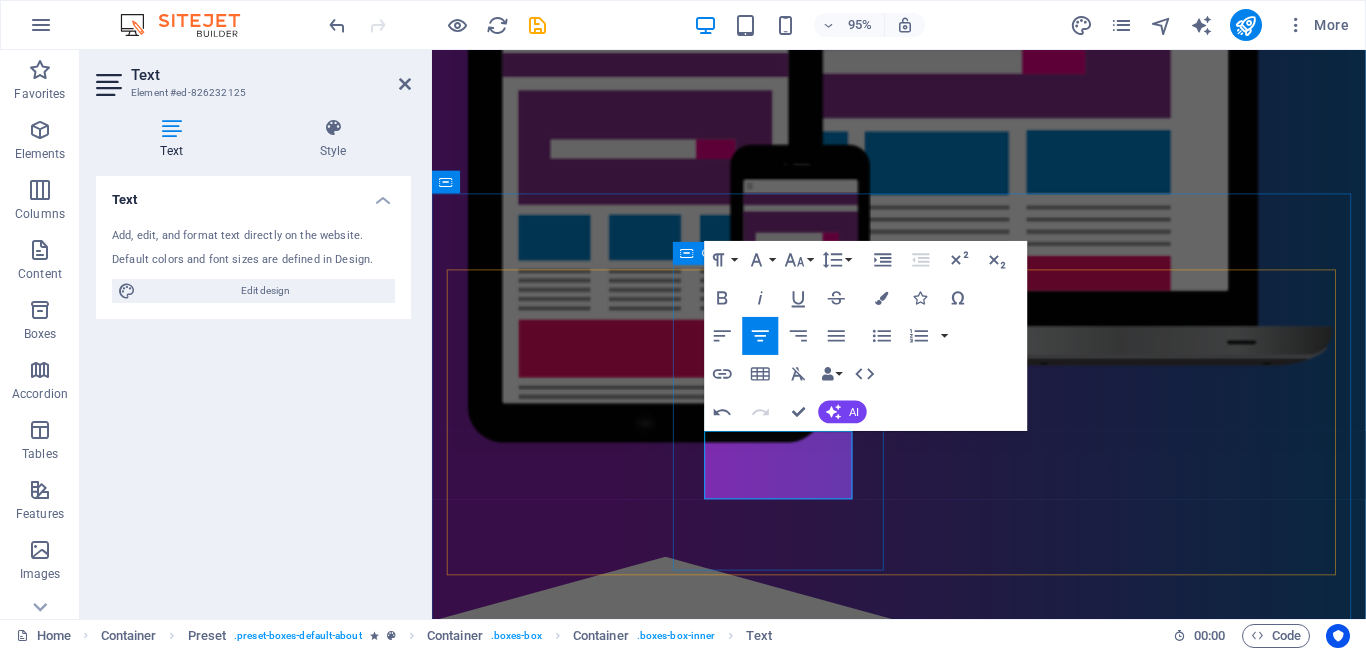 scroll, scrollTop: 653, scrollLeft: 0, axis: vertical 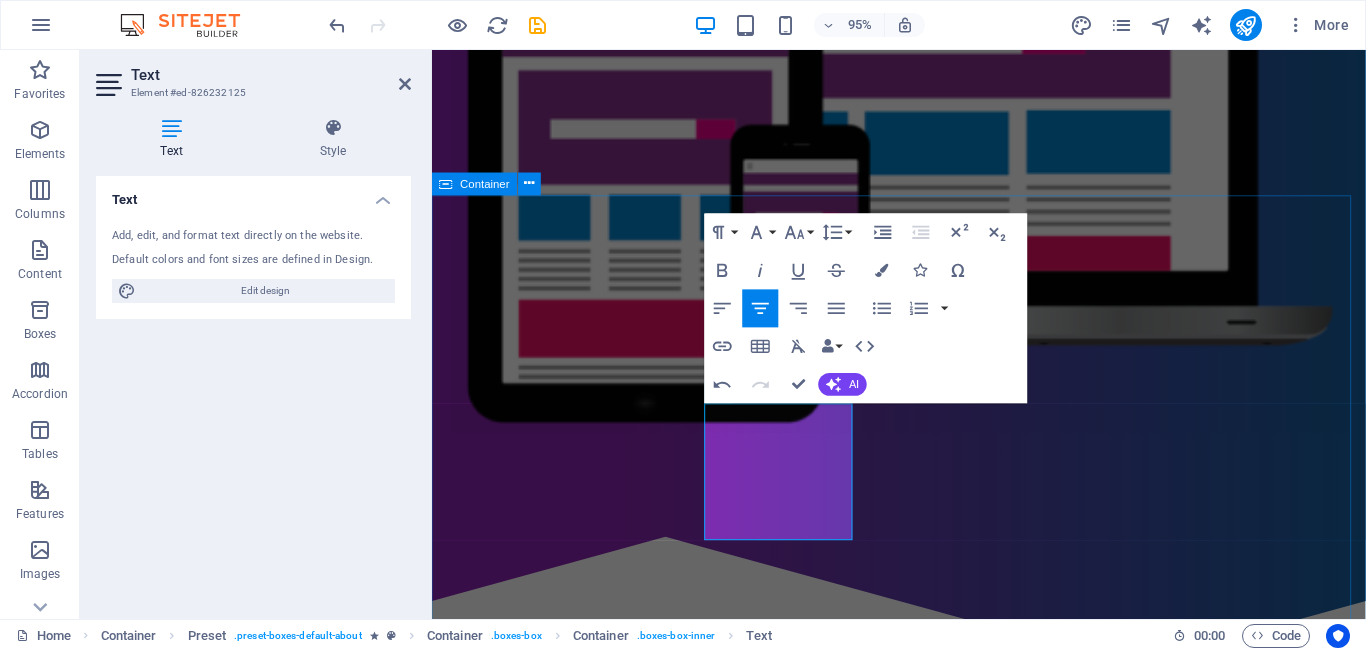 click on "My Astaga merupakan aplikasi Unggulan yang menyediakan berbagai produk pilihan. Mau isi pulsa, paket data, bayar tagihan dan transaksi e-commerce. Mudah My Astaga hadir dengan layanan digital. Cukup satu klik saja, urusan transaksi langsung beres! Cepat Lorem ipsum dolor sit amet, consectetur adipisicing elit. Veritatis, dolorem! Nyaman Lorem ipsum dolor sit amet, consectetur adipisicing elit. Veritatis, dolorem! MENGAPA MY ASTAGA ? Lorem ipsum dolor sit amet, consectetur adipisicing elit. Repellat, maiores, a libero atque assumenda praesentium cum magni odio dolor accusantium explicabo repudiandae molestiae itaque provident sit debitis aspernatur soluta deserunt incidunt ad cumque ex laboriosam. Distinctio, mollitia, molestias excepturi voluptatem veritatis iusto nam nulla.  At vero eos et accusam et justo duo dolores et ea rebum. Stet clita kasd gubergren, no sea takimata sanctus est Lorem ipsum dolor sit amet. Get in touch" at bounding box center [923, 1474] 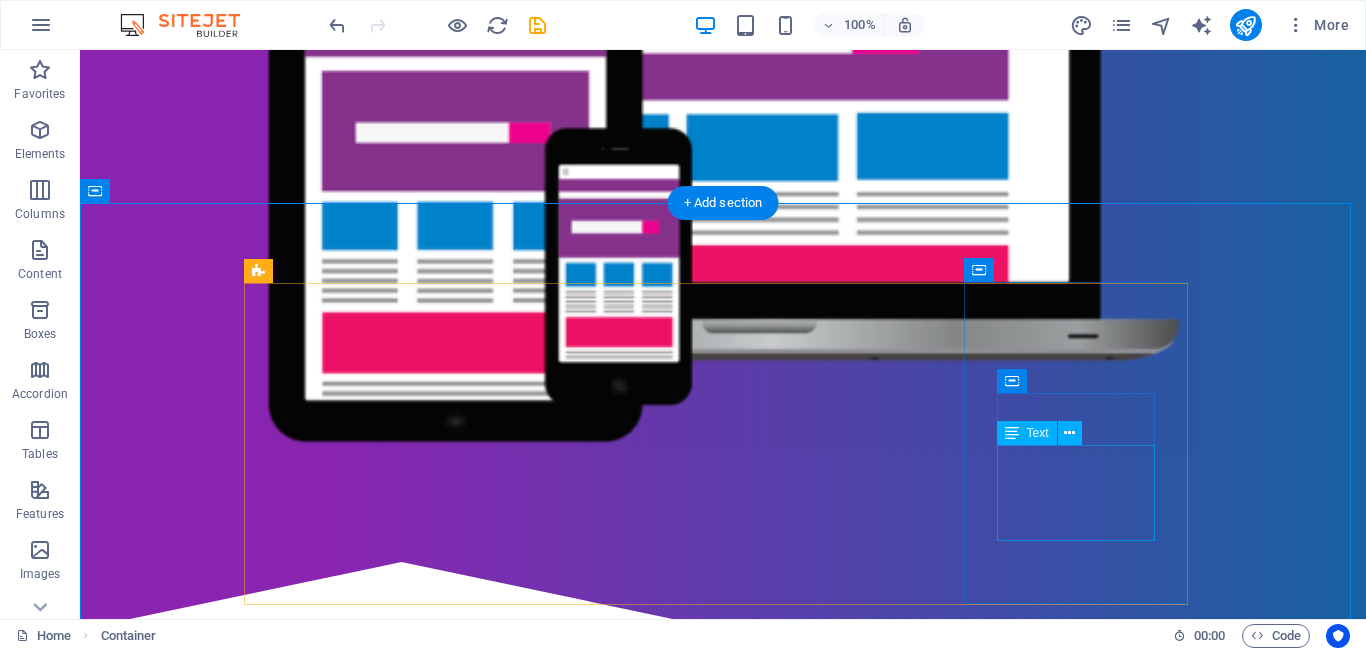 click on "Lorem ipsum dolor sit amet, consectetur adipisicing elit. Veritatis, dolorem!" at bounding box center [723, 1539] 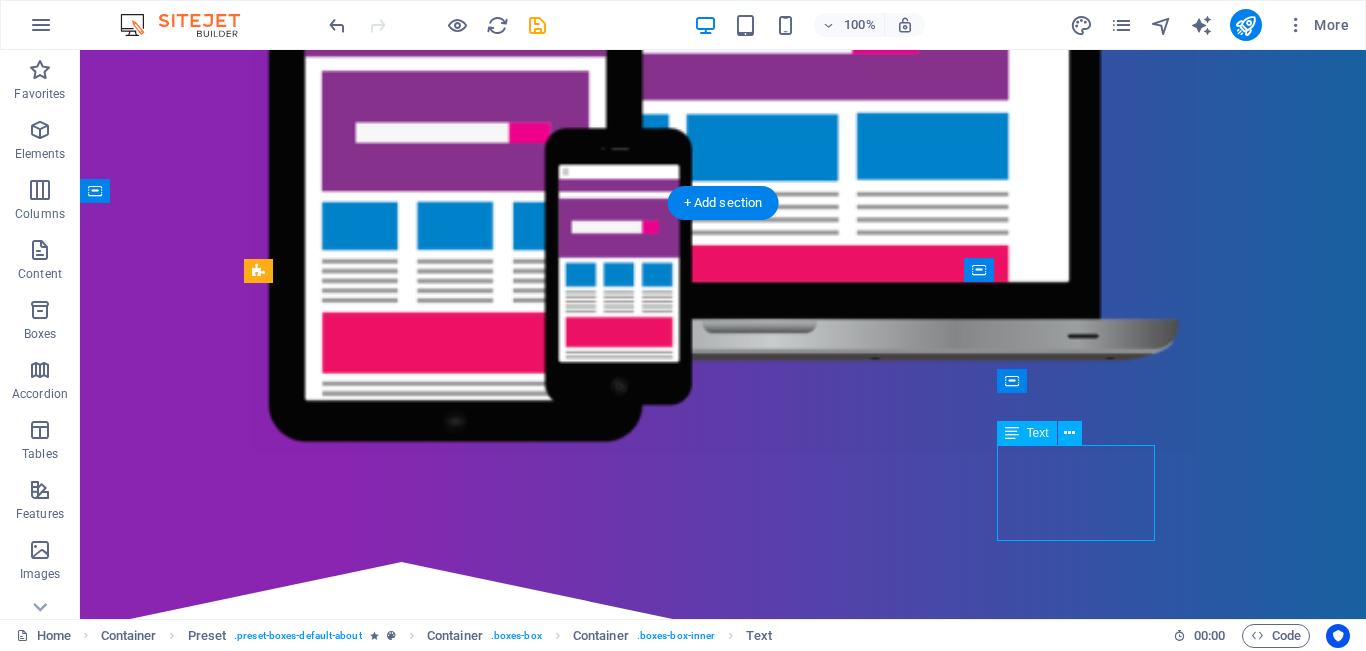 click on "Lorem ipsum dolor sit amet, consectetur adipisicing elit. Veritatis, dolorem!" at bounding box center (723, 1539) 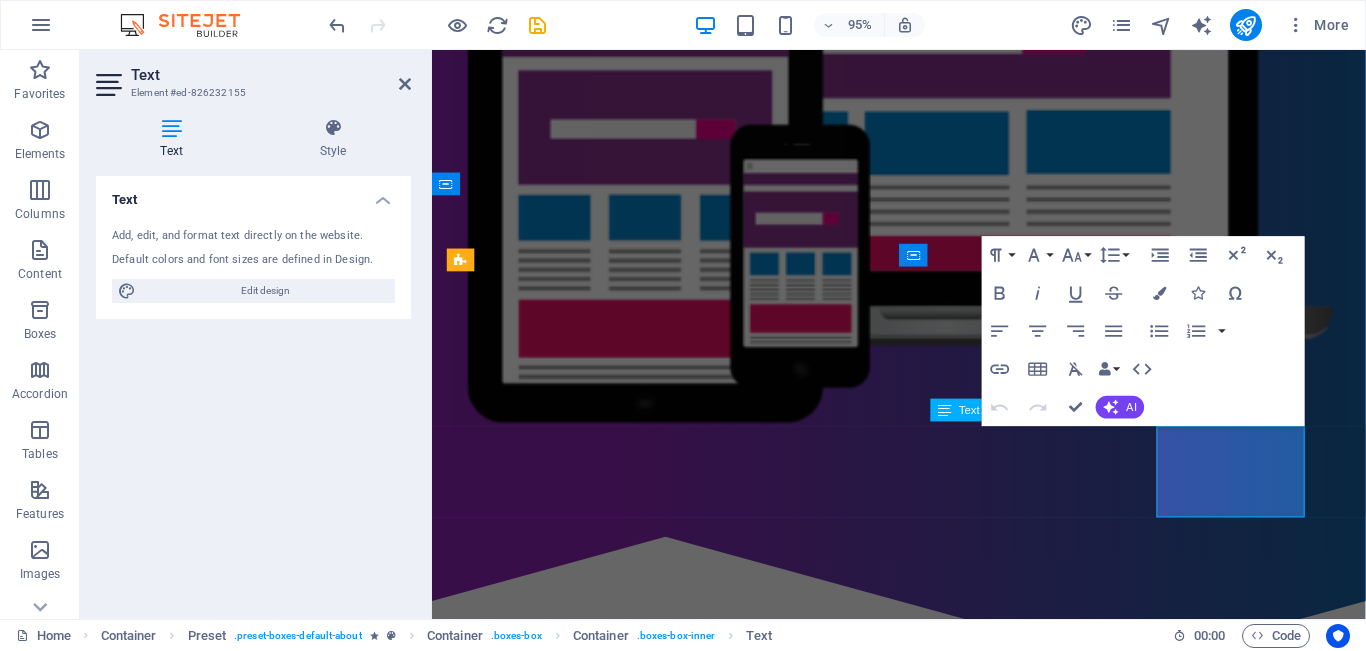 click on "Lorem ipsum dolor sit amet, consectetur adipisicing elit. Veritatis, dolorem!" at bounding box center [924, 1341] 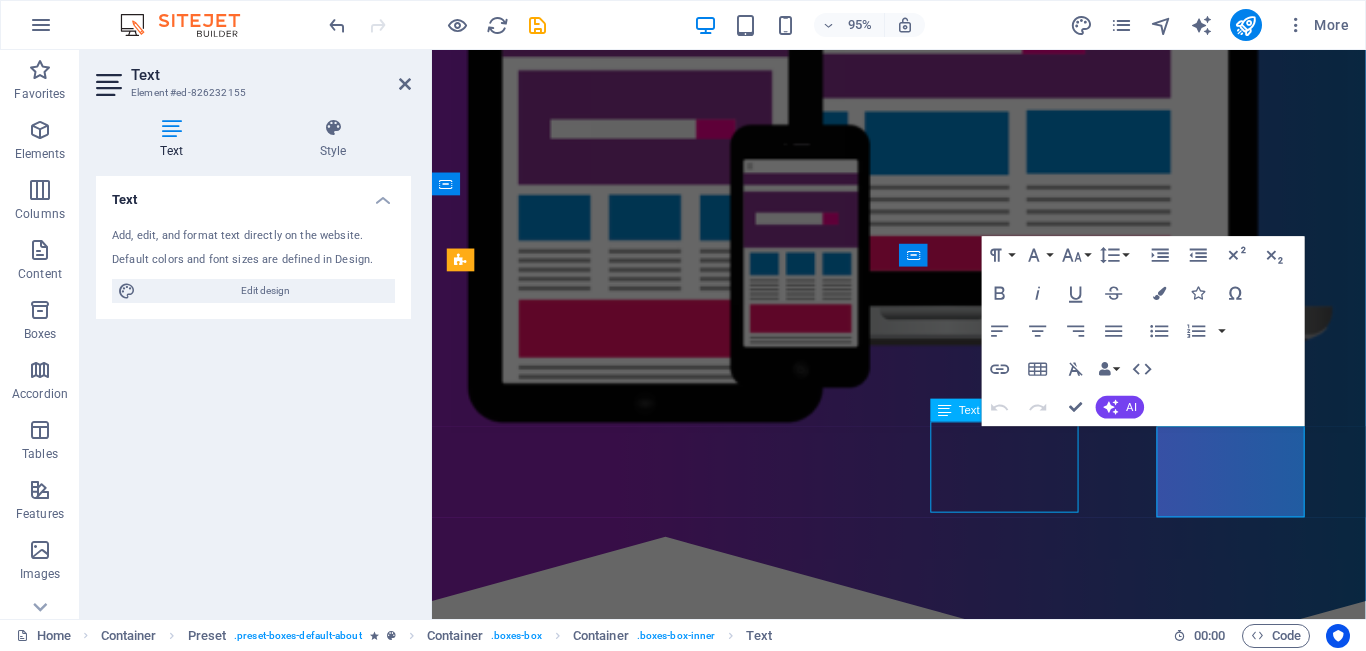 click on "Lorem ipsum dolor sit amet, consectetur adipisicing elit. Veritatis, dolorem!" at bounding box center (924, 1341) 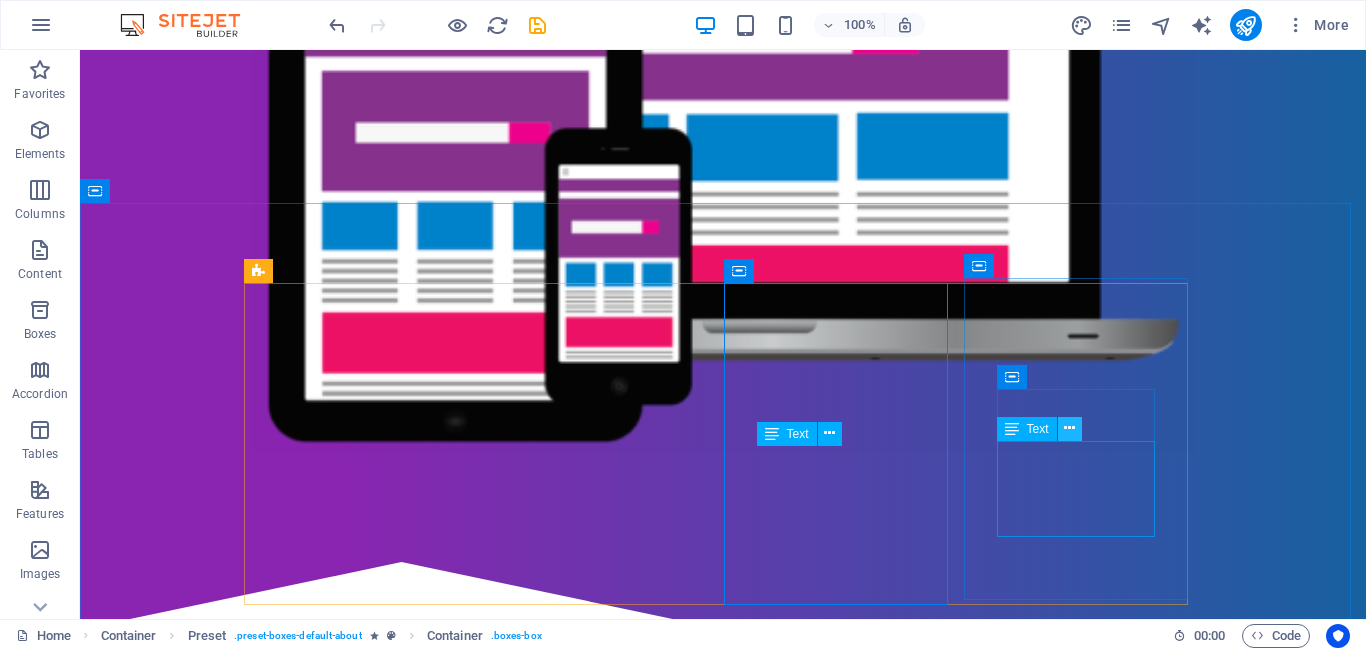 click at bounding box center [1070, 429] 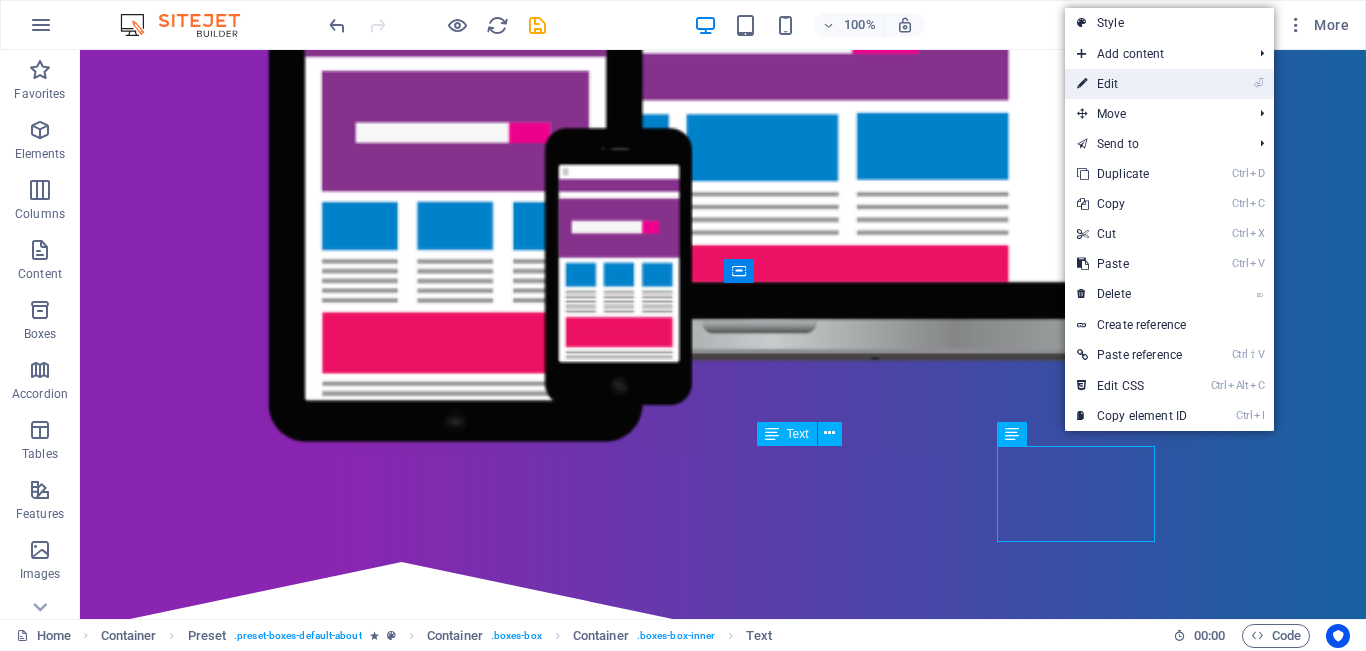 click on "⏎  Edit" at bounding box center [1132, 84] 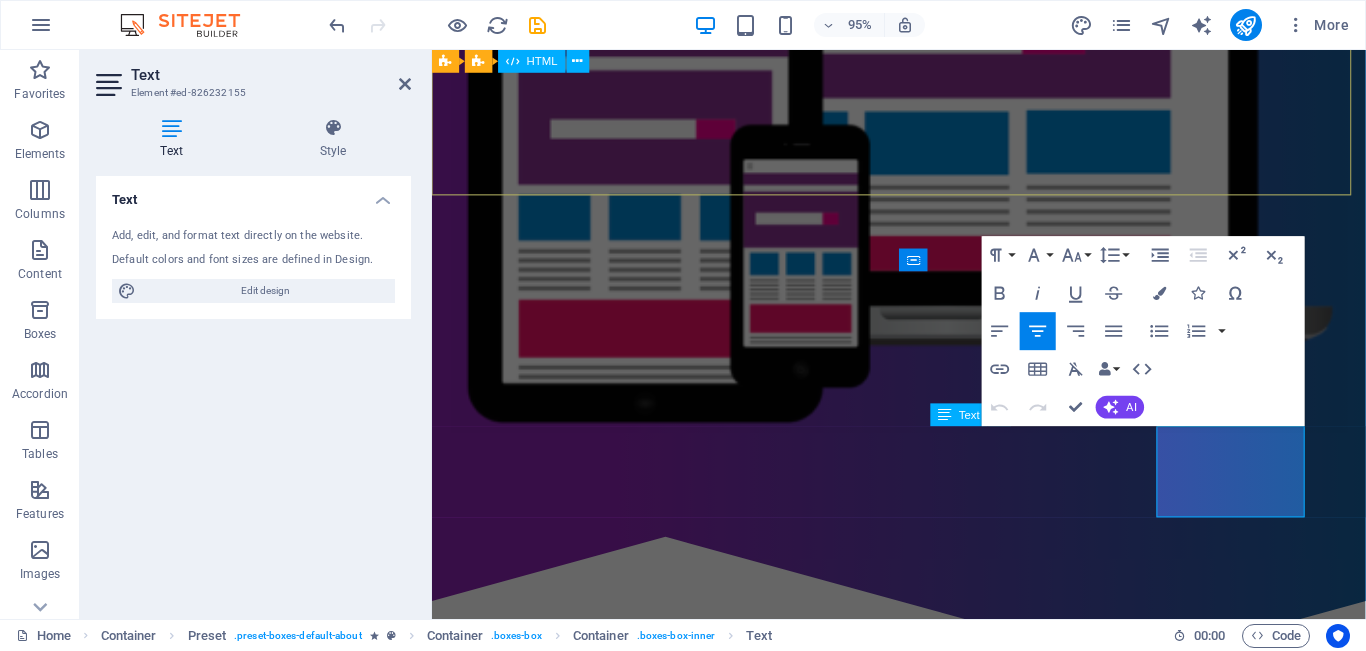scroll, scrollTop: 687, scrollLeft: 0, axis: vertical 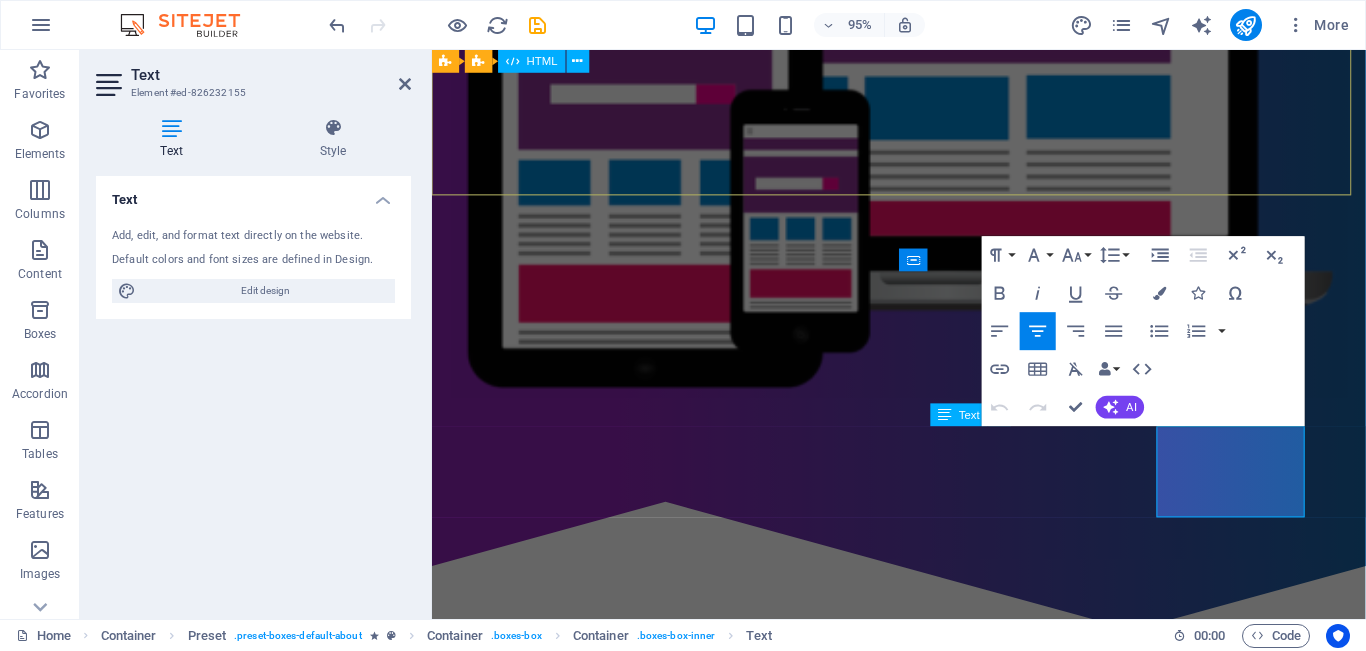 type 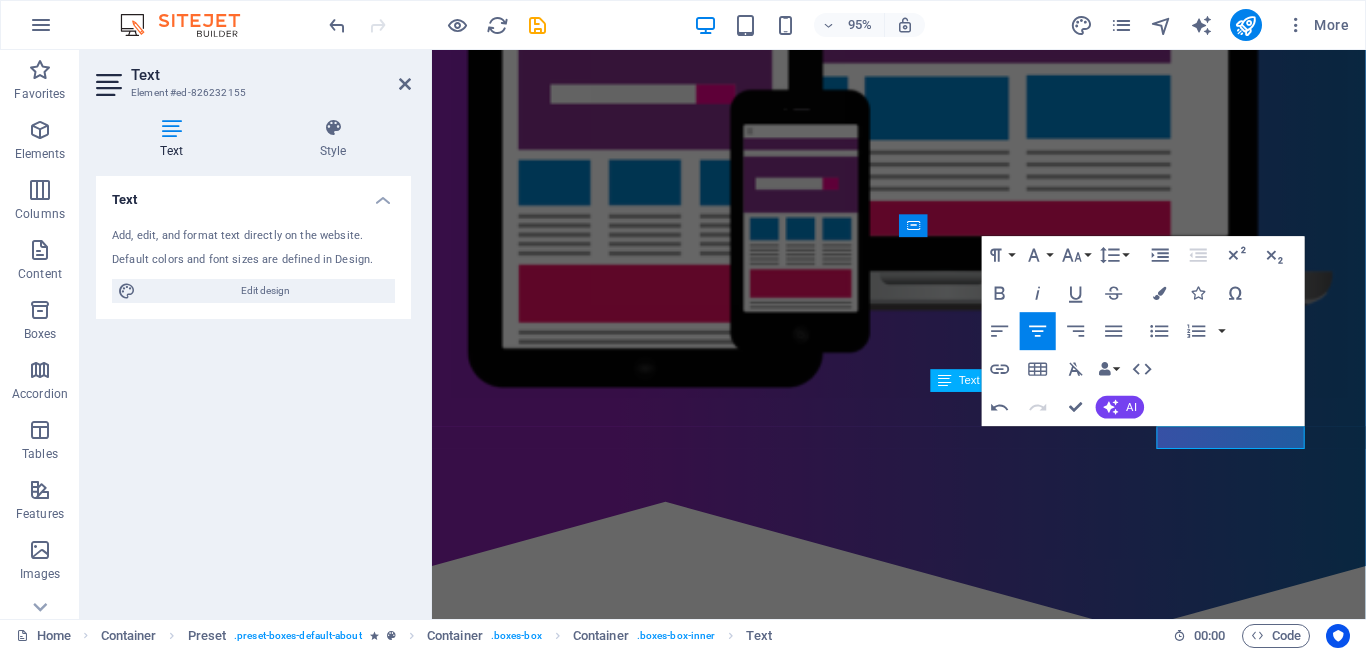 scroll, scrollTop: 675, scrollLeft: 0, axis: vertical 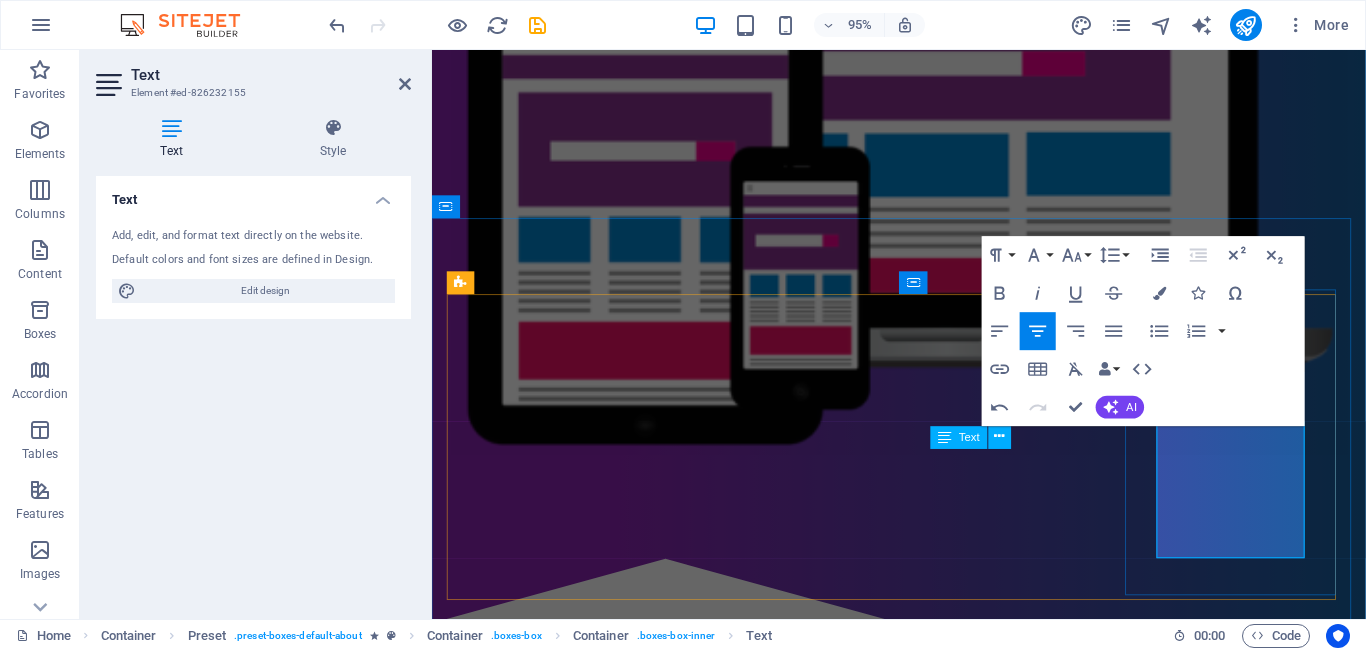 drag, startPoint x: 1261, startPoint y: 576, endPoint x: 1315, endPoint y: 568, distance: 54.589375 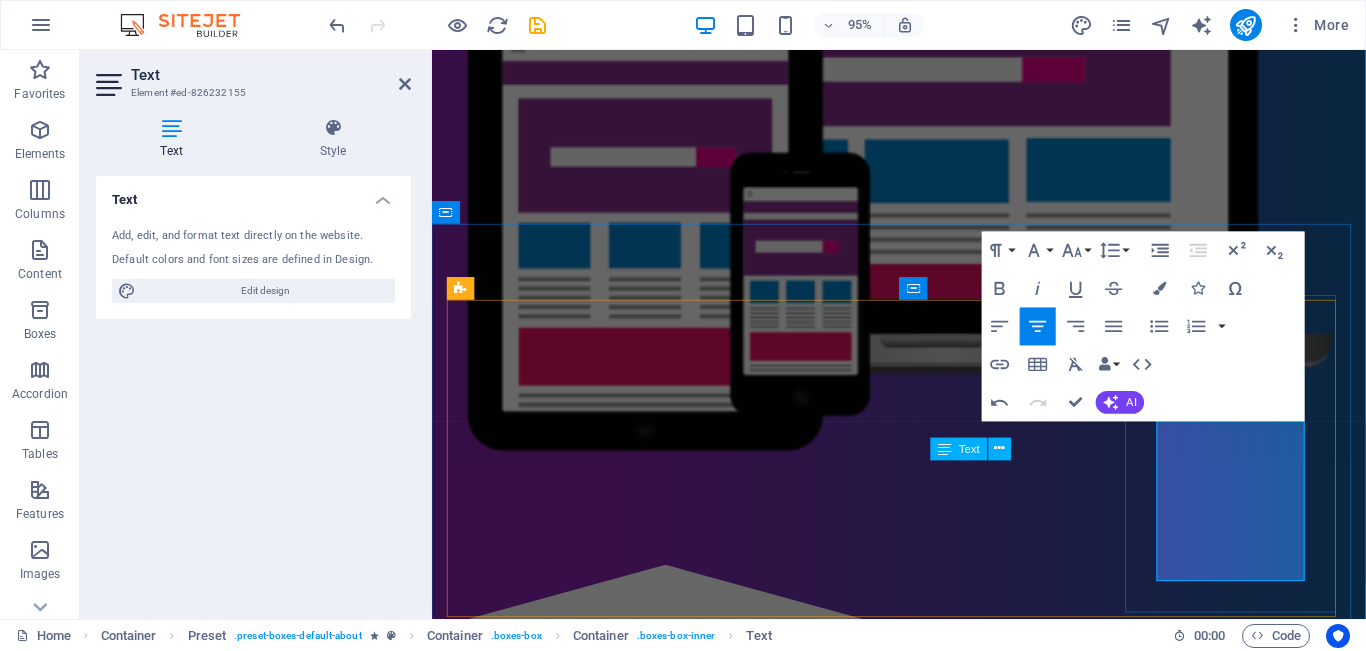 scroll, scrollTop: 627, scrollLeft: 0, axis: vertical 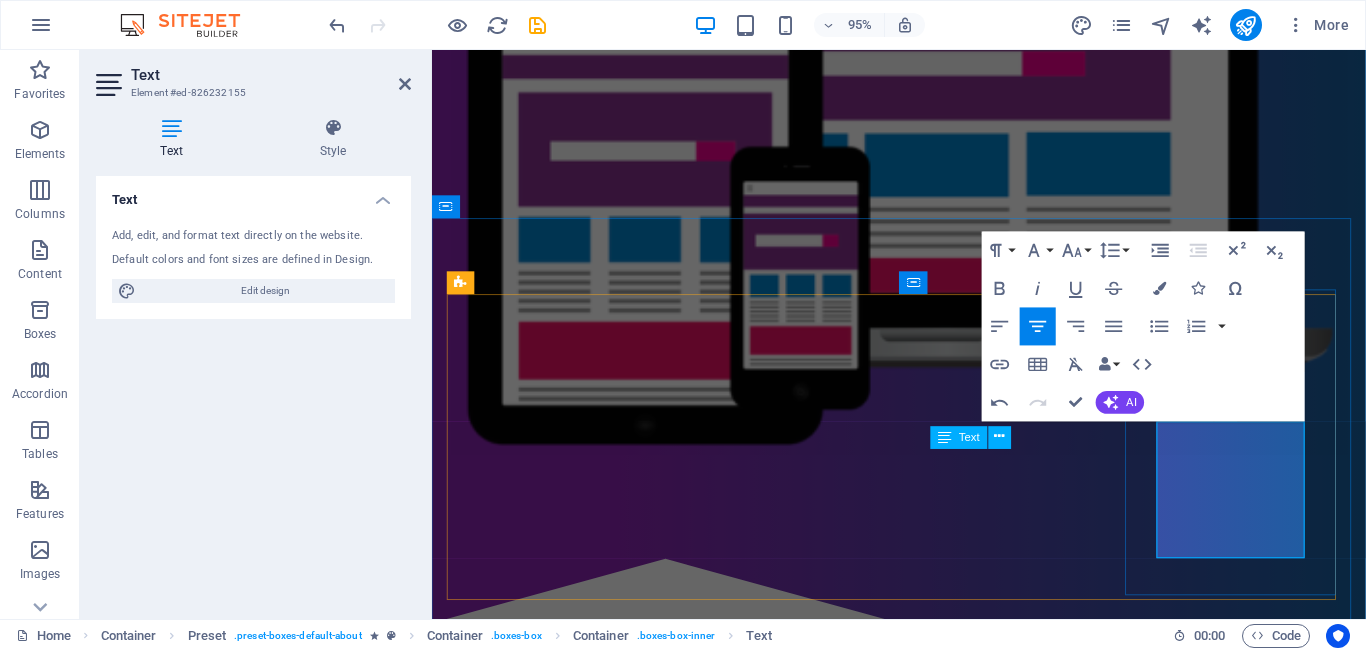 click on "My Astaga dirancang untuk Kenyamanan Anda, dari tampilan hinggal layanan Customer service fast respon dan ramah." at bounding box center (924, 1563) 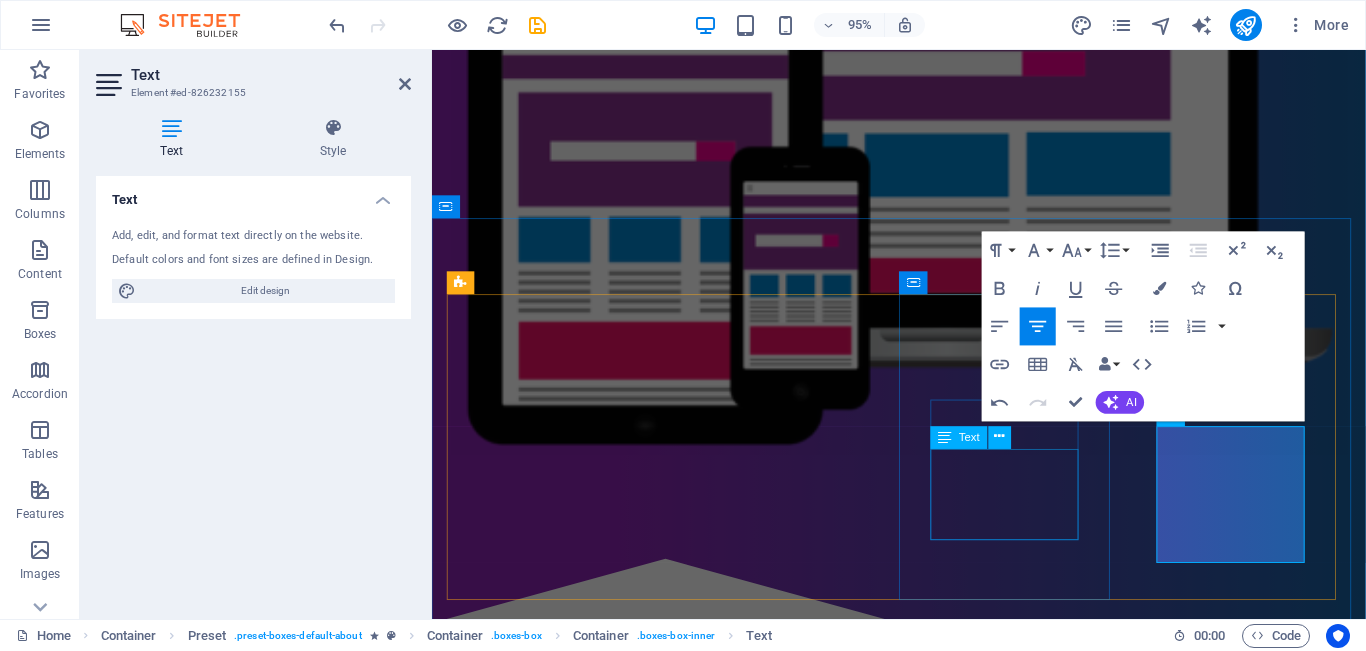 click on "Lorem ipsum dolor sit amet, consectetur adipisicing elit. Veritatis, dolorem!" at bounding box center [924, 1365] 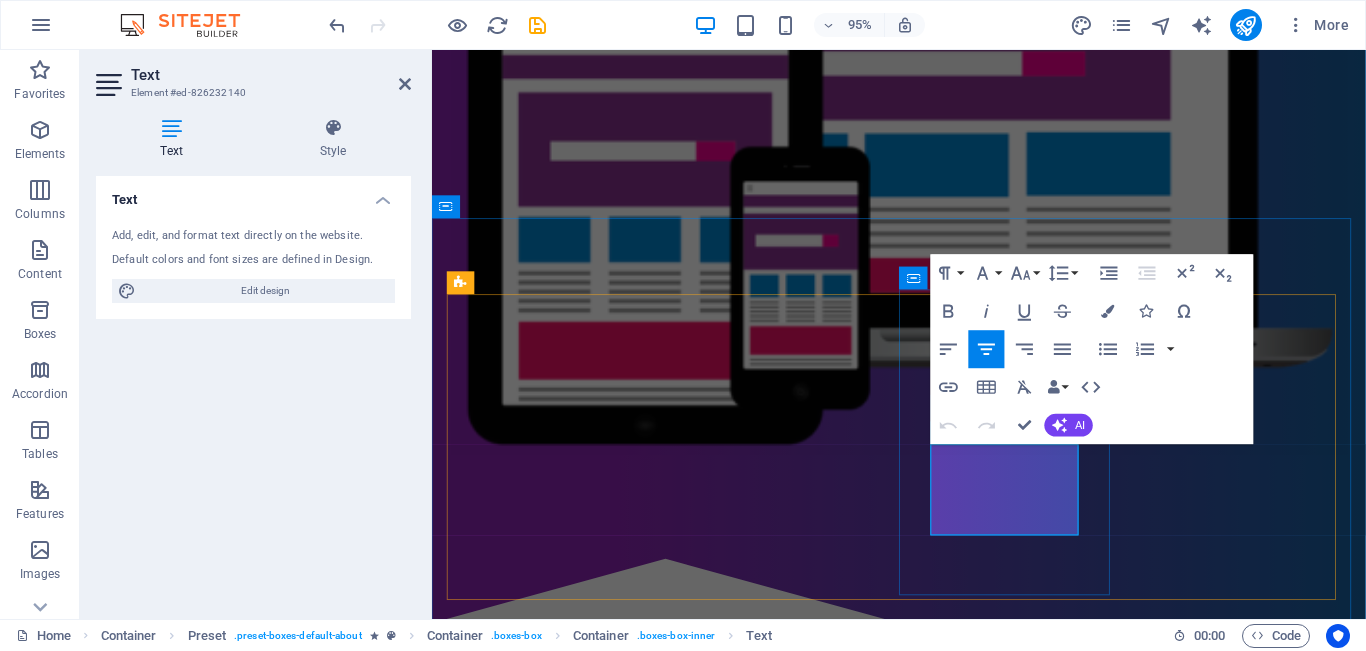 type 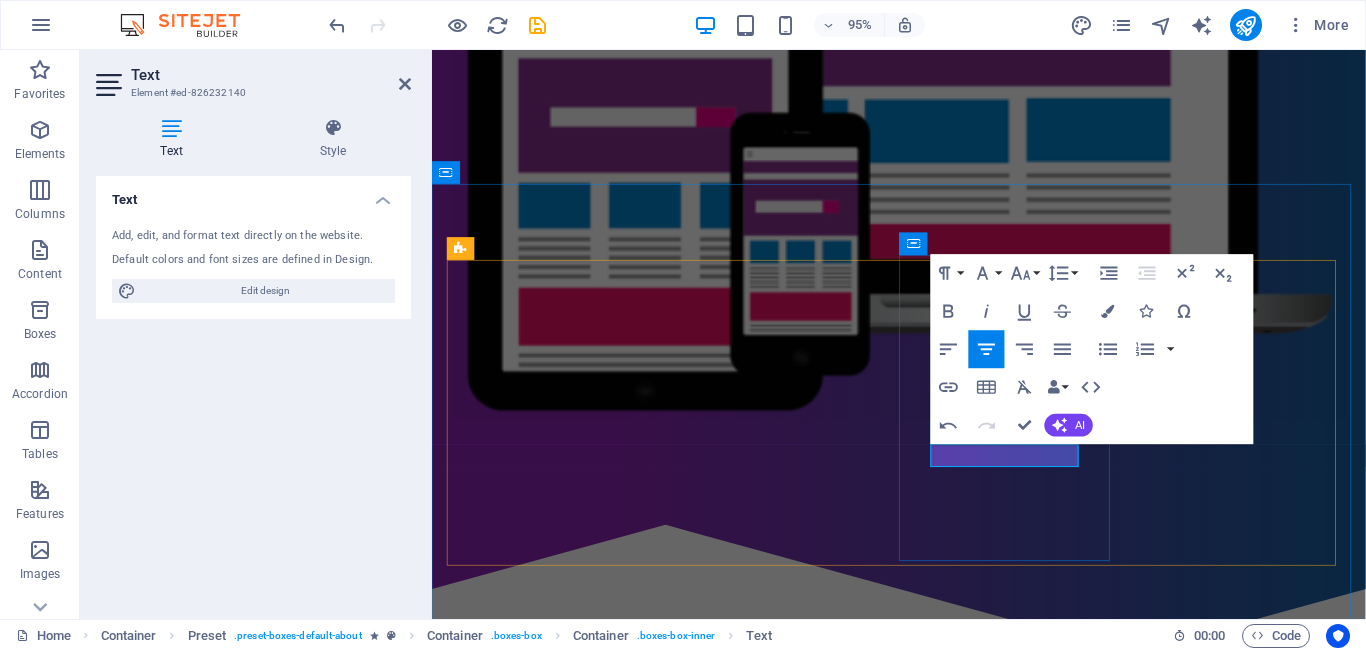 click on "Transaksi" at bounding box center (924, 1329) 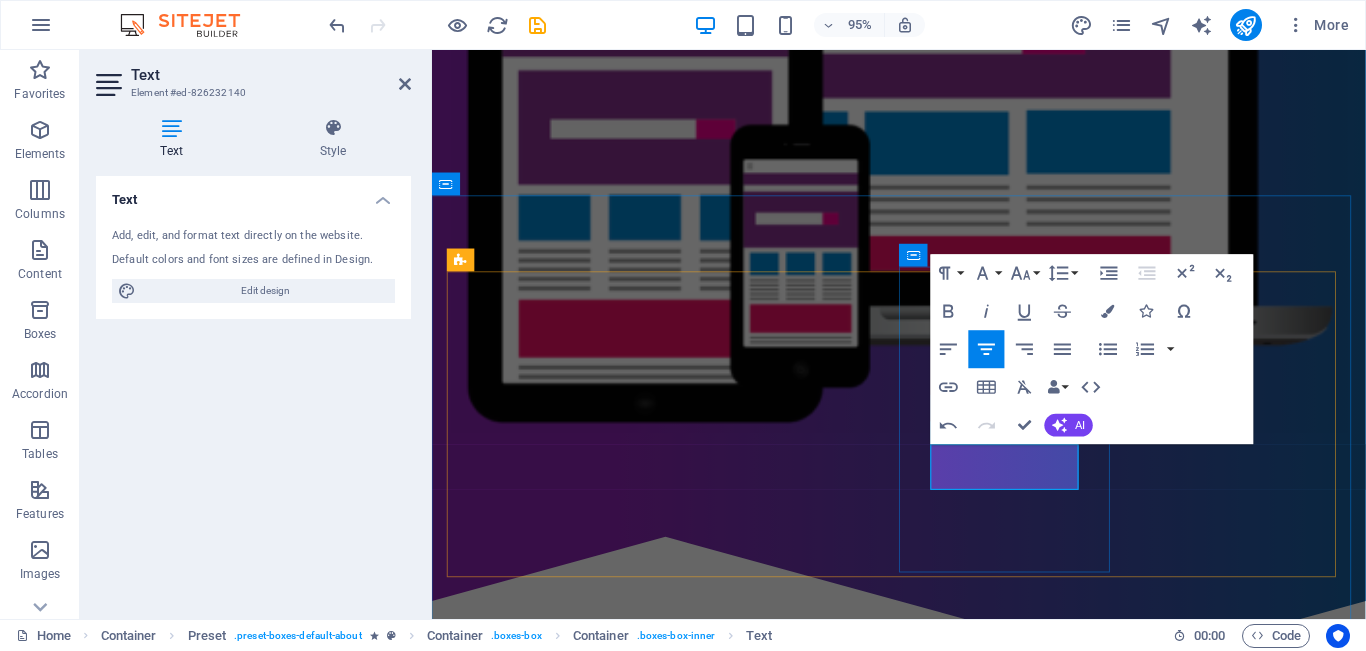 click on "Super ngebut!Transaksi" at bounding box center (924, 1341) 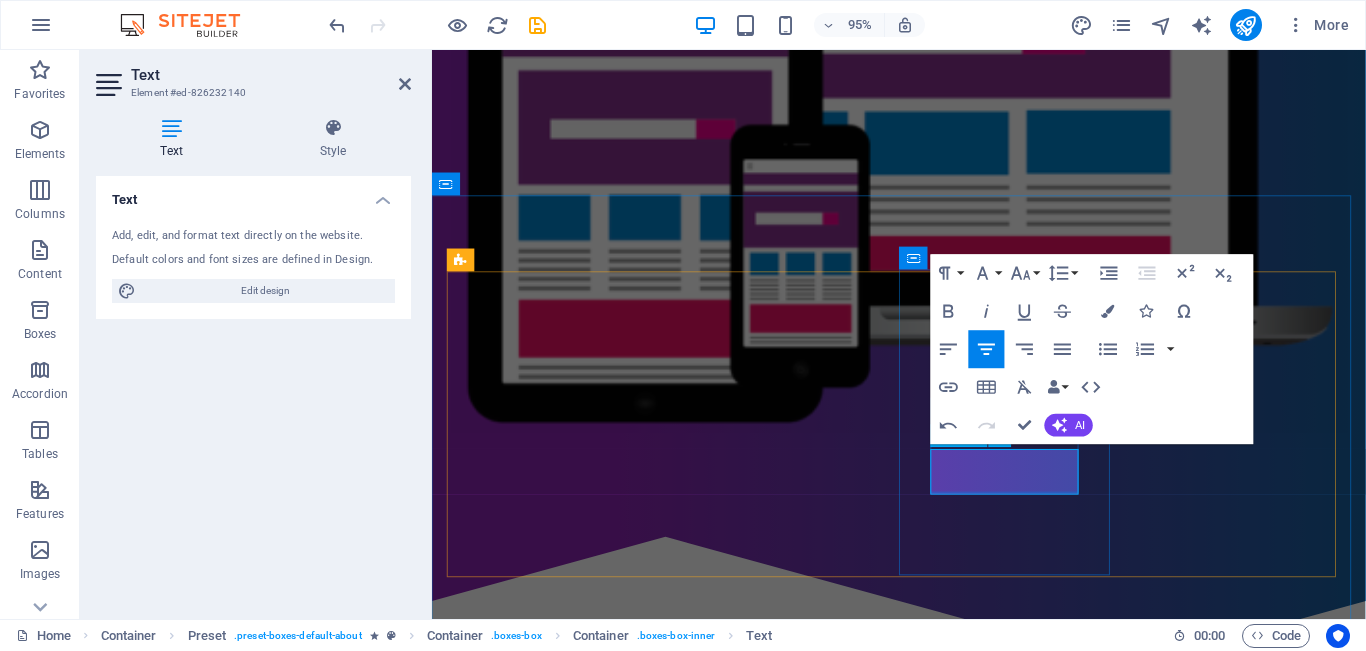 click on "Super Ngebut!  Transaksi" at bounding box center [924, 1341] 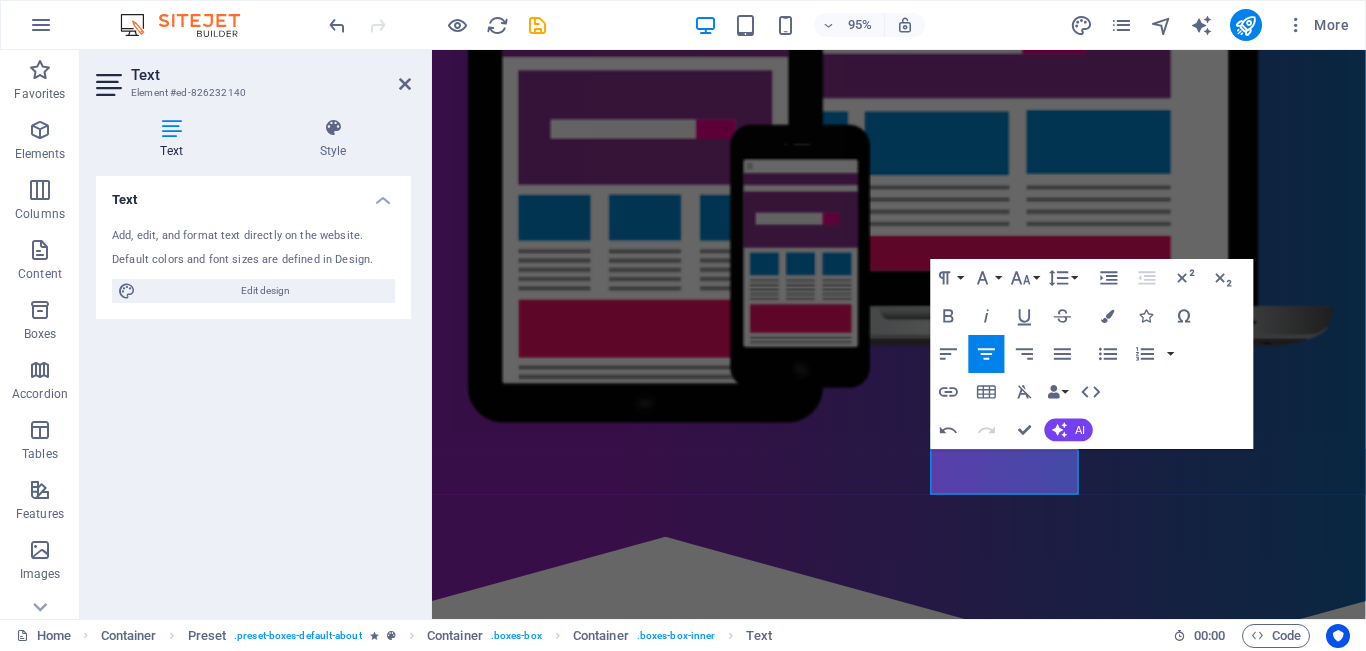 scroll, scrollTop: 639, scrollLeft: 0, axis: vertical 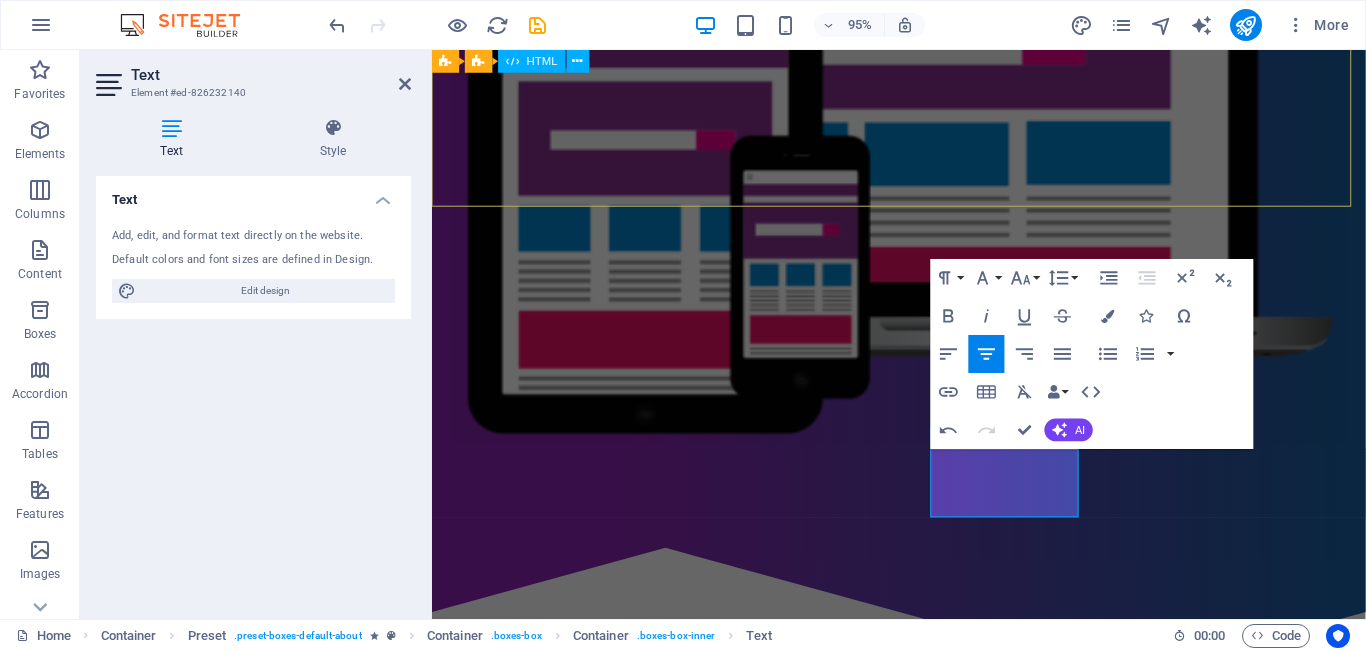click at bounding box center [923, 641] 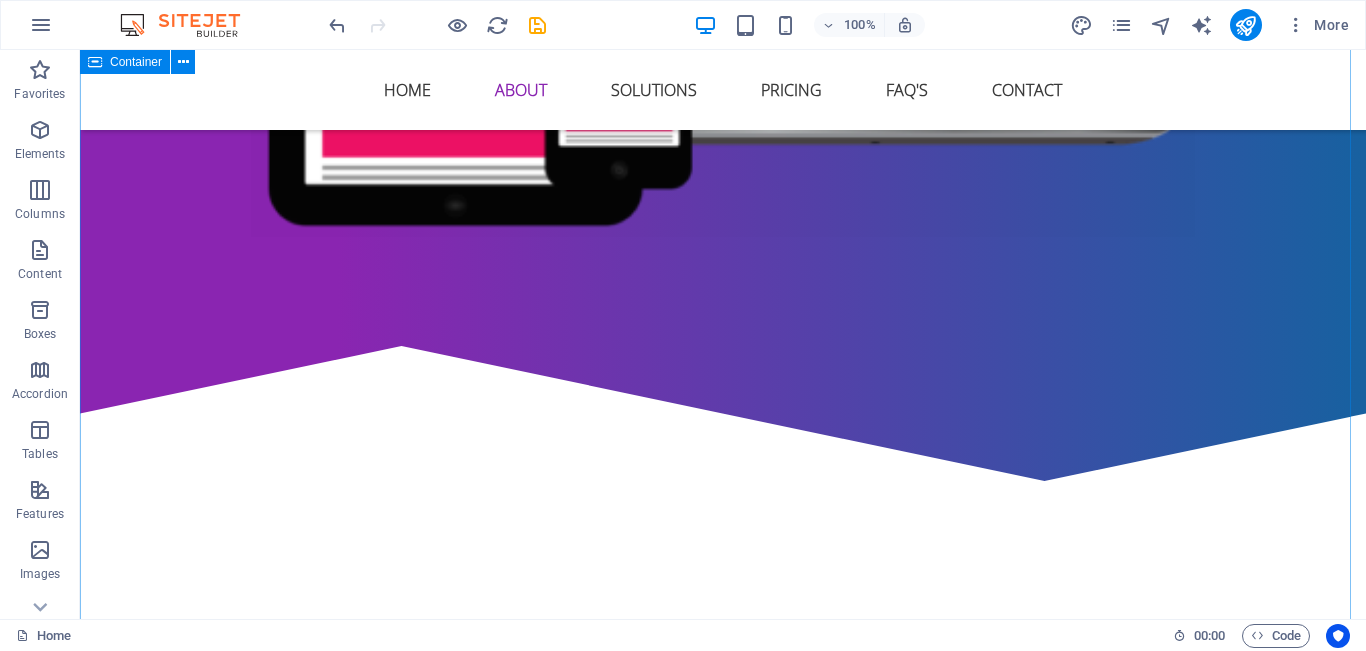 scroll, scrollTop: 839, scrollLeft: 0, axis: vertical 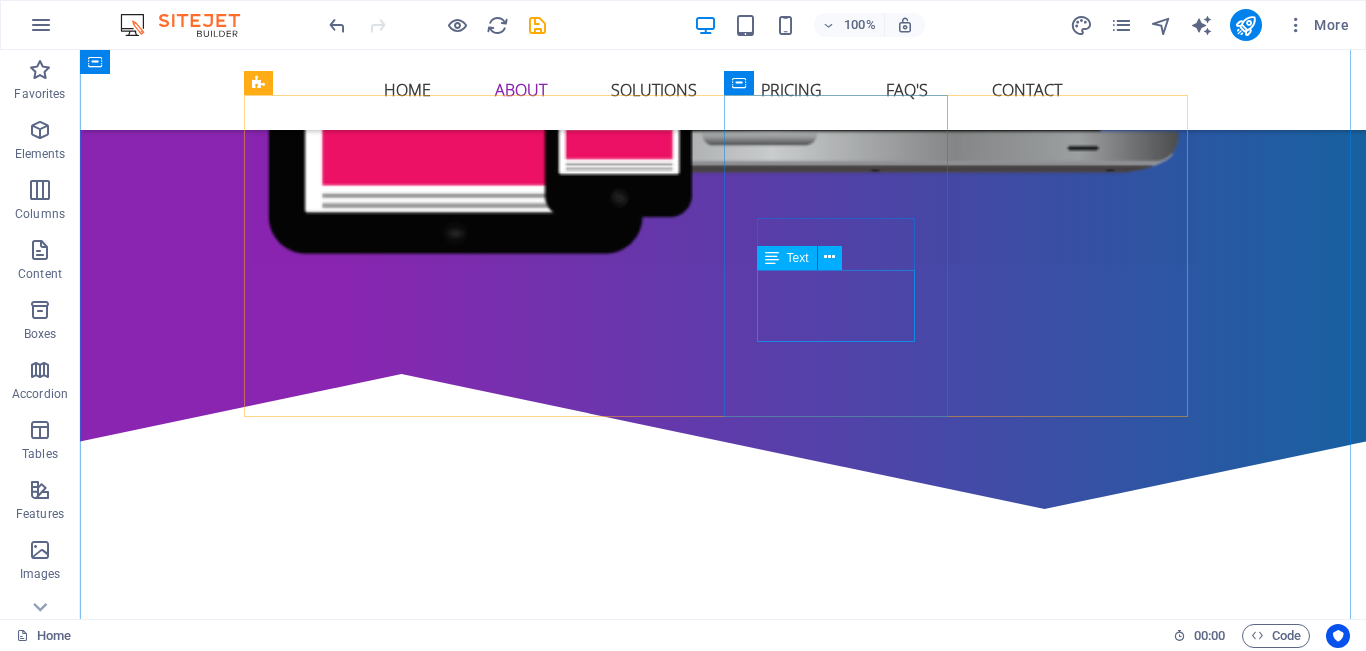 click on "Super Ngebut! Transaksi sekejap tanpa ribet." at bounding box center [723, 1153] 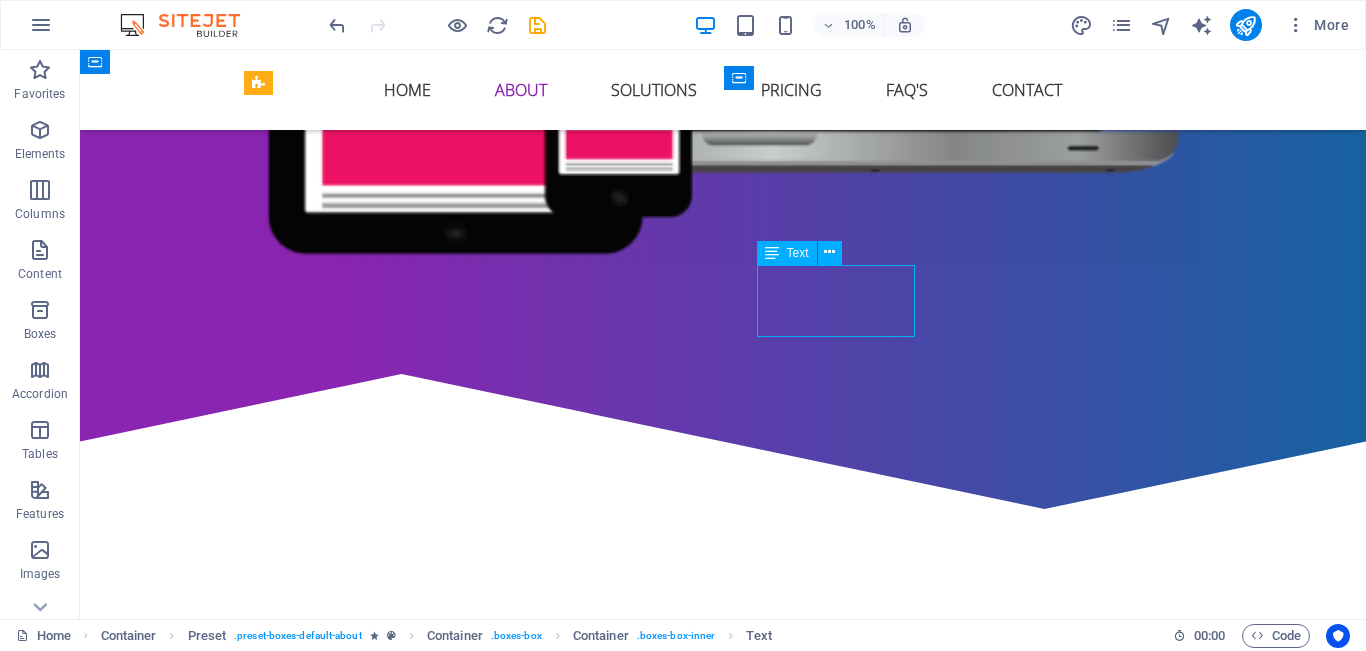 click on "Super Ngebut! Transaksi sekejap tanpa ribet." at bounding box center (723, 1153) 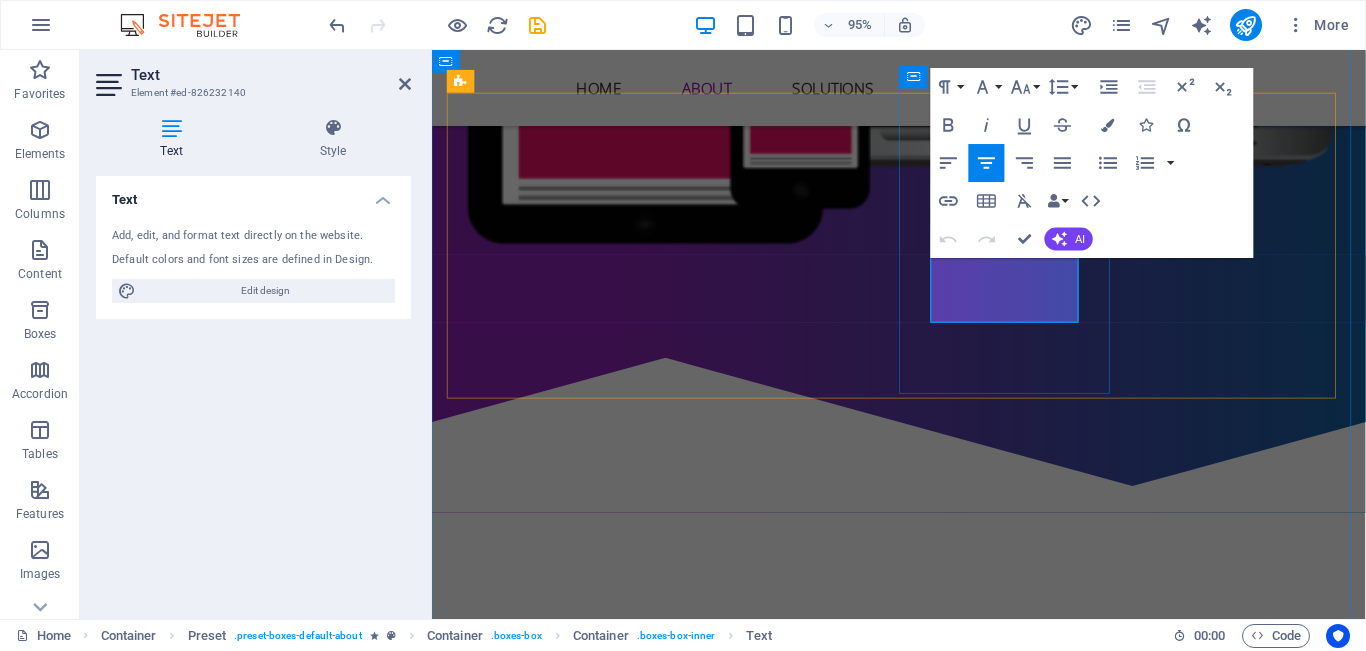 type 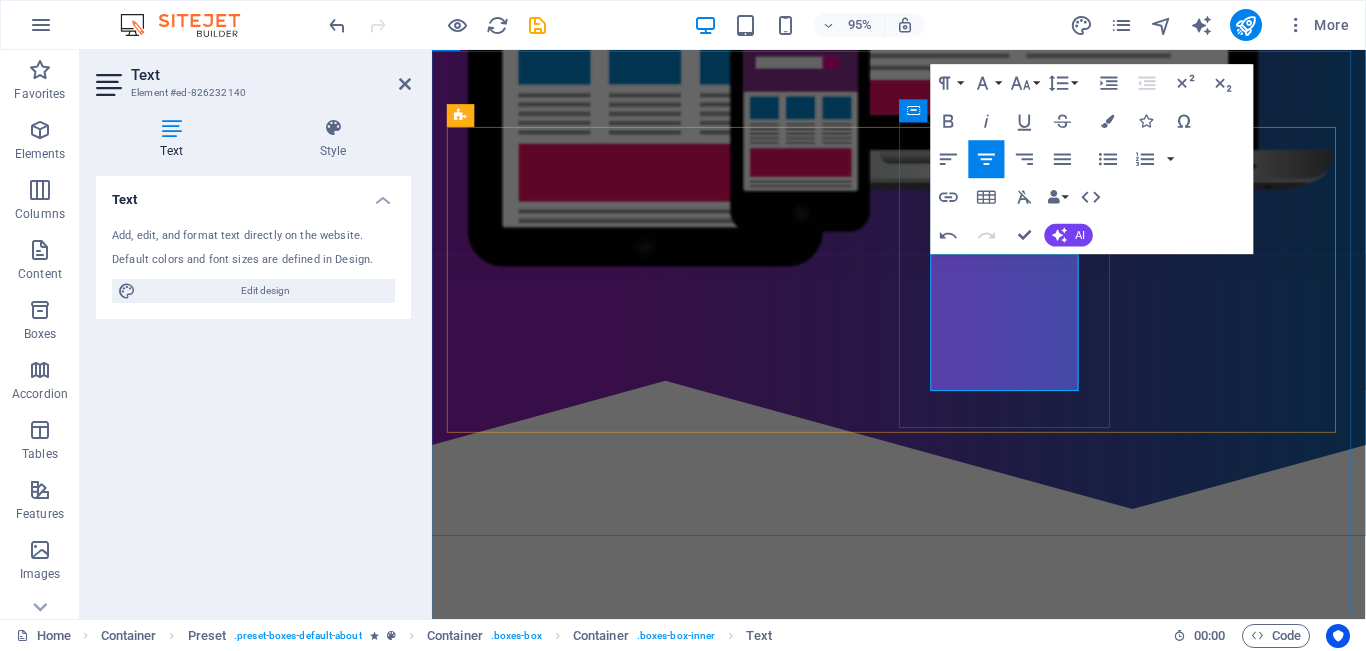 scroll, scrollTop: 803, scrollLeft: 0, axis: vertical 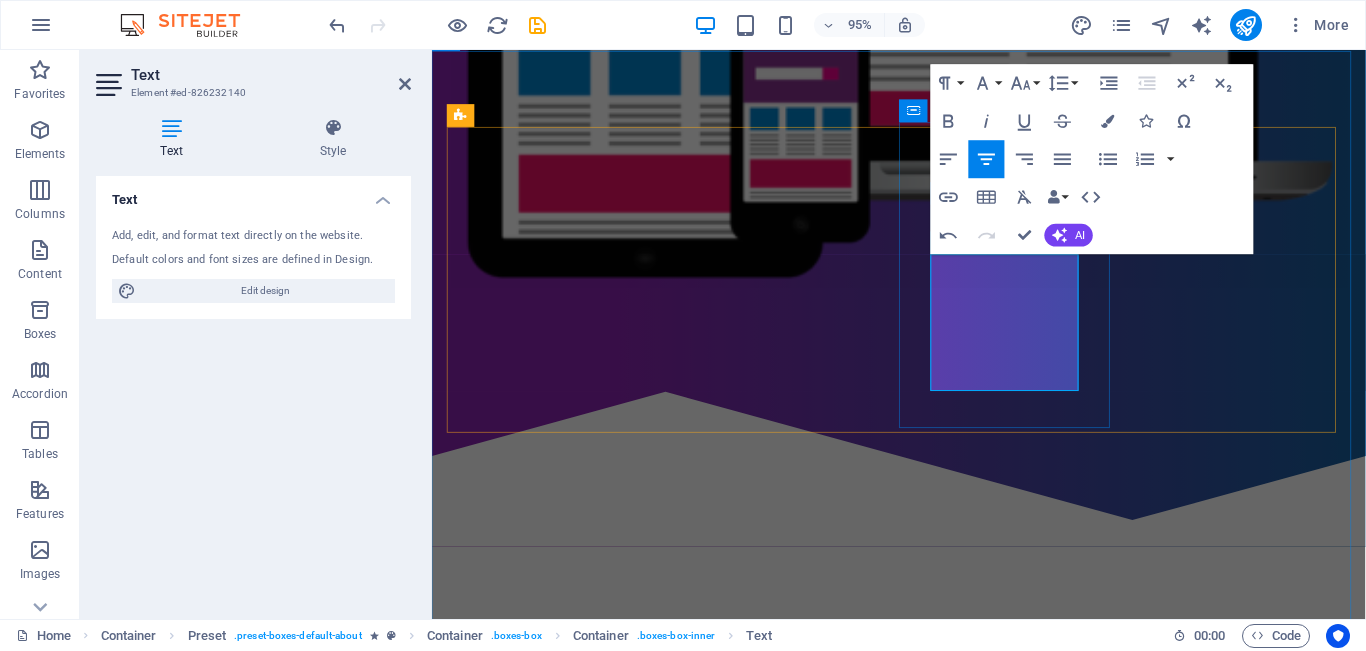 drag, startPoint x: 1091, startPoint y: 347, endPoint x: 957, endPoint y: 354, distance: 134.18271 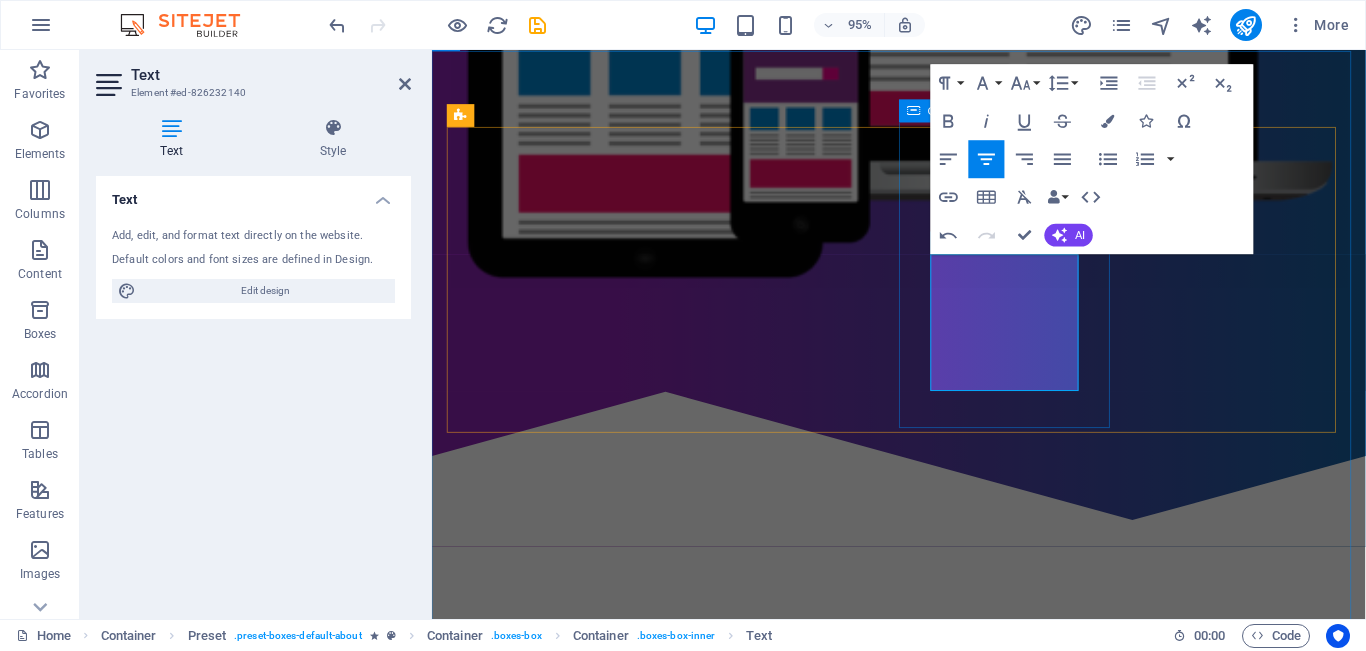 scroll, scrollTop: 815, scrollLeft: 0, axis: vertical 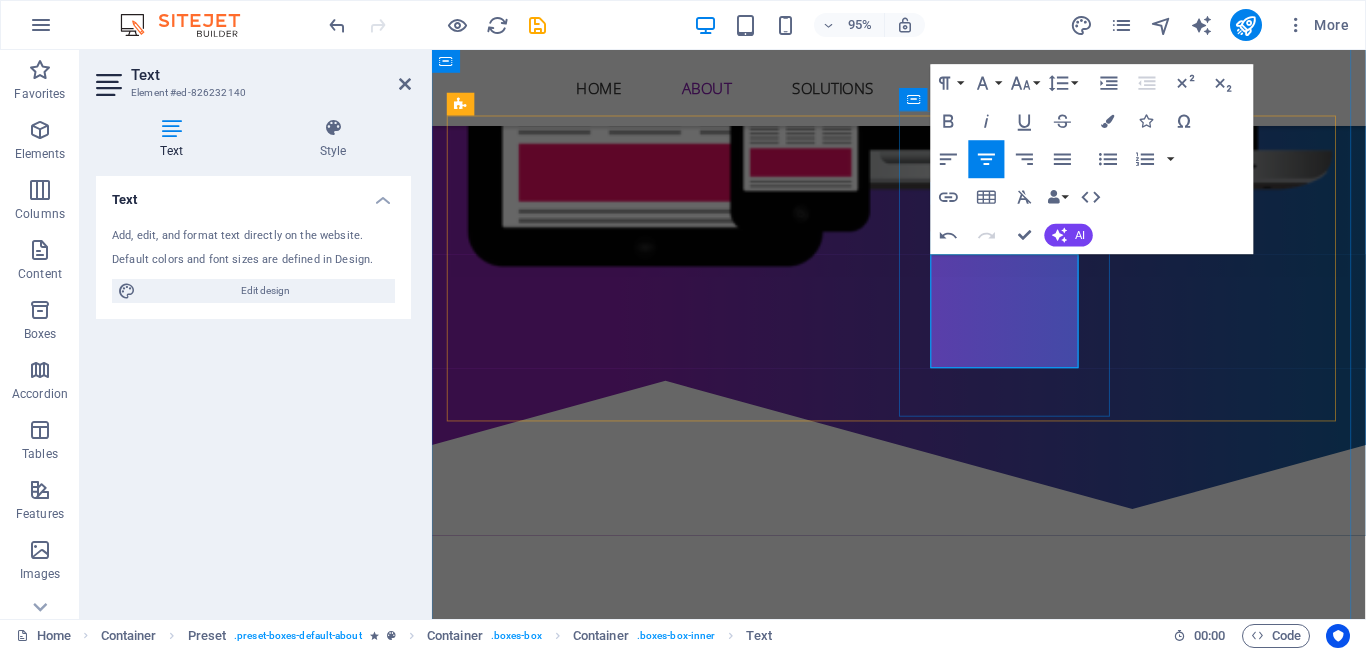 click on "Dibangun dengan teknologi canggih yang menghasilkan Transaksi sekejap tanpa ribet." at bounding box center (924, 1177) 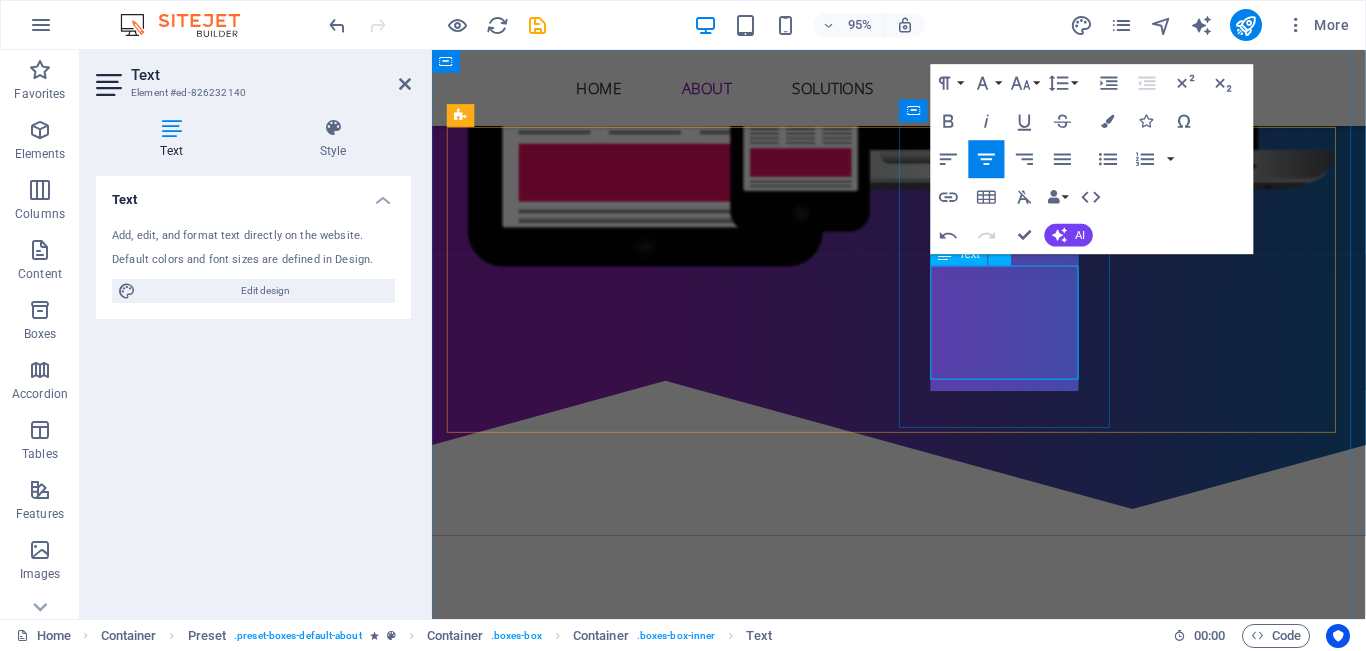 scroll, scrollTop: 803, scrollLeft: 0, axis: vertical 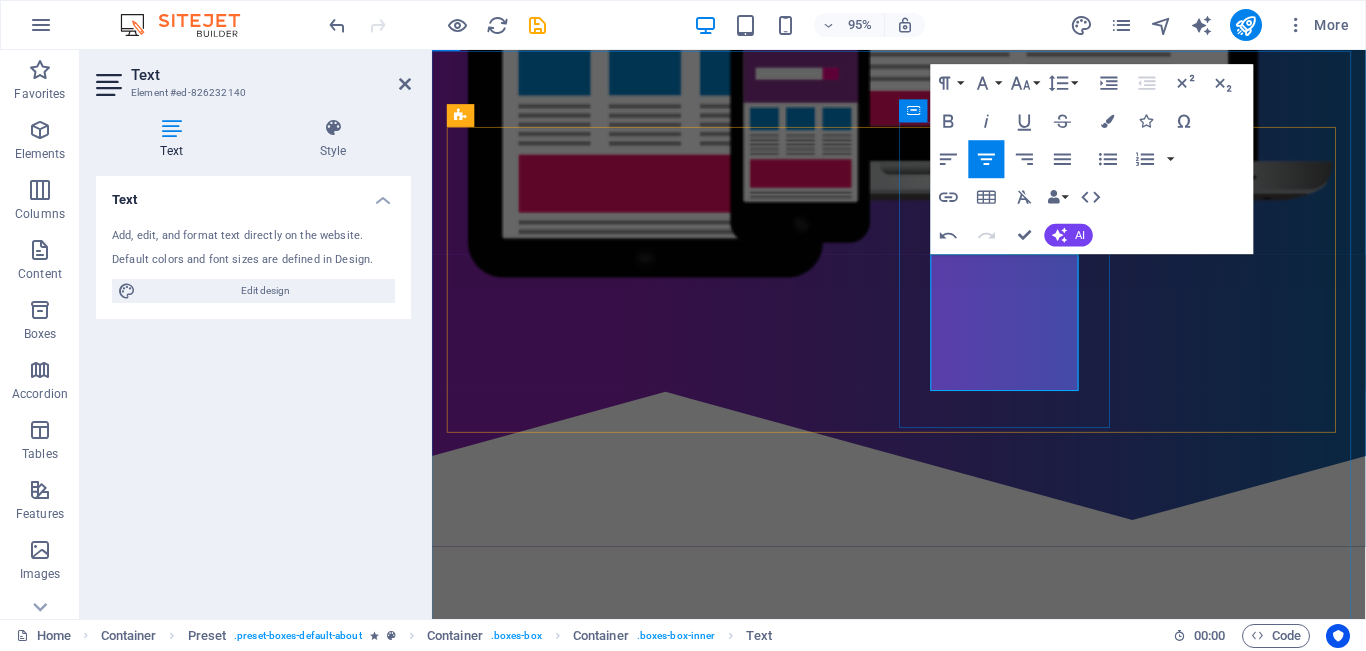 click on "Dibangun dengan teknologi canggih yang menghasilkan transaksi super ngebut! sekejap tanpa ribet." at bounding box center [924, 1189] 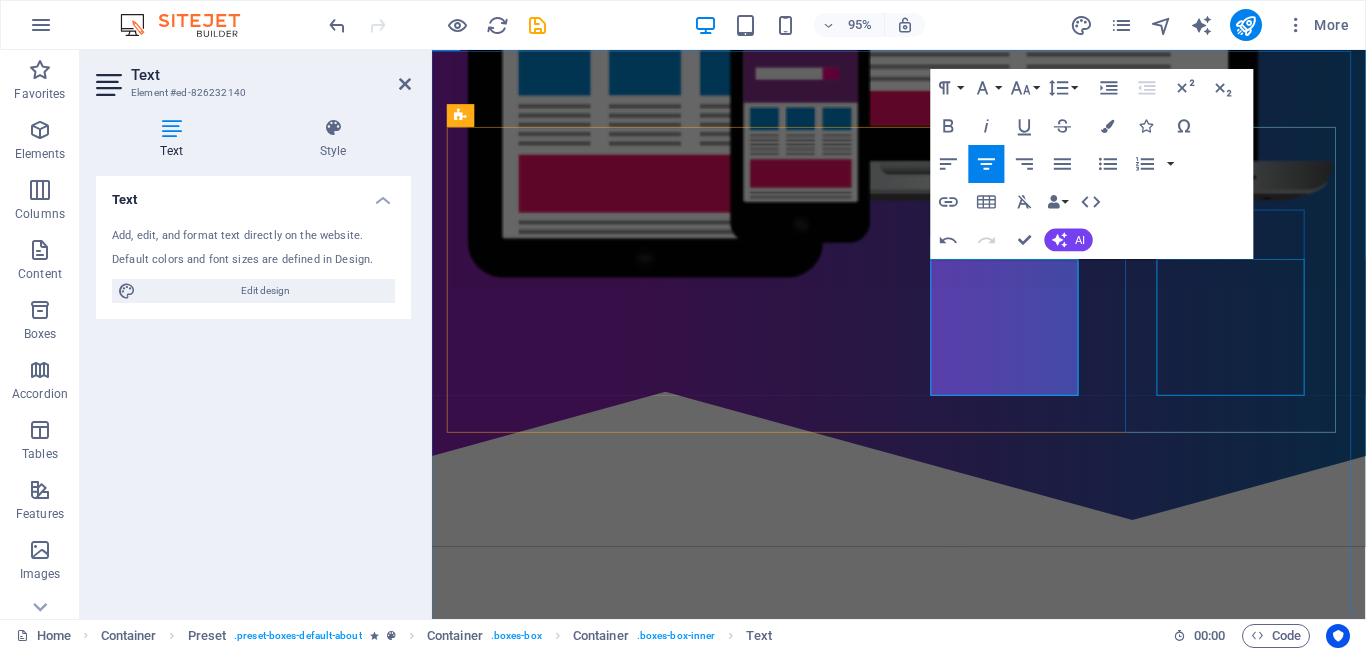 click on "My Astaga dirancang untuk Kenyamanan Anda, dari tampilan hingga layanan Customer service fast respon dan ramah." at bounding box center (924, 1387) 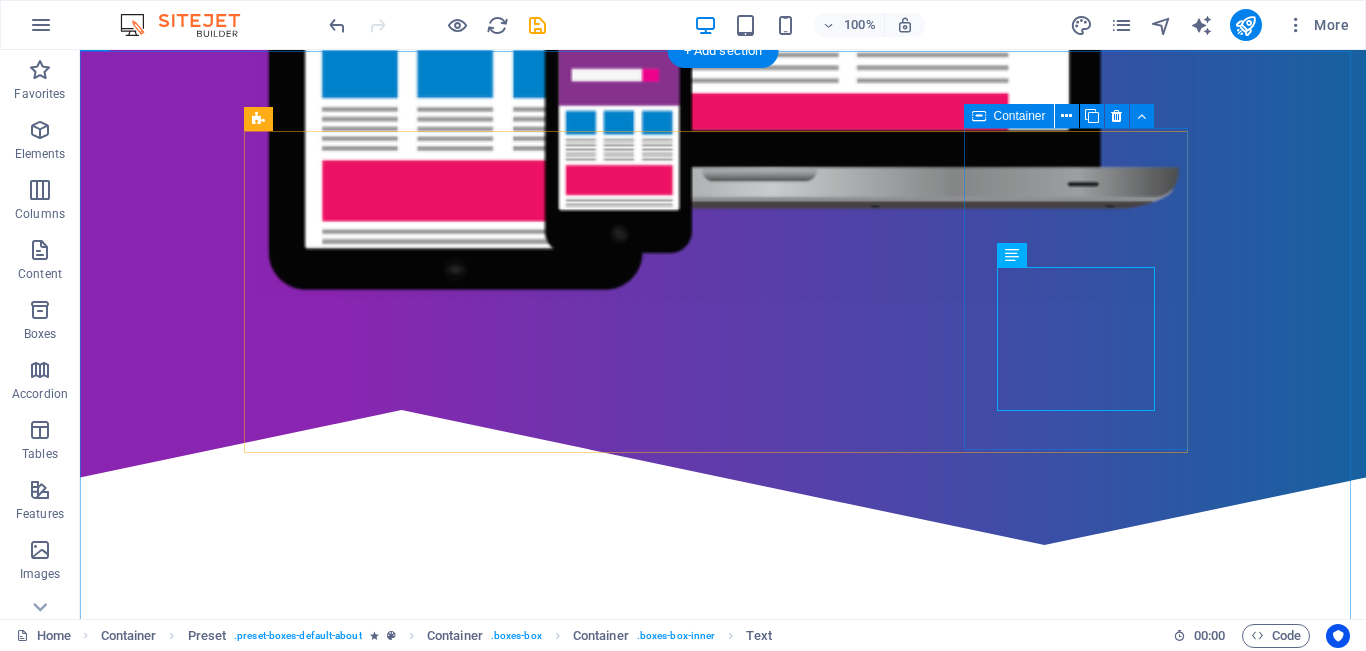 click on "Nyaman My Astaga dirancang untuk Kenyamanan Anda, dari tampilan hingga layanan Customer service fast respon dan ramah." at bounding box center (723, 1337) 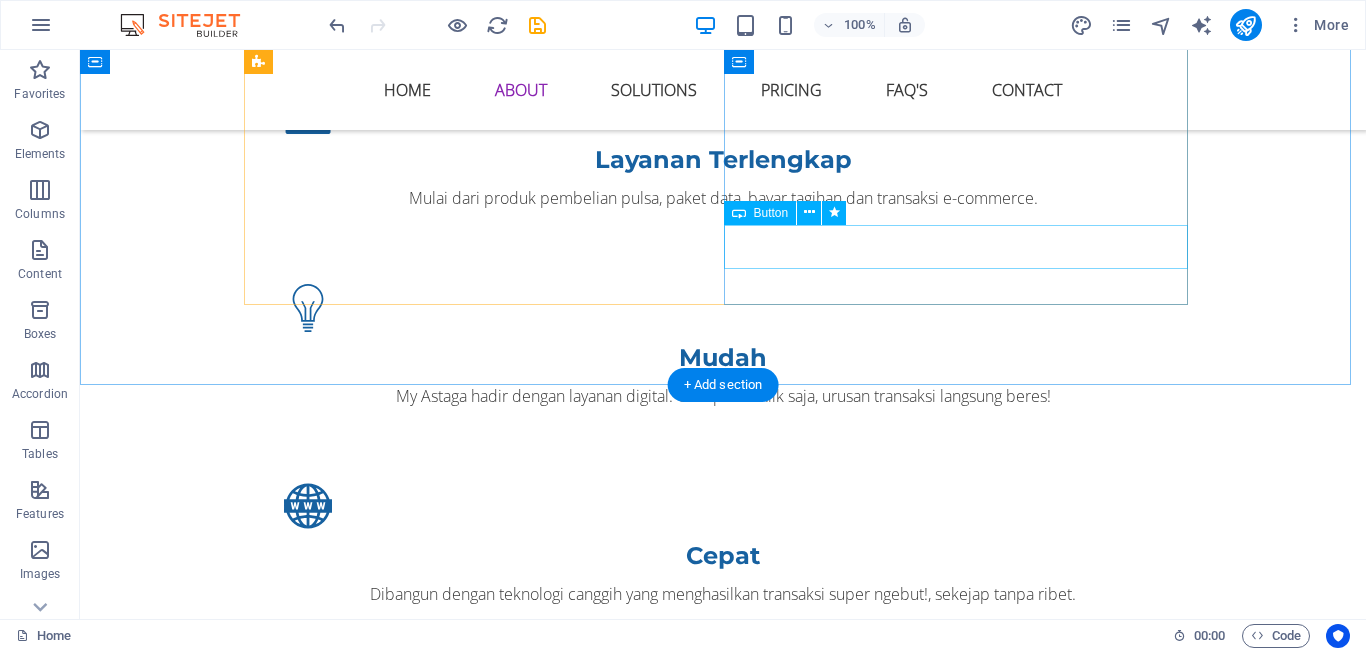 scroll, scrollTop: 1103, scrollLeft: 0, axis: vertical 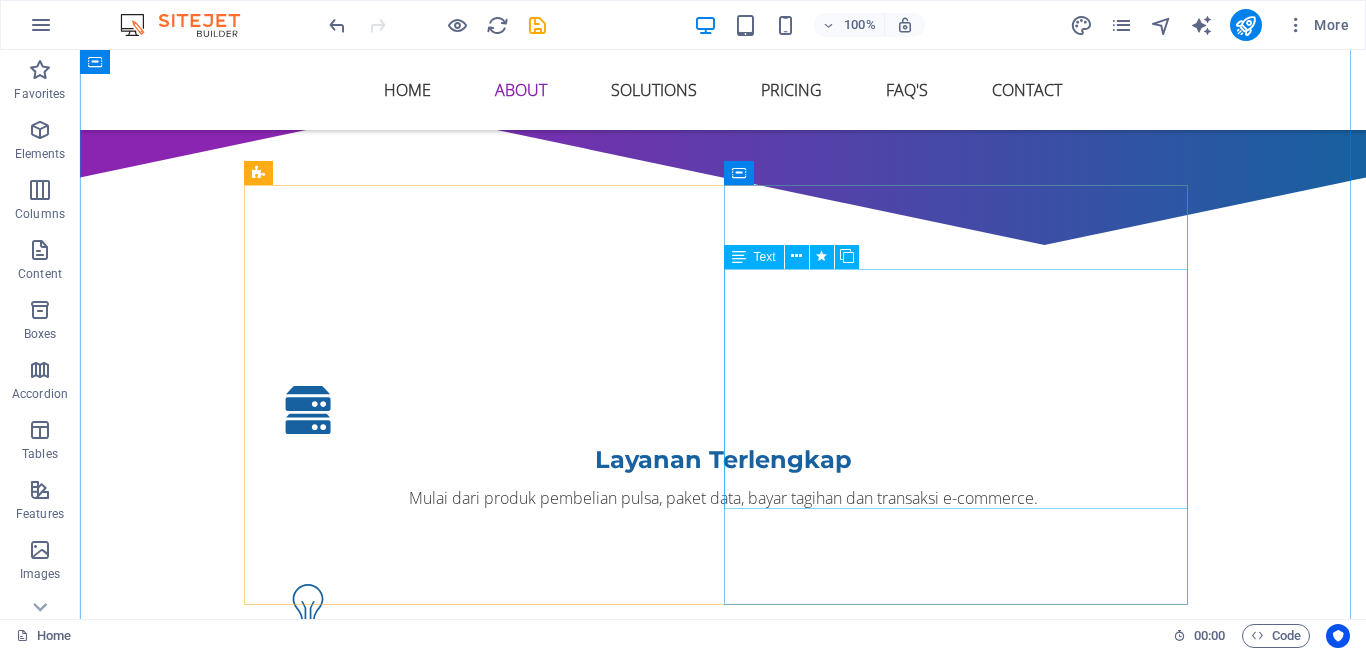 click on "Lorem ipsum dolor sit amet, consectetur adipisicing elit. Repellat, maiores, a libero atque assumenda praesentium cum magni odio dolor accusantium explicabo repudiandae molestiae itaque provident sit debitis aspernatur soluta deserunt incidunt ad cumque ex laboriosam. Distinctio, mollitia, molestias excepturi voluptatem veritatis iusto nam nulla.  At vero eos et accusam et justo duo dolores et ea rebum. Stet clita kasd gubergren, no sea takimata sanctus est Lorem ipsum dolor sit amet." at bounding box center (723, 1558) 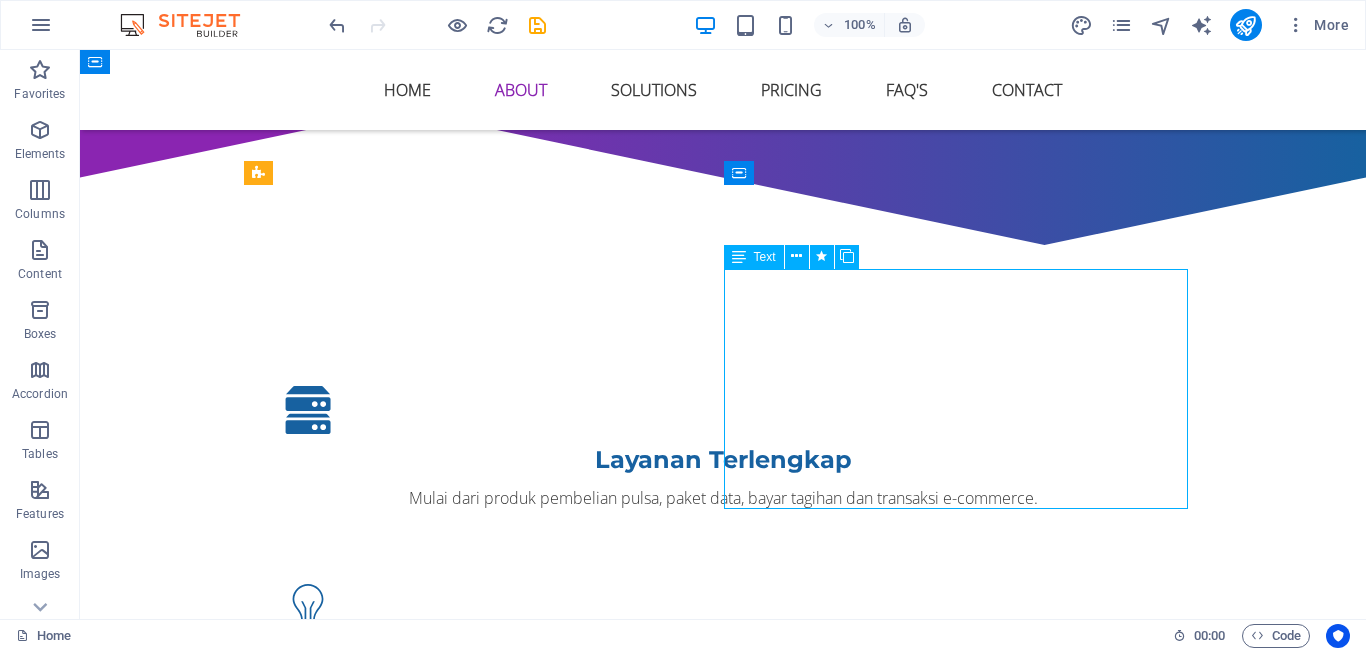 click on "Lorem ipsum dolor sit amet, consectetur adipisicing elit. Repellat, maiores, a libero atque assumenda praesentium cum magni odio dolor accusantium explicabo repudiandae molestiae itaque provident sit debitis aspernatur soluta deserunt incidunt ad cumque ex laboriosam. Distinctio, mollitia, molestias excepturi voluptatem veritatis iusto nam nulla.  At vero eos et accusam et justo duo dolores et ea rebum. Stet clita kasd gubergren, no sea takimata sanctus est Lorem ipsum dolor sit amet." at bounding box center [723, 1558] 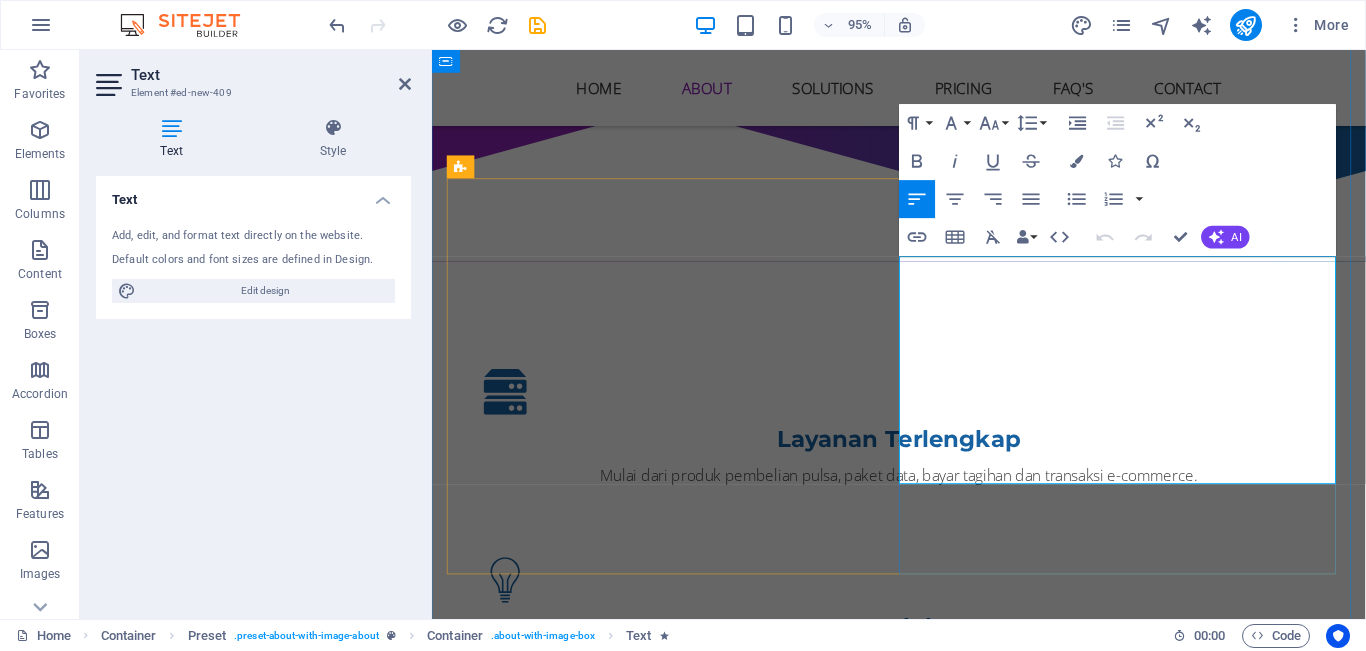 click on "Lorem ipsum dolor sit amet, consectetur adipisicing elit. Repellat, maiores, a libero atque assumenda praesentium cum magni odio dolor accusantium explicabo repudiandae molestiae itaque provident sit debitis aspernatur soluta deserunt incidunt ad cumque ex laboriosam. Distinctio, mollitia, molestias excepturi voluptatem veritatis iusto nam nulla." at bounding box center [924, 1522] 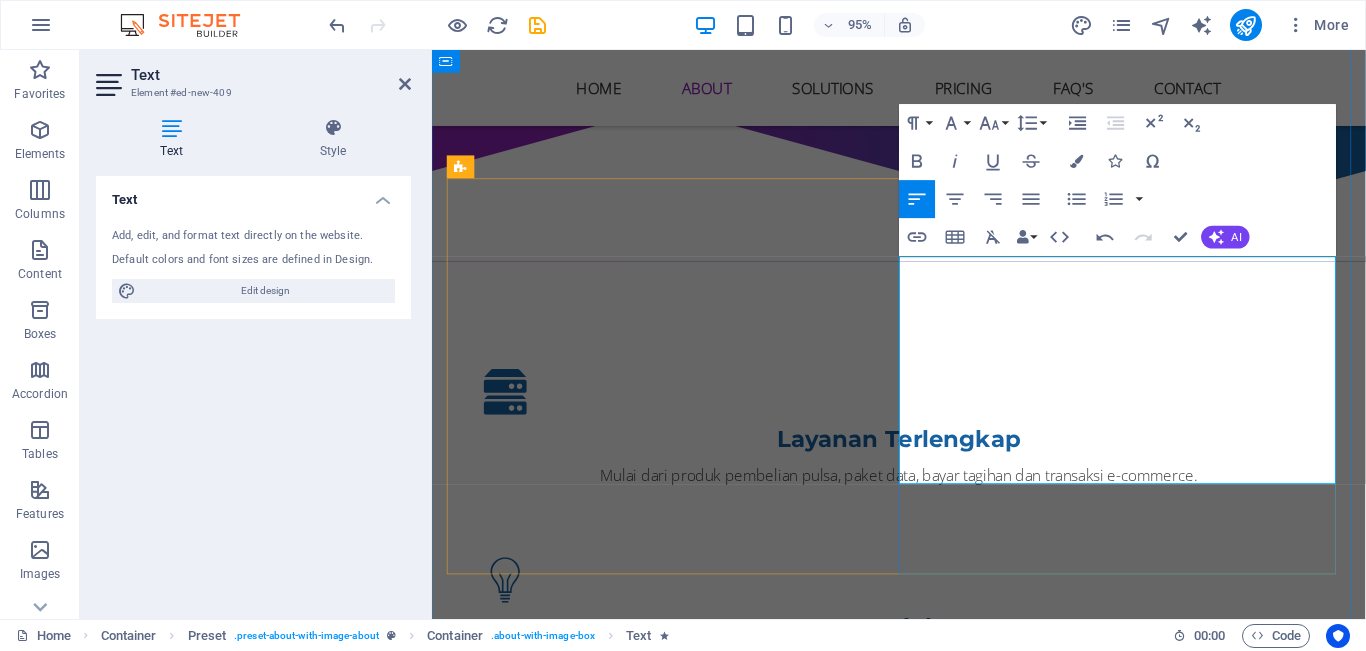 click on "Lorem ipsum dolor sit amet, consectetur adipisicing elit. Repellat, maiores, a libero atque assumenda praesentium cum magni odio dolor accusantium explicabo repudiandae molestiae itaque provident sit debitis aspernatur soluta deserunt incidunt ad cumque ex laboriosam. Distinctio, mollitia, molestias excepturi voluptatem veritatis iusto nam nulla." at bounding box center [924, 1522] 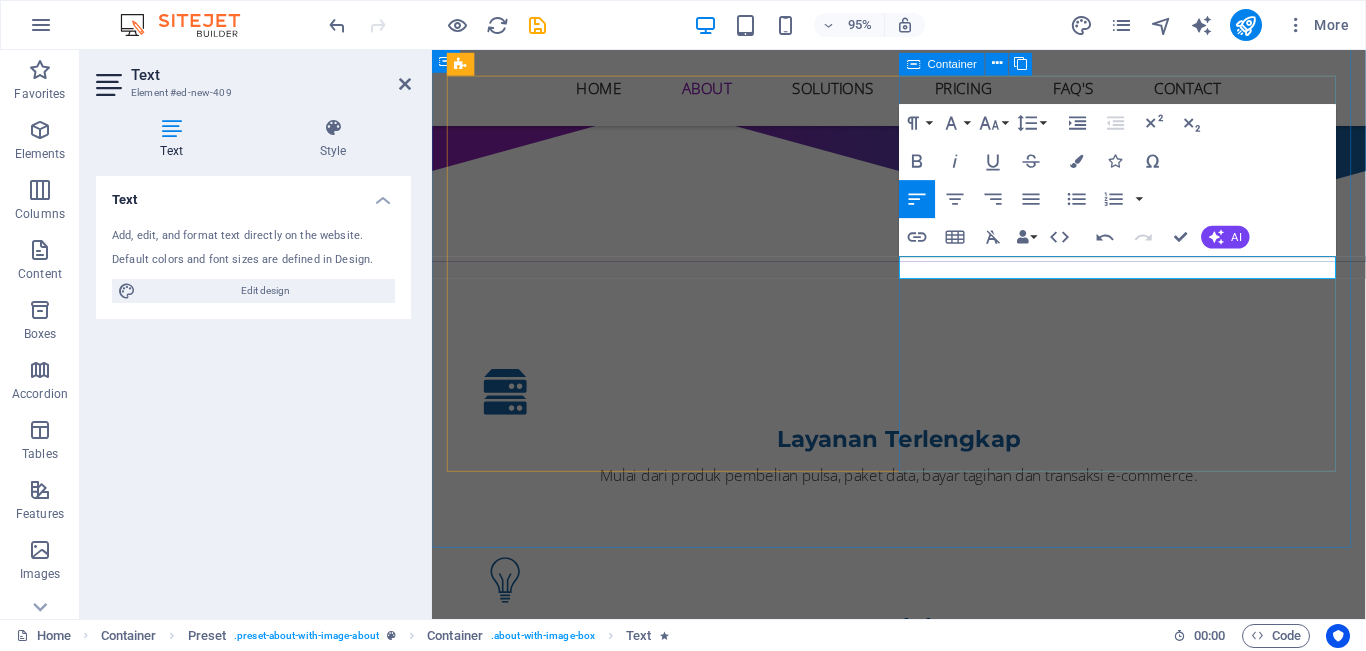 scroll, scrollTop: 1211, scrollLeft: 0, axis: vertical 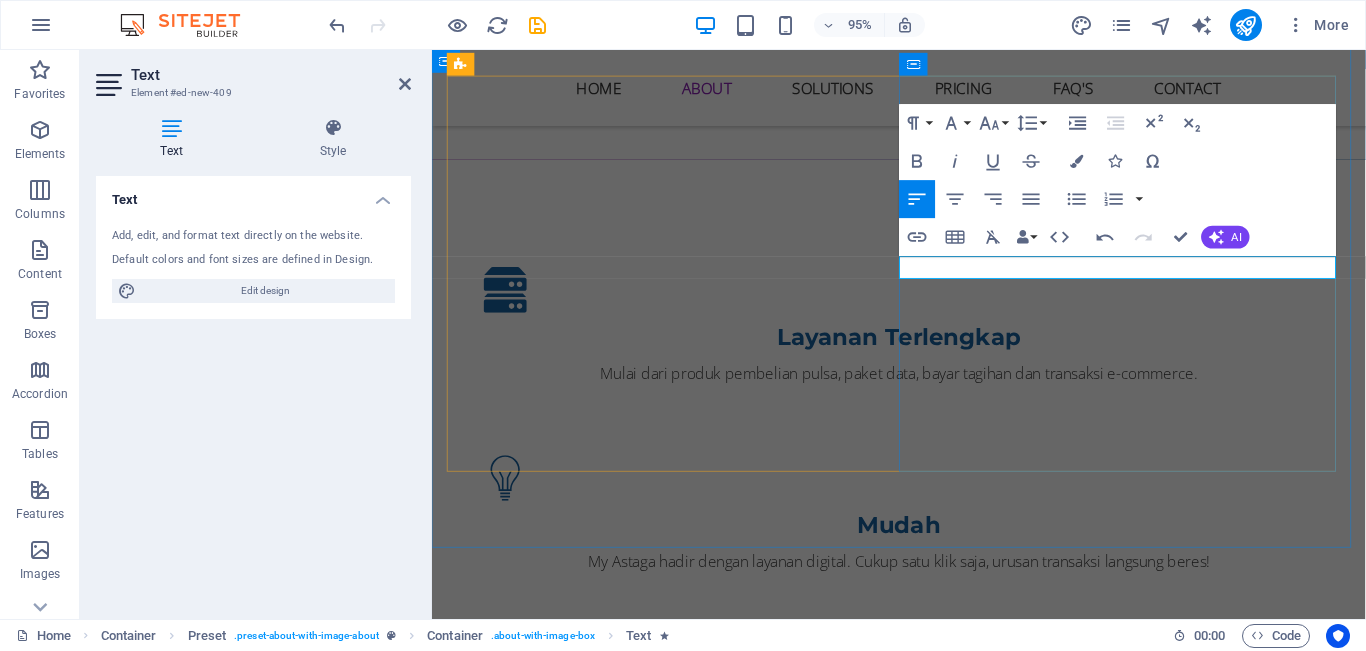 click on "My Astaga merupakan aplikasi unggulan" at bounding box center (924, 1390) 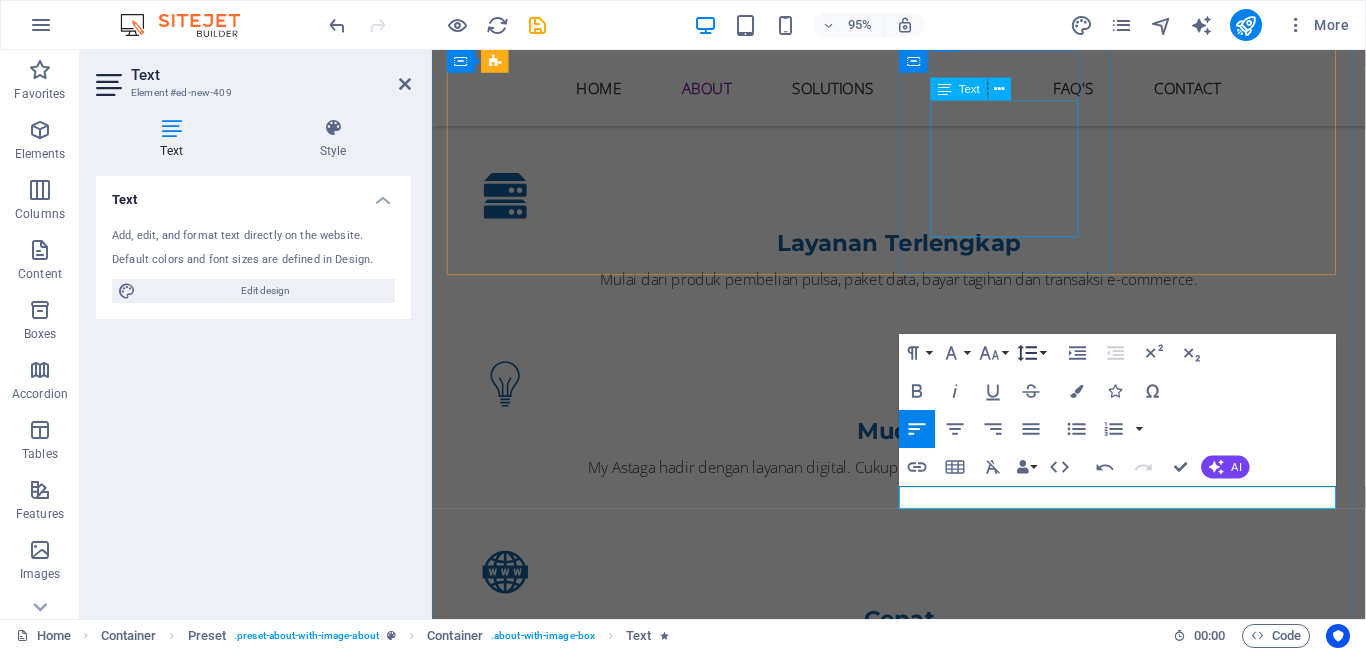 scroll, scrollTop: 1311, scrollLeft: 0, axis: vertical 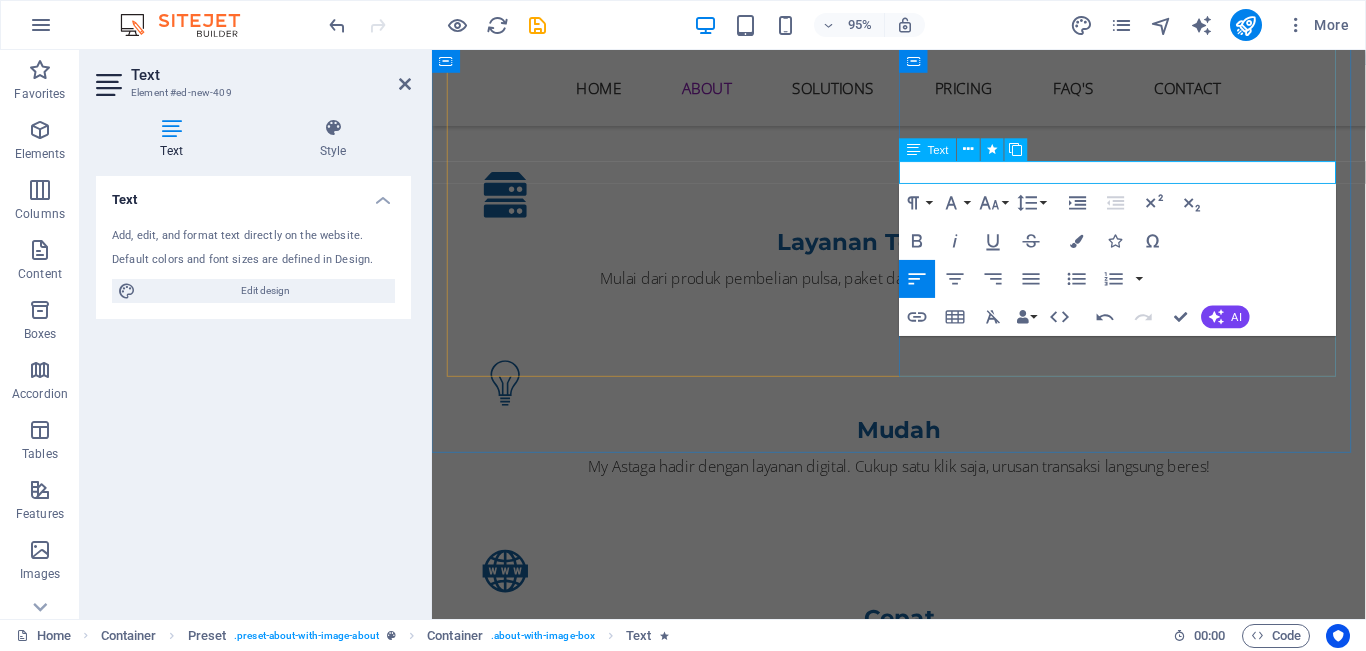 click on "My Astaga merupakan aplikasi Unggulan yang menyediakan" at bounding box center (924, 1290) 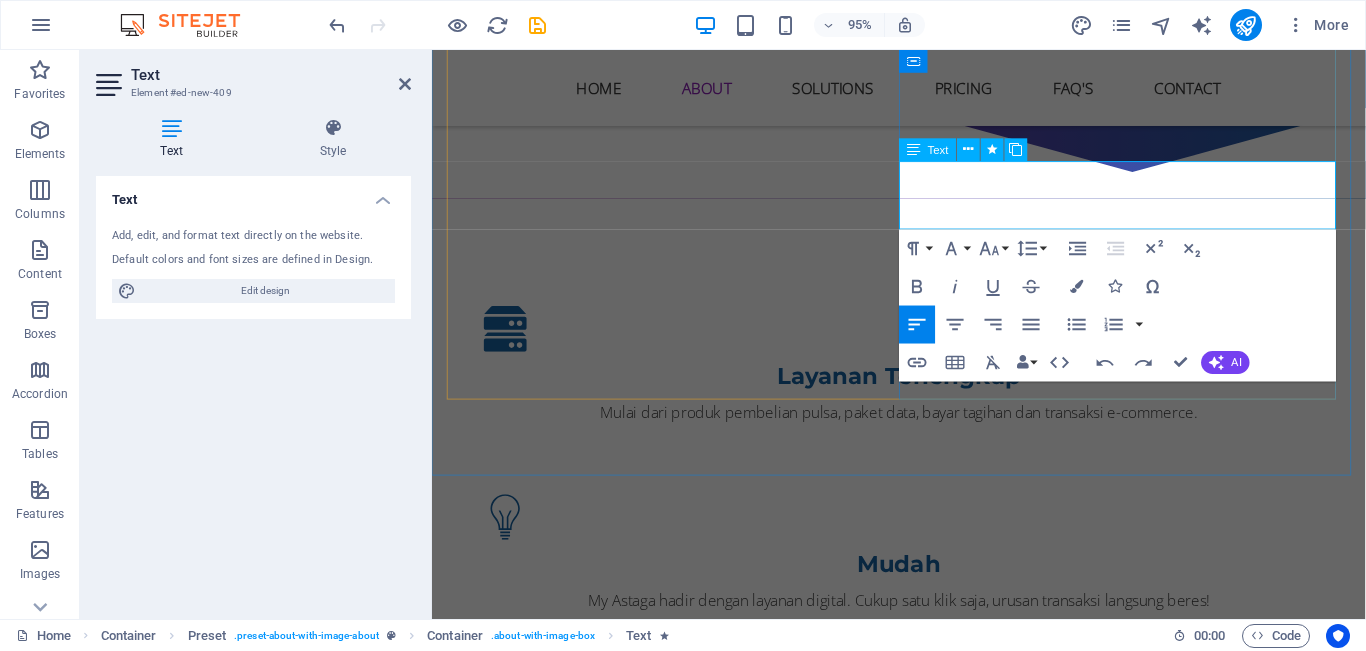 scroll, scrollTop: 1287, scrollLeft: 0, axis: vertical 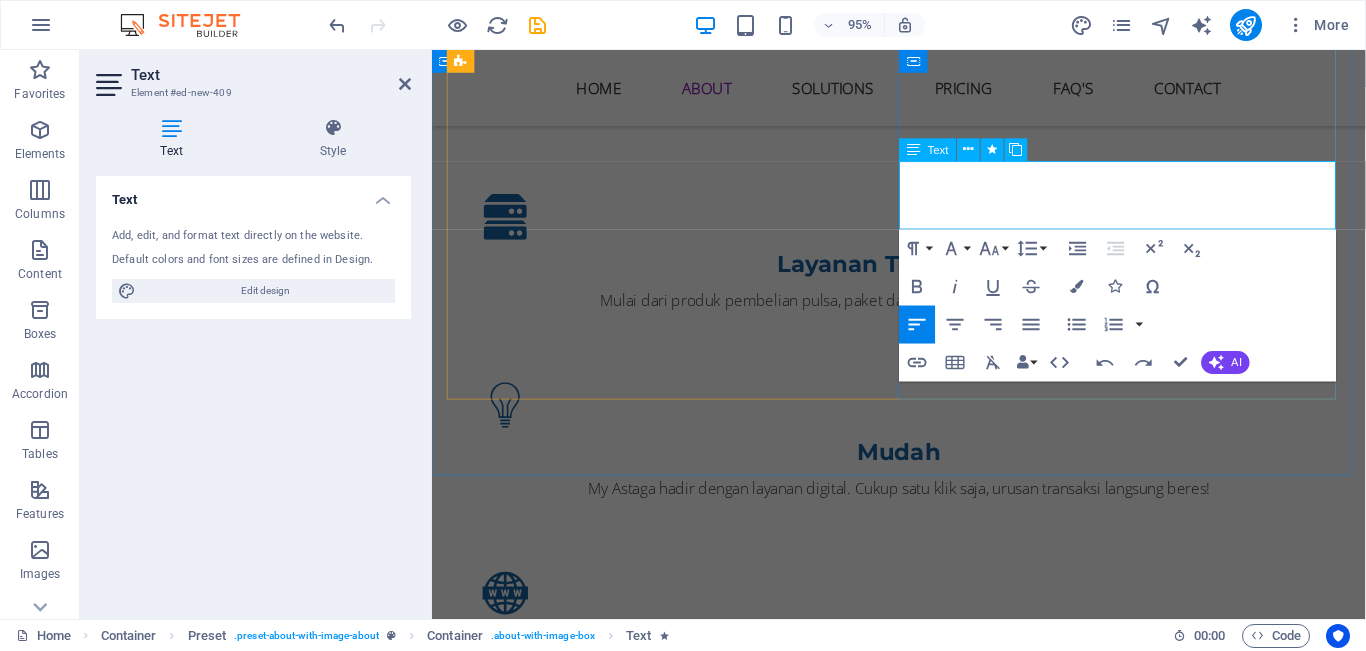 click at bounding box center (924, 1362) 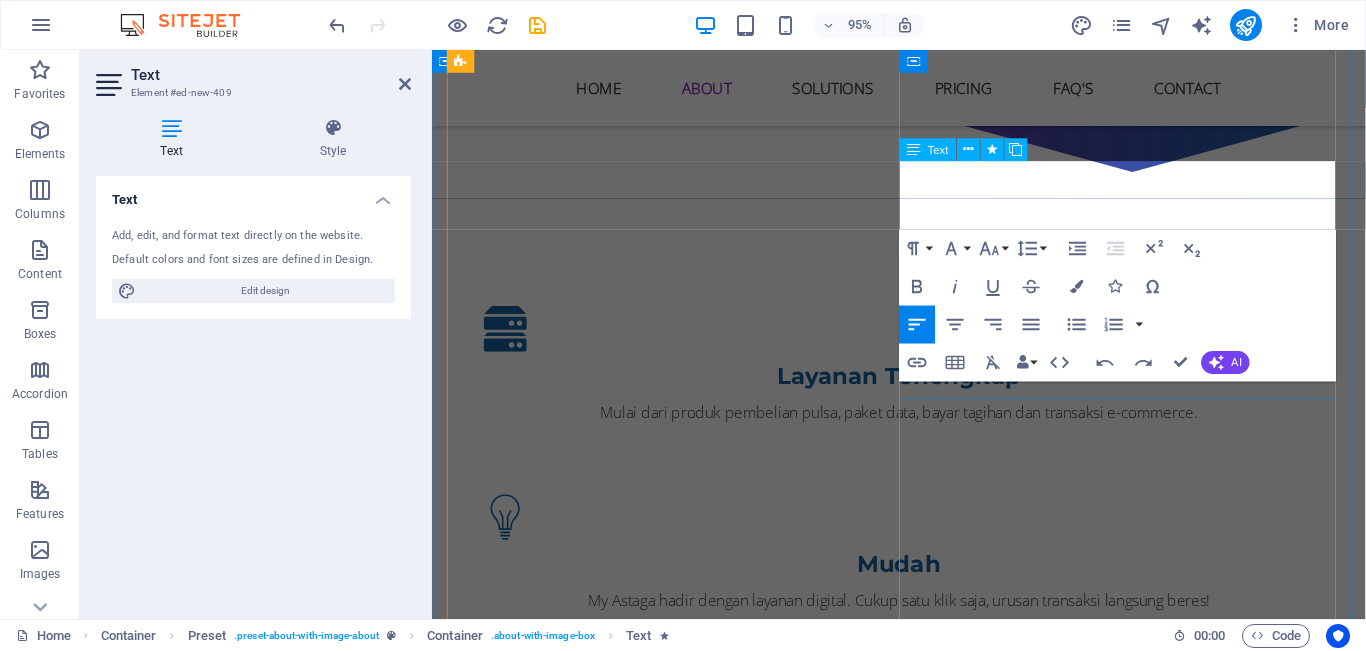 scroll, scrollTop: 1287, scrollLeft: 0, axis: vertical 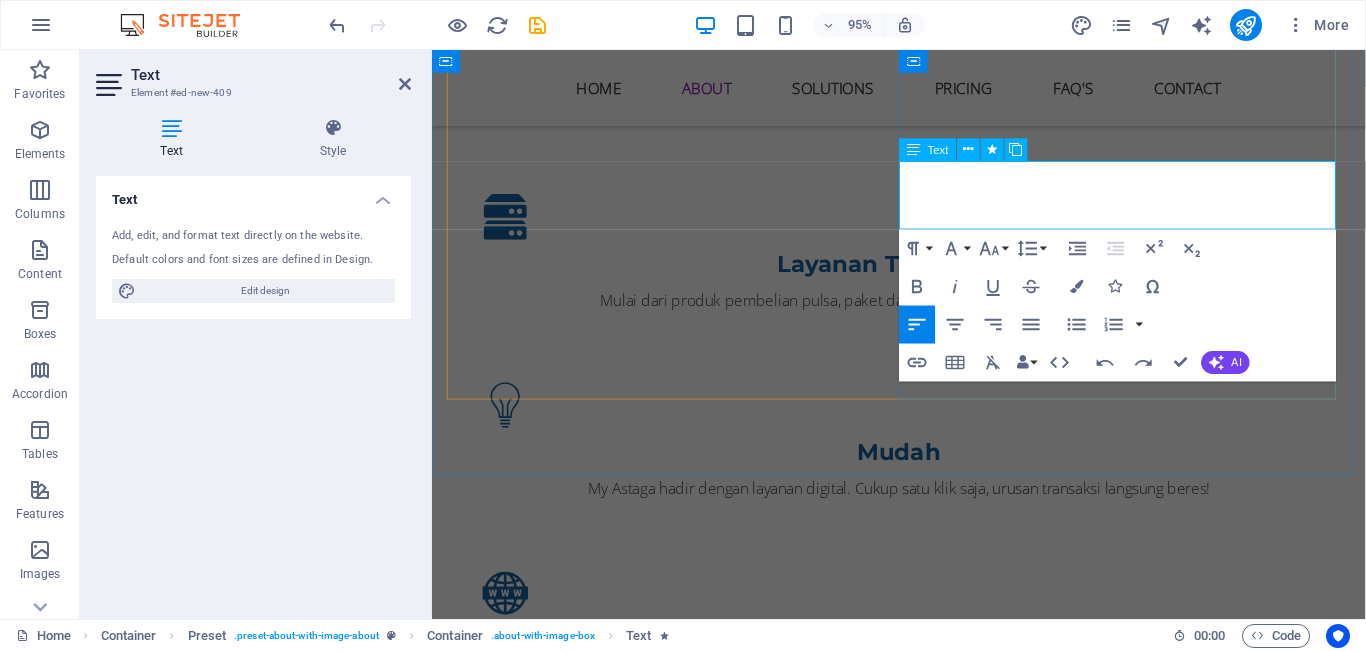 click on "My Astaga merupakan aplikasi Unggulan yang menyediakan" at bounding box center [924, 1314] 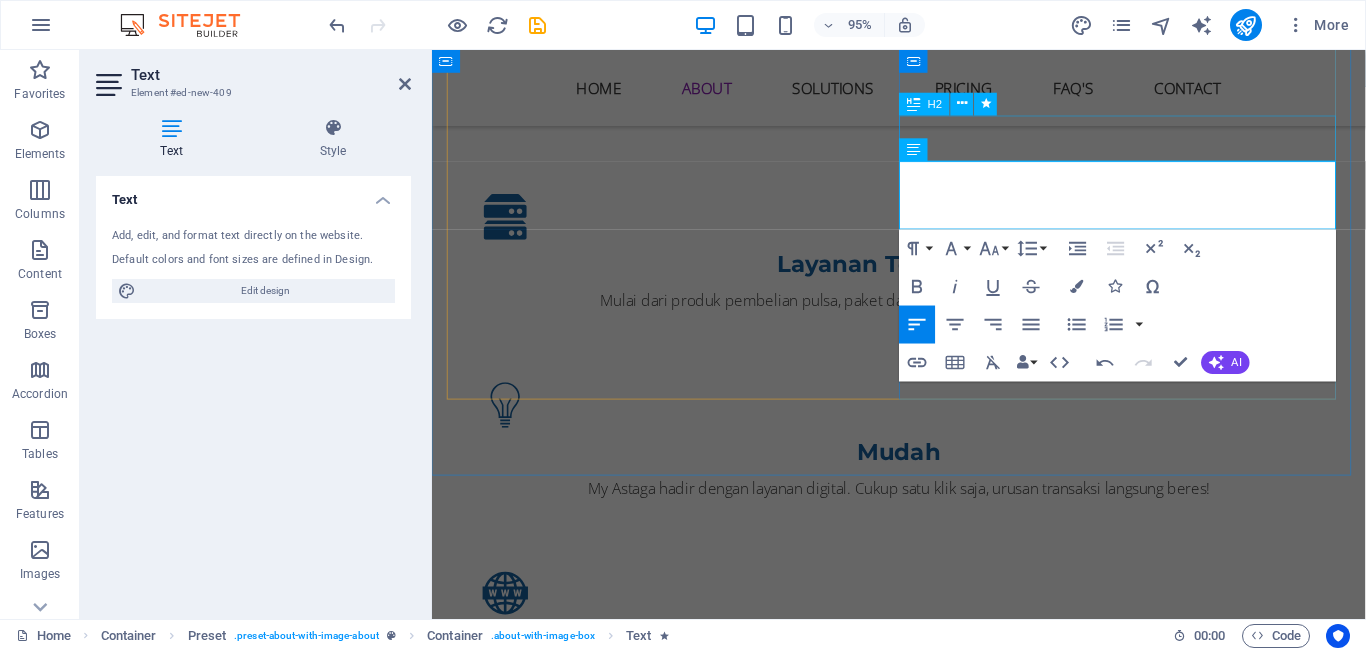 scroll, scrollTop: 1275, scrollLeft: 0, axis: vertical 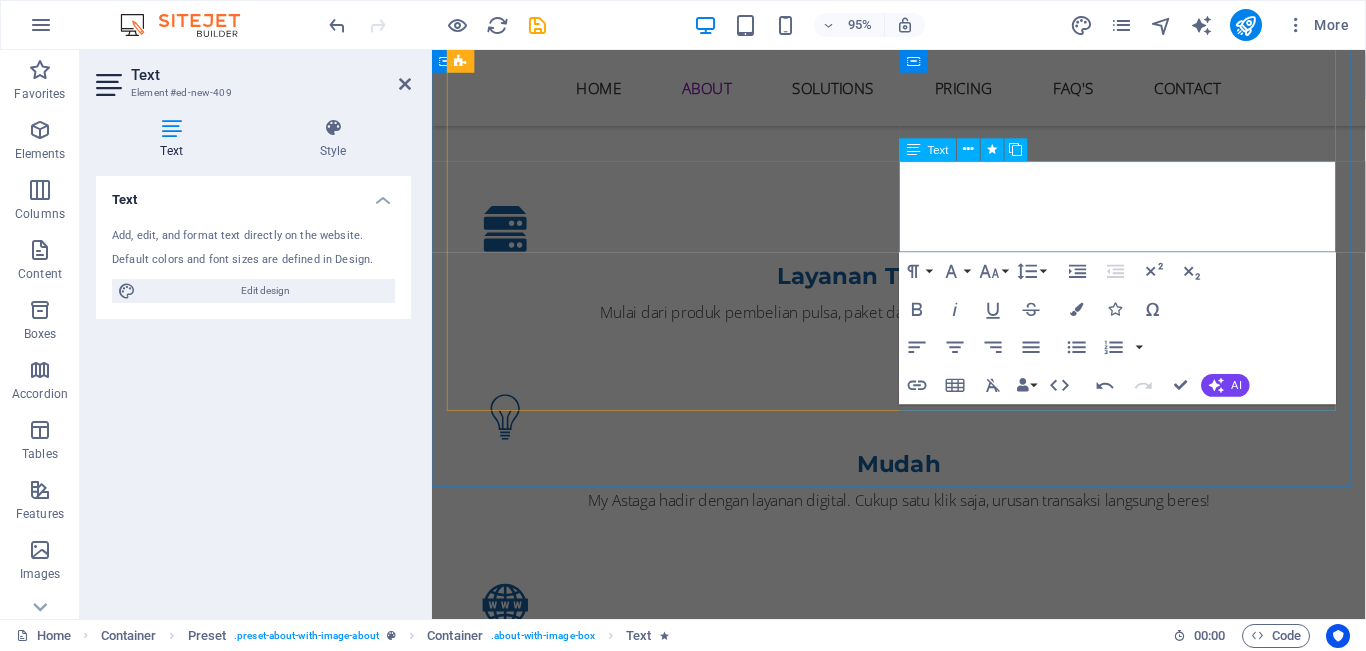 click on "My Astaga merupakan aplikasi Unggulan yang menyediakan berbagai produk pilihan. Mau isi pulsa, paket data, Token PLN," at bounding box center (924, 1326) 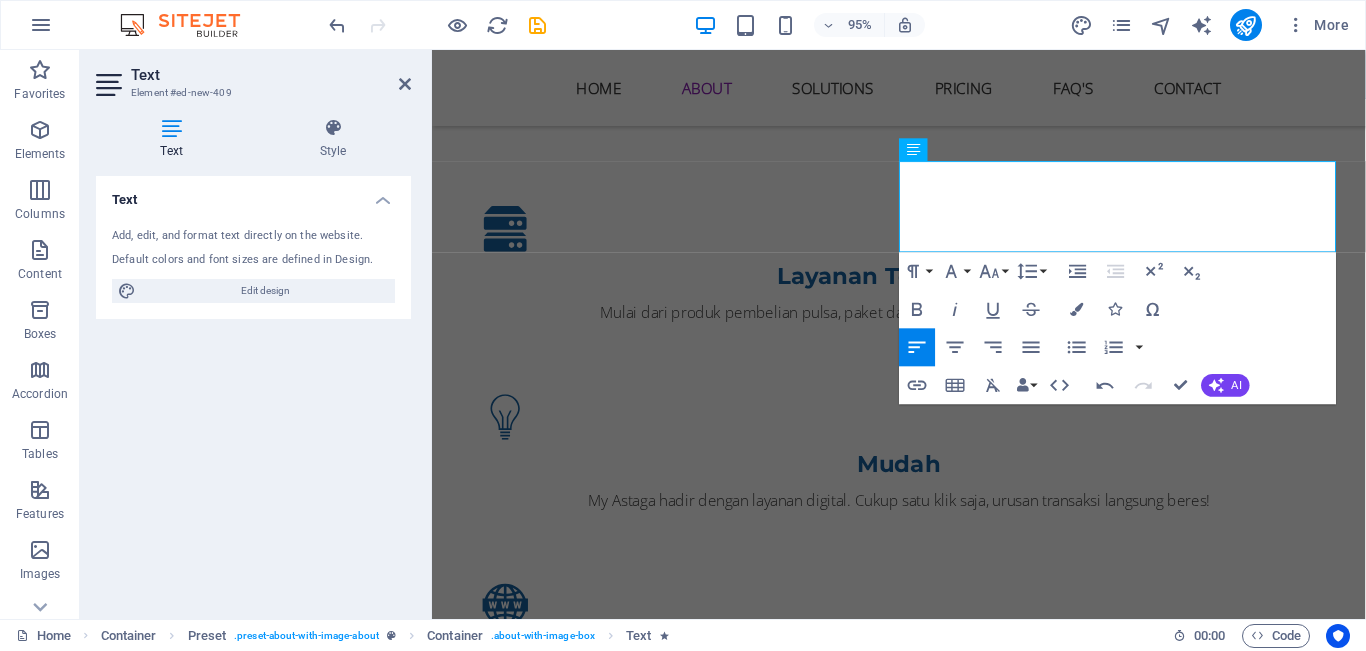 scroll, scrollTop: 1263, scrollLeft: 0, axis: vertical 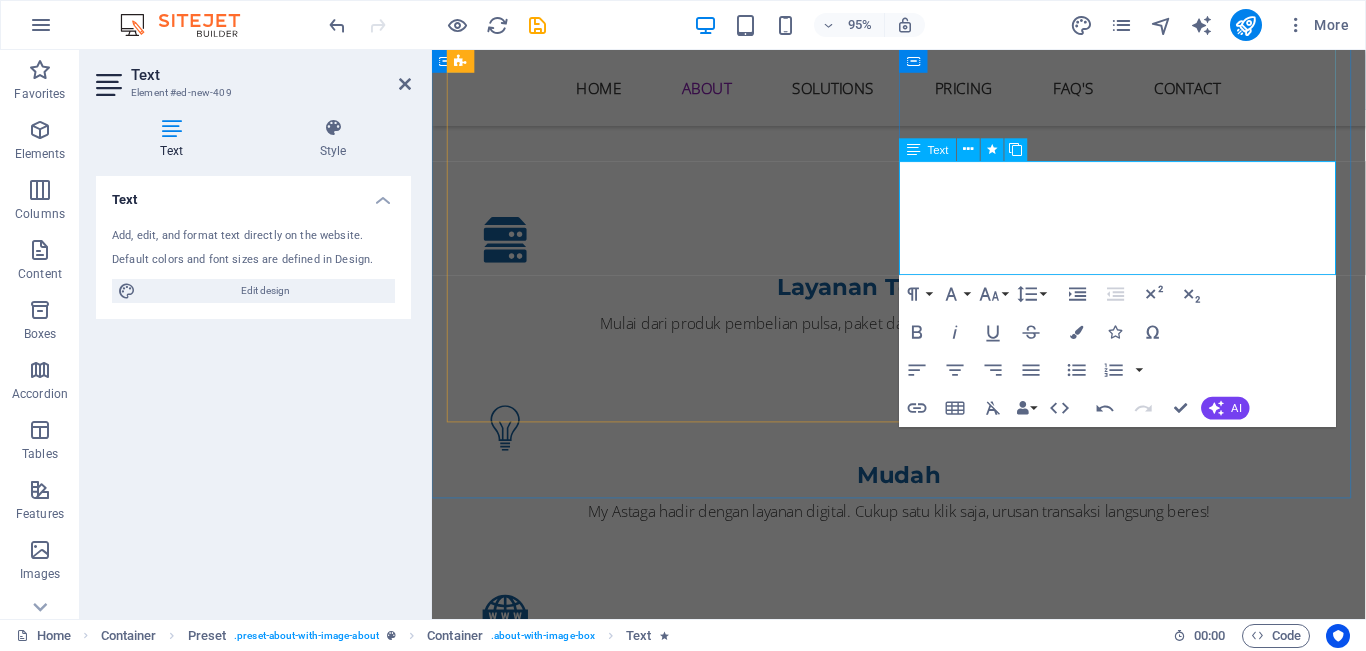 click on "My Astaga merupakan aplikasi Unggulan yang menyediakan berbagai produk pilihan. Mau isi pulsa, paket data, Token PLN, pembayaran tagihan atau PPOB" at bounding box center [924, 1350] 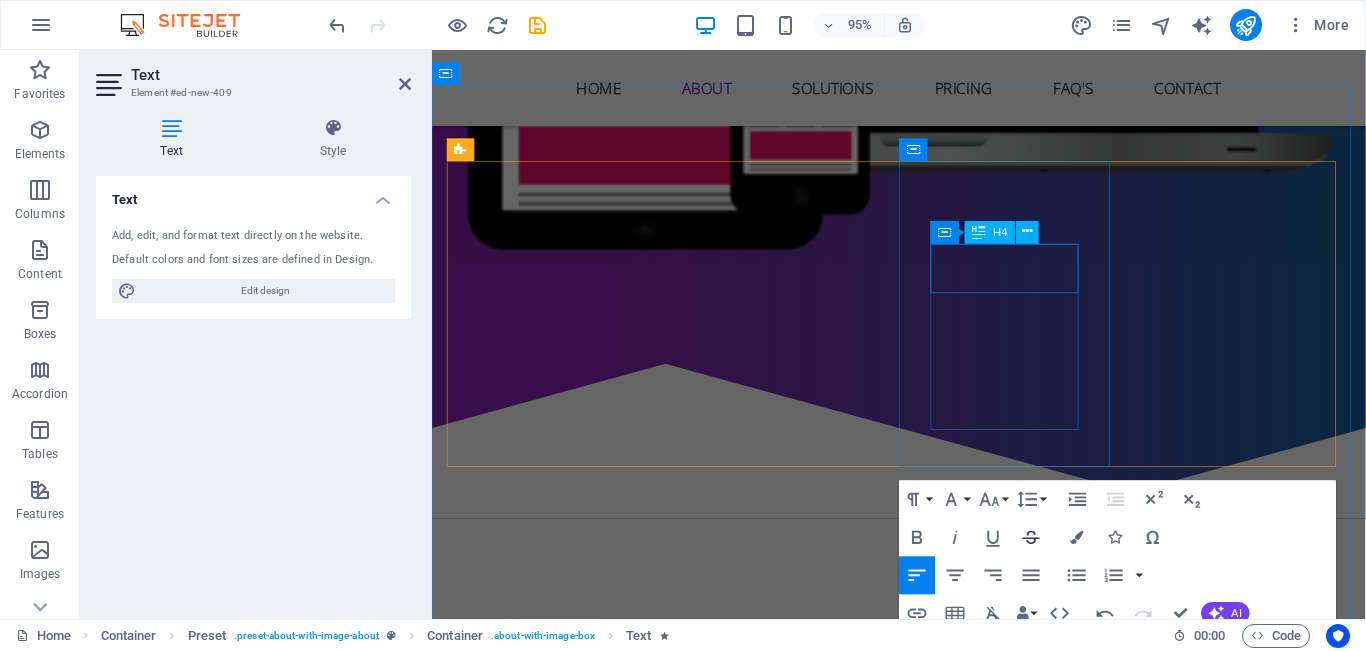scroll, scrollTop: 1063, scrollLeft: 0, axis: vertical 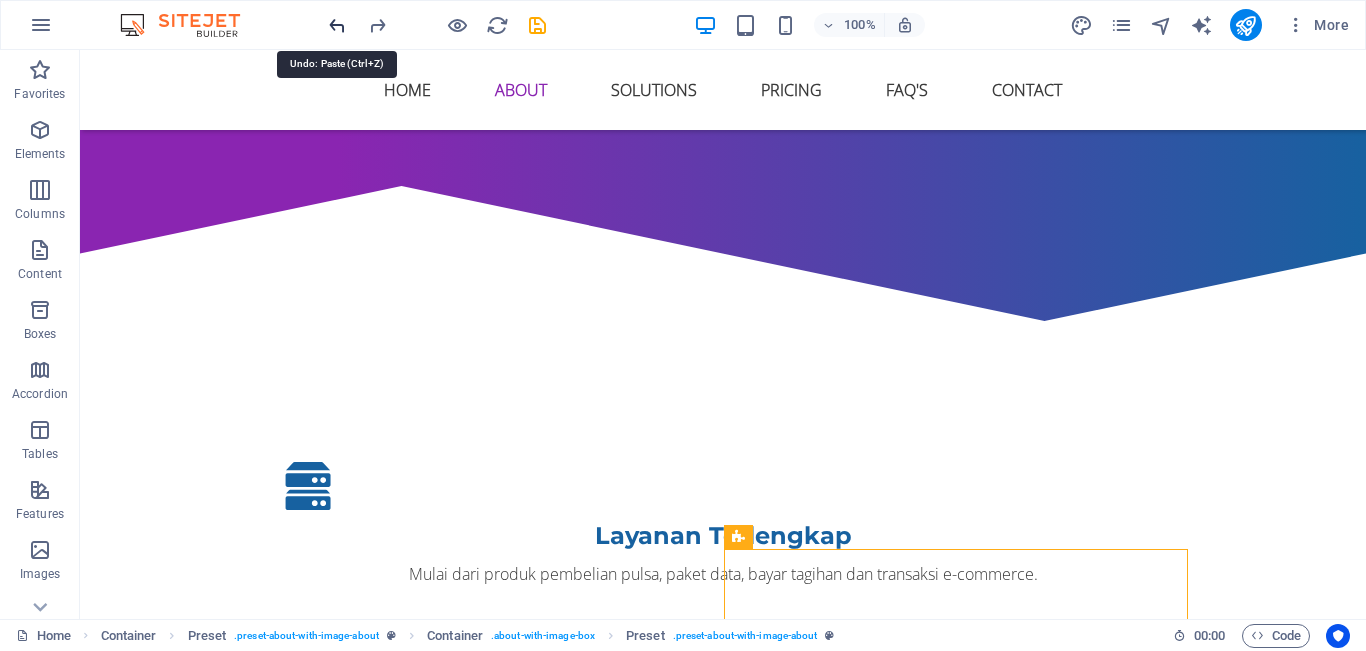 click at bounding box center [337, 25] 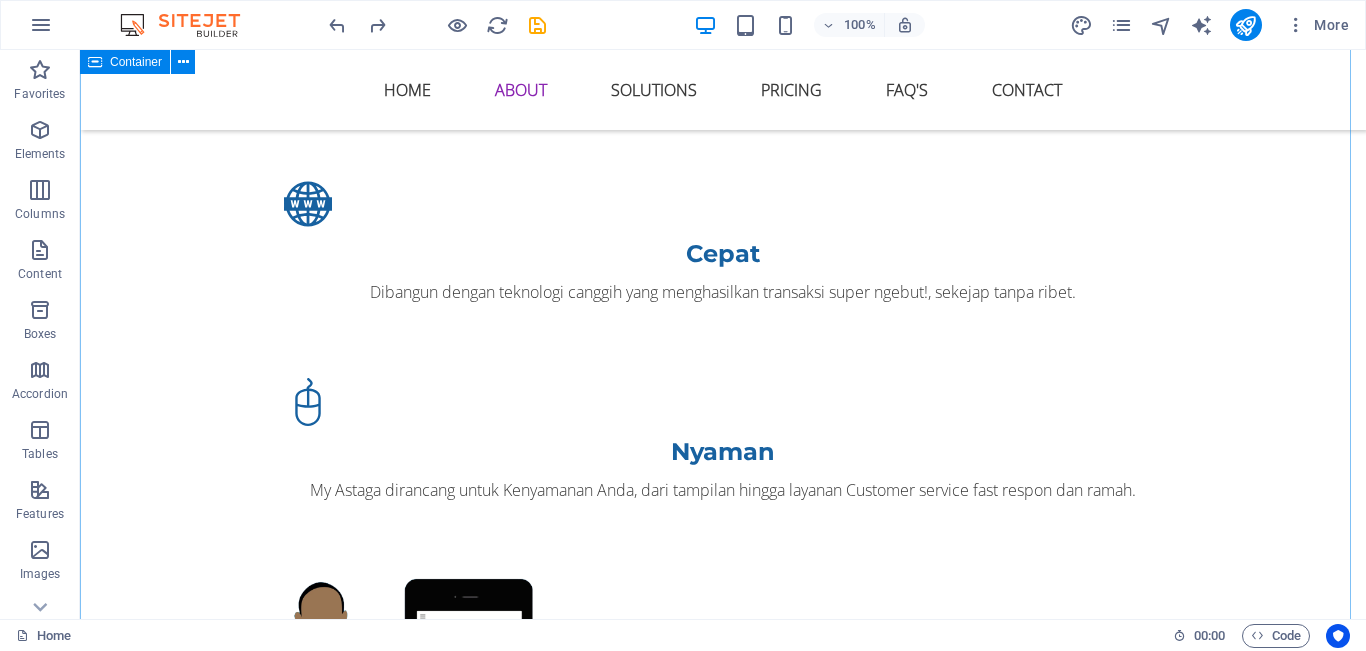 scroll, scrollTop: 1800, scrollLeft: 0, axis: vertical 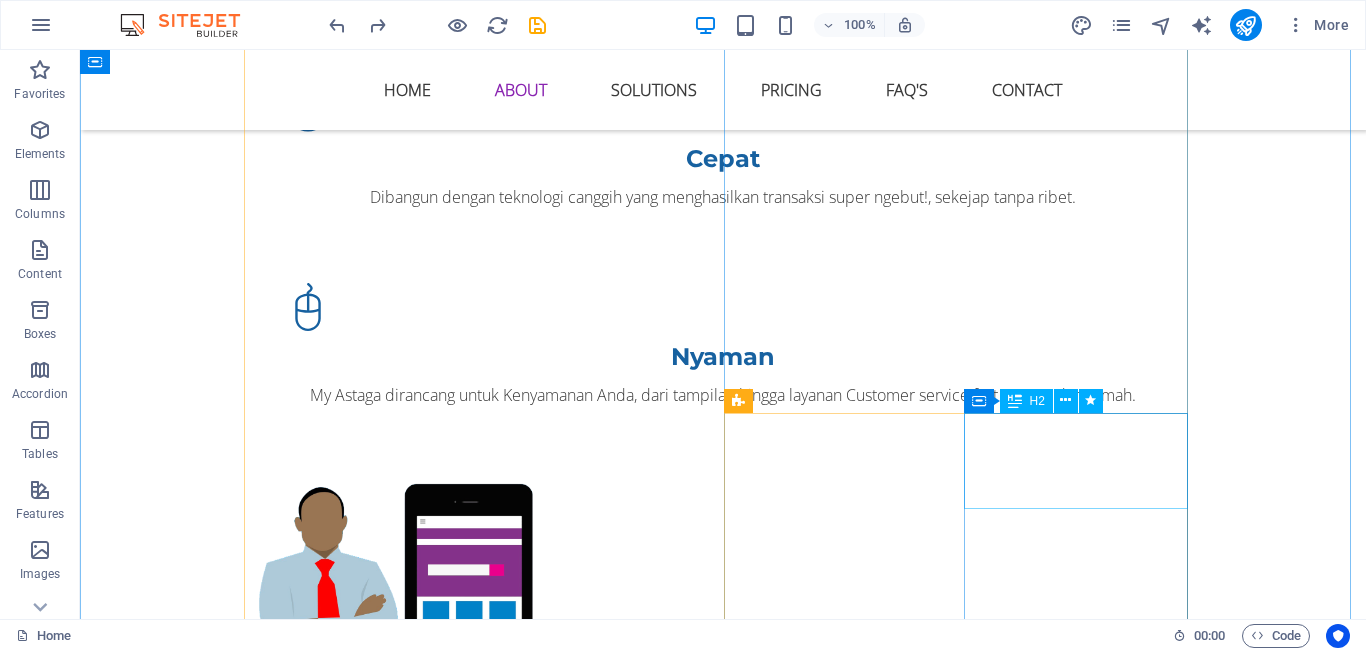 click on "Who are we?" at bounding box center [723, 1747] 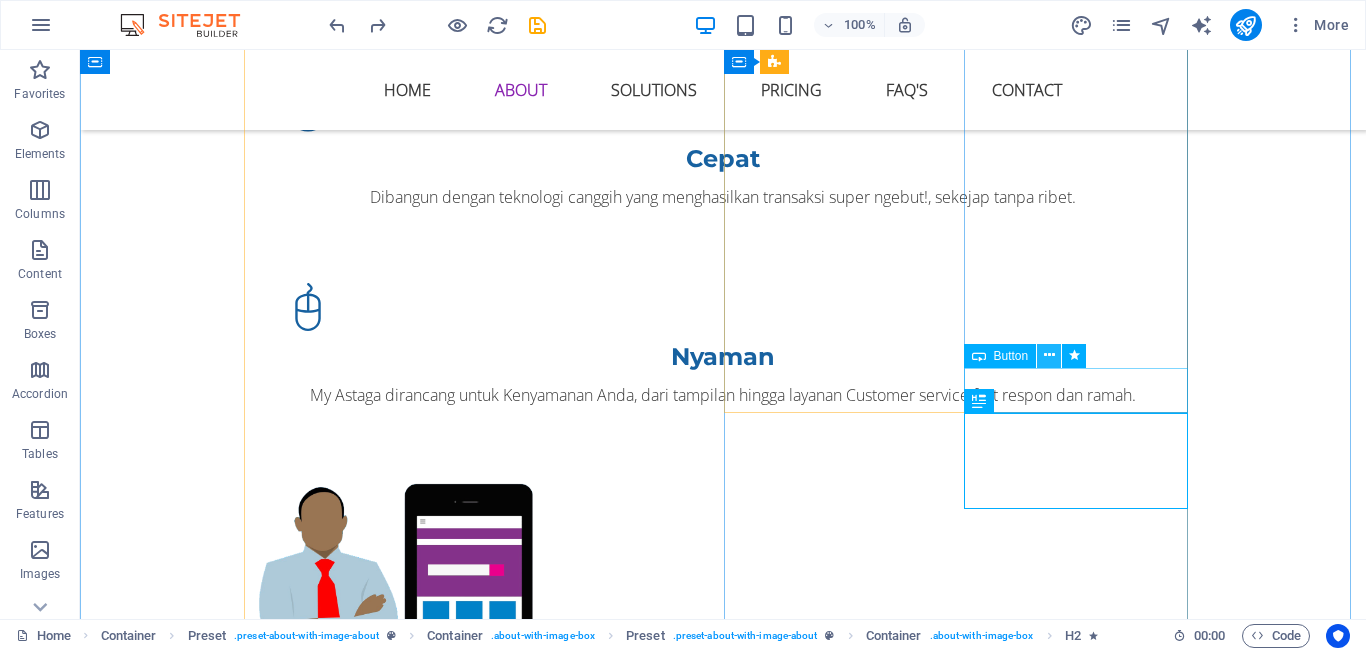 click at bounding box center [1049, 356] 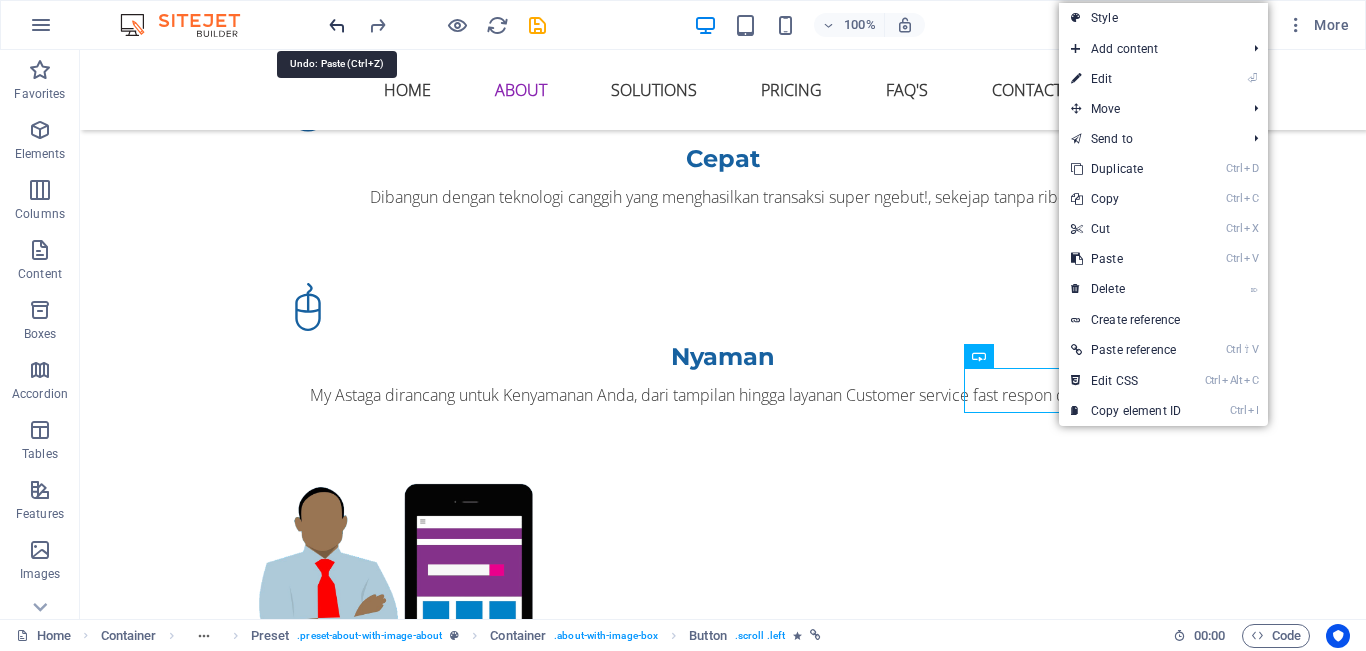 click at bounding box center (337, 25) 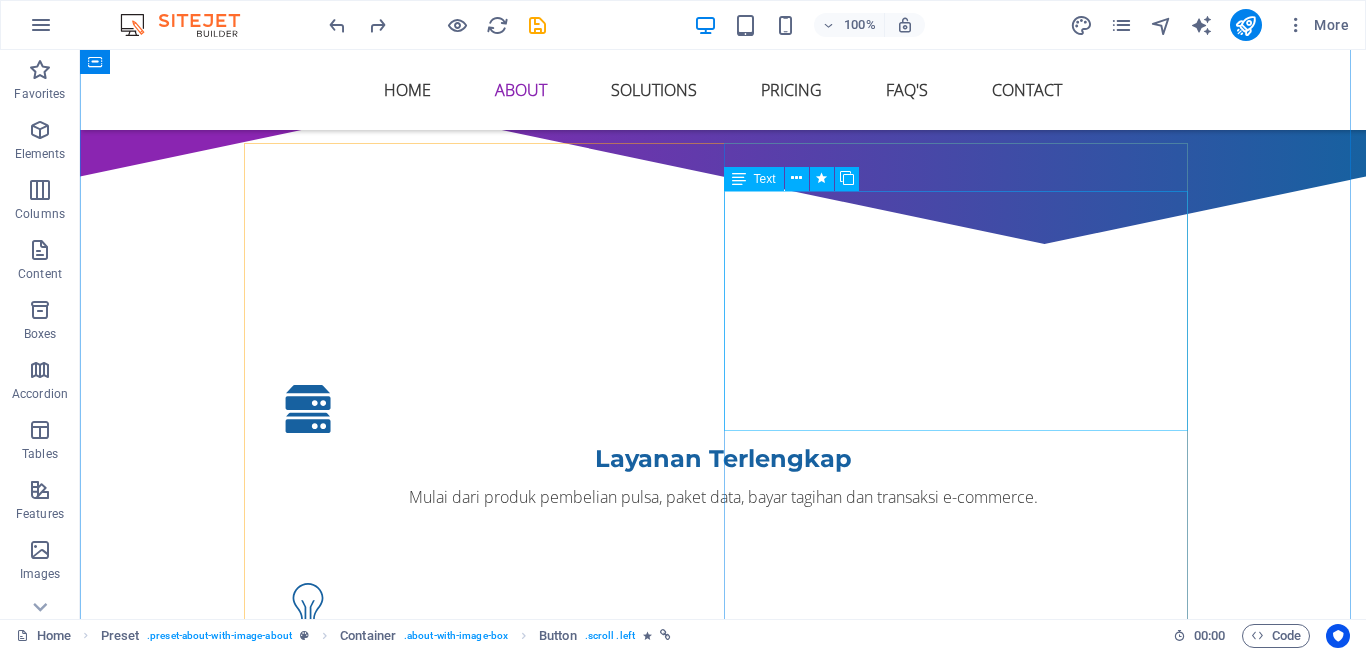 scroll, scrollTop: 1100, scrollLeft: 0, axis: vertical 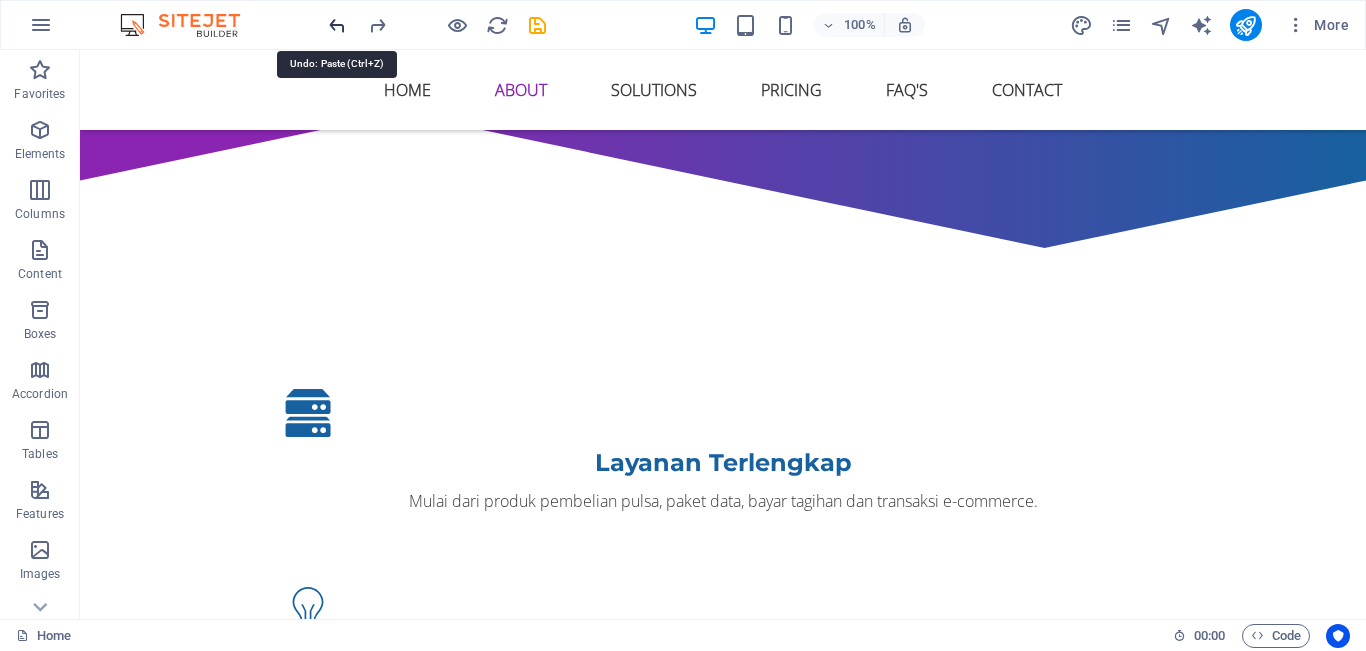 click at bounding box center [337, 25] 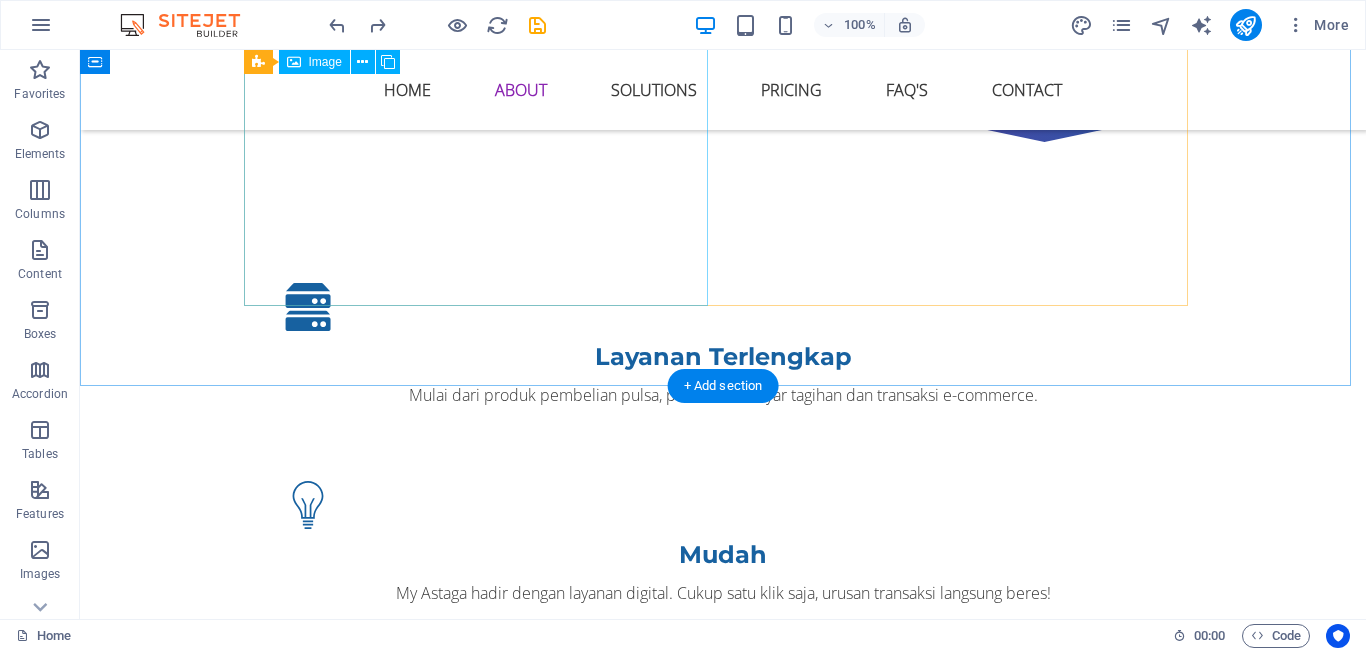 scroll, scrollTop: 1200, scrollLeft: 0, axis: vertical 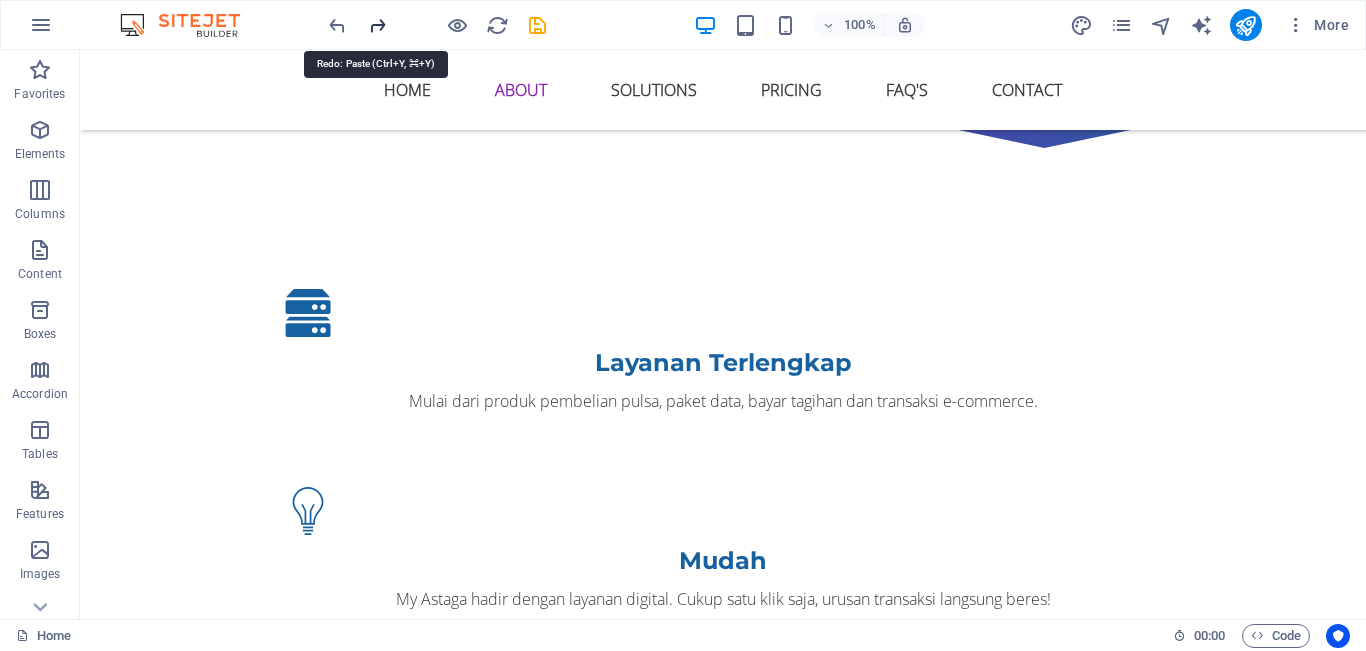 click at bounding box center [377, 25] 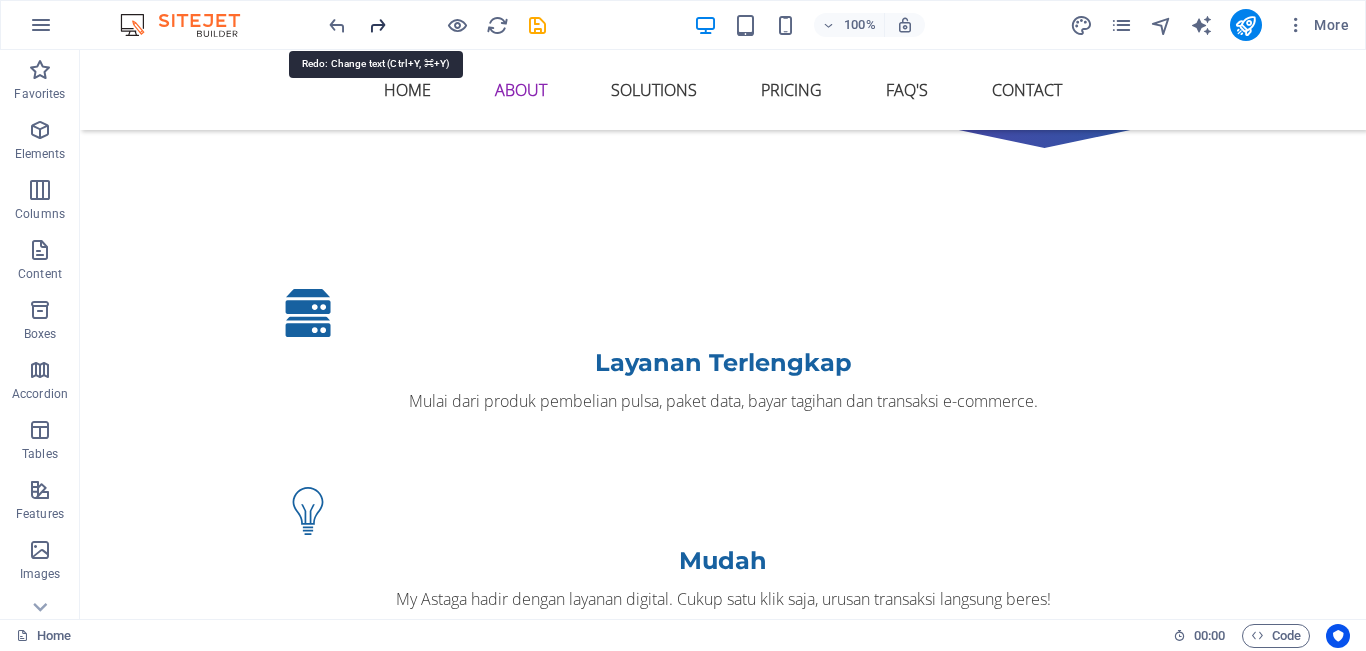click at bounding box center [377, 25] 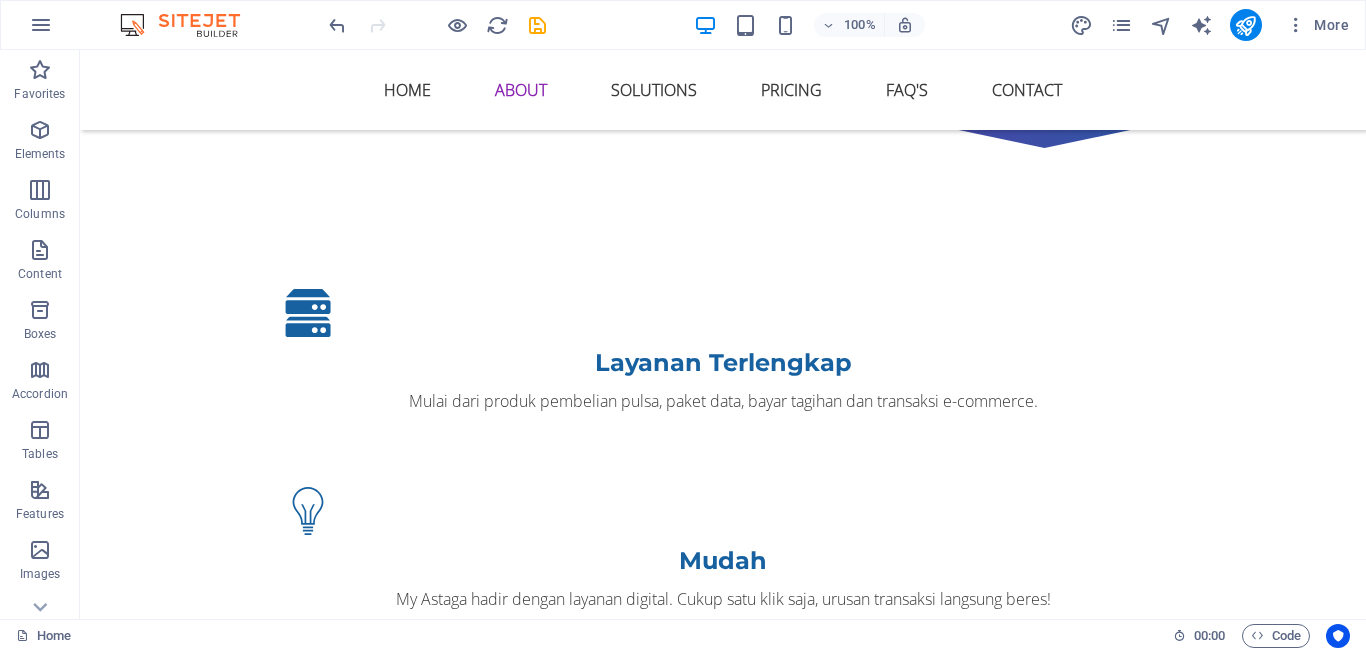 click at bounding box center [437, 25] 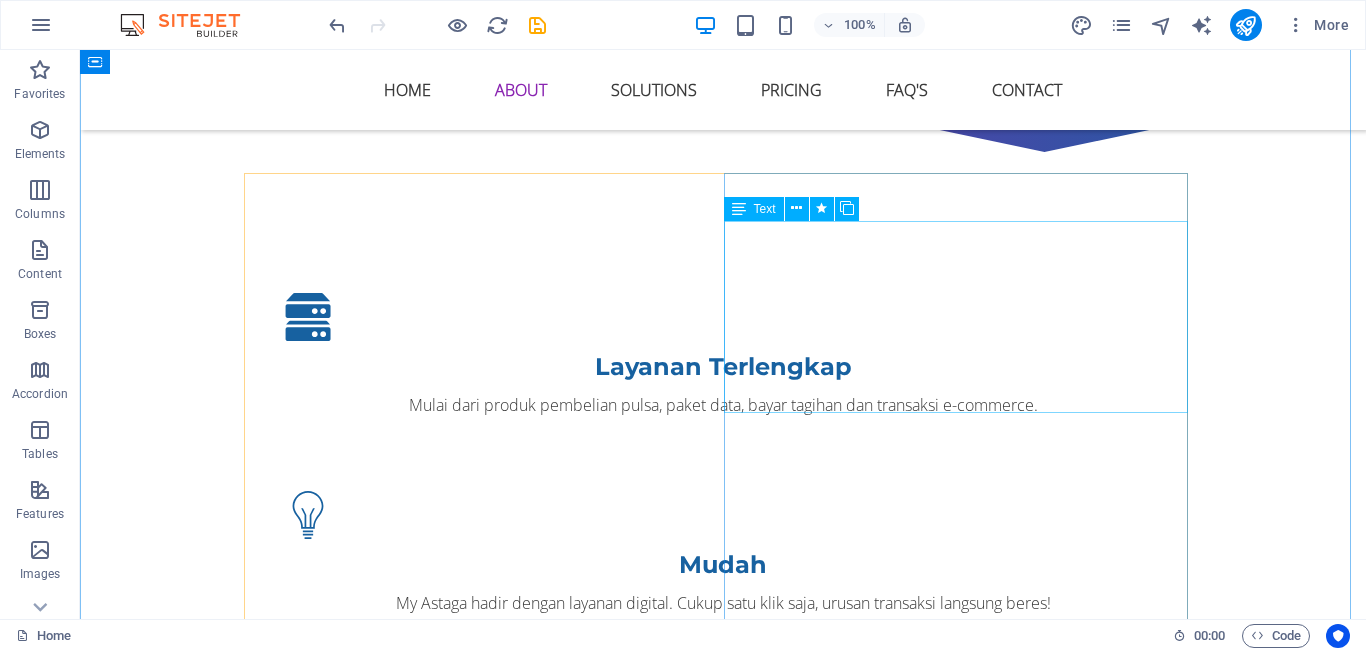 scroll, scrollTop: 1300, scrollLeft: 0, axis: vertical 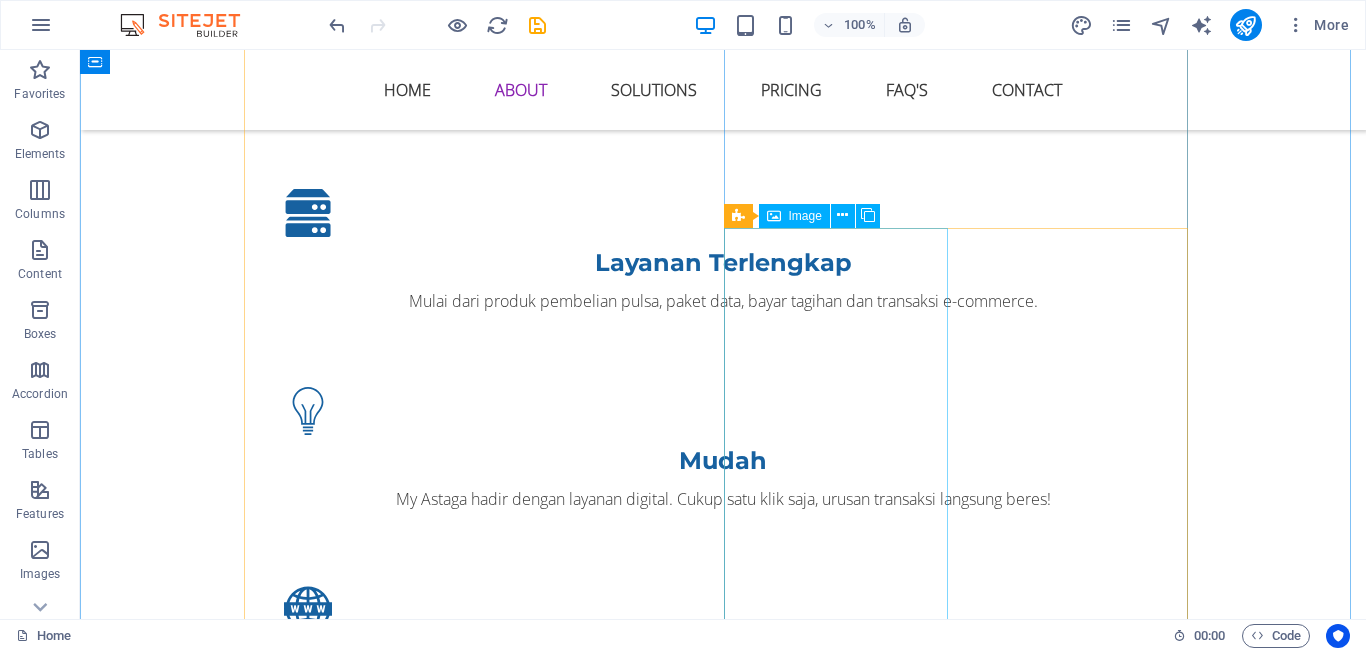 click at bounding box center [395, 1587] 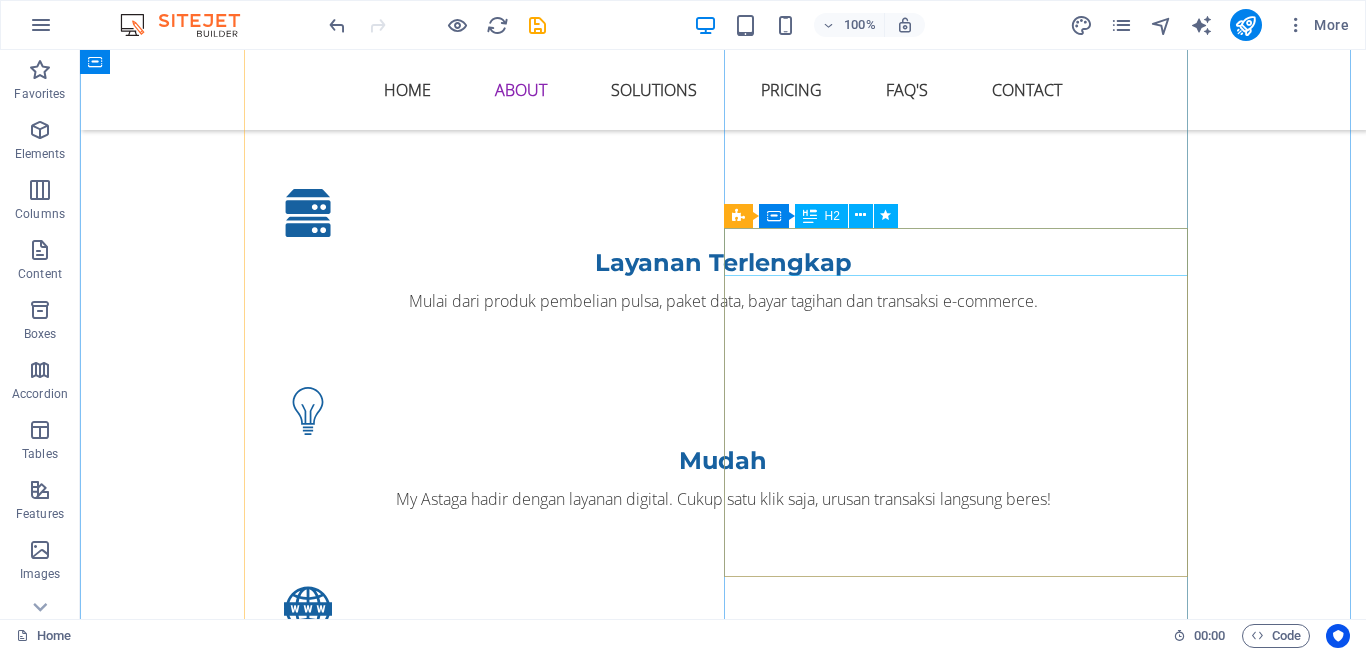click on "Who are we?" at bounding box center [723, 1481] 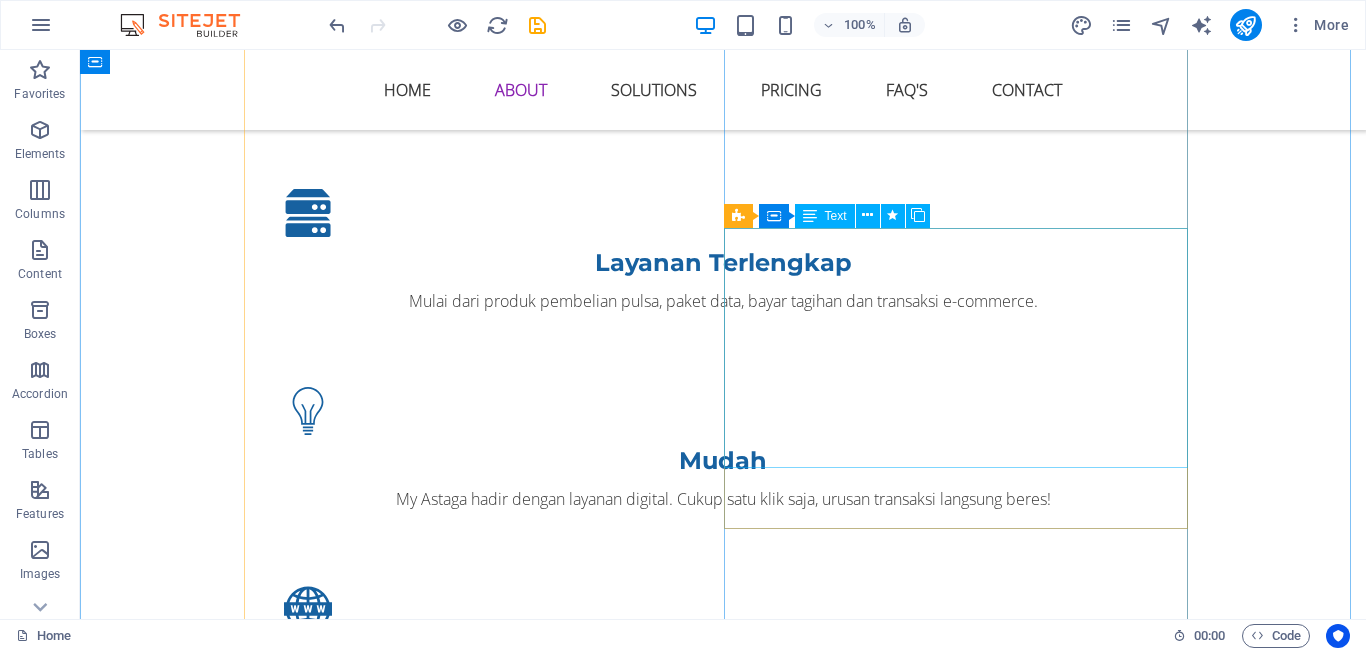 click on "Lorem ipsum dolor sit amet, consectetur adipisicing elit. Repellat, maiores, a libero atque assumenda praesentium cum magni odio dolor accusantium explicabo repudiandae molestiae itaque provident sit debitis aspernatur soluta deserunt incidunt ad cumque ex laboriosam. Distinctio, mollitia, molestias excepturi voluptatem veritatis iusto nam nulla.  At vero eos et accusam et justo duo dolores et ea rebum. Stet clita kasd gubergren, no sea takimata sanctus est Lorem ipsum dolor sit amet." at bounding box center (723, 1529) 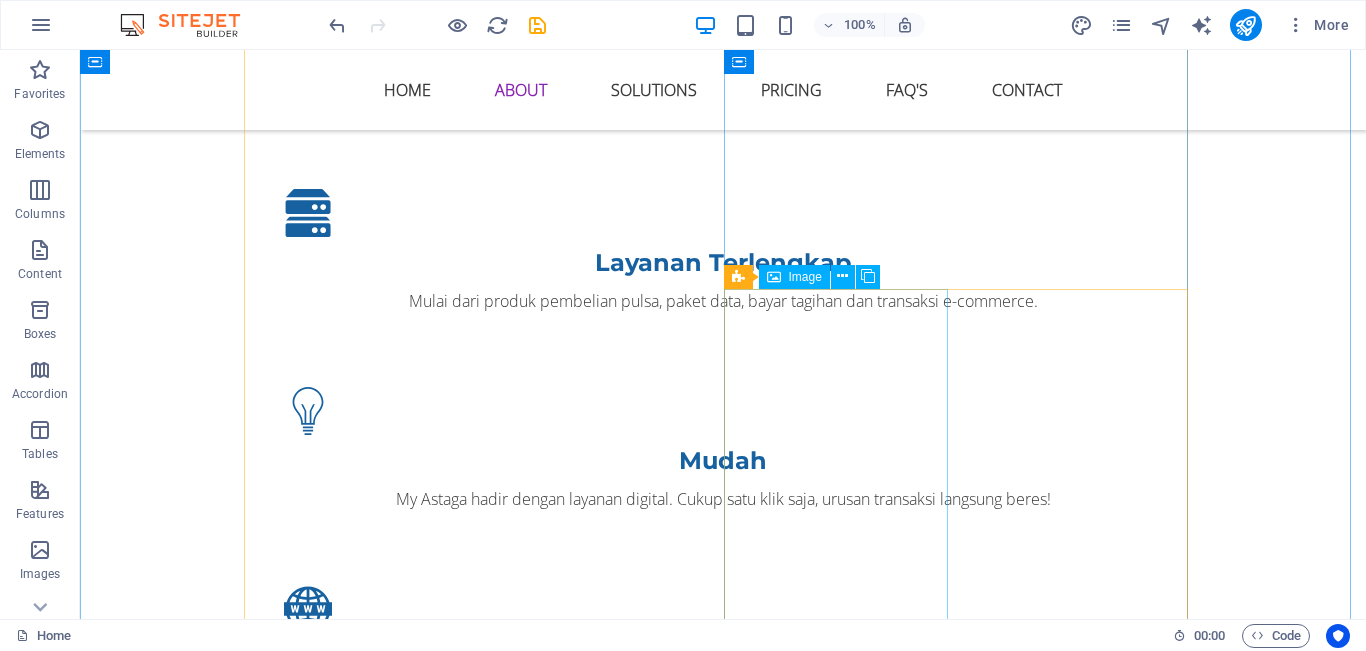click at bounding box center [395, 1647] 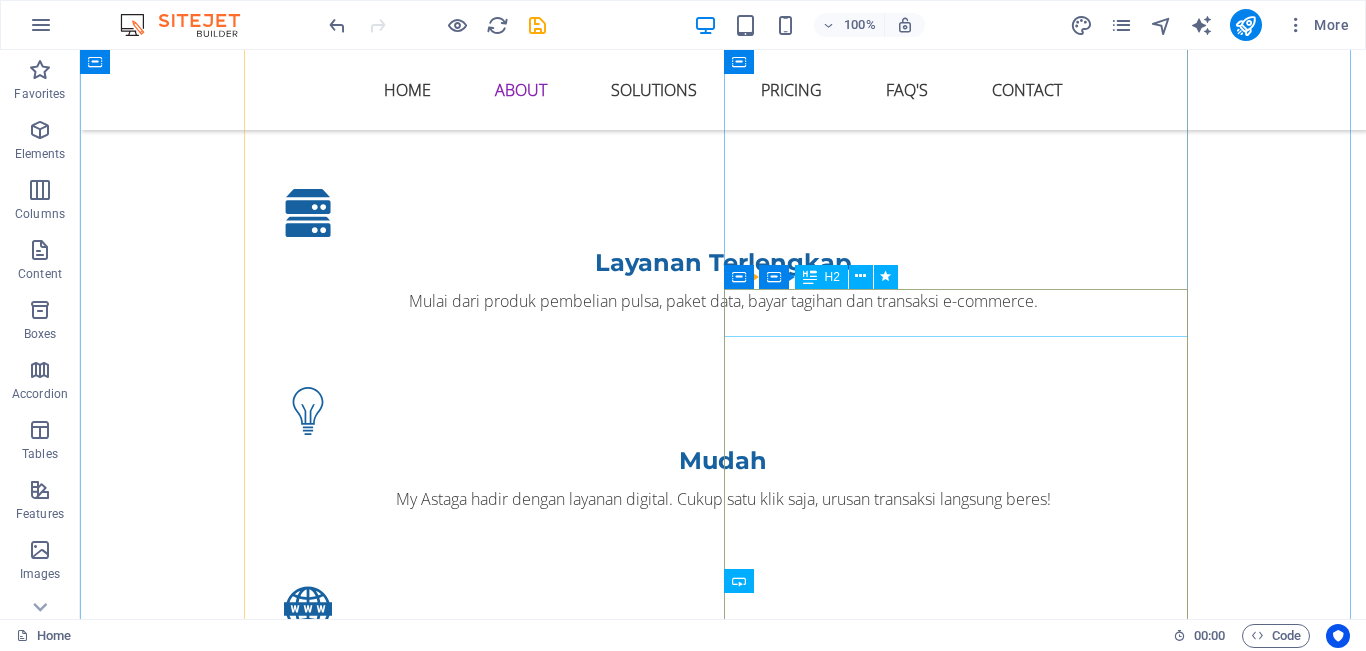 click on "Who are we?" at bounding box center (723, 1541) 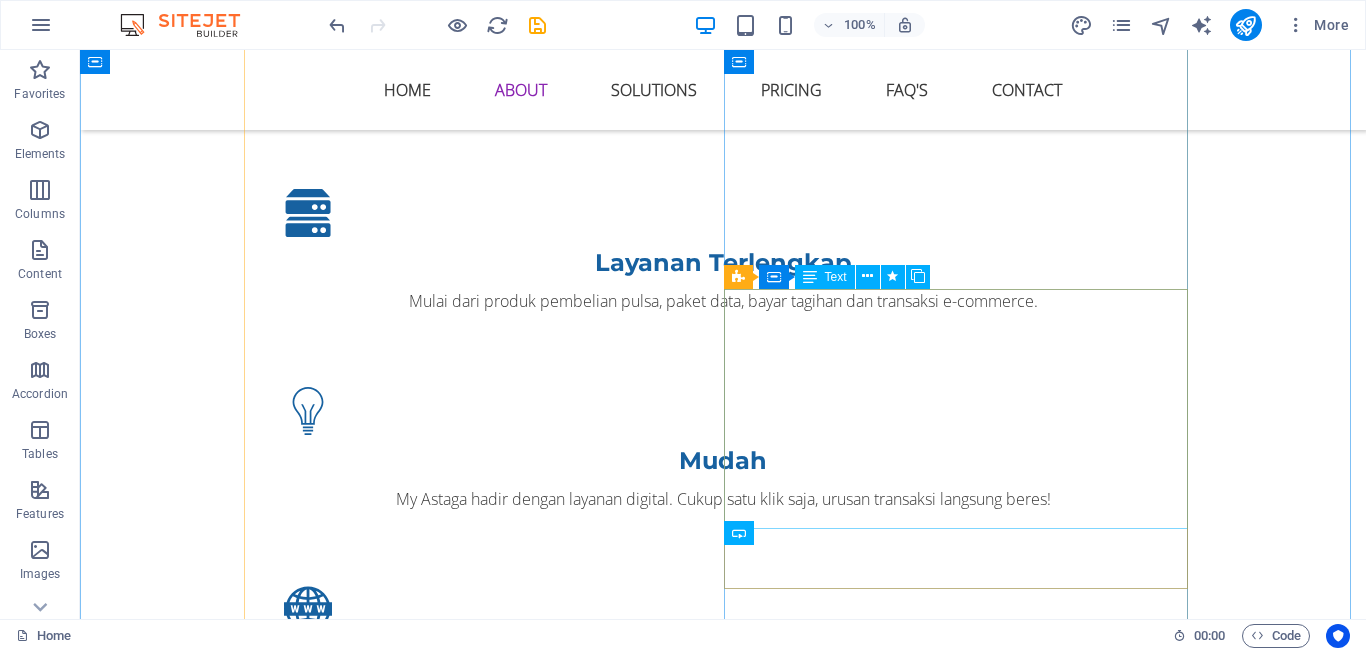 click on "Lorem ipsum dolor sit amet, consectetur adipisicing elit. Repellat, maiores, a libero atque assumenda praesentium cum magni odio dolor accusantium explicabo repudiandae molestiae itaque provident sit debitis aspernatur soluta deserunt incidunt ad cumque ex laboriosam. Distinctio, mollitia, molestias excepturi voluptatem veritatis iusto nam nulla.  At vero eos et accusam et justo duo dolores et ea rebum. Stet clita kasd gubergren, no sea takimata sanctus est Lorem ipsum dolor sit amet." at bounding box center (723, 1589) 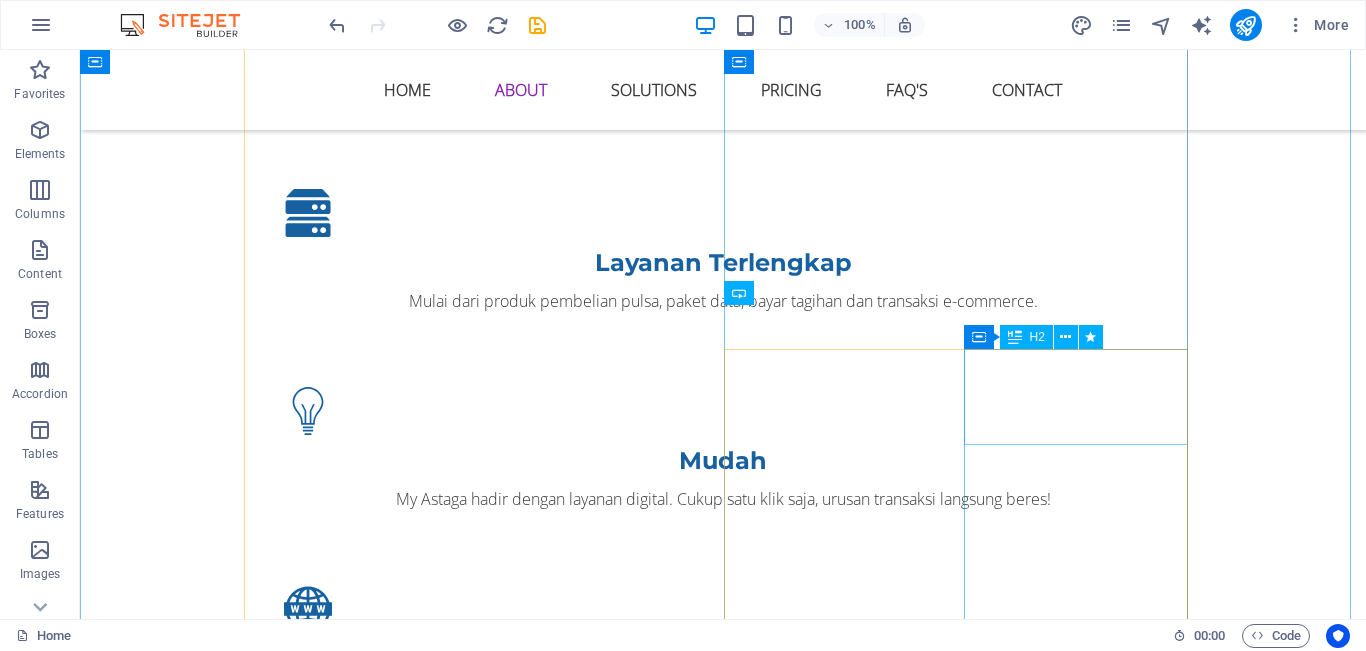 click on "Who are we?" at bounding box center [723, 1871] 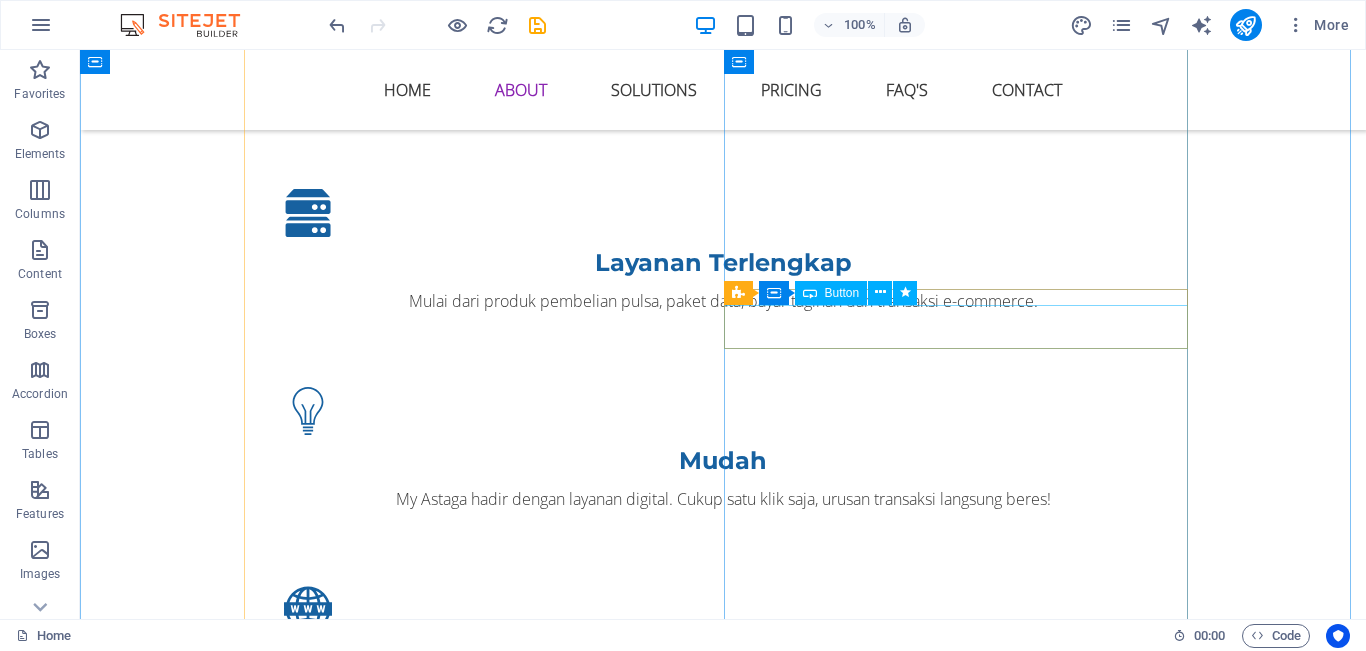click on "Get in touch" at bounding box center [723, 1555] 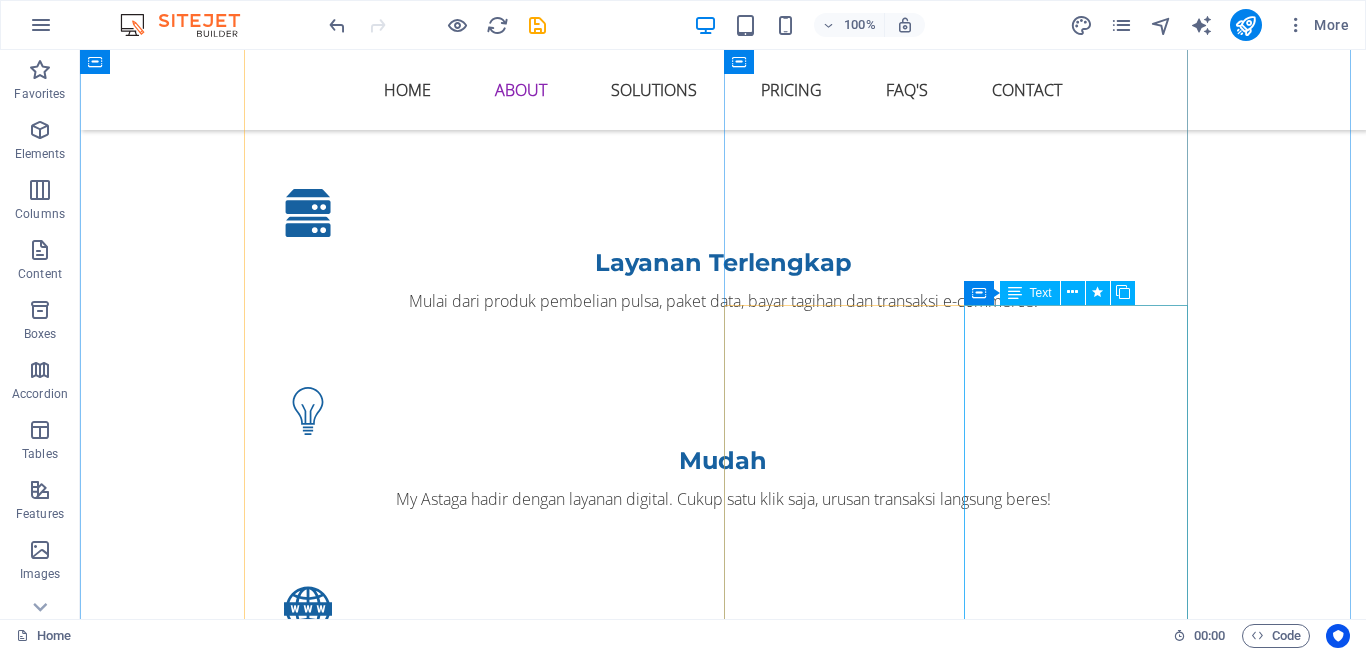 click on "Lorem ipsum dolor sit amet, consectetur adipisicing elit. Repellat, maiores, a libero atque assumenda praesentium cum magni odio dolor accusantium explicabo repudiandae molestiae itaque provident sit debitis aspernatur soluta deserunt incidunt ad cumque ex laboriosam. Distinctio, mollitia, molestias excepturi voluptatem veritatis iusto nam nulla.  At vero eos et accusam et justo duo dolores et ea rebum. Stet clita kasd gubergren, no sea takimata sanctus est Lorem ipsum dolor sit amet." at bounding box center (723, 1874) 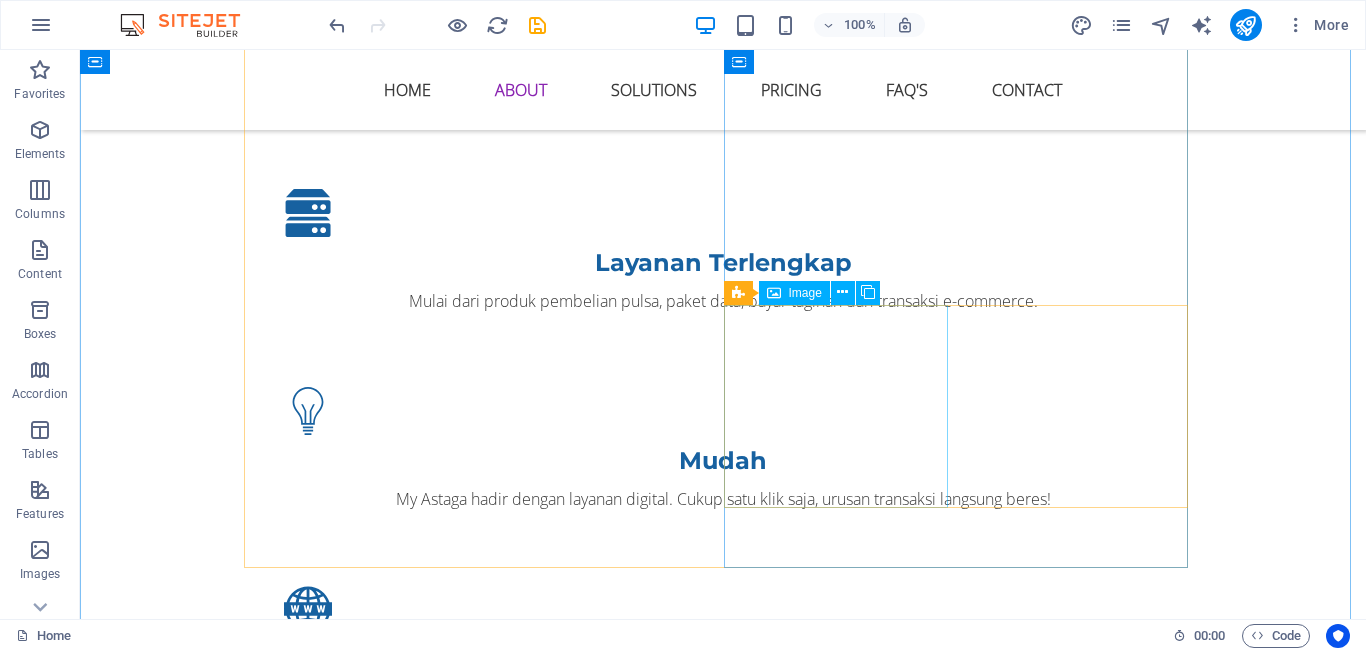 click at bounding box center [395, 1663] 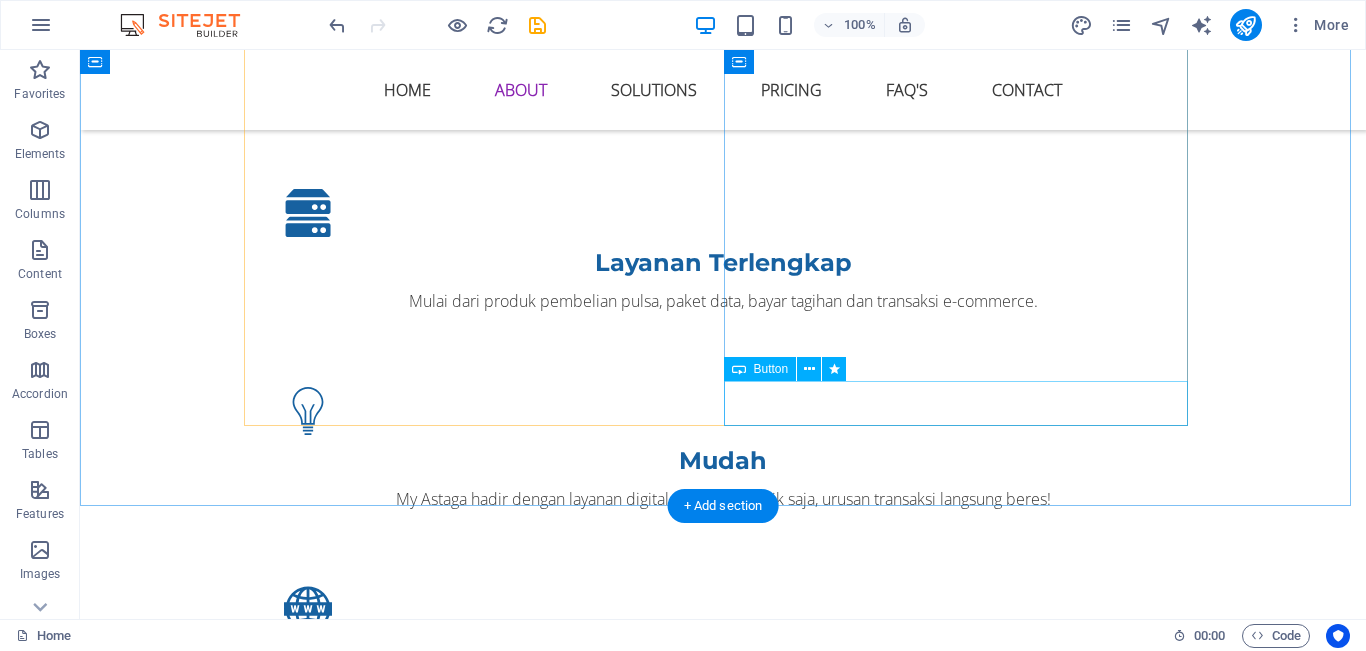 click on "Get in touch" at bounding box center (723, 1632) 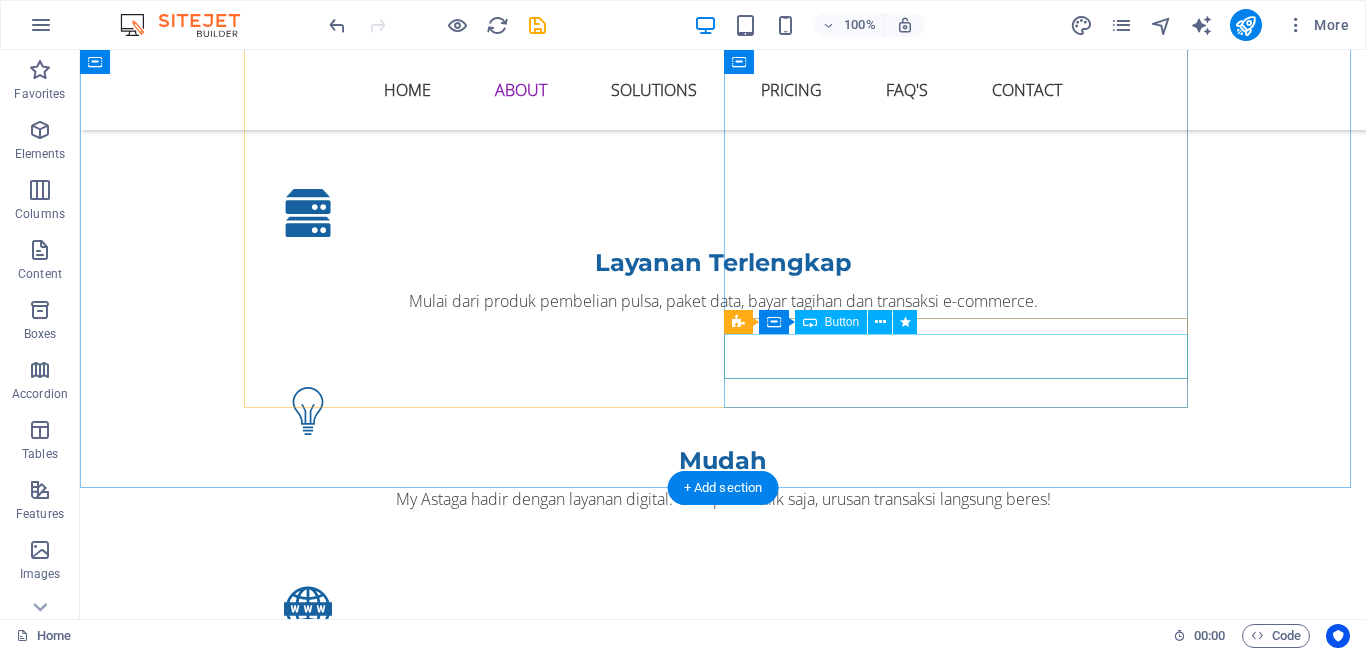click on "Get in touch" at bounding box center (723, 1571) 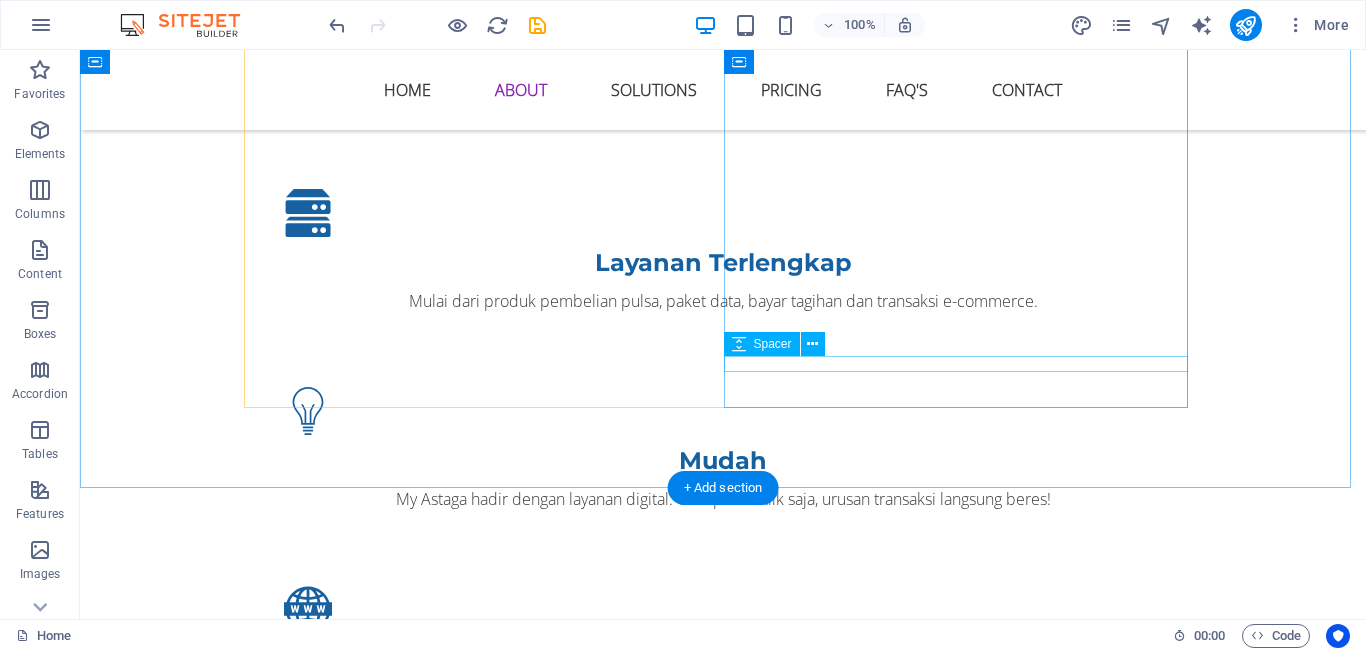 click at bounding box center (723, 1557) 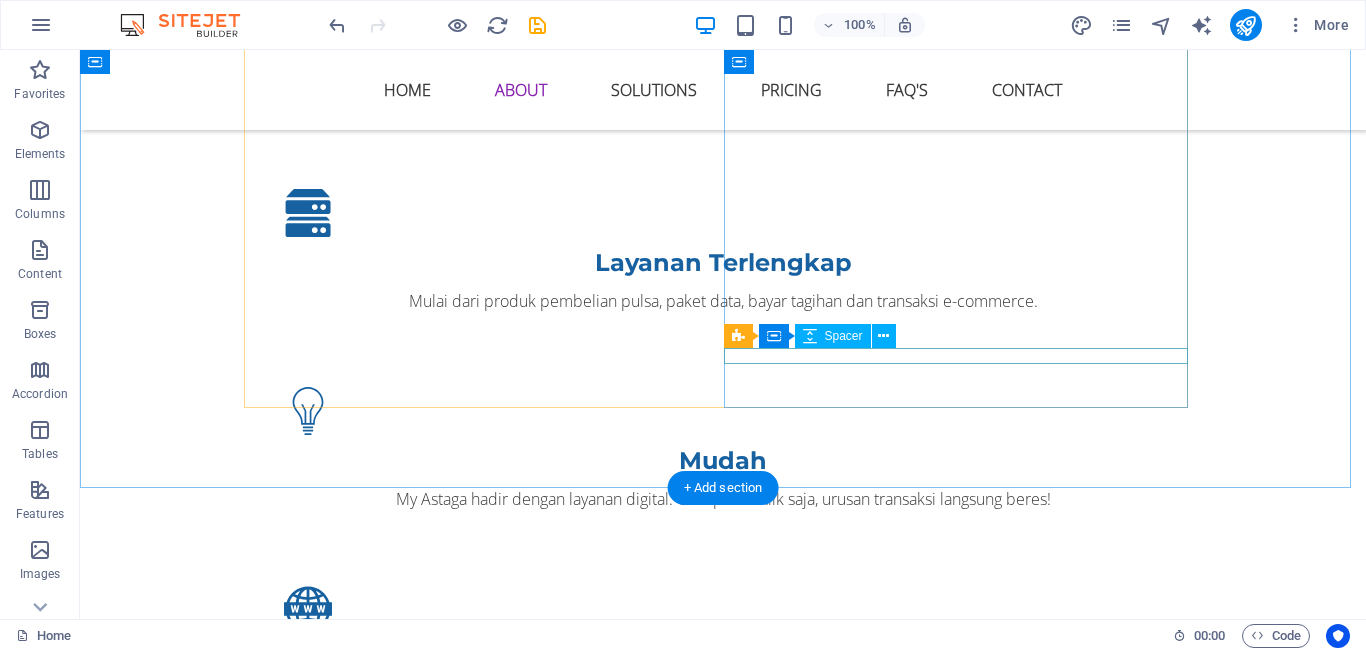 click at bounding box center [723, 1541] 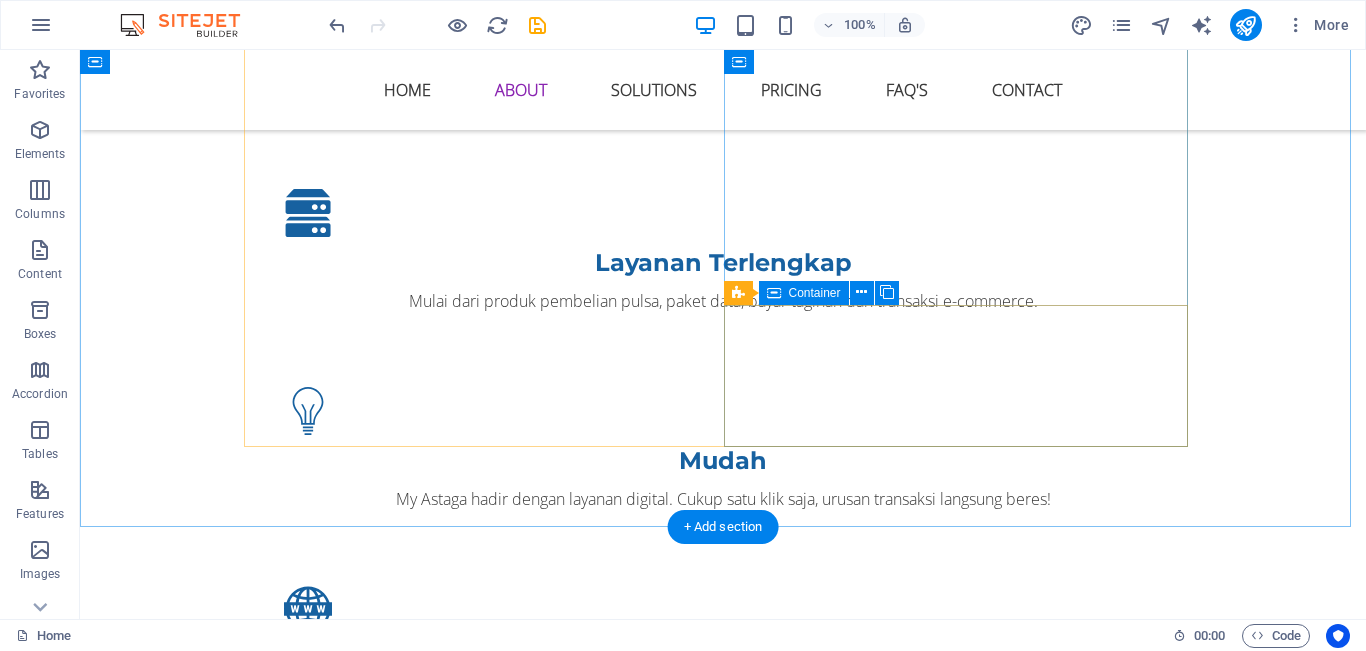 click on "Drop content here or  Add elements  Paste clipboard" at bounding box center (723, 1604) 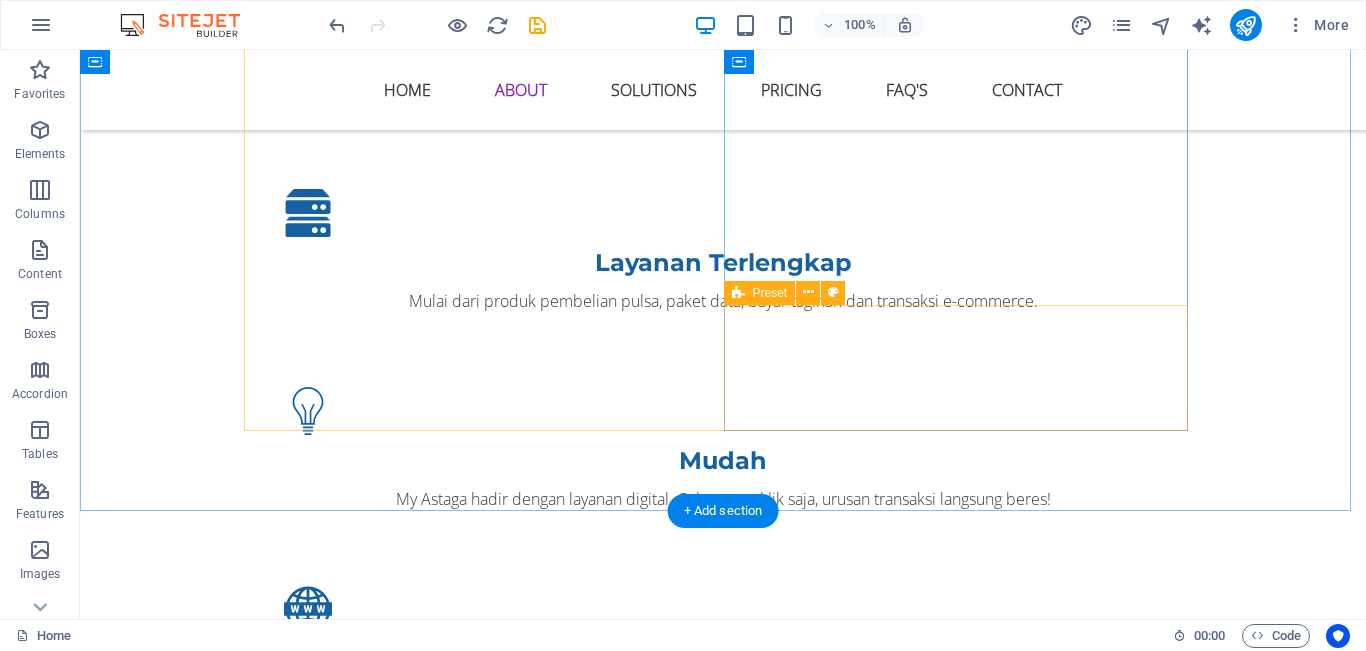 click on "Drop content here or  Add elements  Paste clipboard" at bounding box center [723, 1596] 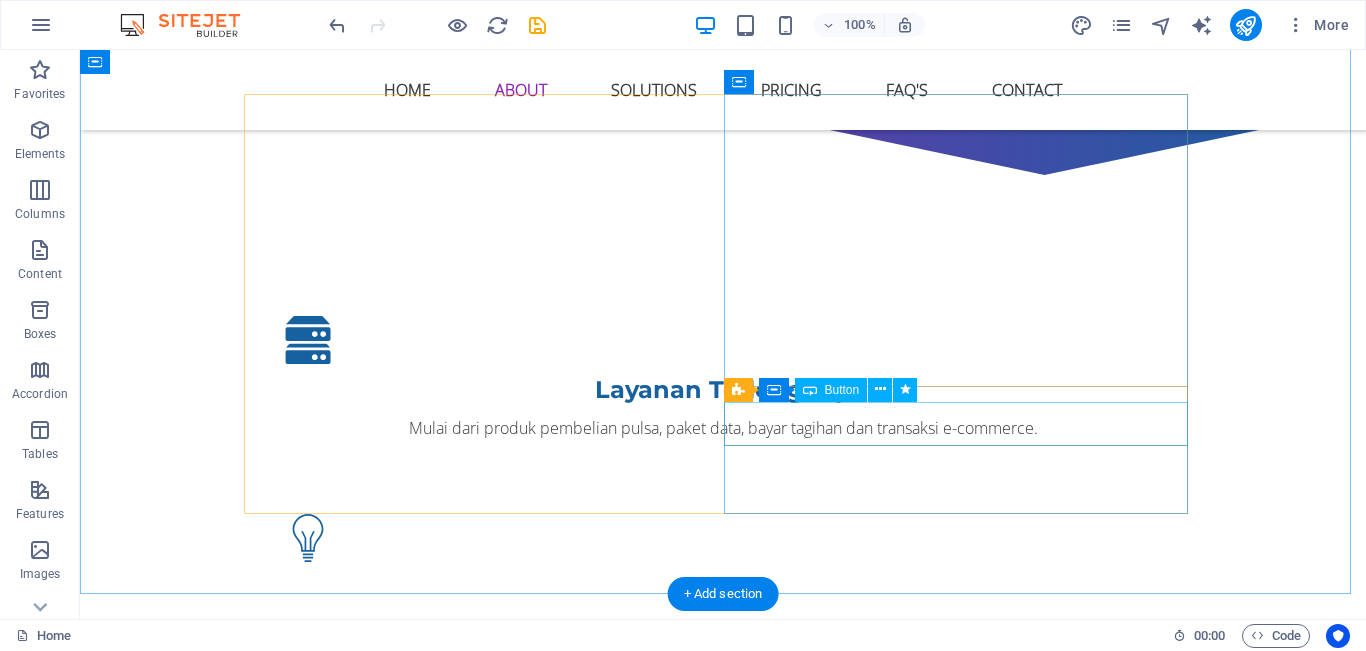 scroll, scrollTop: 1200, scrollLeft: 0, axis: vertical 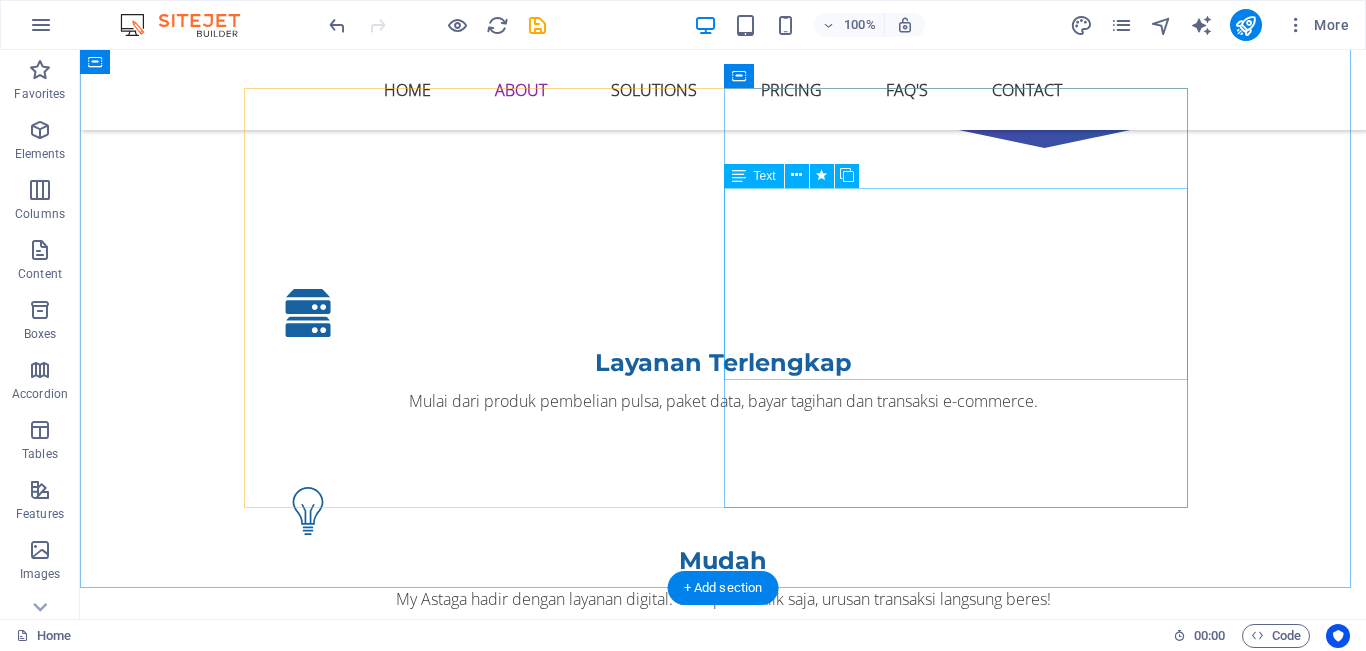 click on "My Astaga merupakan aplikasi Unggulan yang menyediakan berbagai produk pilihan. Mau isi pulsa, paket data, Token PLN, pembayaran tagihan atau PPOB  dan voucher game? Pilih saja My Astaga Sekarang!" at bounding box center (723, 1473) 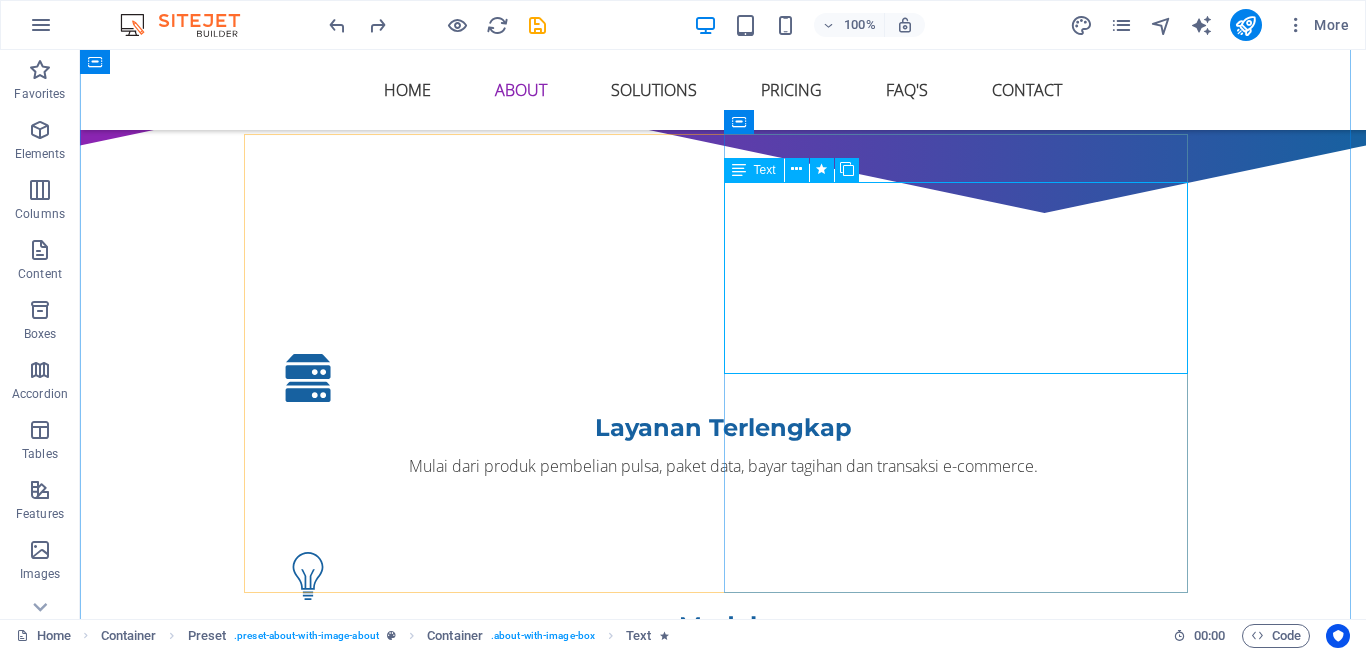 scroll, scrollTop: 1200, scrollLeft: 0, axis: vertical 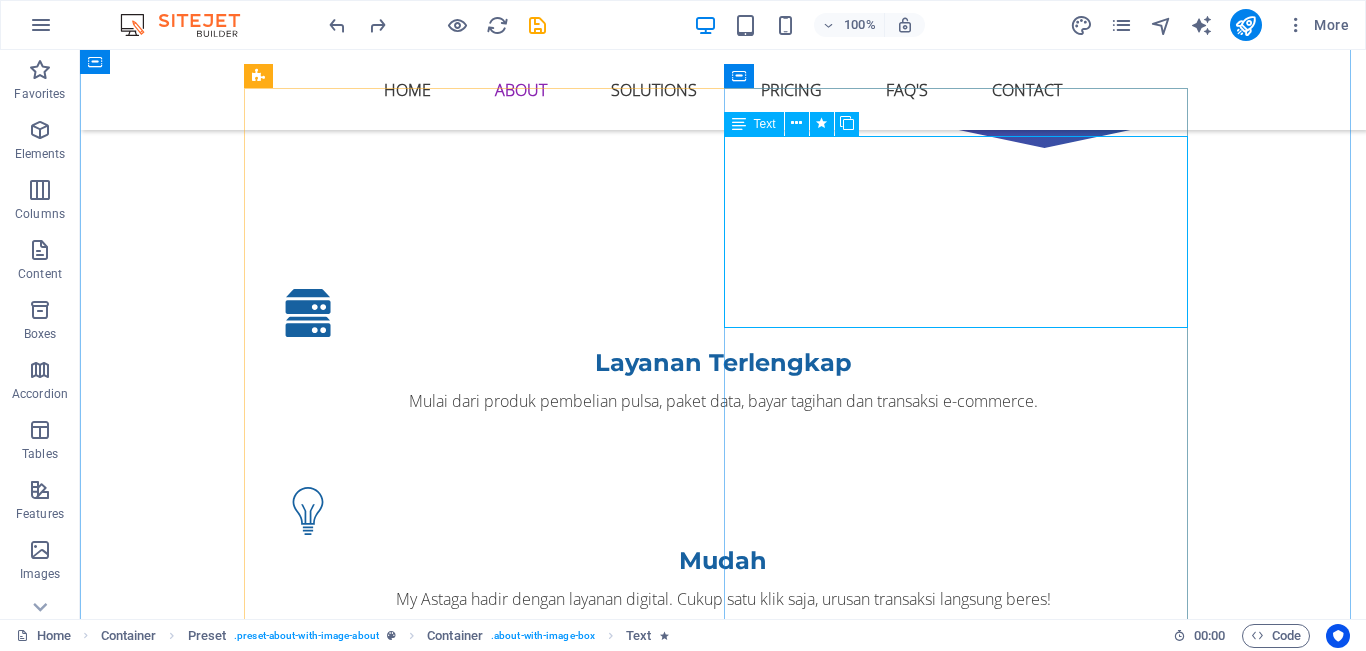 click on "My Astaga merupakan aplikasi Unggulan yang menyediakan berbagai produk pilihan. Mau isi pulsa, paket data, Token PLN, pembayaran tagihan atau PPOB  dan voucher game? Pilih saja My Astaga Sekarang!" at bounding box center [723, 1473] 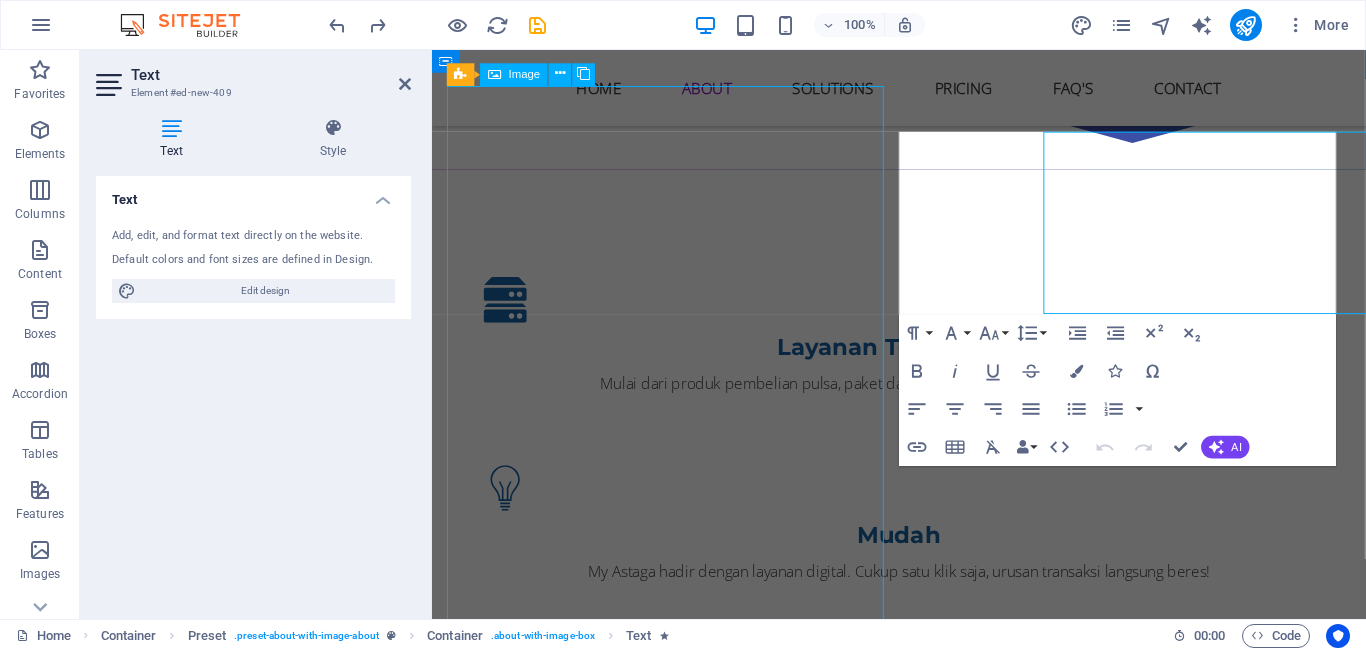 click at bounding box center (596, 1202) 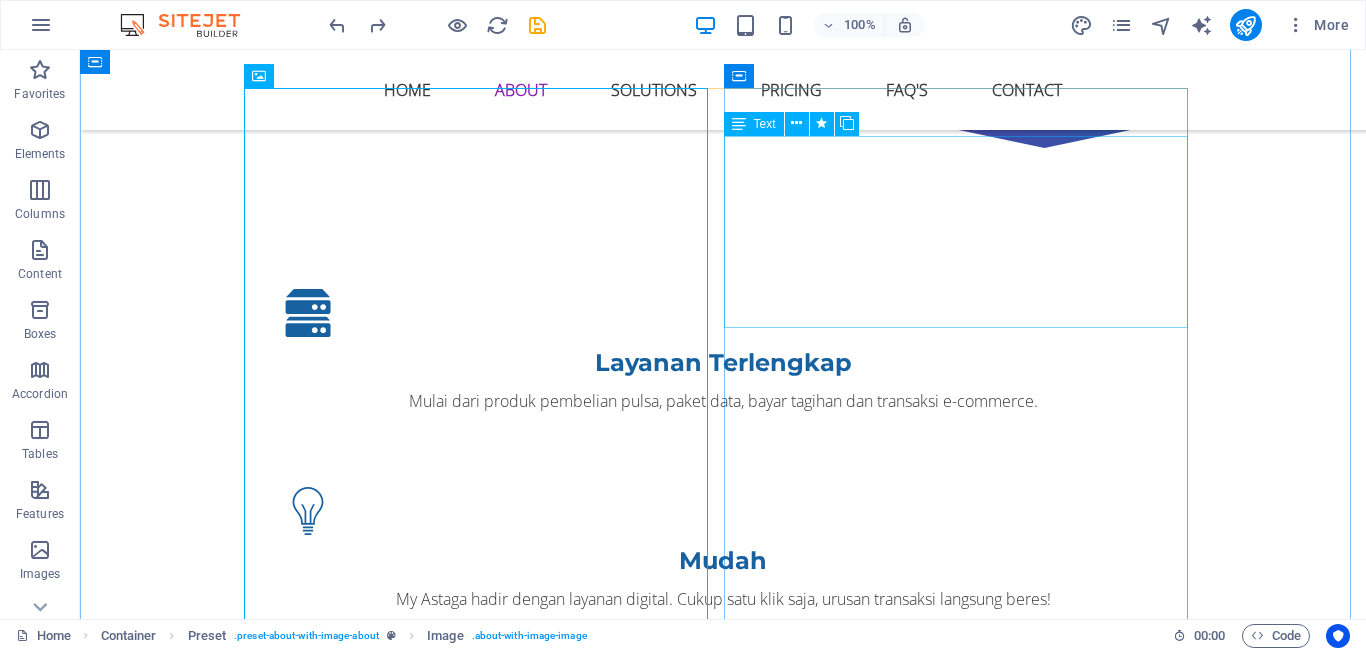 click on "My Astaga merupakan aplikasi Unggulan yang menyediakan berbagai produk pilihan. Mau isi pulsa, paket data, Token PLN, pembayaran tagihan atau PPOB  dan voucher game? Pilih saja My Astaga Sekarang!" at bounding box center (723, 1473) 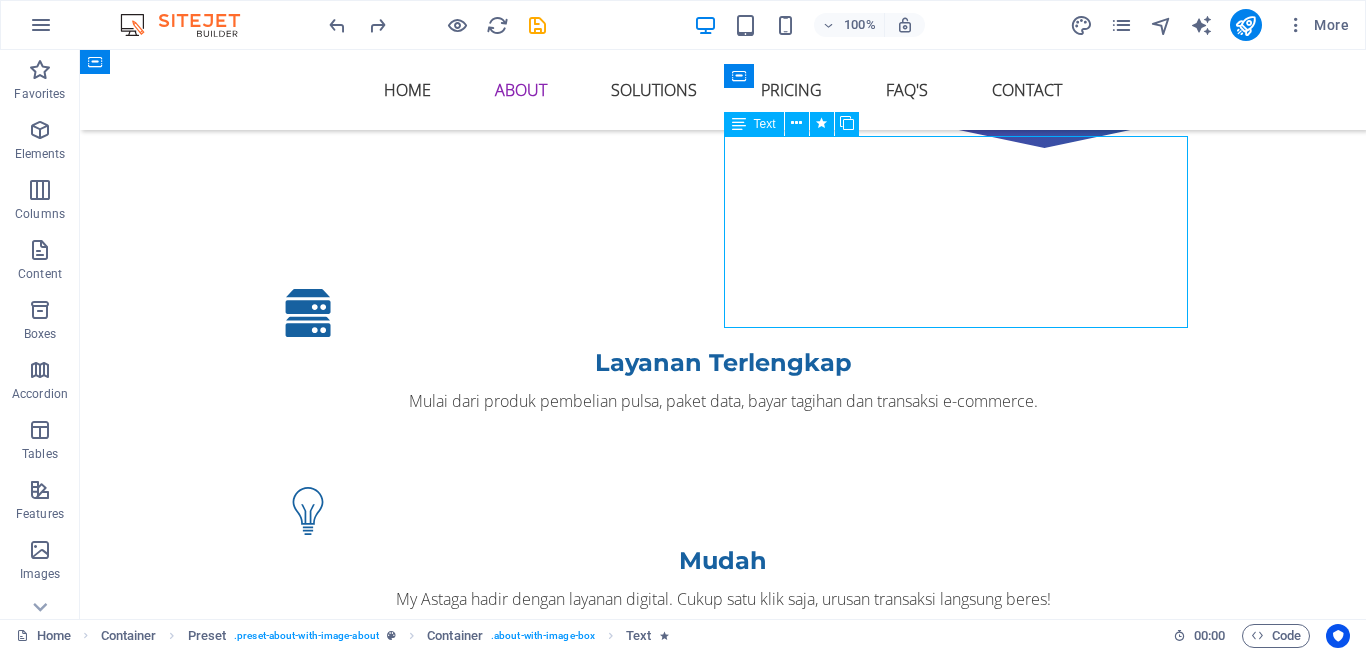 click on "My Astaga merupakan aplikasi Unggulan yang menyediakan berbagai produk pilihan. Mau isi pulsa, paket data, Token PLN, pembayaran tagihan atau PPOB  dan voucher game? Pilih saja My Astaga Sekarang!" at bounding box center [723, 1473] 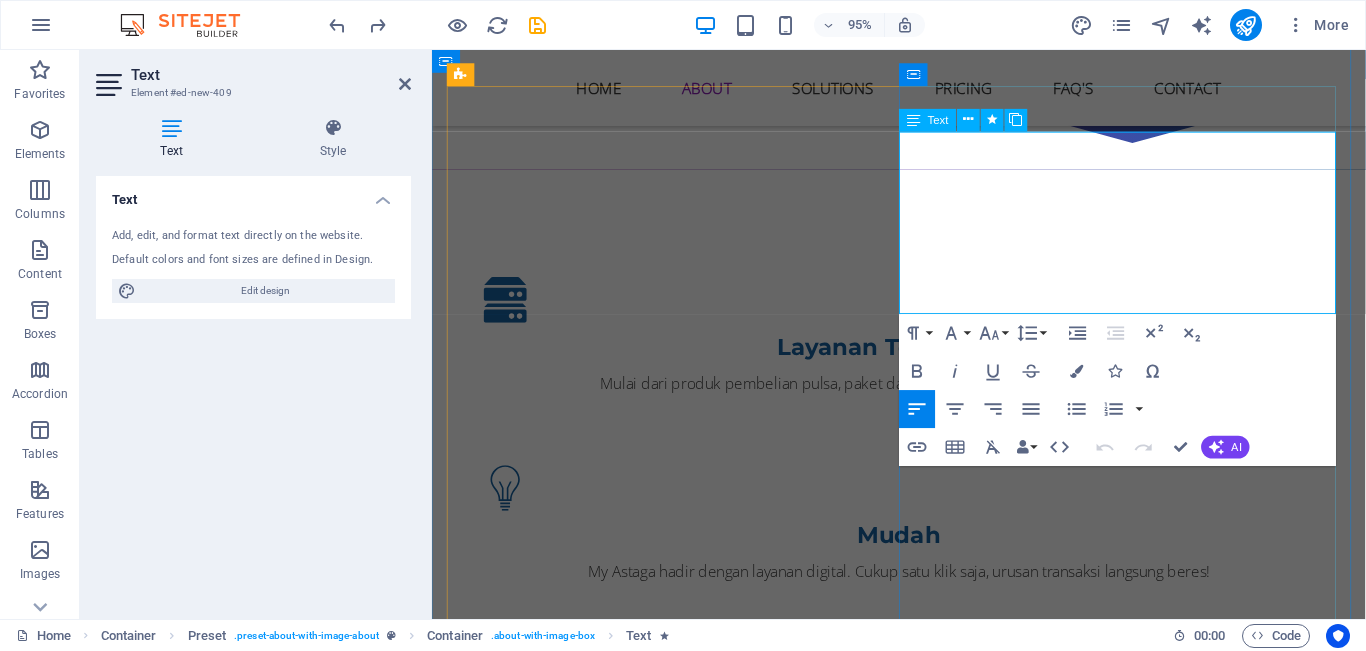 click on "My Astaga merupakan aplikasi Unggulan yang menyediakan berbagai produk pilihan. Mau isi pulsa, paket data, Token PLN, pembayaran tagihan atau PPOB  dan voucher game?" at bounding box center (924, 1413) 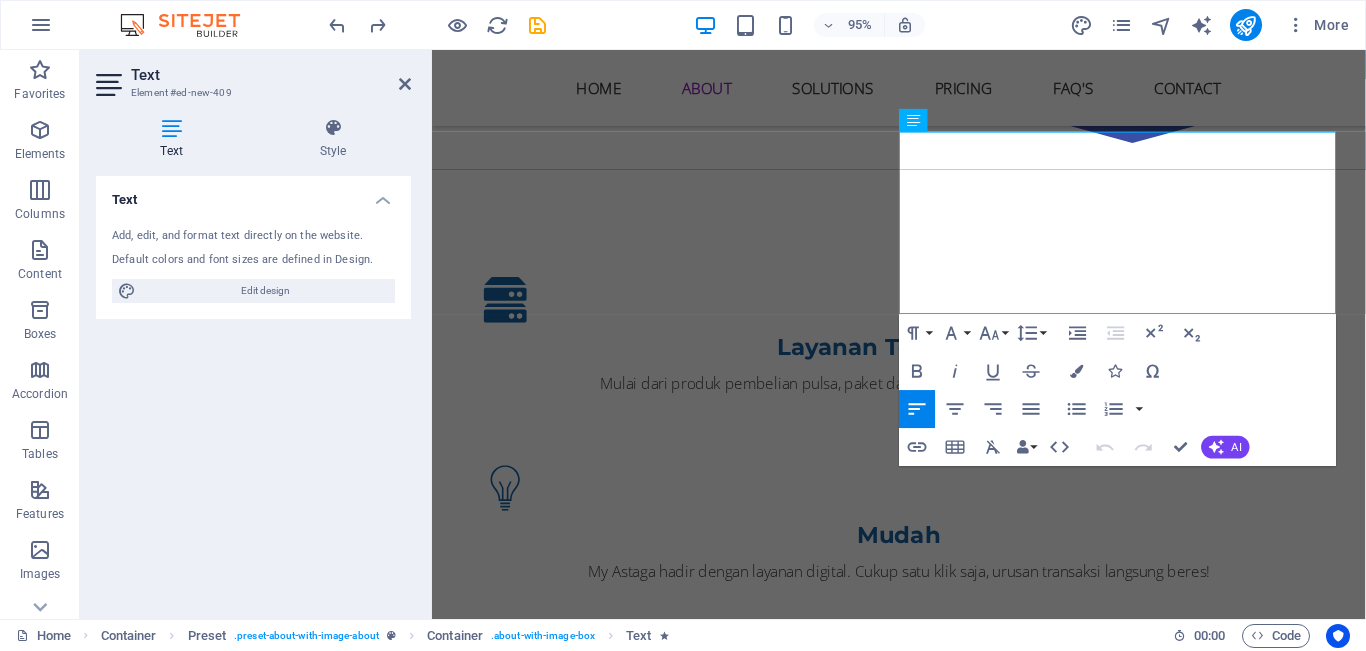 copy on "My Astaga merupakan aplikasi Unggulan yang menyediakan berbagai produk pilihan. Mau isi pulsa, paket data, Token PLN, pembayaran tagihan atau PPOB  dan voucher game? Pilih saja My Astaga Sekarang!" 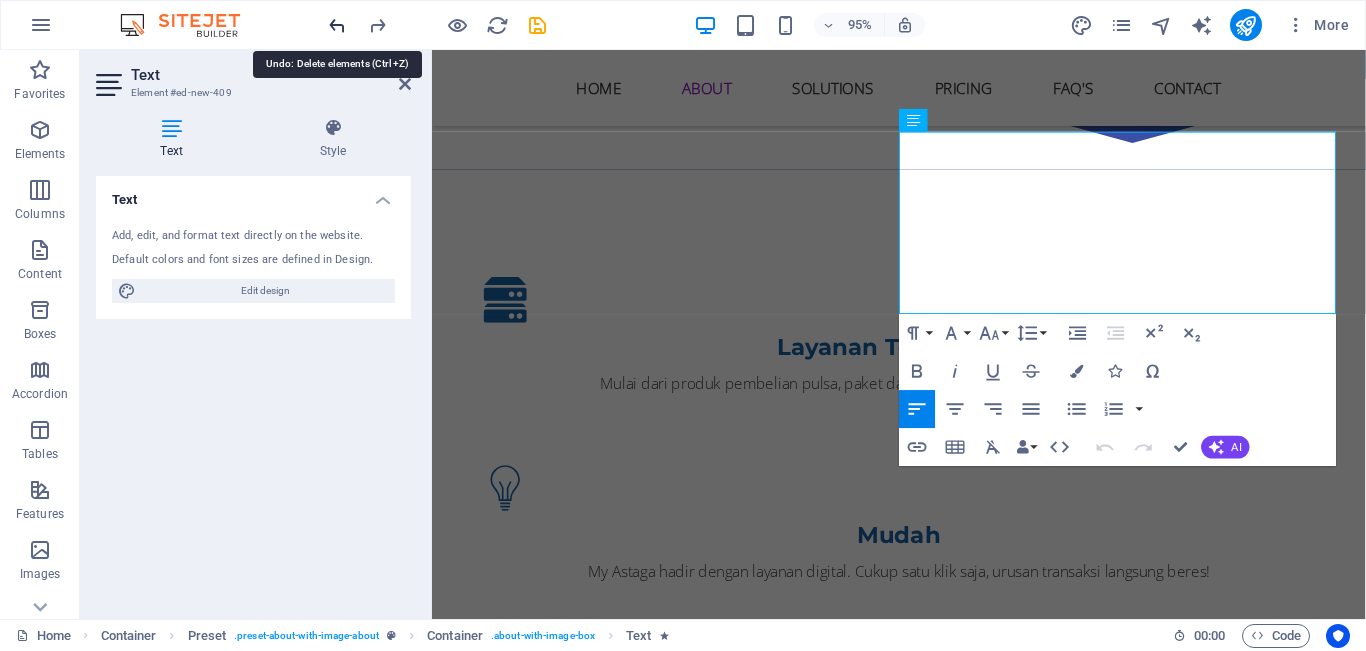 click at bounding box center (337, 25) 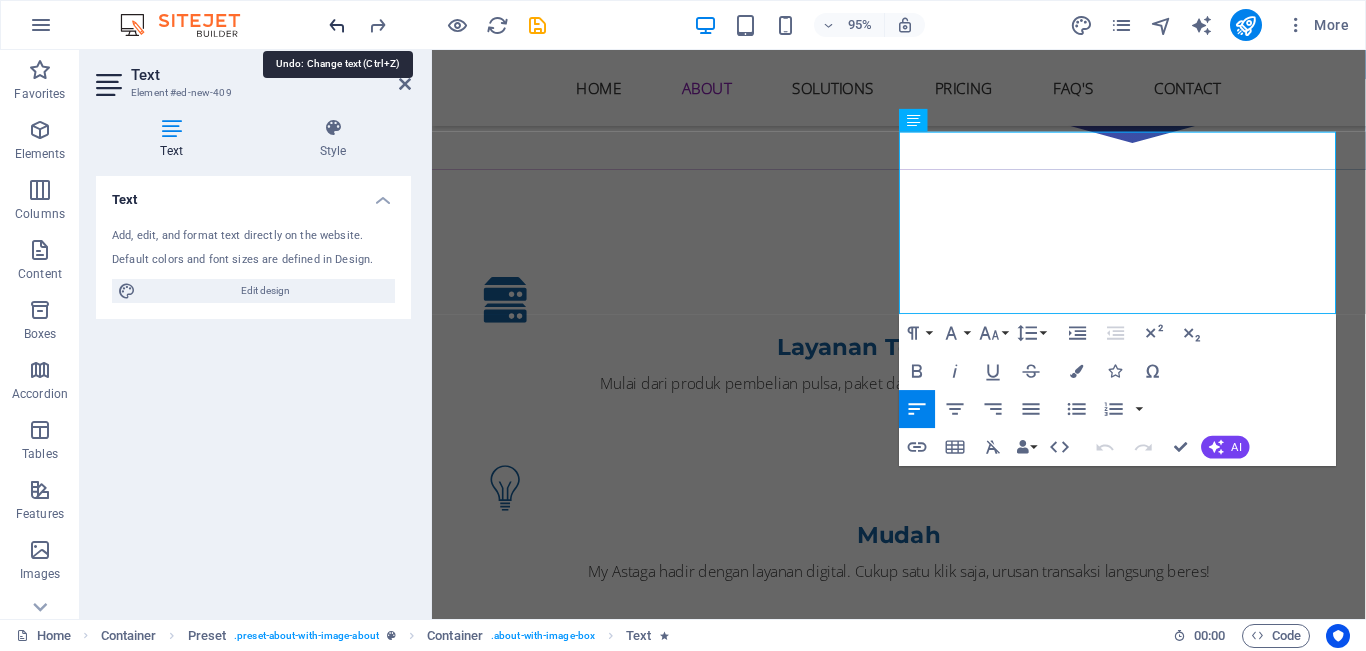 click at bounding box center [337, 25] 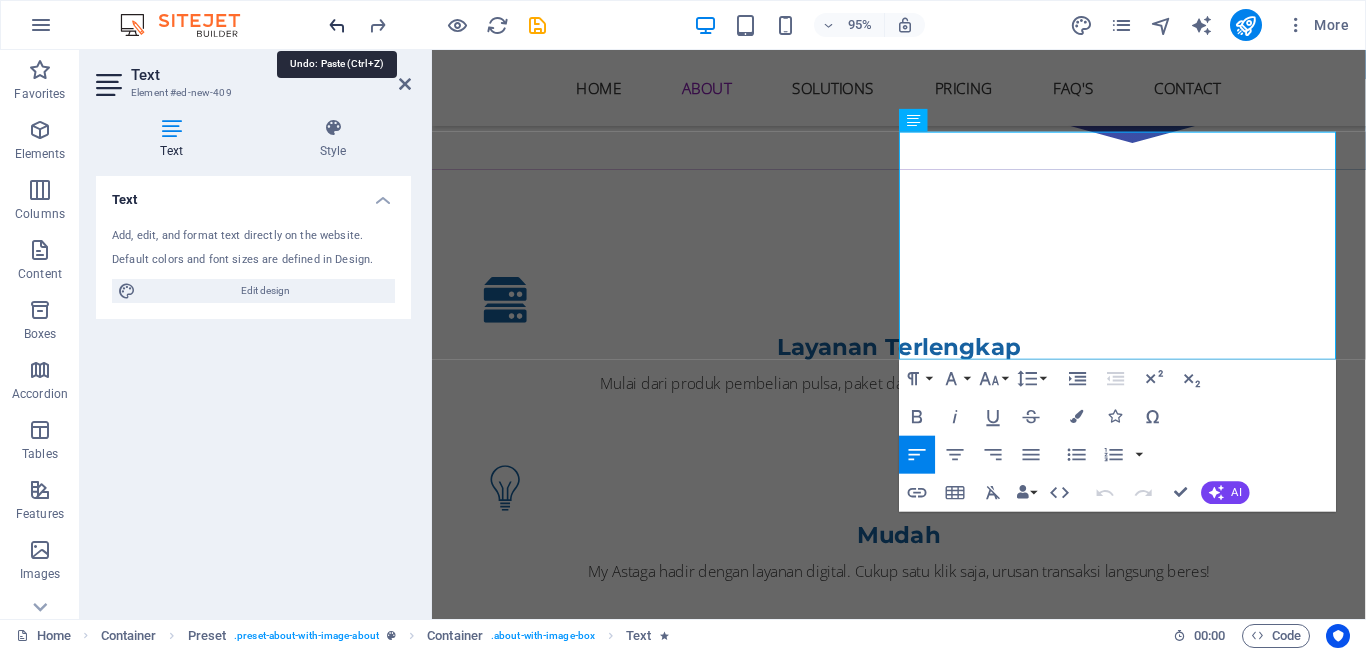 click at bounding box center (337, 25) 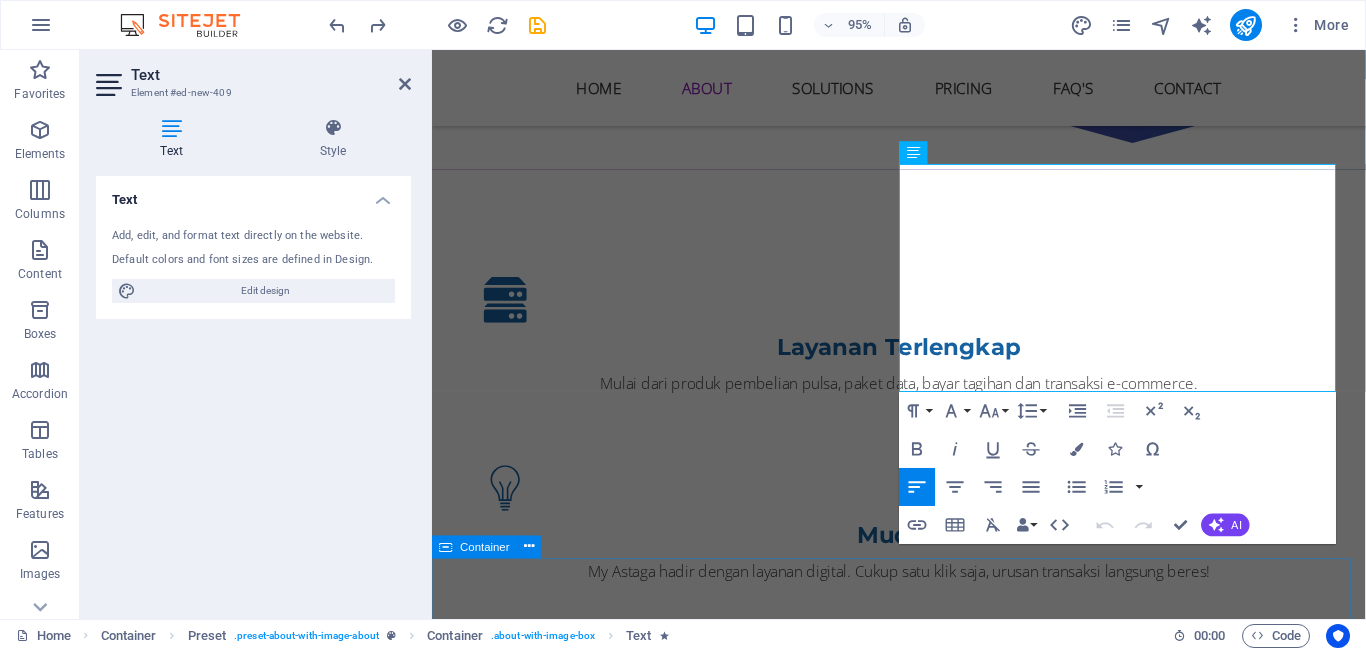 click on "THe Team behind Cloudly Maria Foe Web solutions Lorem ipsum dolor sit amet, consectetur adipisicing elit. Veritatis, dolorem! Jack Doe Hardware solutions Lorem ipsum dolor sit amet, consectetur adipisicing elit. Veritatis, dolorem! Kelly Poe Manager Lorem ipsum dolor sit amet, consectetur adipisicing elit. Veritatis, dolorem!" at bounding box center (923, 3600) 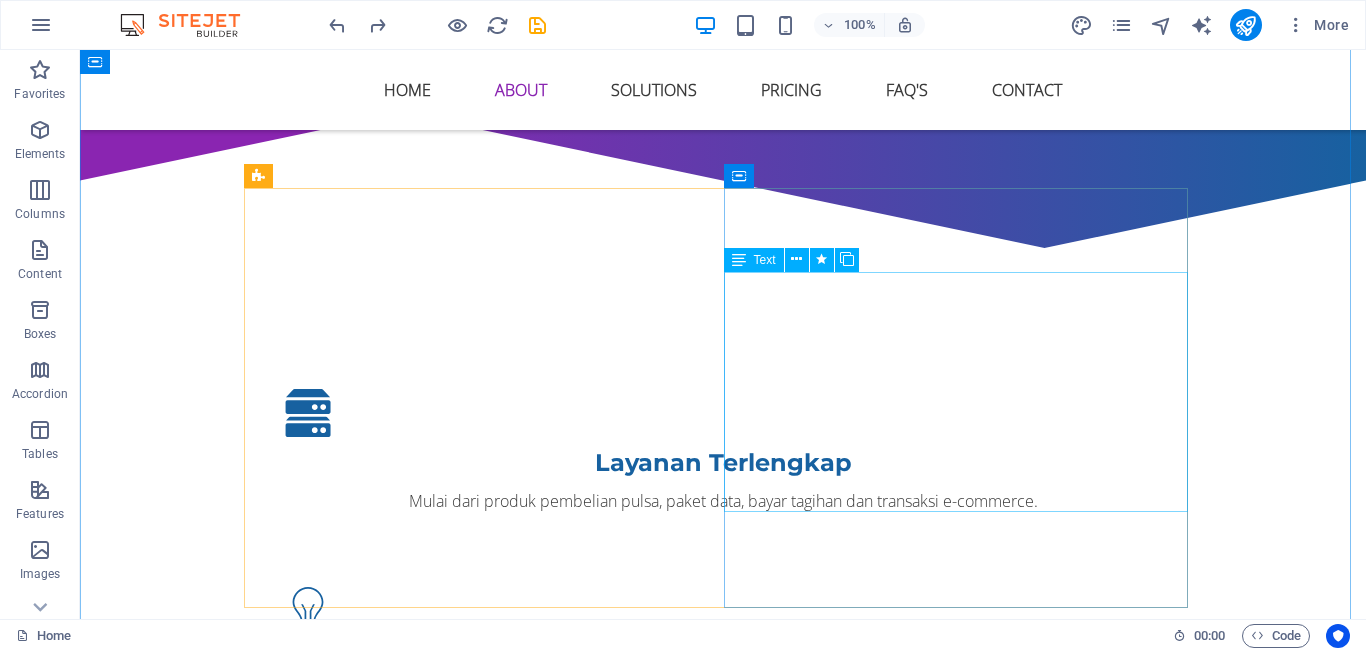scroll, scrollTop: 1200, scrollLeft: 0, axis: vertical 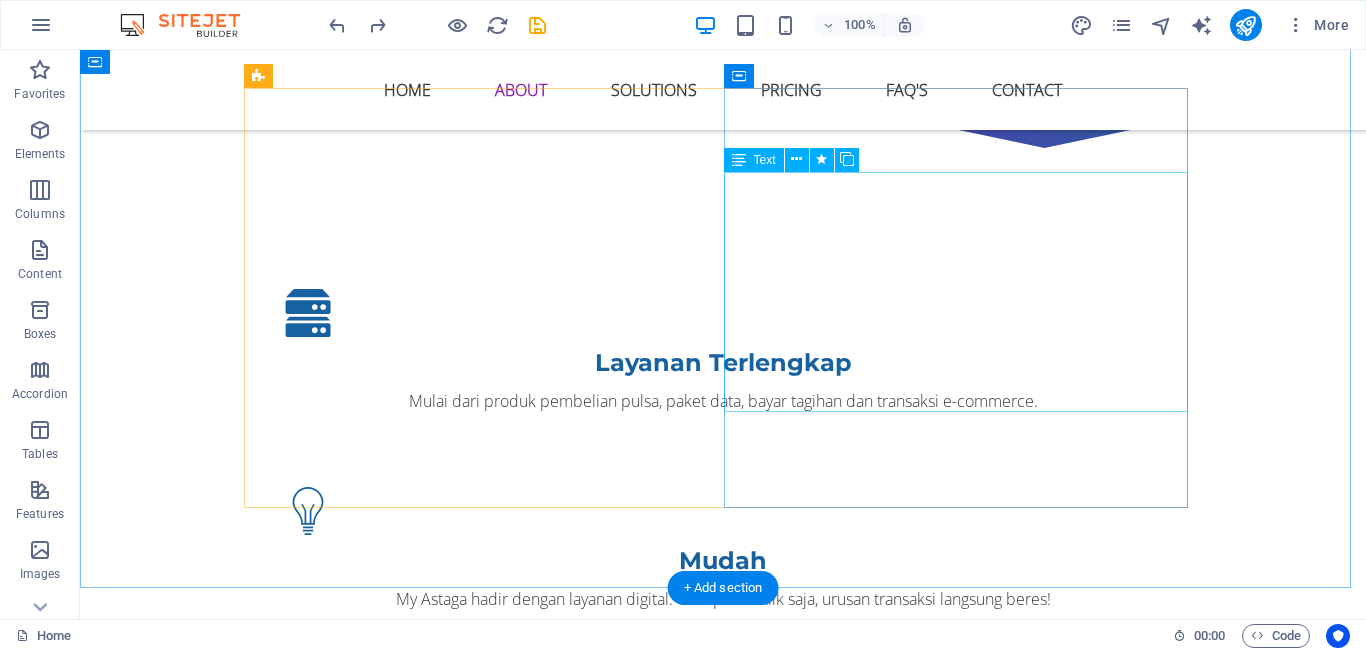 click on "Lorem ipsum dolor sit amet, consectetur adipisicing elit. Repellat, maiores, a libero atque assumenda praesentium cum magni odio dolor accusantium explicabo repudiandae molestiae itaque provident sit debitis aspernatur soluta deserunt incidunt ad cumque ex laboriosam. Distinctio, mollitia, molestias excepturi voluptatem veritatis iusto nam nulla.  At vero eos et accusam et justo duo dolores et ea rebum. Stet clita kasd gubergren, no sea takimata sanctus est Lorem ipsum dolor sit amet." at bounding box center (723, 1461) 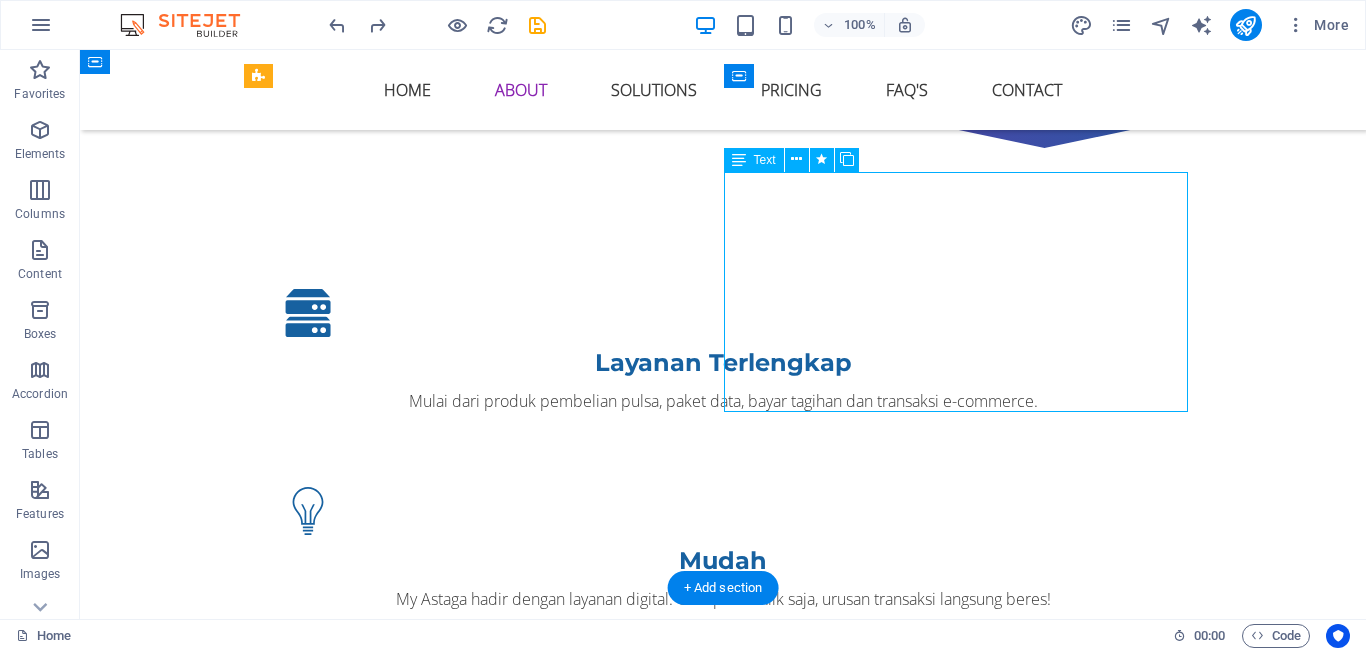 click on "Lorem ipsum dolor sit amet, consectetur adipisicing elit. Repellat, maiores, a libero atque assumenda praesentium cum magni odio dolor accusantium explicabo repudiandae molestiae itaque provident sit debitis aspernatur soluta deserunt incidunt ad cumque ex laboriosam. Distinctio, mollitia, molestias excepturi voluptatem veritatis iusto nam nulla.  At vero eos et accusam et justo duo dolores et ea rebum. Stet clita kasd gubergren, no sea takimata sanctus est Lorem ipsum dolor sit amet." at bounding box center (723, 1461) 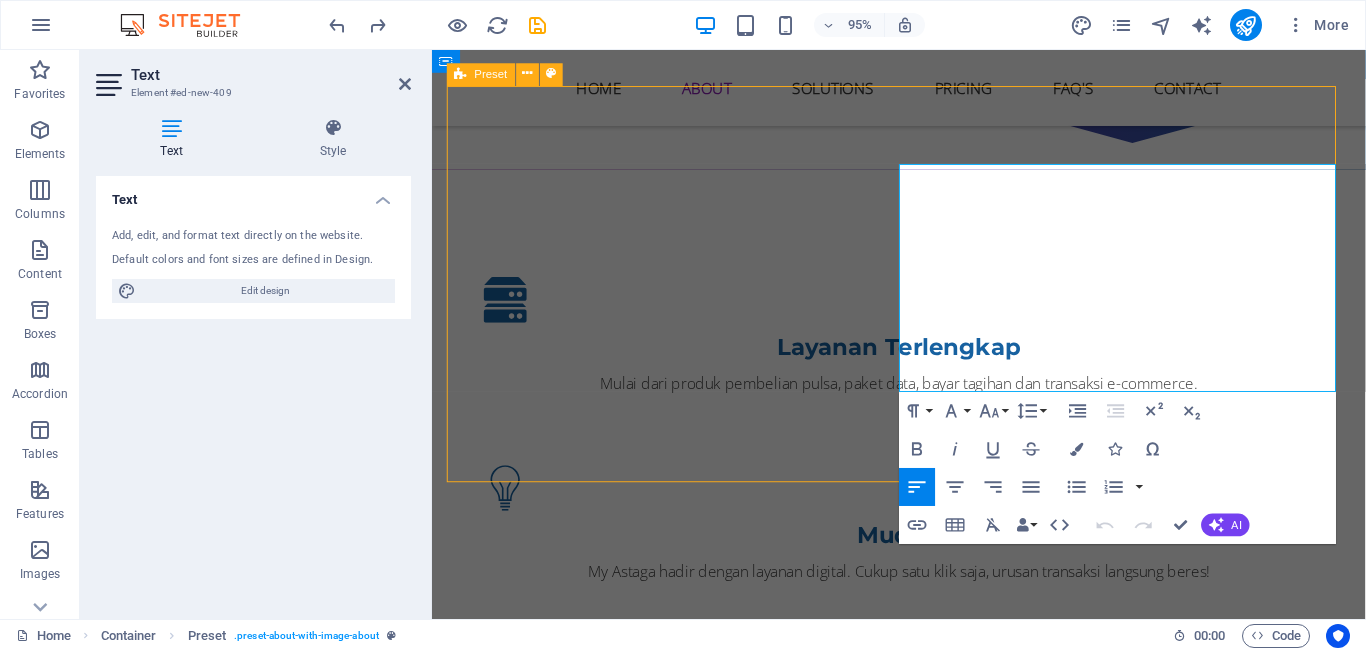 scroll, scrollTop: 1202, scrollLeft: 0, axis: vertical 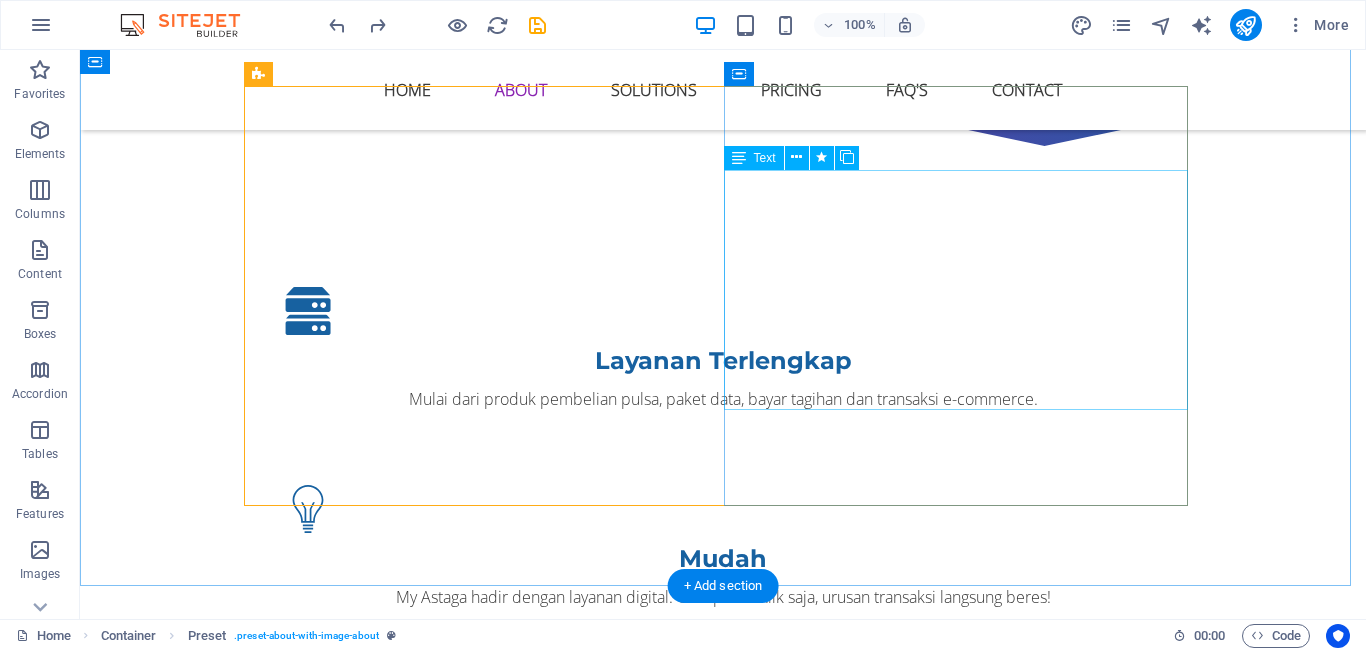 click on "Lorem ipsum dolor sit amet, consectetur adipisicing elit. Repellat, maiores, a libero atque assumenda praesentium cum magni odio dolor accusantium explicabo repudiandae molestiae itaque provident sit debitis aspernatur soluta deserunt incidunt ad cumque ex laboriosam. Distinctio, mollitia, molestias excepturi voluptatem veritatis iusto nam nulla.  At vero eos et accusam et justo duo dolores et ea rebum. Stet clita kasd gubergren, no sea takimata sanctus est Lorem ipsum dolor sit amet." at bounding box center [723, 1459] 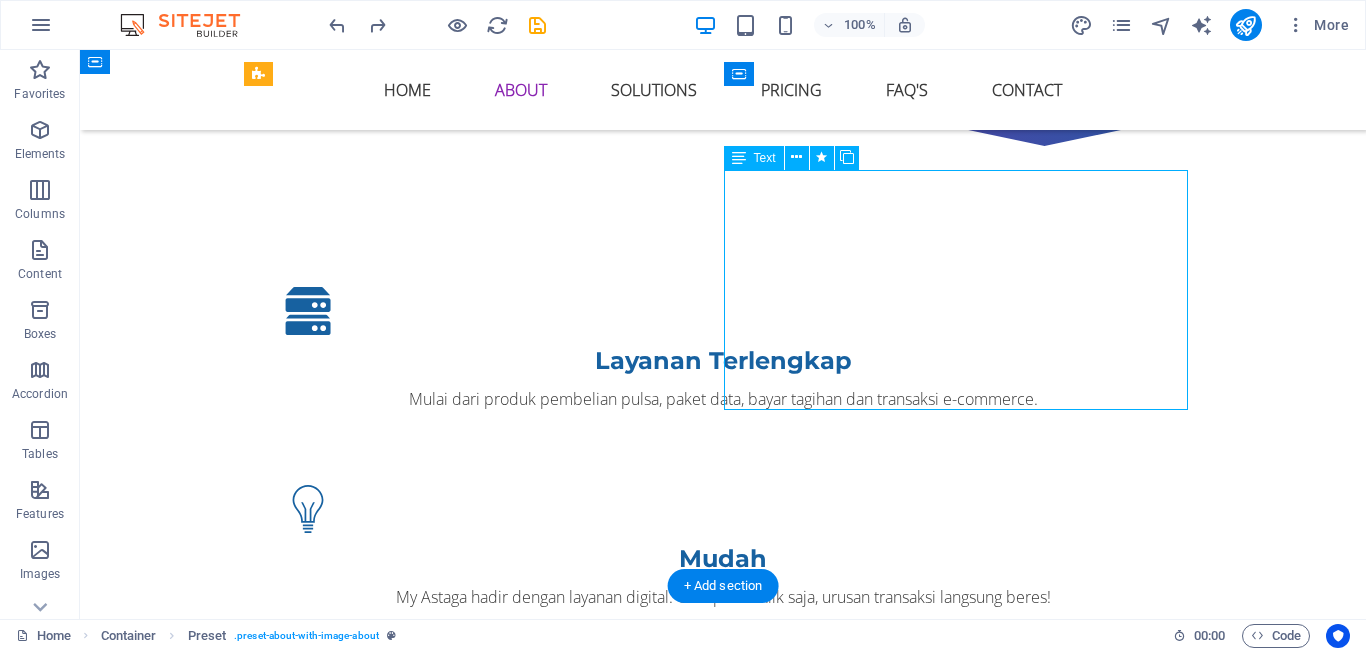 click on "Lorem ipsum dolor sit amet, consectetur adipisicing elit. Repellat, maiores, a libero atque assumenda praesentium cum magni odio dolor accusantium explicabo repudiandae molestiae itaque provident sit debitis aspernatur soluta deserunt incidunt ad cumque ex laboriosam. Distinctio, mollitia, molestias excepturi voluptatem veritatis iusto nam nulla.  At vero eos et accusam et justo duo dolores et ea rebum. Stet clita kasd gubergren, no sea takimata sanctus est Lorem ipsum dolor sit amet." at bounding box center (723, 1459) 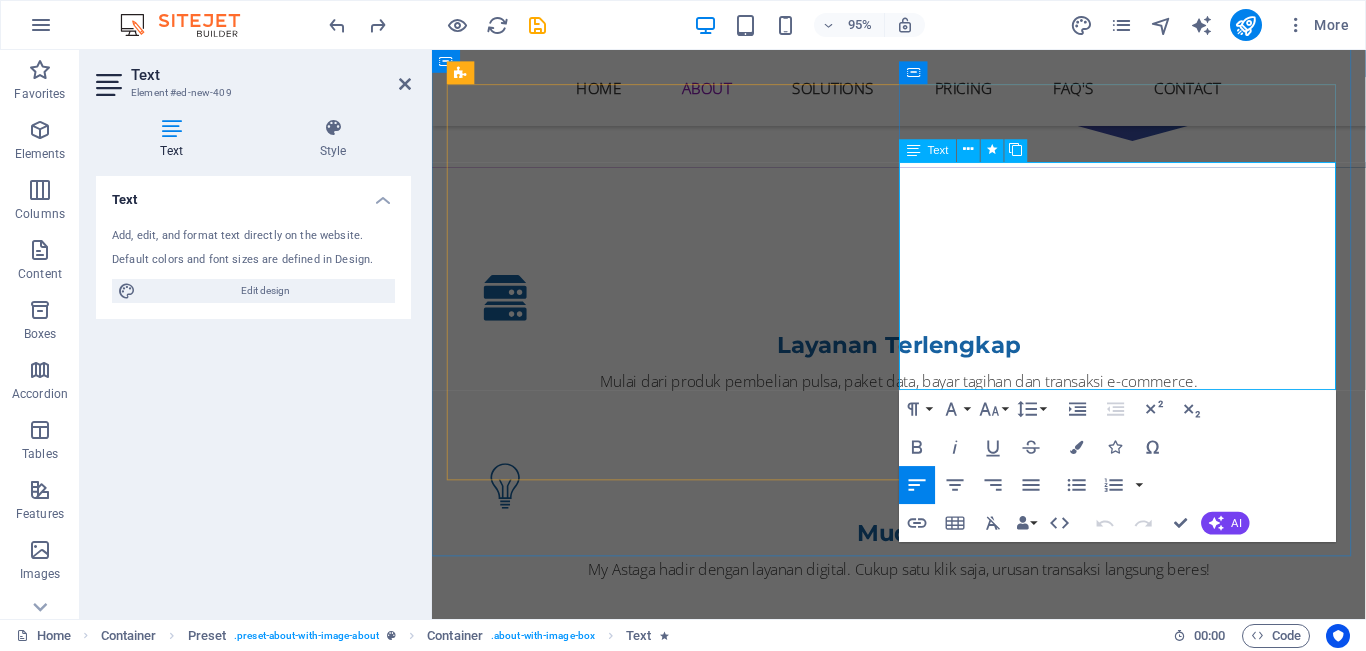 click on "Lorem ipsum dolor sit amet, consectetur adipisicing elit. Repellat, maiores, a libero atque assumenda praesentium cum magni odio dolor accusantium explicabo repudiandae molestiae itaque provident sit debitis aspernatur soluta deserunt incidunt ad cumque ex laboriosam. Distinctio, mollitia, molestias excepturi voluptatem veritatis iusto nam nulla." at bounding box center (924, 1423) 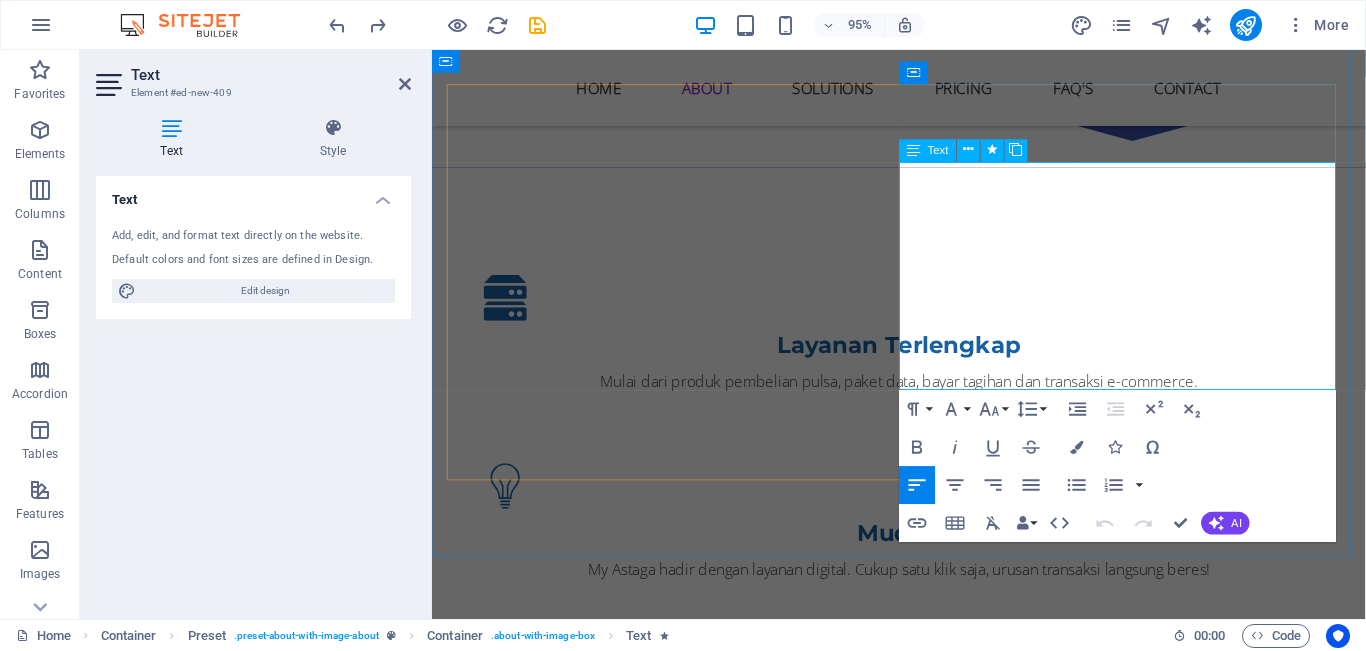 scroll, scrollTop: 1238, scrollLeft: 0, axis: vertical 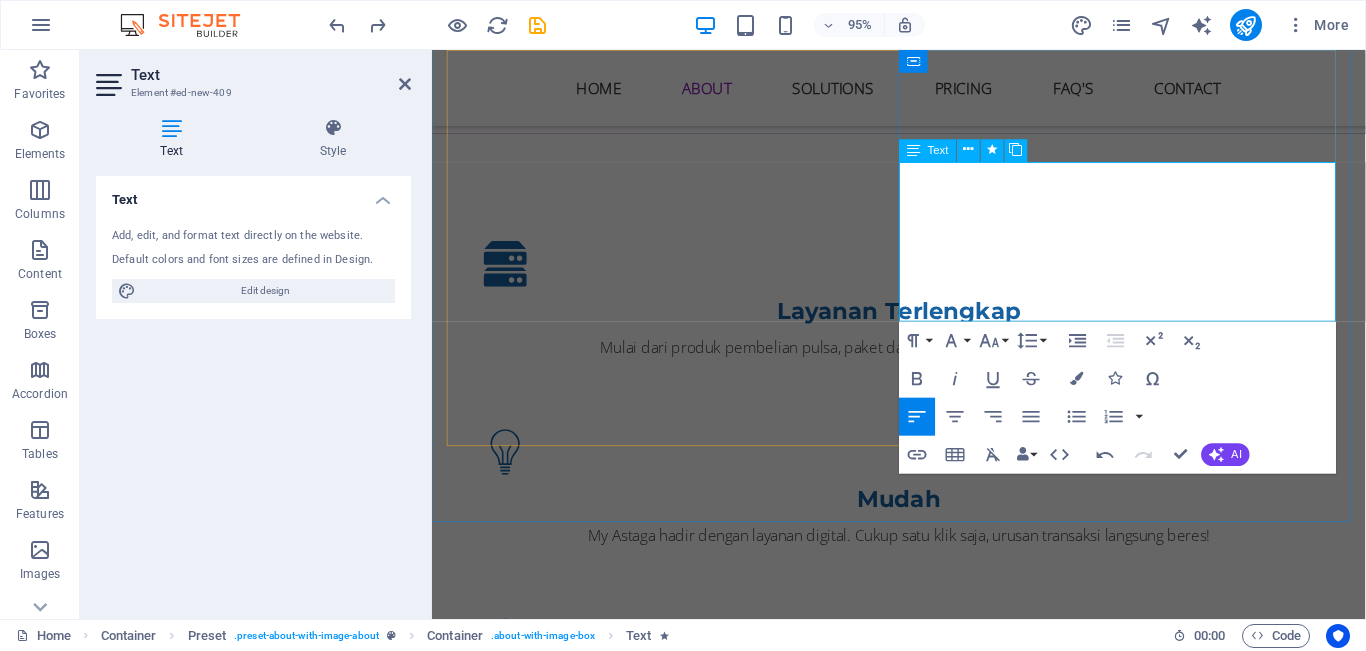 click at bounding box center (924, 1483) 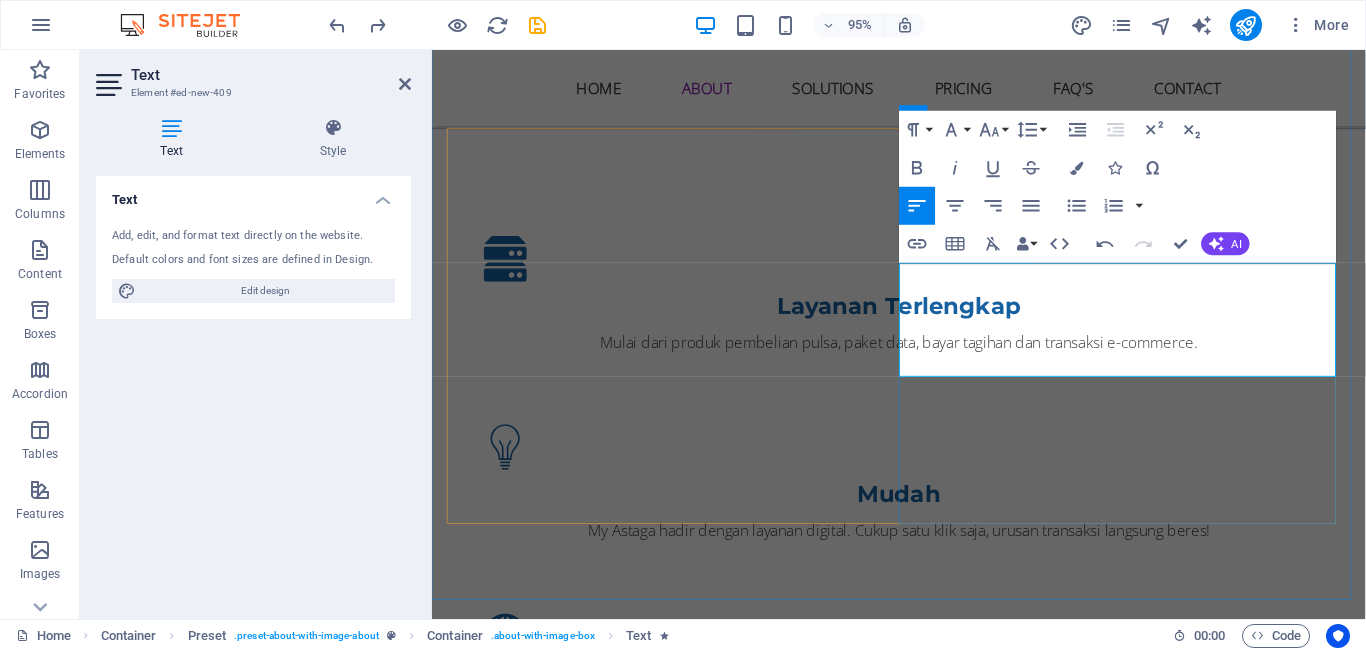 scroll, scrollTop: 1262, scrollLeft: 0, axis: vertical 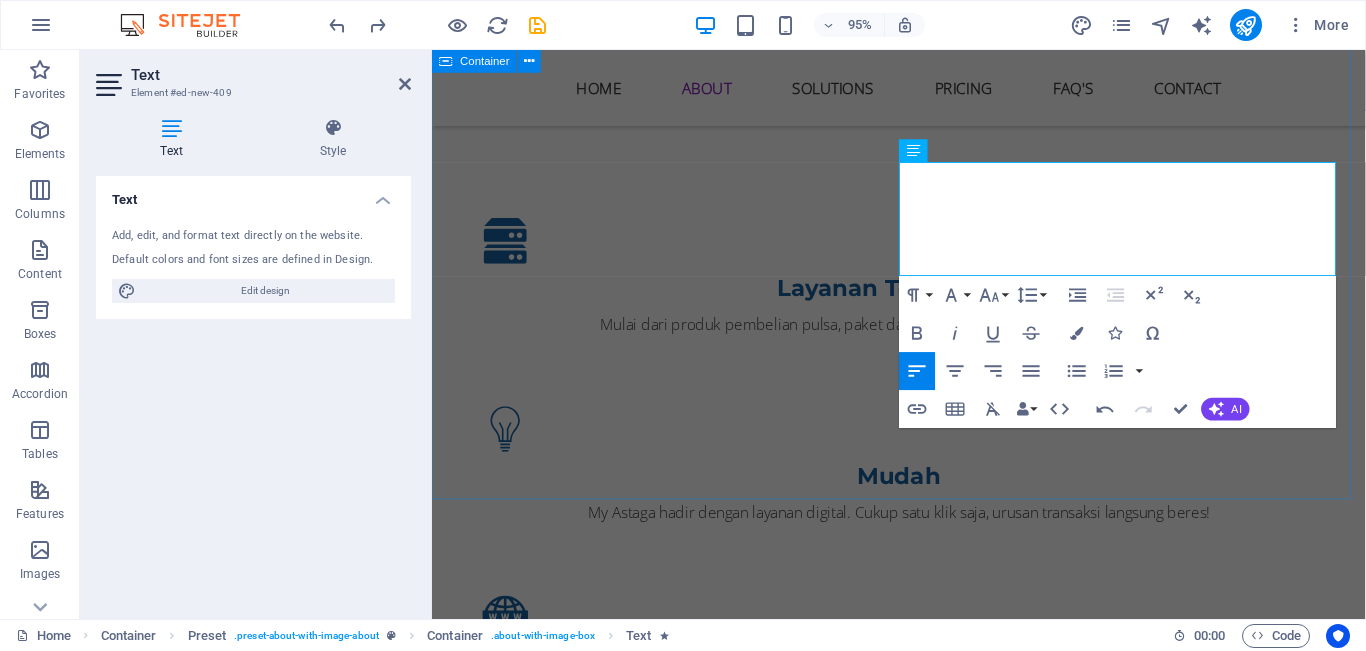 click on "Layanan Terlengkap Mulai dari produk pembelian pulsa, paket data, bayar tagihan dan transaksi e-commerce. Mudah My Astaga hadir dengan layanan digital. Cukup satu klik saja, urusan transaksi langsung beres! Cepat Dibangun dengan teknologi canggih yang menghasilkan transaksi super ngebut!, sekejap tanpa ribet. Nyaman My Astaga dirancang untuk Kenyamanan Anda, dari tampilan hingga layanan Customer service fast respon dan ramah. MENGAPA MY ASTAGA ? My Astaga merupakan aplikasi Unggulan yang menyediakan berbagai produk pilihan. Mau isi pulsa, paket data, Token PLN, pembayaran tagihan atau PPOB  dan voucher game? Pilih saja My Astaga Sekarang! Get in touch" at bounding box center (923, 839) 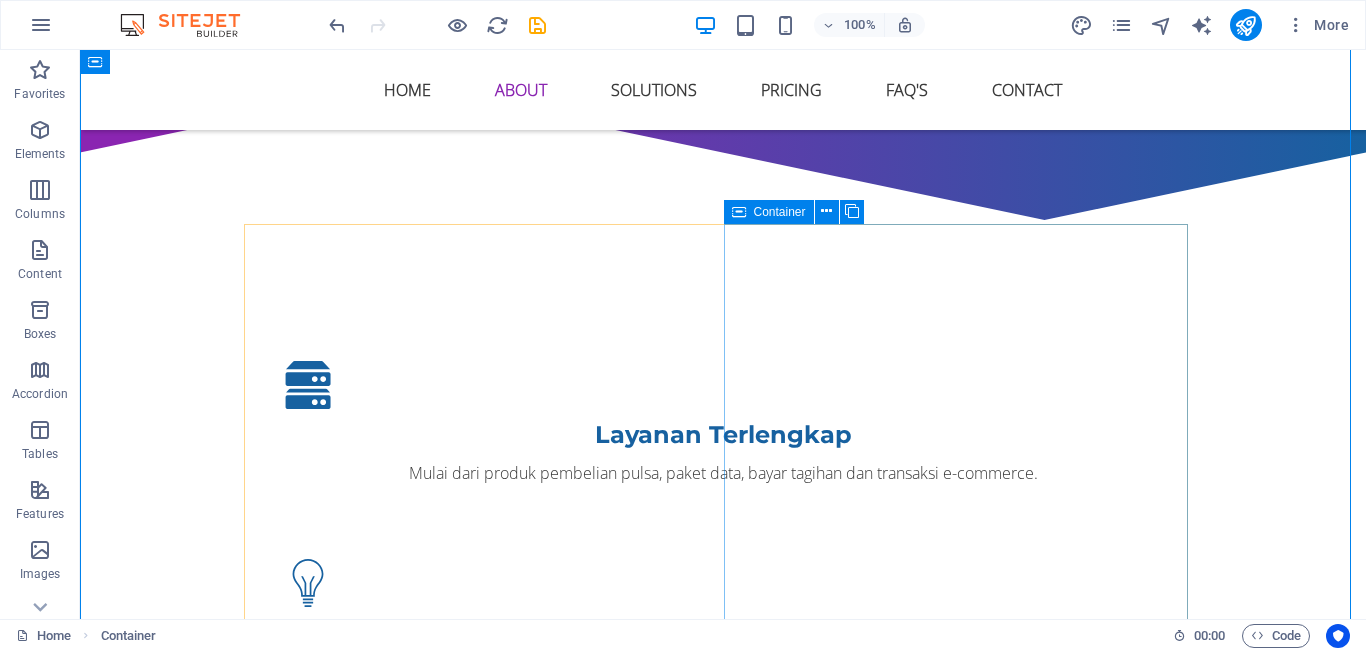 scroll, scrollTop: 1164, scrollLeft: 0, axis: vertical 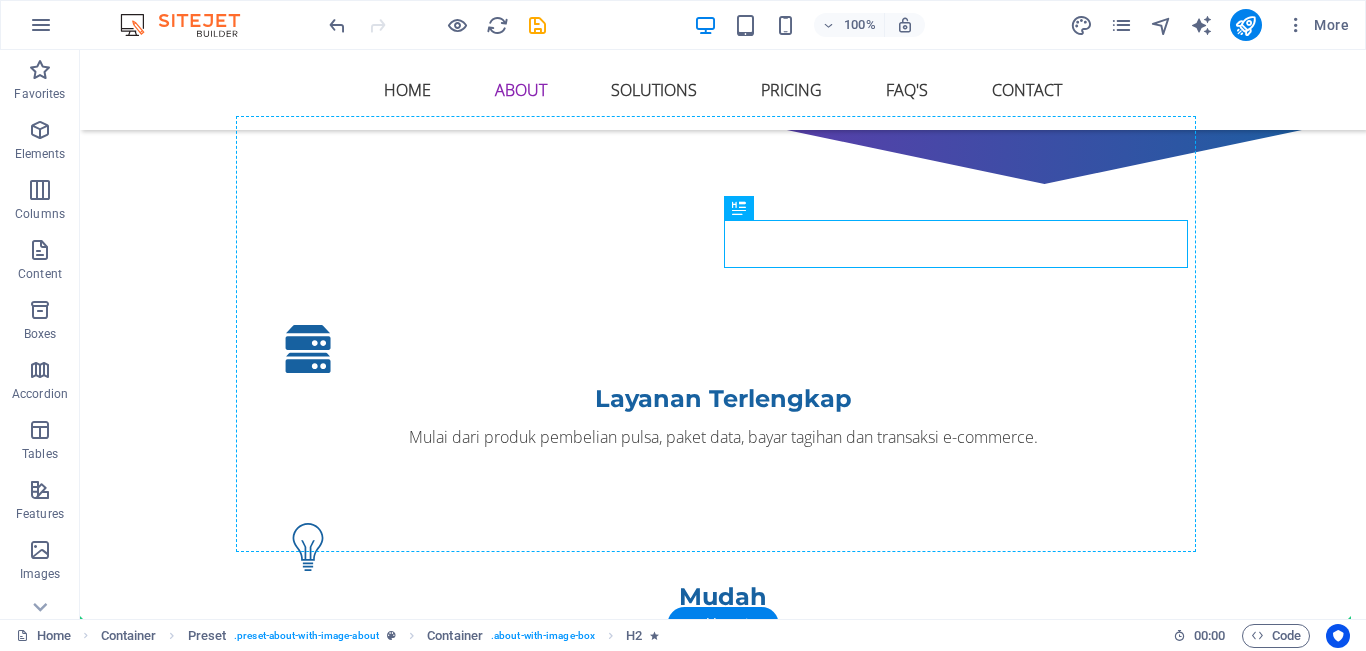 drag, startPoint x: 896, startPoint y: 240, endPoint x: 899, endPoint y: 213, distance: 27.166155 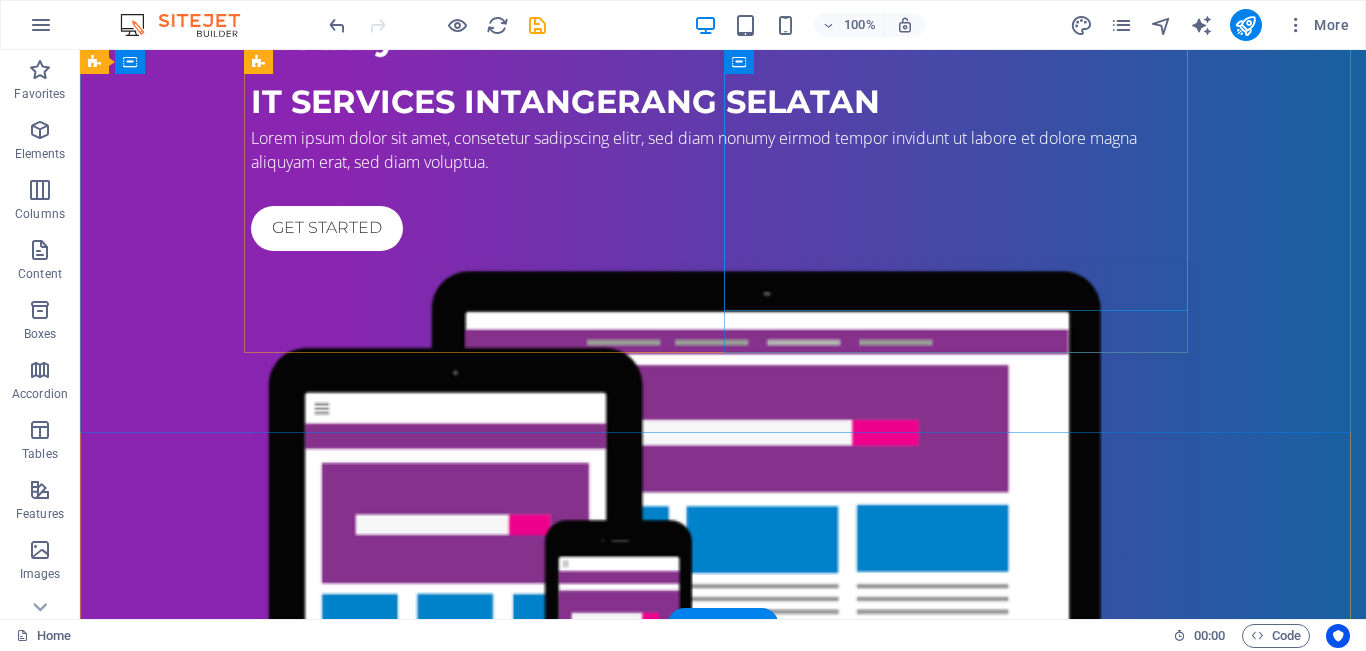 scroll, scrollTop: 478, scrollLeft: 0, axis: vertical 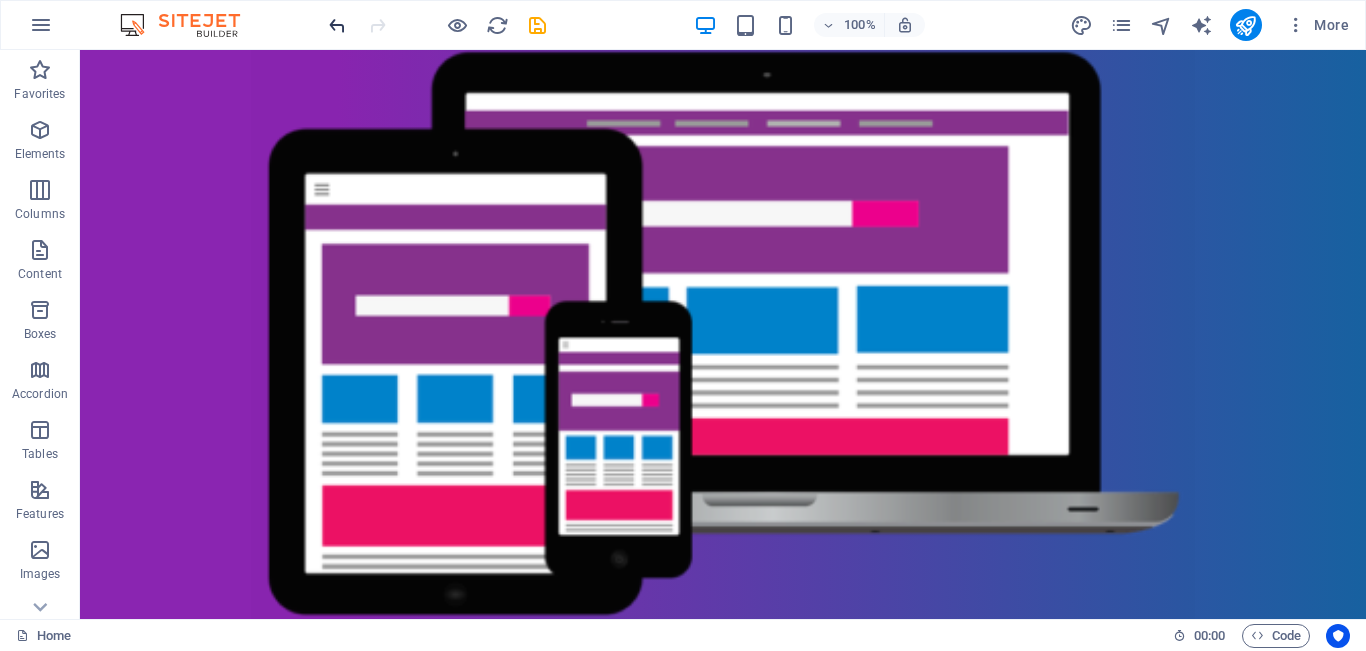 click at bounding box center (337, 25) 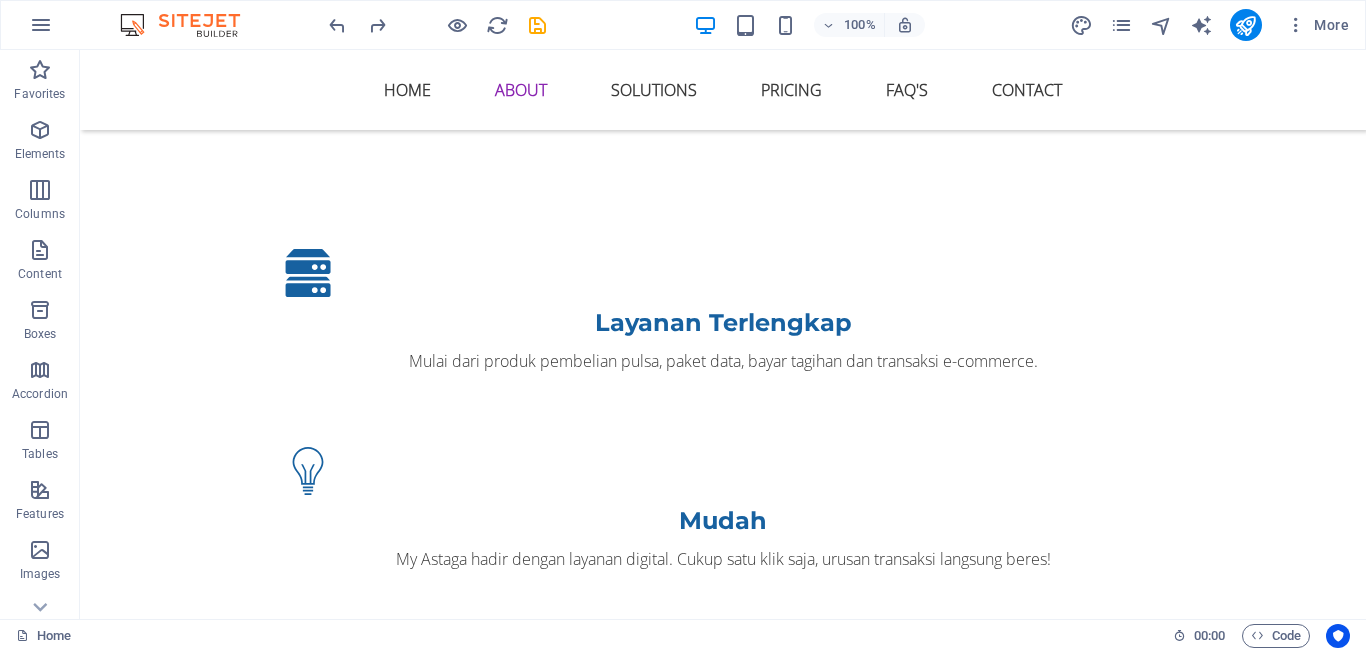 scroll, scrollTop: 1273, scrollLeft: 0, axis: vertical 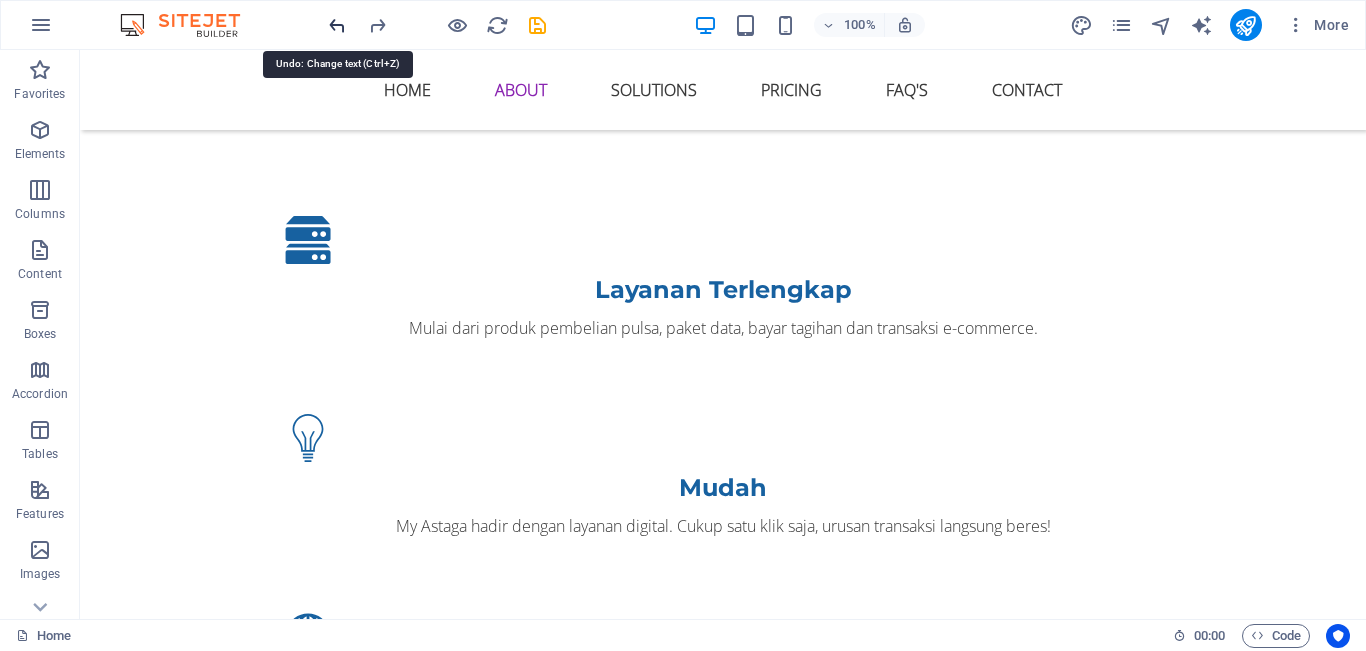 click at bounding box center (337, 25) 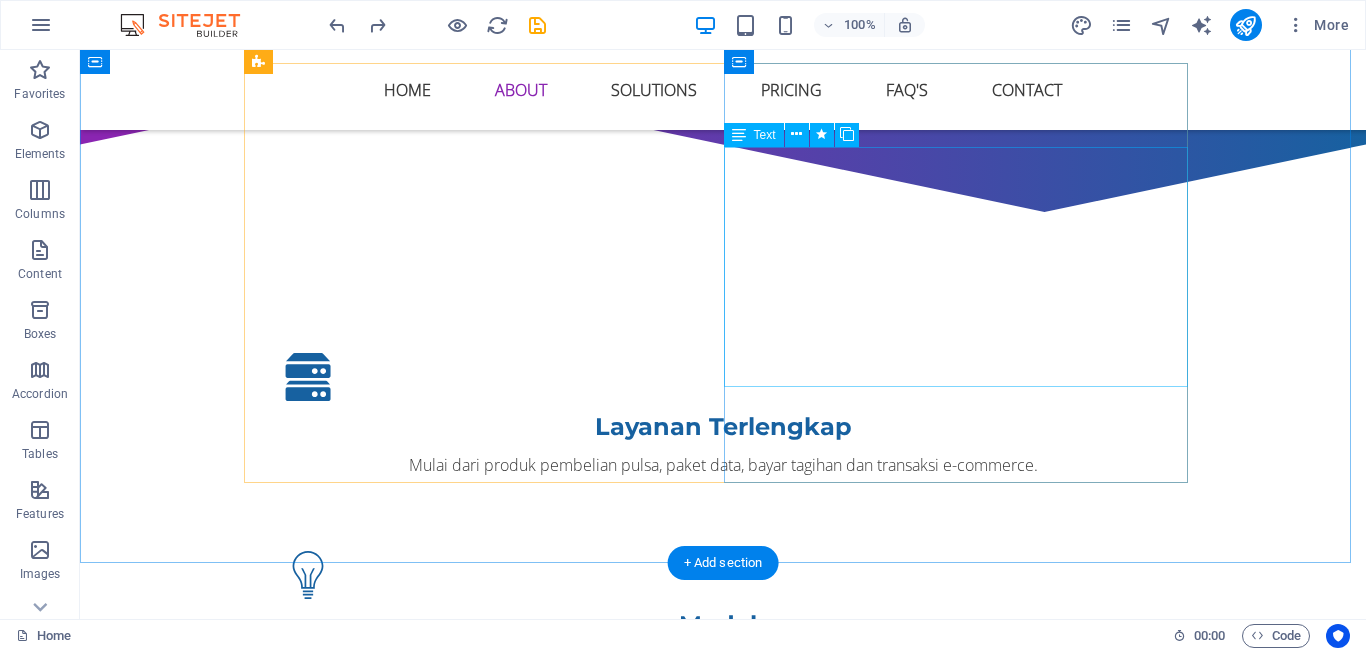 scroll, scrollTop: 1073, scrollLeft: 0, axis: vertical 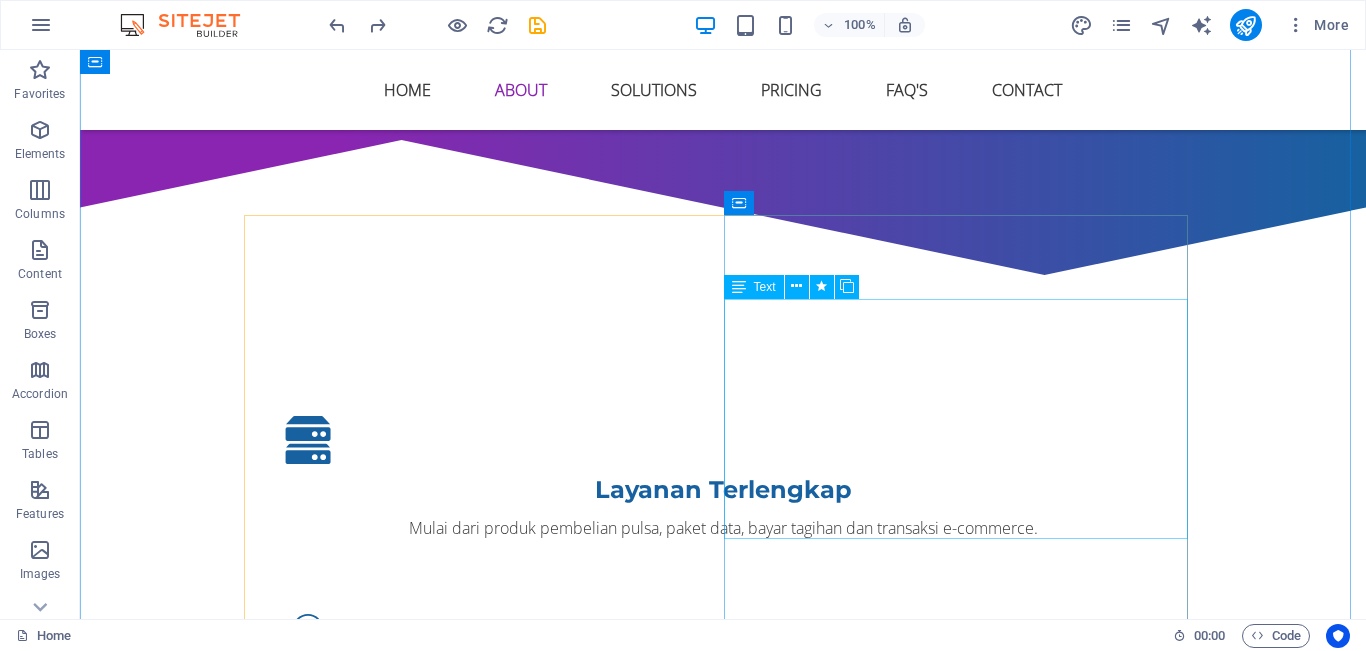 click on "Lorem ipsum dolor sit amet, consectetur adipisicing elit. Repellat, maiores, a libero atque assumenda praesentium cum magni odio dolor accusantium explicabo repudiandae molestiae itaque provident sit debitis aspernatur soluta deserunt incidunt ad cumque ex laboriosam. Distinctio, mollitia, molestias excepturi voluptatem veritatis iusto nam nulla.  At vero eos et accusam et justo duo dolores et ea rebum. Stet clita kasd gubergren, no sea takimata sanctus est Lorem ipsum dolor sit amet." at bounding box center [723, 1588] 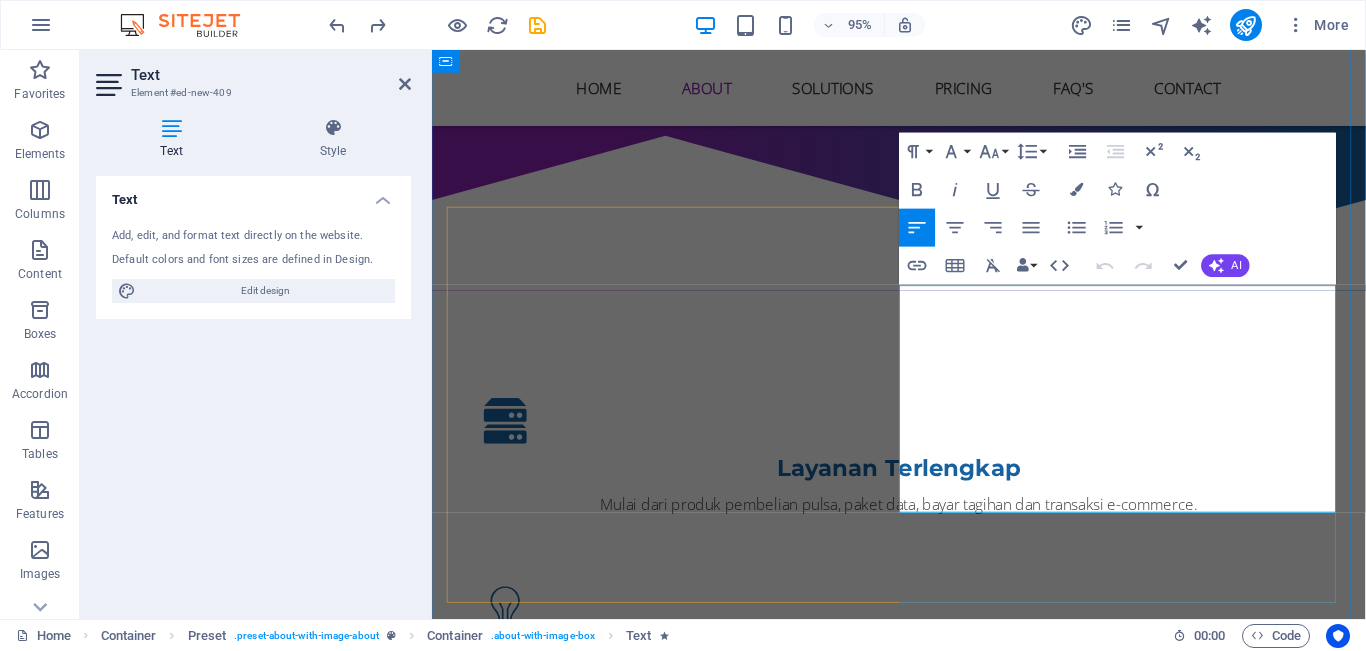 click on "Lorem ipsum dolor sit amet, consectetur adipisicing elit. Repellat, maiores, a libero atque assumenda praesentium cum magni odio dolor accusantium explicabo repudiandae molestiae itaque provident sit debitis aspernatur soluta deserunt incidunt ad cumque ex laboriosam. Distinctio, mollitia, molestias excepturi voluptatem veritatis iusto nam nulla." at bounding box center (924, 1552) 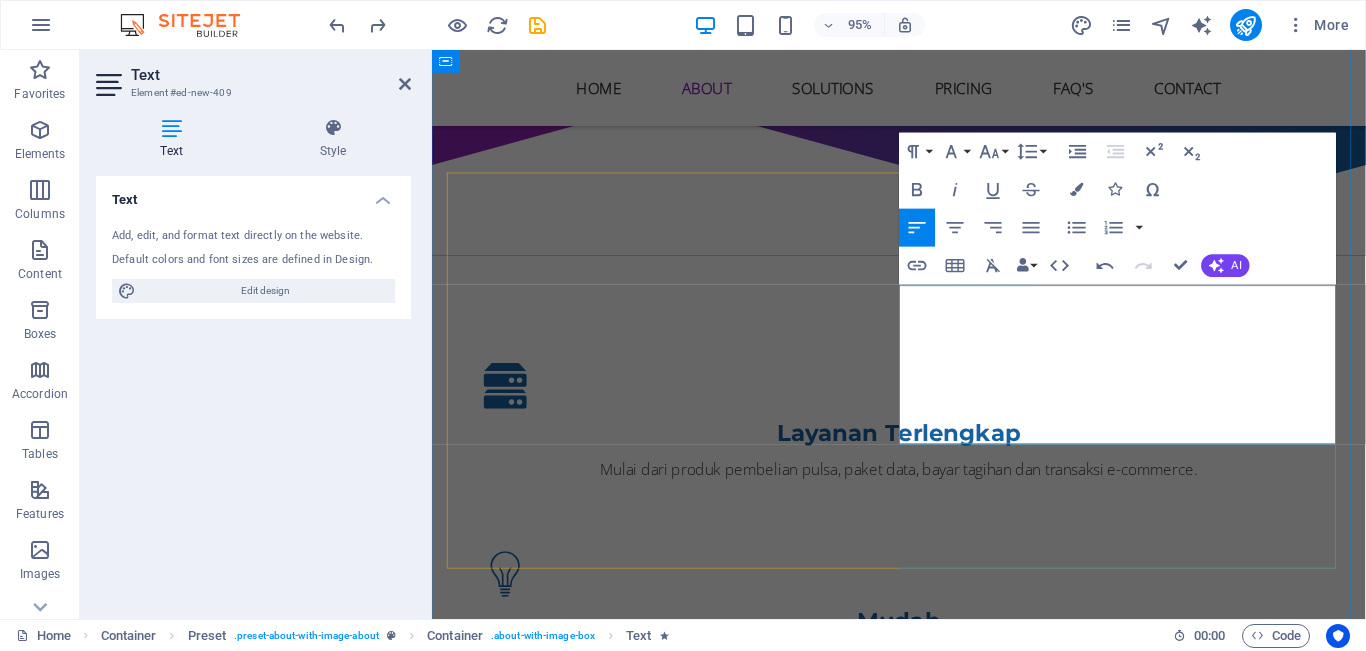 click at bounding box center [924, 1588] 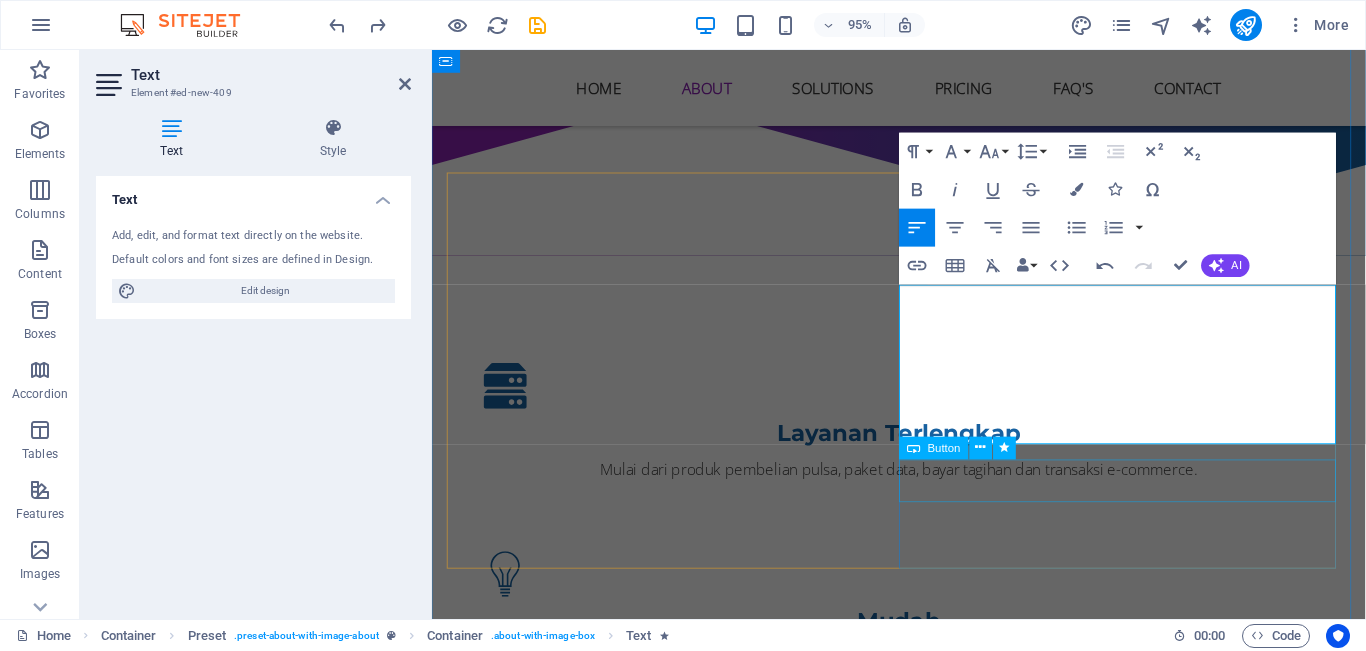click on "Get in touch" at bounding box center (924, 1662) 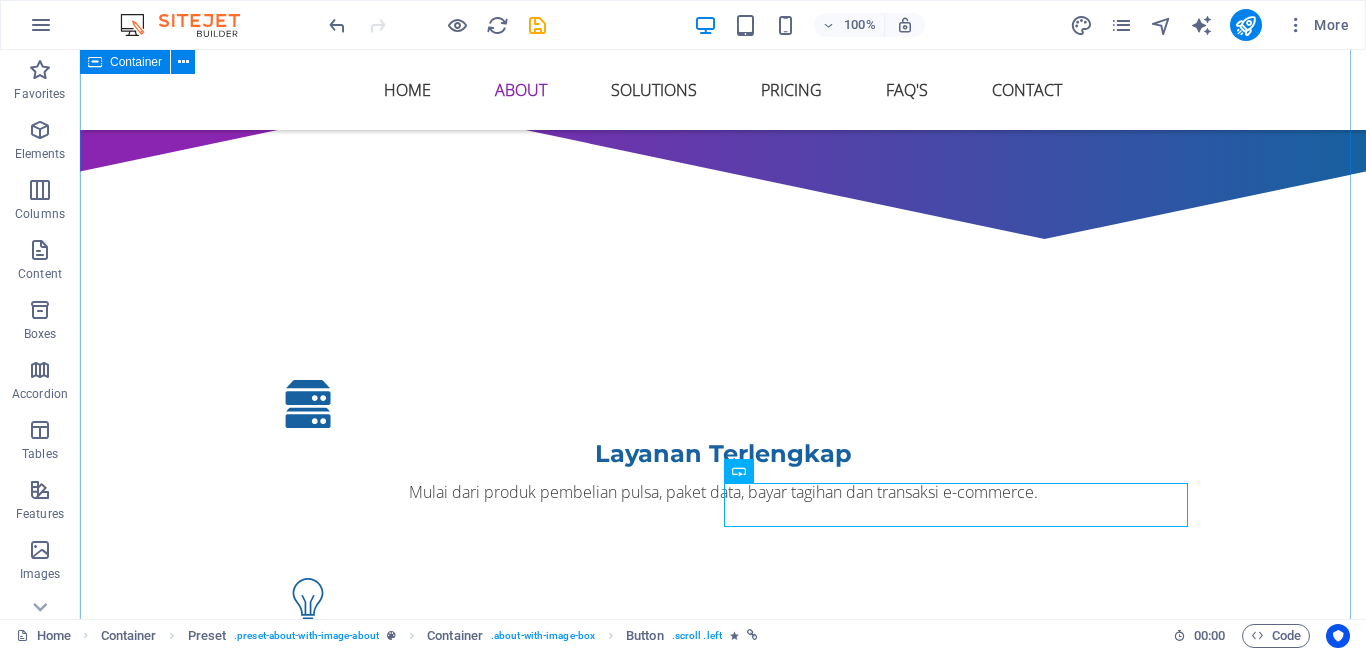 click on "Layanan Terlengkap Mulai dari produk pembelian pulsa, paket data, bayar tagihan dan transaksi e-commerce. Mudah My Astaga hadir dengan layanan digital. Cukup satu klik saja, urusan transaksi langsung beres! Cepat Dibangun dengan teknologi canggih yang menghasilkan transaksi super ngebut!, sekejap tanpa ribet. Nyaman My Astaga dirancang untuk Kenyamanan Anda, dari tampilan hingga layanan Customer service fast respon dan ramah. MENGAPA MY ASTAGA ? My Astaga merupakan aplikasi Unggulan yang menyediakan berbagai produk pilihan. Mau isi pulsa, paket data, Token PLN, pembayaran tagihan atau PPOB  dan voucher game? Pilih saja My Astaga Sekarang! Get in touch" at bounding box center (723, 1016) 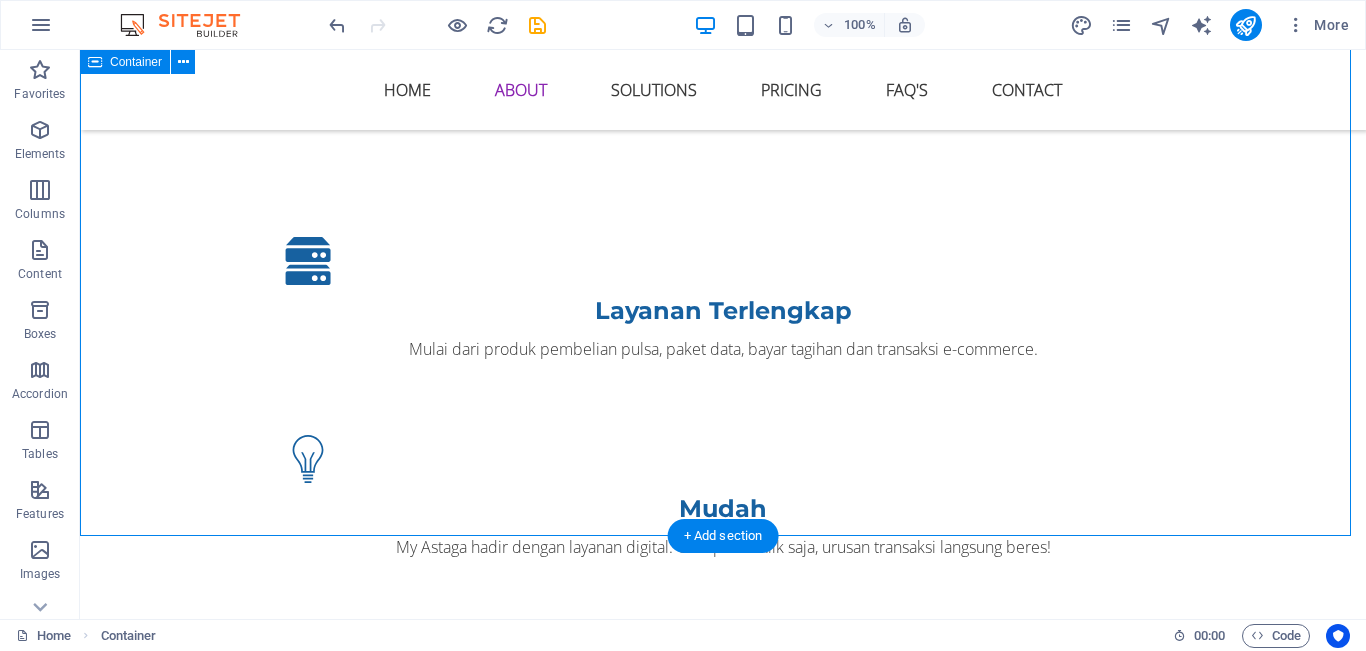 scroll, scrollTop: 1309, scrollLeft: 0, axis: vertical 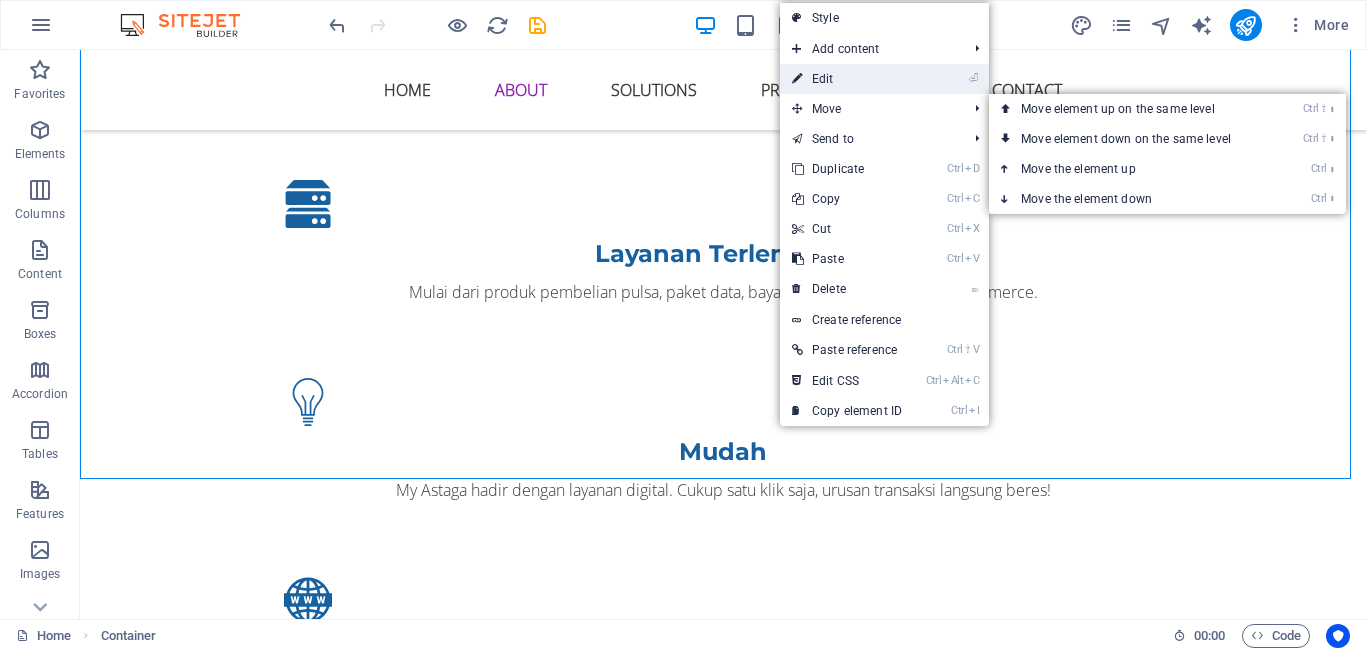 click on "⏎  Edit" at bounding box center [847, 79] 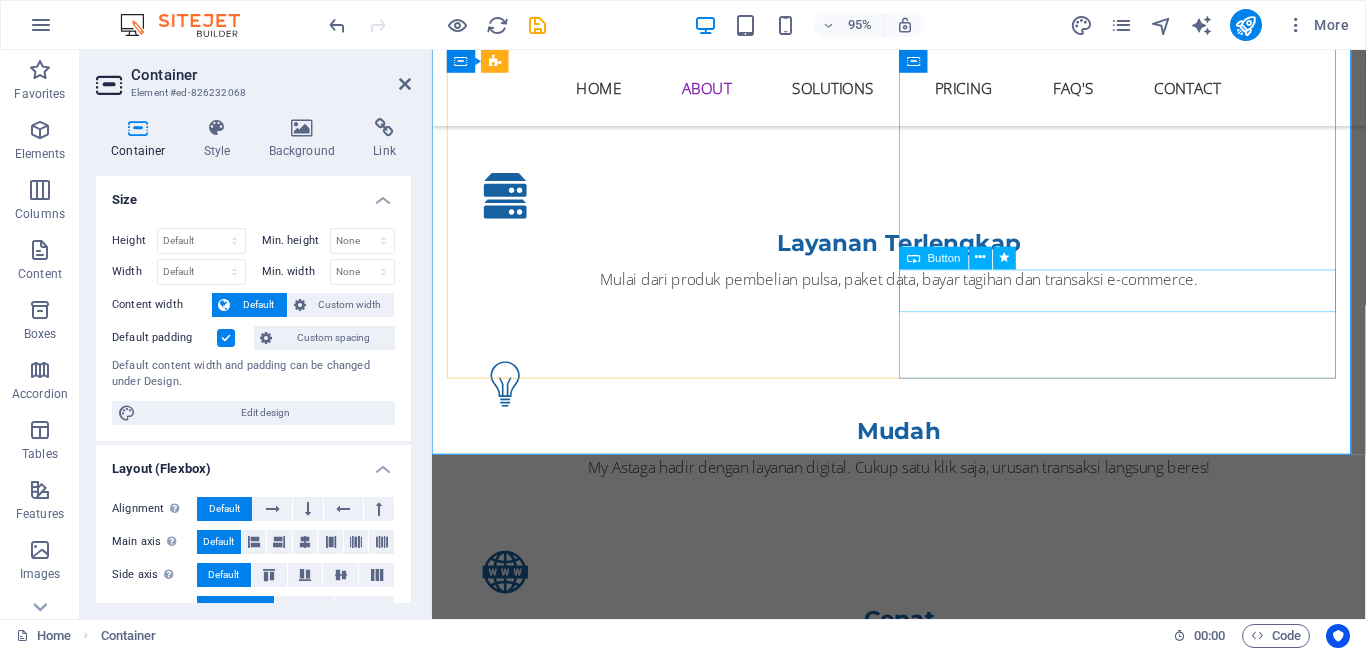 click on "Get in touch" at bounding box center [924, 1462] 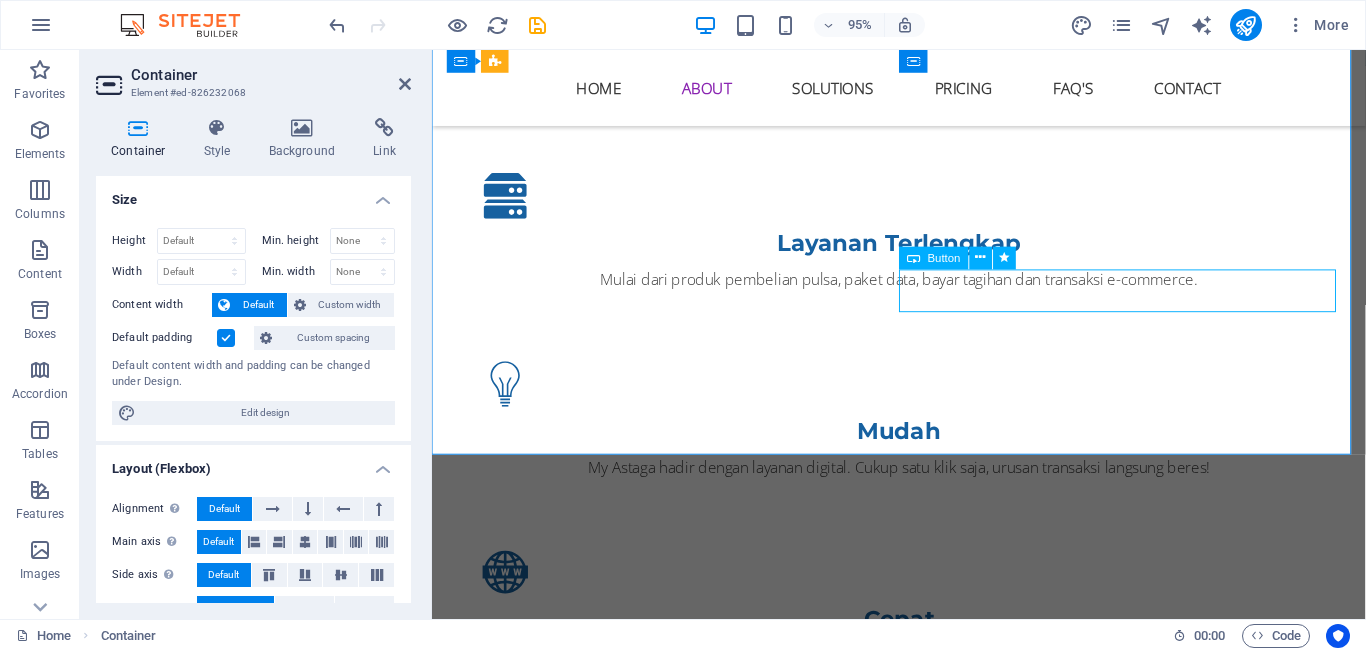 click on "Get in touch" at bounding box center [924, 1462] 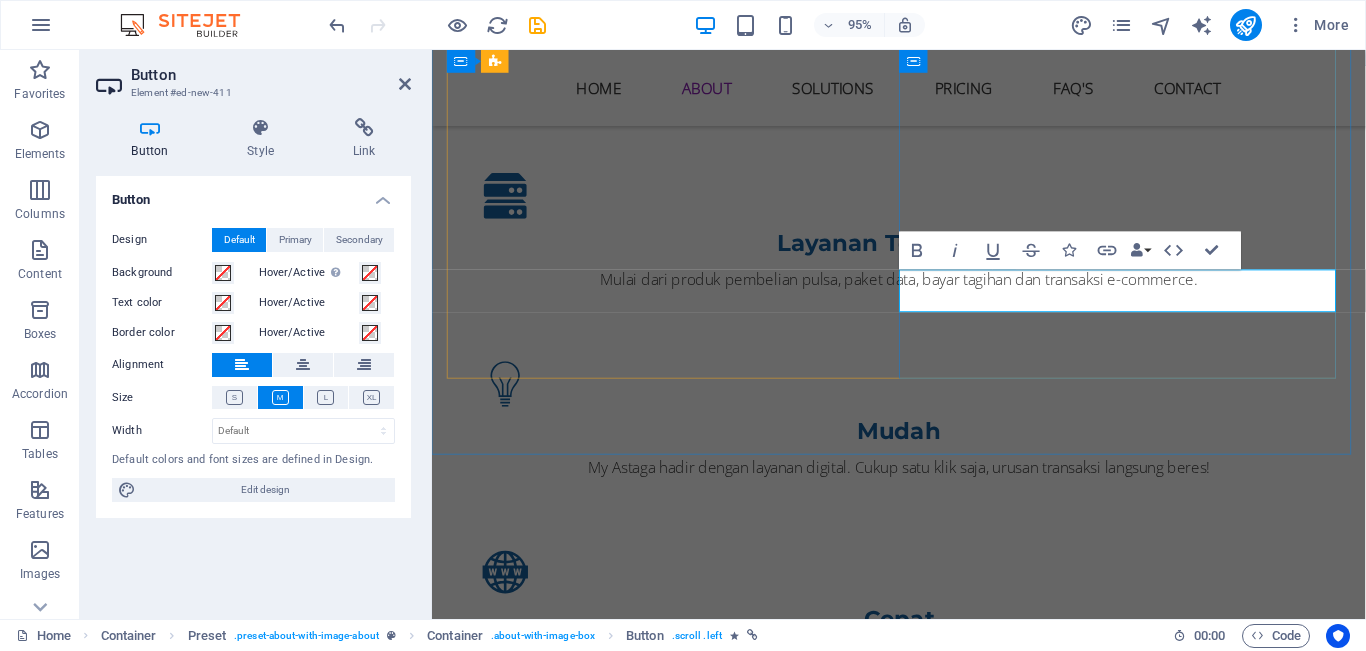 type 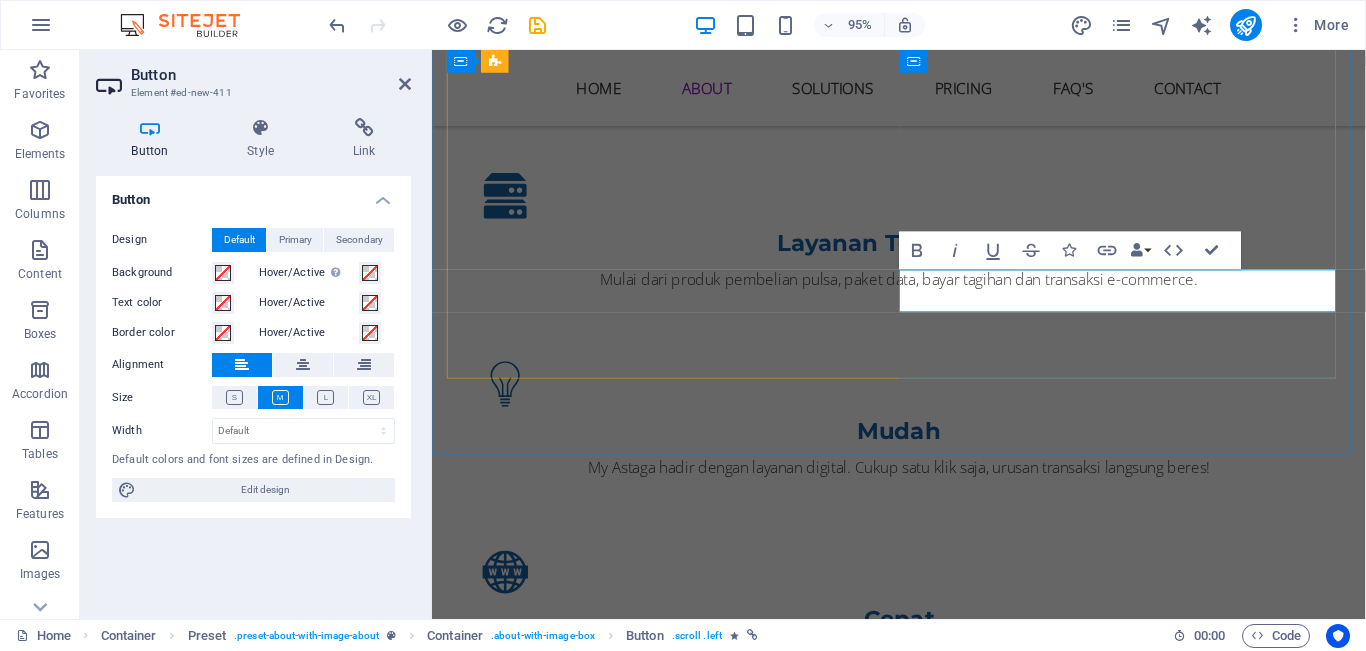 click on "Download" at bounding box center [524, 1462] 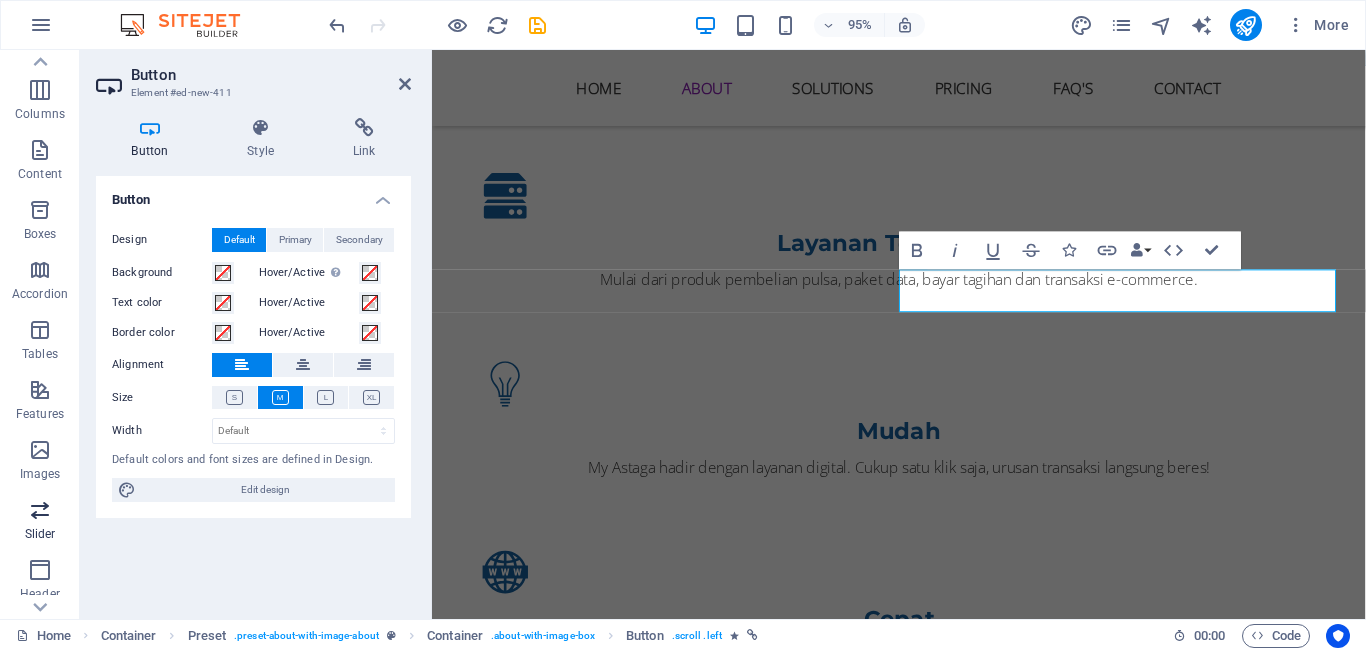 scroll, scrollTop: 200, scrollLeft: 0, axis: vertical 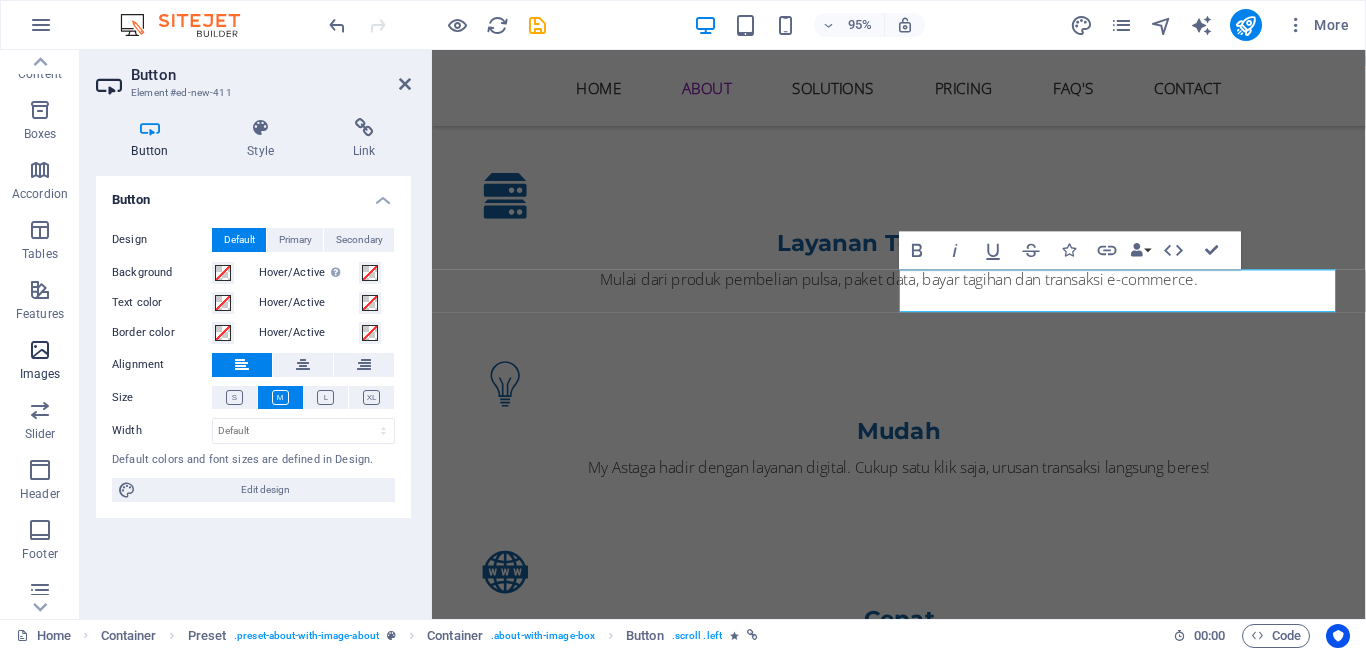 click on "Images" at bounding box center [40, 362] 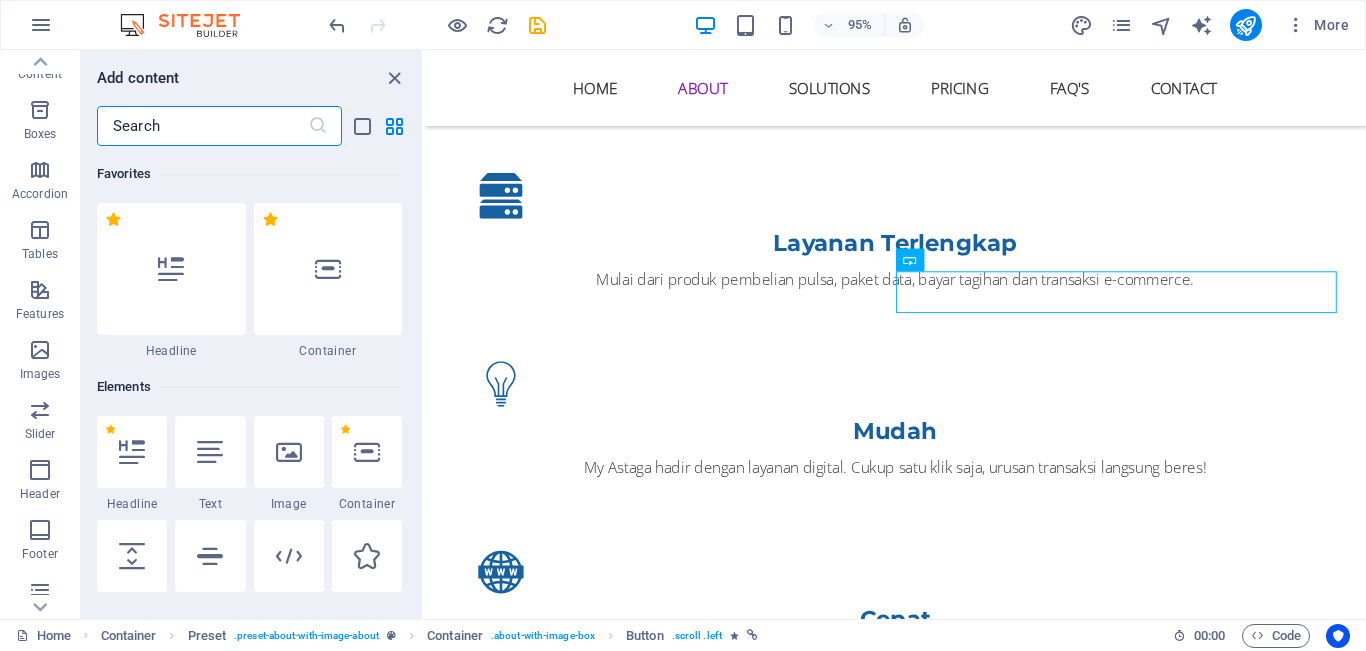 scroll, scrollTop: 10140, scrollLeft: 0, axis: vertical 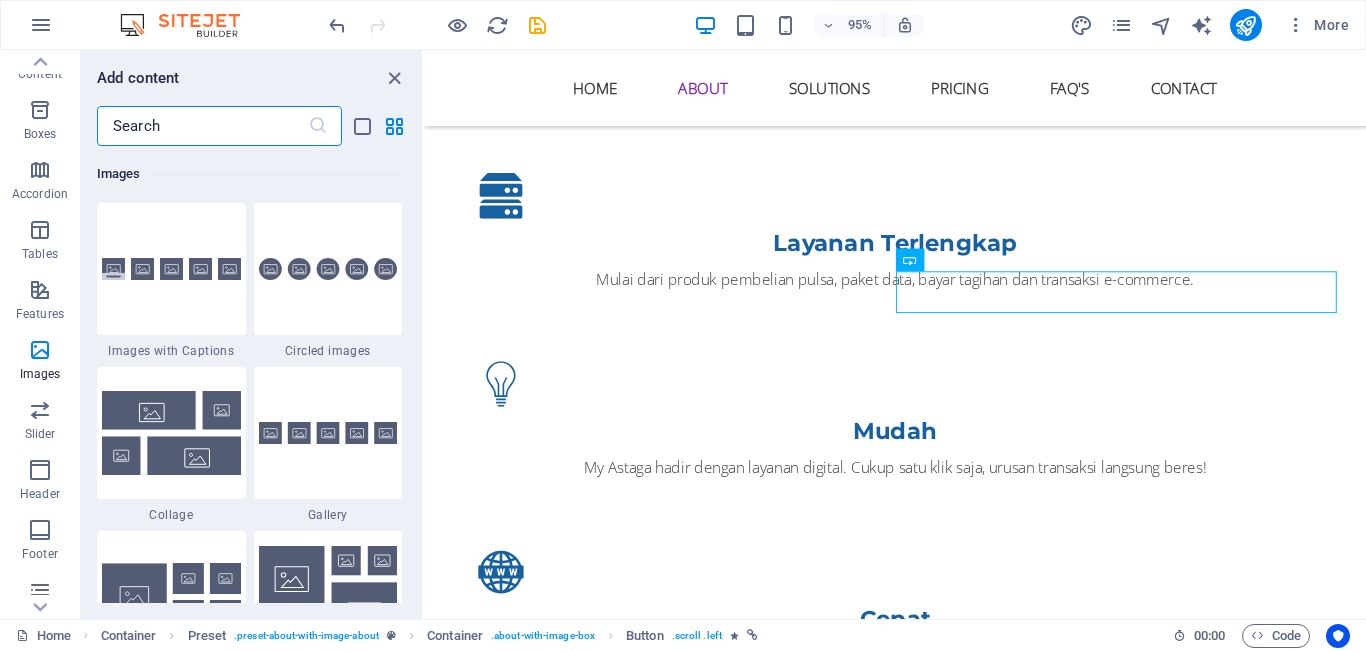click at bounding box center (202, 126) 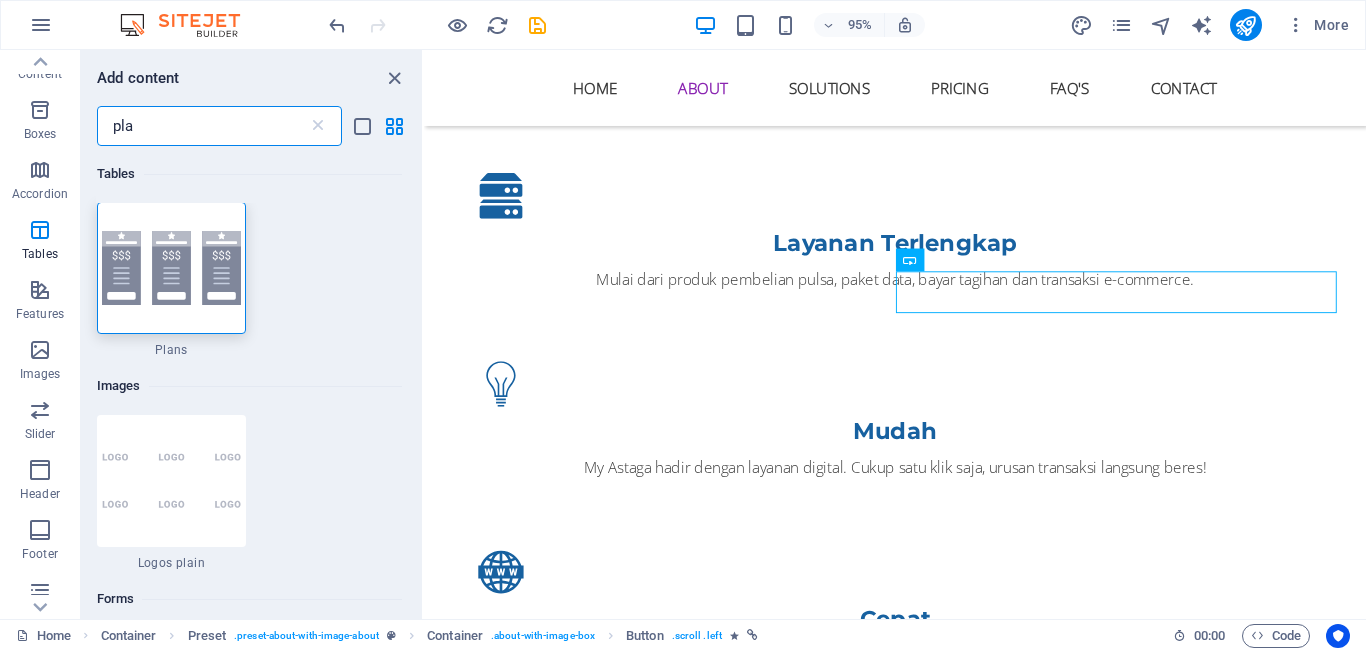 scroll, scrollTop: 0, scrollLeft: 0, axis: both 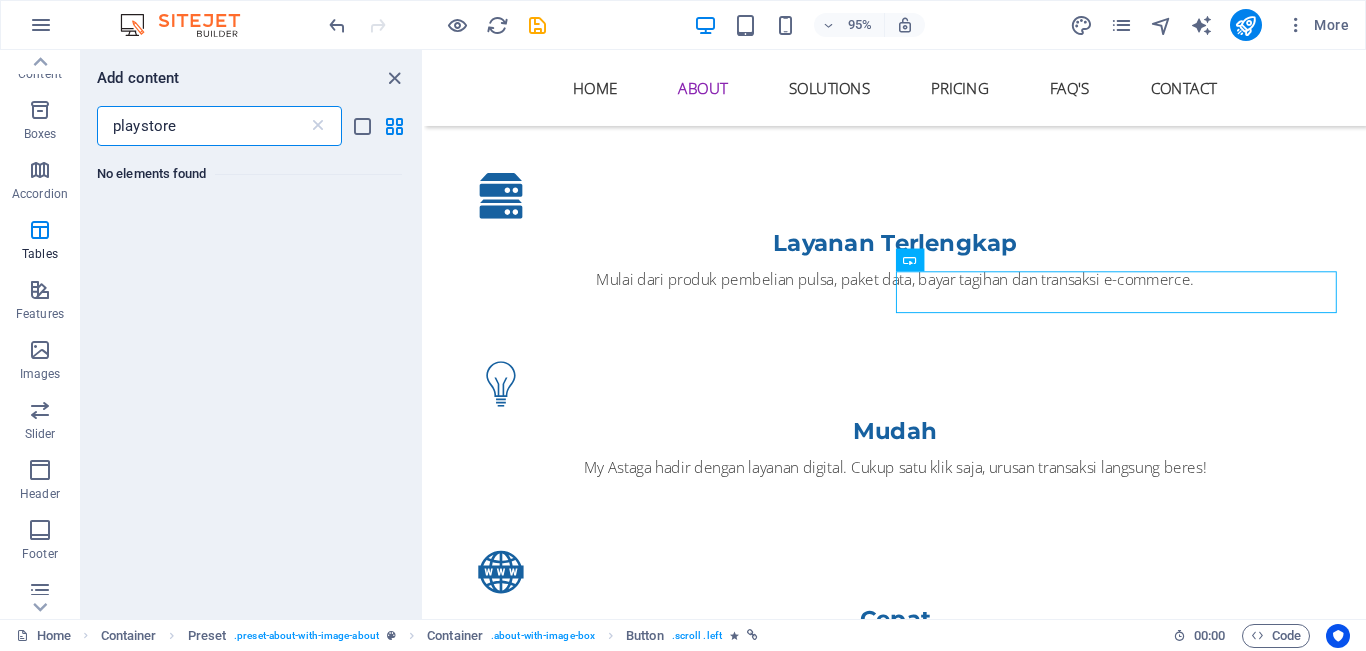 type on "playstore" 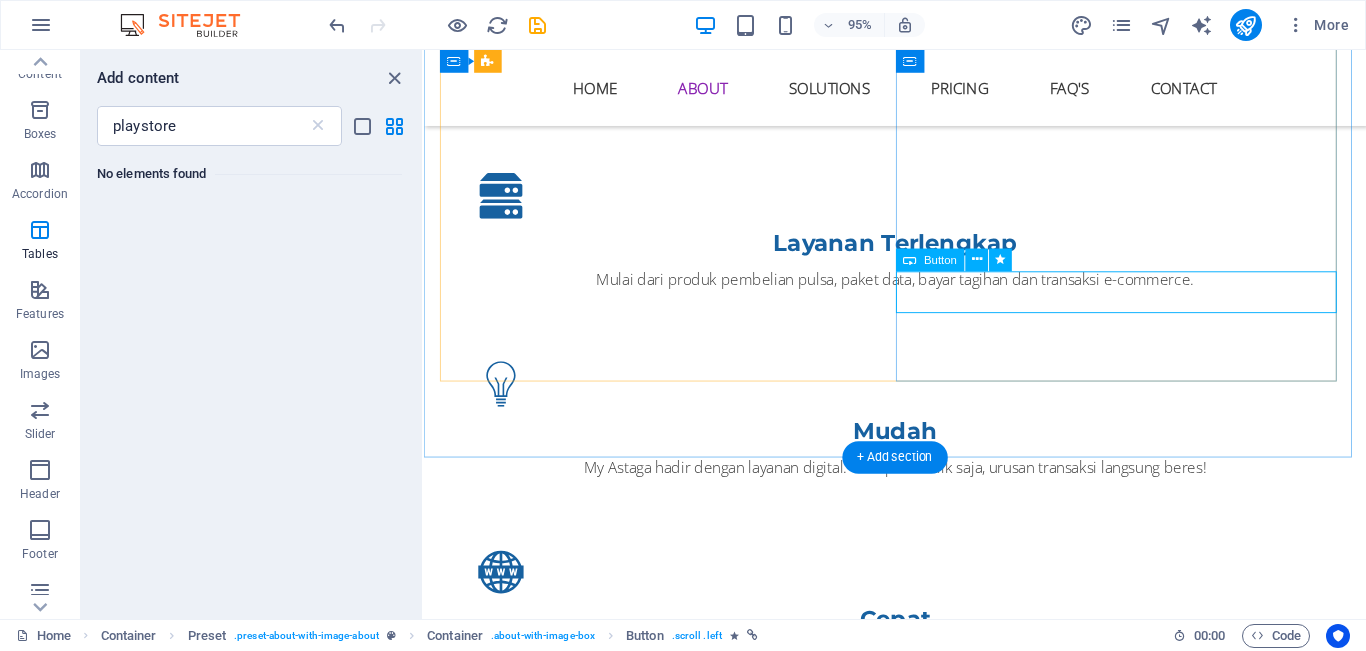 click on "Download" at bounding box center (920, 1462) 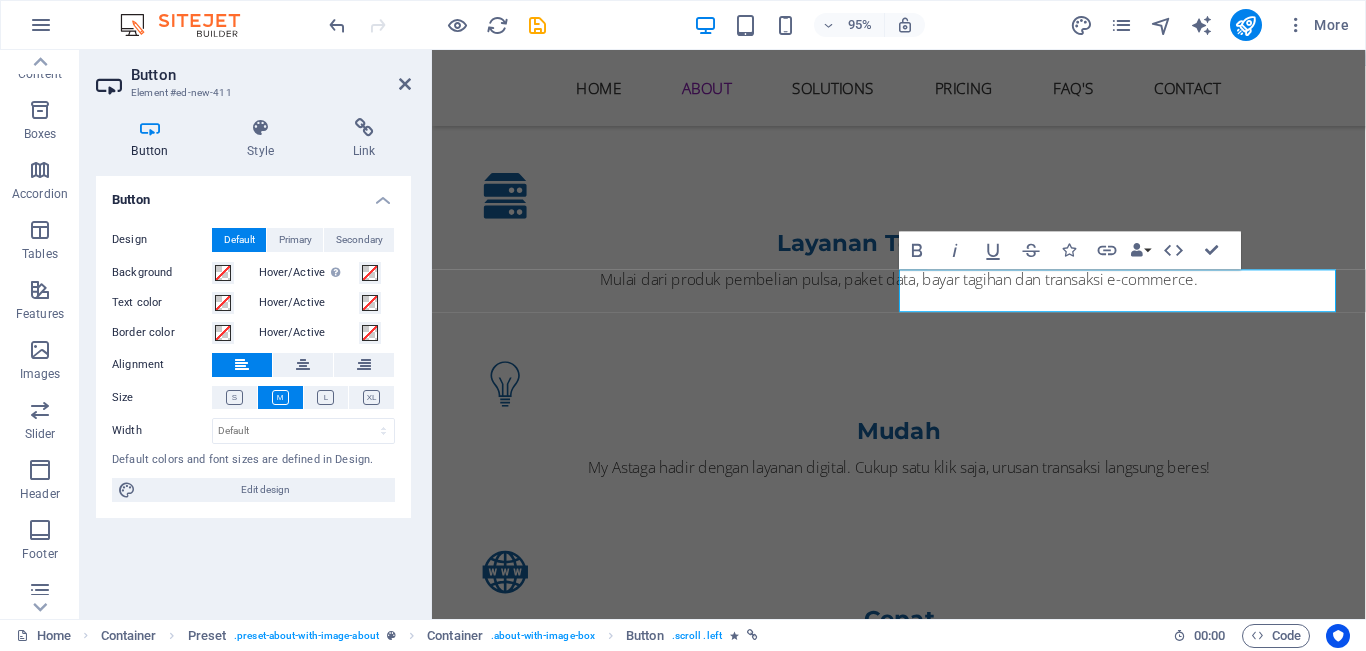 click on "Button Style Link Button Design Default Primary Secondary Background Hover/Active Switch to preview mode to test the active/hover state Text color Hover/Active Border color Hover/Active Alignment Size Width Default px rem % em vh vw Default colors and font sizes are defined in Design. Edit design Preset Element Layout How this element expands within the layout (Flexbox). Size Default auto px % 1/1 1/2 1/3 1/4 1/5 1/6 1/7 1/8 1/9 1/10 Grow Shrink Order Container layout Visible Visible Opacity 100 % Overflow Spacing Margin Default auto px % rem vw vh Custom Custom auto px % rem vw vh auto px % rem vw vh auto px % rem vw vh auto px % rem vw vh Padding Default px rem % vh vw Custom Custom px rem % vh vw px rem % vh vw px rem % vh vw px rem % vh vw Border Style              - Width 1 auto px rem % vh vw Custom Custom 1 auto px rem % vh vw 1 auto px rem % vh vw 1 auto px rem % vh vw 1 auto px rem % vh vw  - Color Round corners Default px rem % vh vw Custom Custom px rem % vh vw px rem % vh vw px rem % vh" at bounding box center [253, 360] 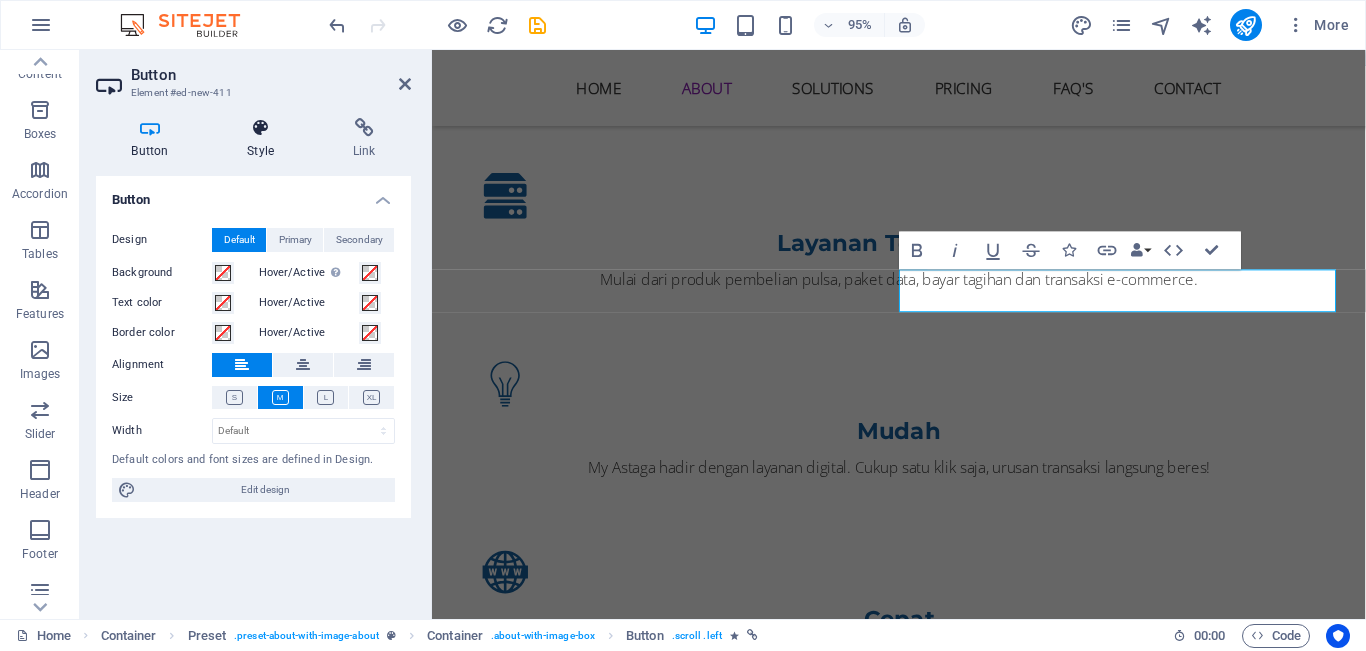 click on "Style" at bounding box center (265, 139) 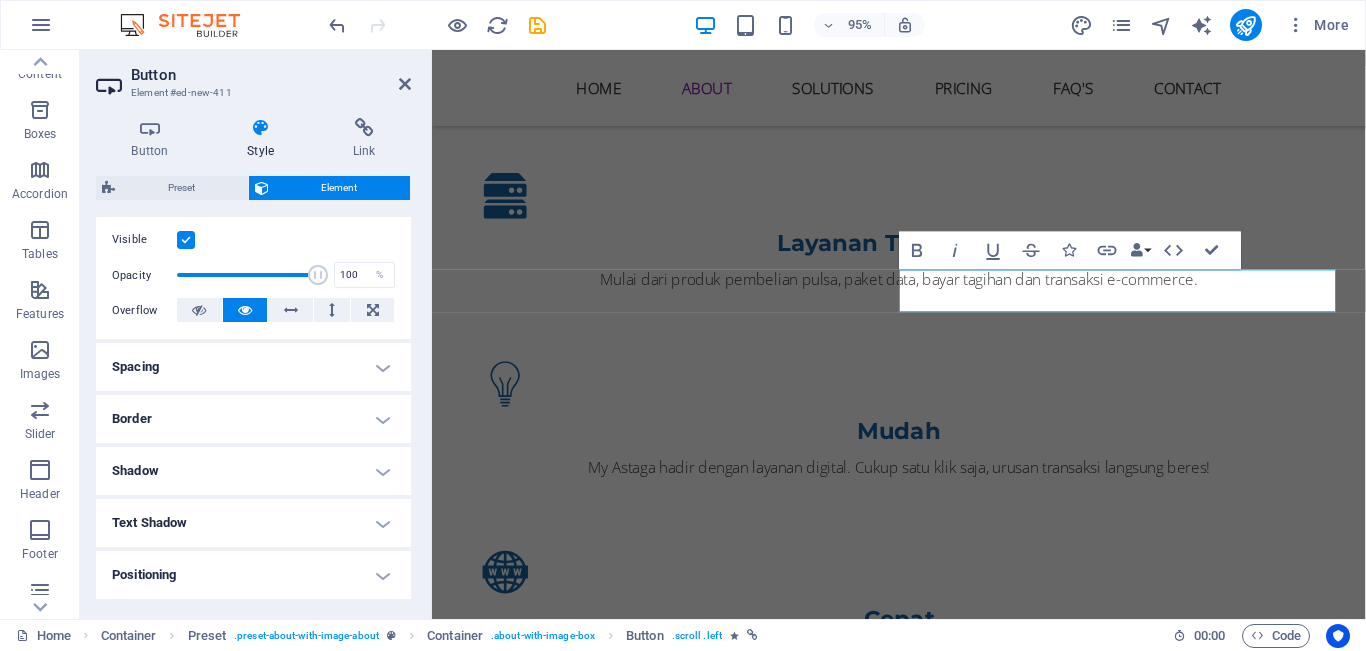 scroll, scrollTop: 300, scrollLeft: 0, axis: vertical 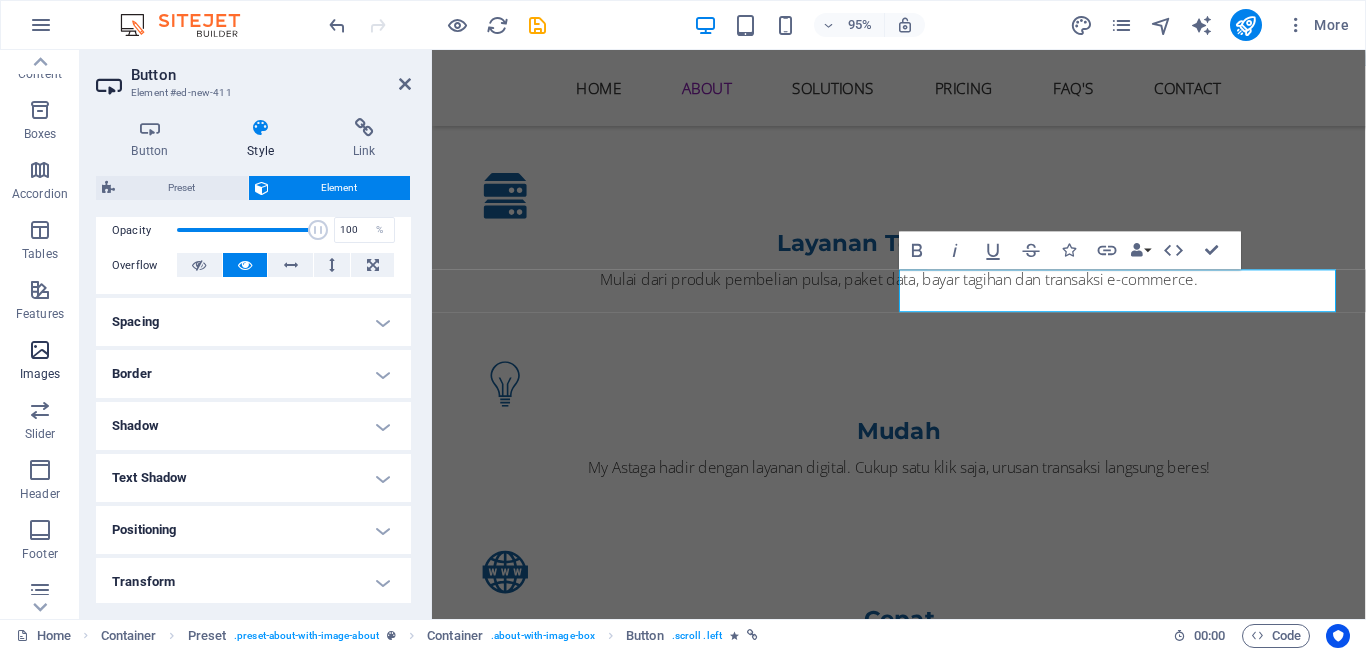 click on "Images" at bounding box center (40, 374) 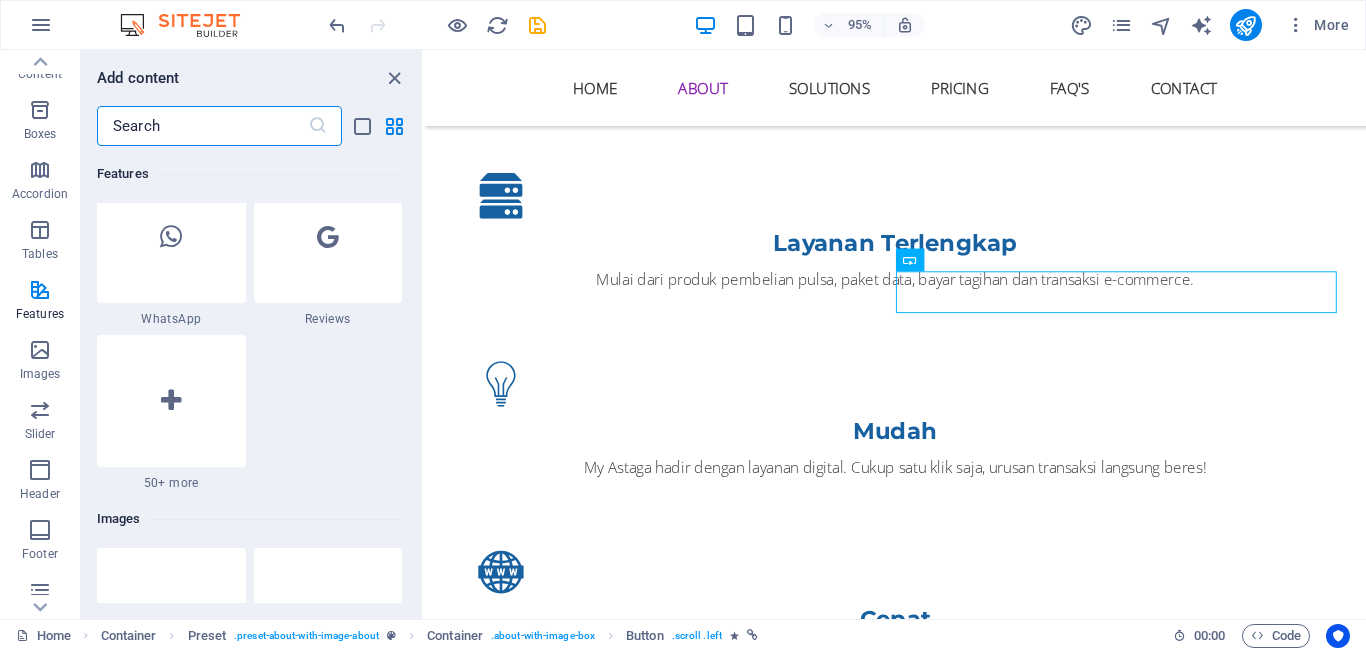 scroll, scrollTop: 9840, scrollLeft: 0, axis: vertical 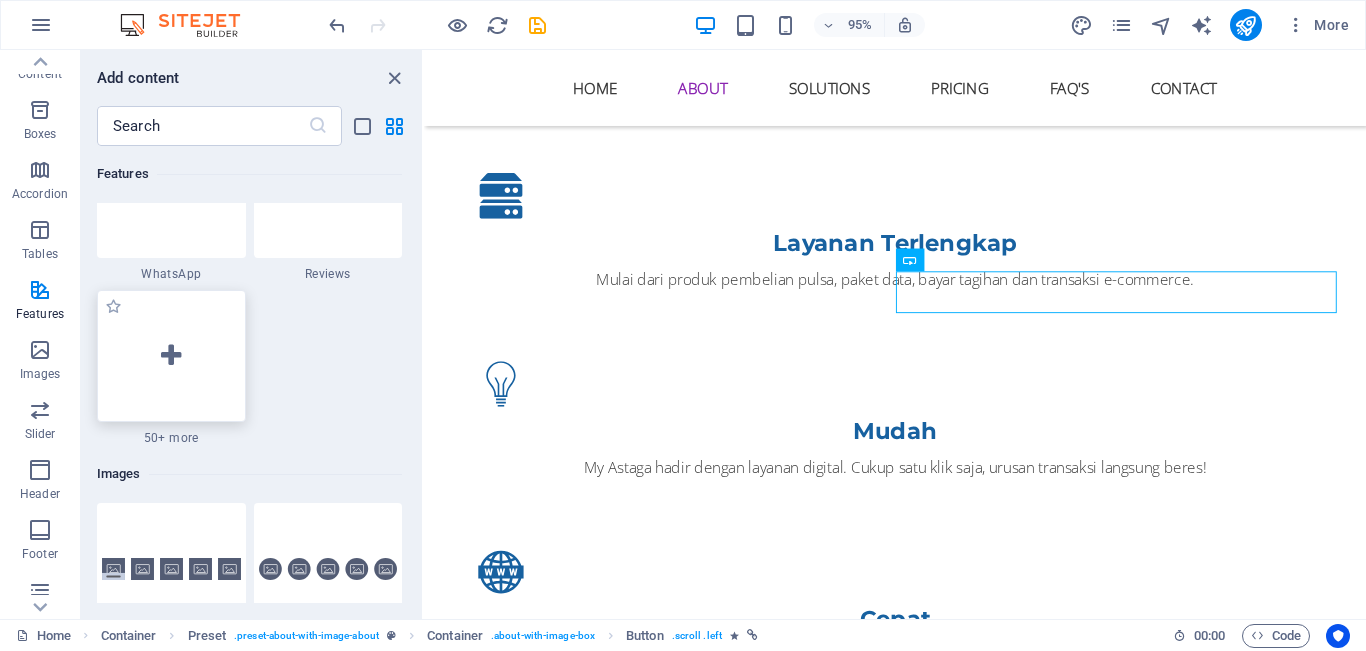 click at bounding box center [171, 356] 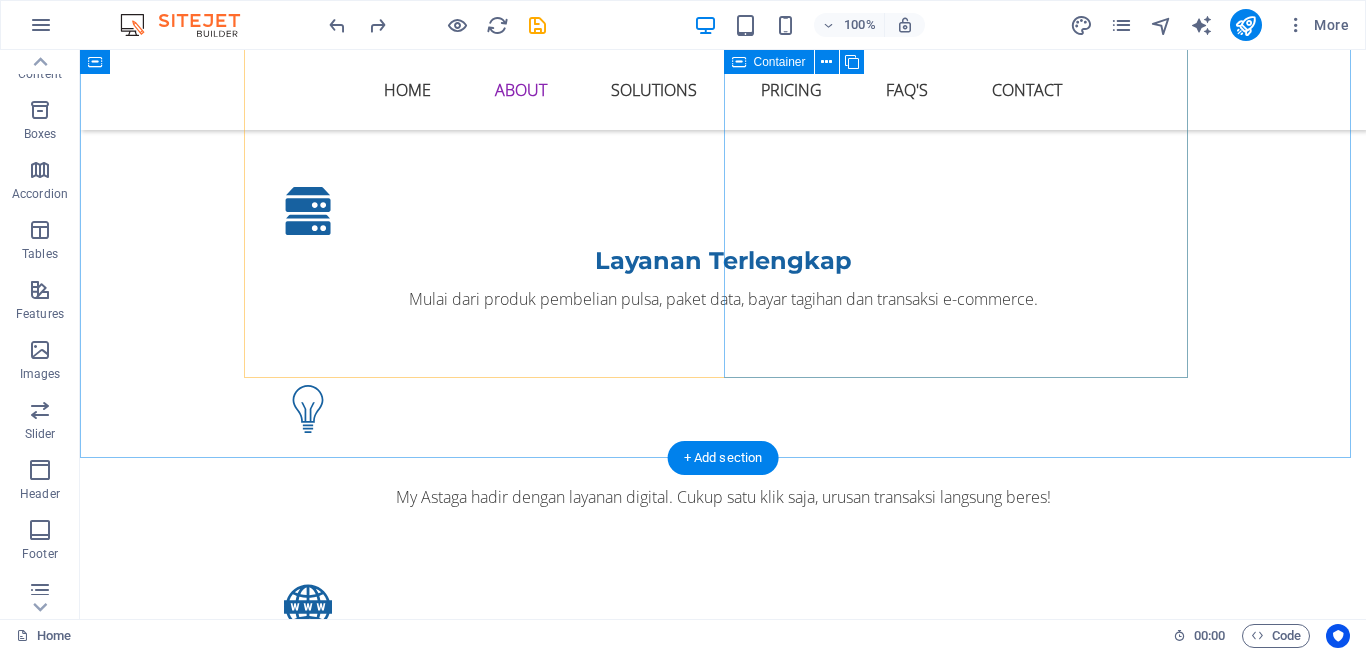 scroll, scrollTop: 1331, scrollLeft: 0, axis: vertical 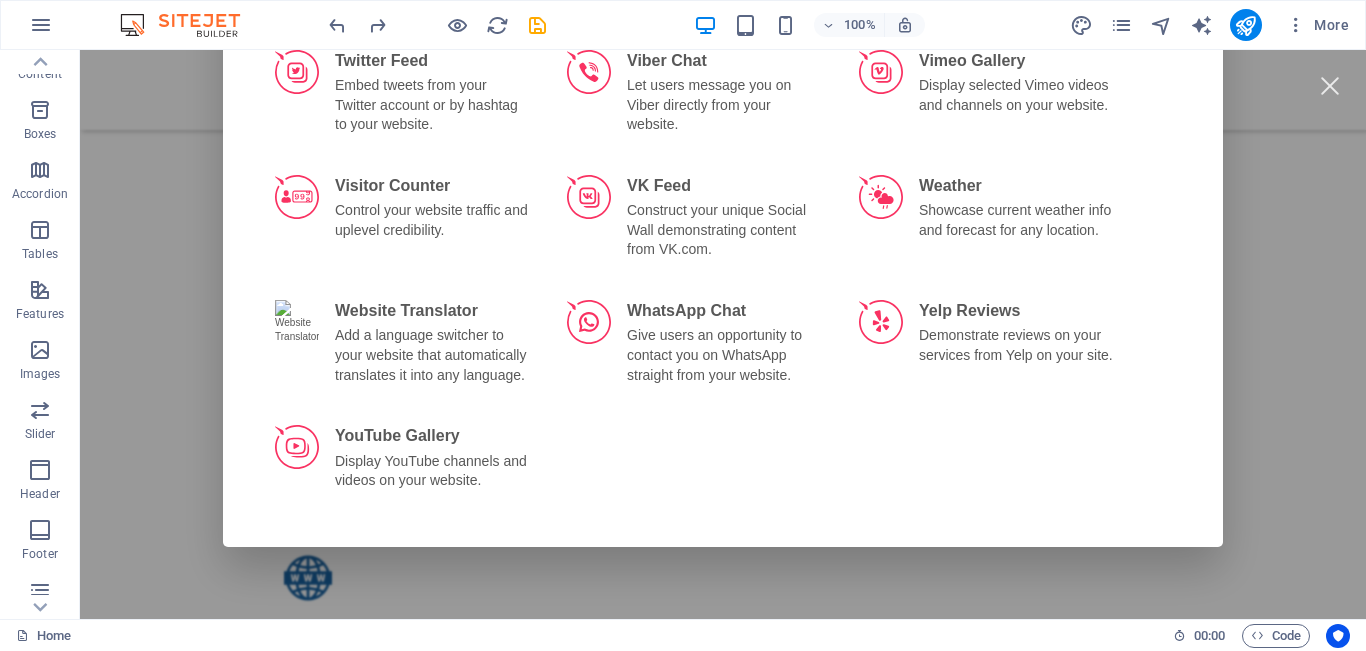 click on "Add Widget All Social Reviews E-Commerce Chats Forms Video Audio Tools Files Accessibility Improve your website’s accessibility with an automatic audit and a full set of assistive features for your visitors. ADD Age Verification Verify age to restrict underage users from access to your website. ADD AI Chatbot Create a virtual assistant trained on your data to answer your customers’ questions 24/7. ADD Airbnb Reviews Share the best reviews about your apartments from Airbnb on your site. ADD AliExpress Reviews Reveal reviews on your products from AliExpress on your site. ADD All-in-One Chat Let users chat with you on Facebook Messenger, WhatsApp, Telegram, etc. ADD All-in-One Reviews Show reviews from Google, FB, Amazon, Yelp and from 20+ other reviews platforms on your site. ADD Amazon Reviews Share reviews about your products or store from Amazon on your site. ADD Announcement Bar Instantly inform visitors on your website with key updates, sales, news via a sleek bar. ADD Apple App Store Reviews ADD ADD" at bounding box center (723, 334) 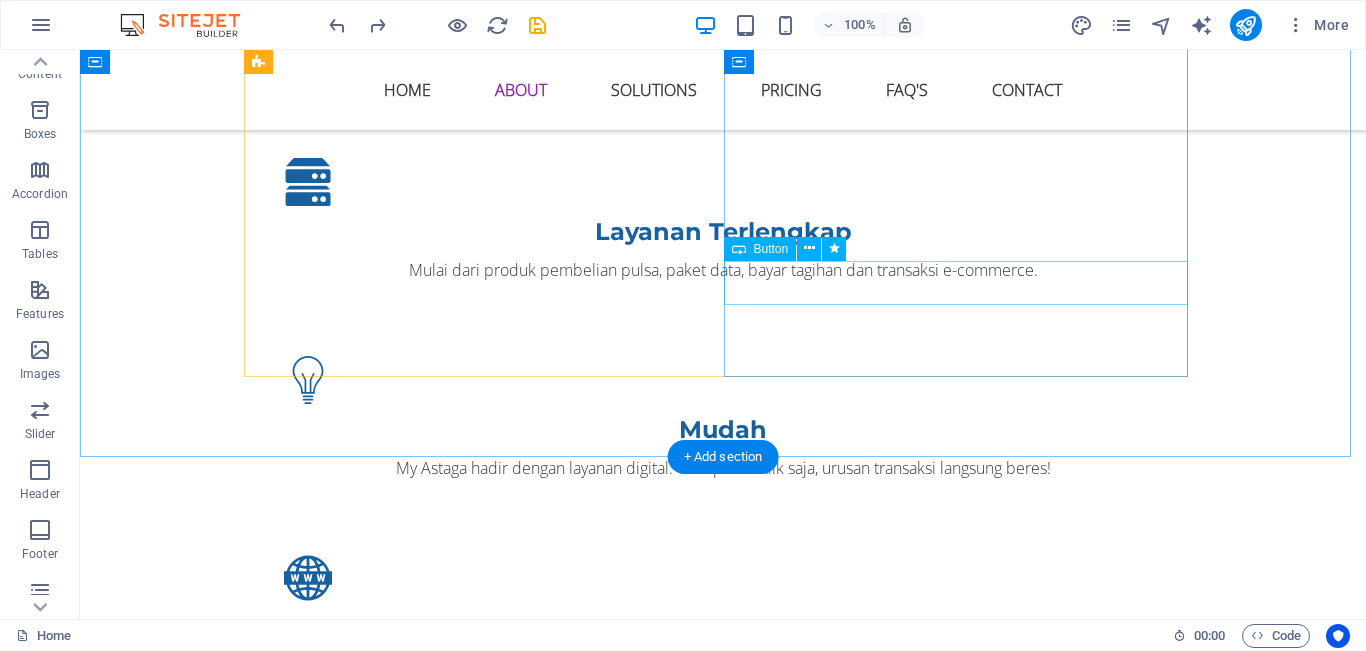 click on "Download" at bounding box center [723, 1440] 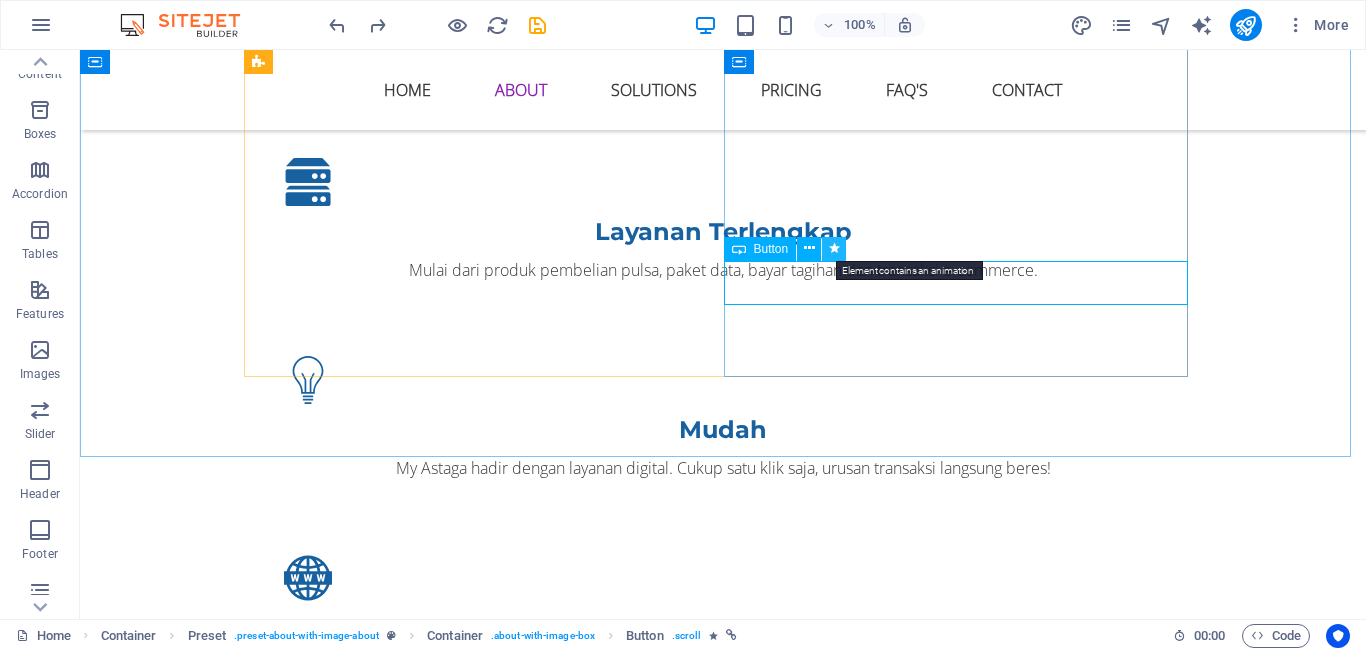 click at bounding box center [834, 248] 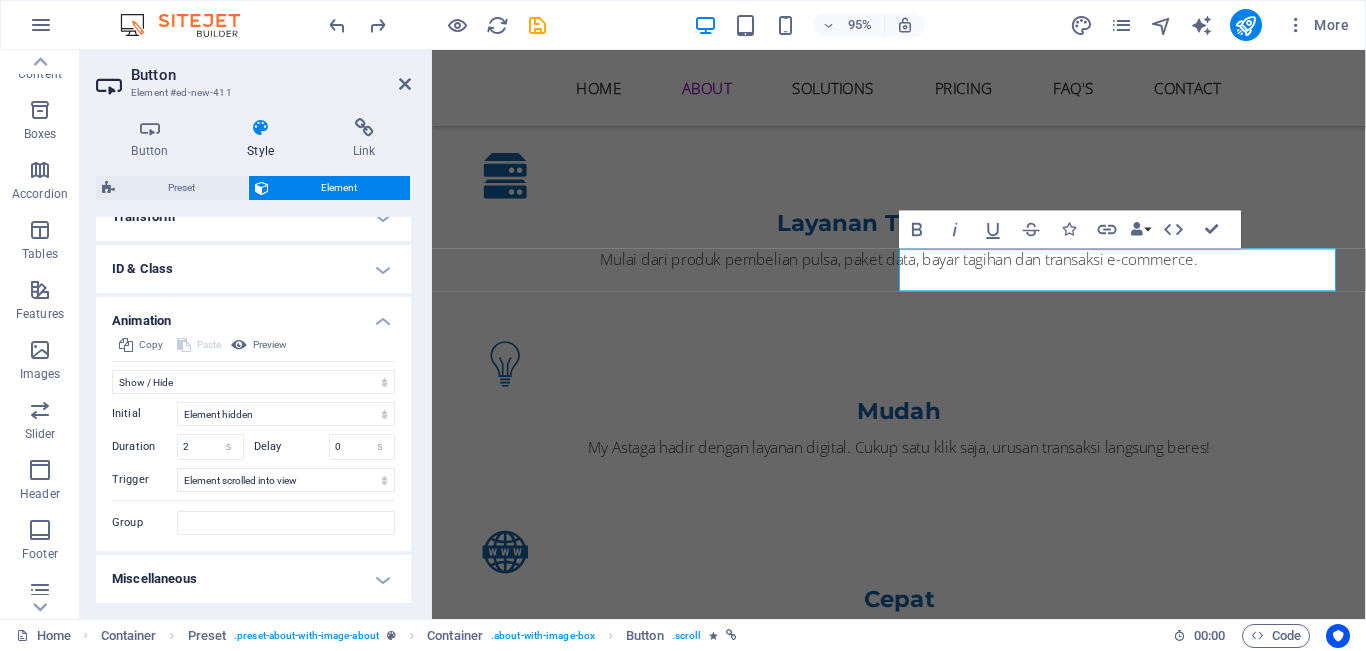 scroll, scrollTop: 0, scrollLeft: 0, axis: both 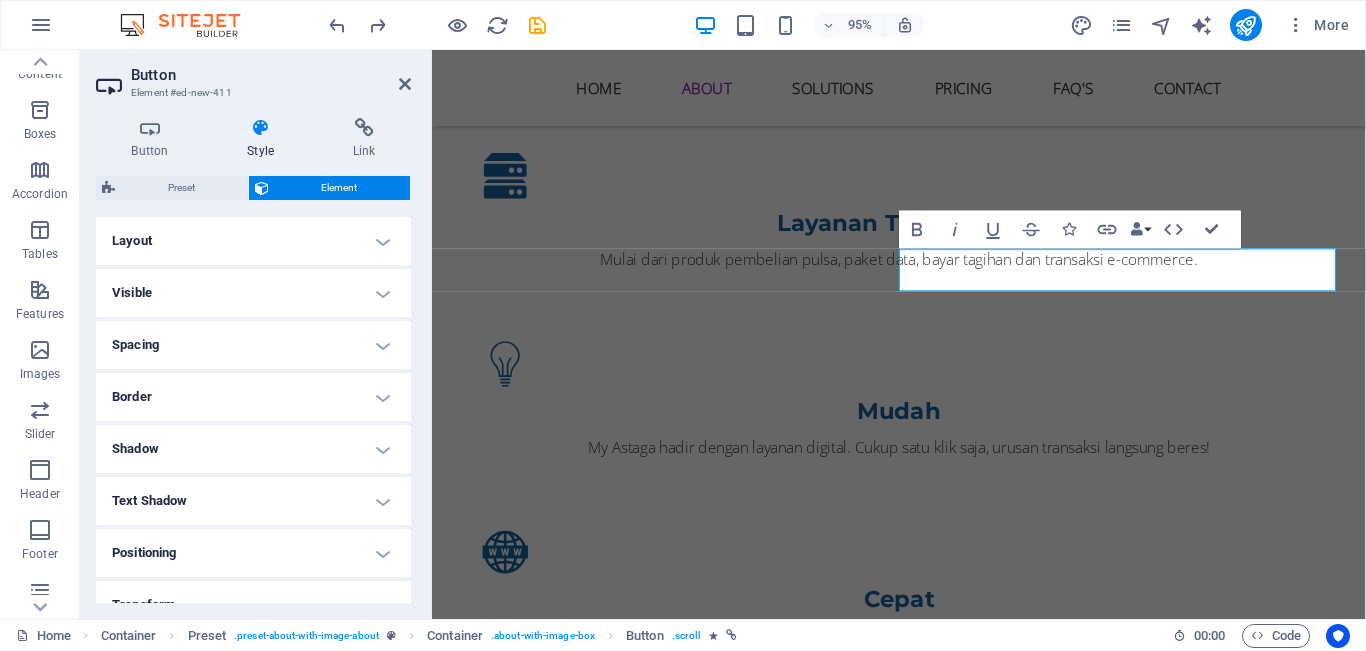 click on "Button Element #ed-new-411 Button Style Link Button Design Default Primary Secondary Background Hover/Active Switch to preview mode to test the active/hover state Text color Hover/Active Border color Hover/Active Alignment Size Width Default px rem % em vh vw Default colors and font sizes are defined in Design. Edit design Preset Element Layout How this element expands within the layout (Flexbox). Size Default auto px % 1/1 1/2 1/3 1/4 1/5 1/6 1/7 1/8 1/9 1/10 Grow Shrink Order Container layout Visible Visible Opacity 100 % Overflow Spacing Margin Default auto px % rem vw vh Custom Custom auto px % rem vw vh auto px % rem vw vh auto px % rem vw vh auto px % rem vw vh Padding Default px rem % vh vw Custom Custom px rem % vh vw px rem % vh vw px rem % vh vw px rem % vh vw Border Style              - Width 1 auto px rem % vh vw Custom Custom 1 auto px rem % vh vw 1 auto px rem % vh vw 1 auto px rem % vh vw 1 auto px rem % vh vw  - Color Round corners Default px rem % vh vw Custom Custom px rem % vh vw" at bounding box center [256, 334] 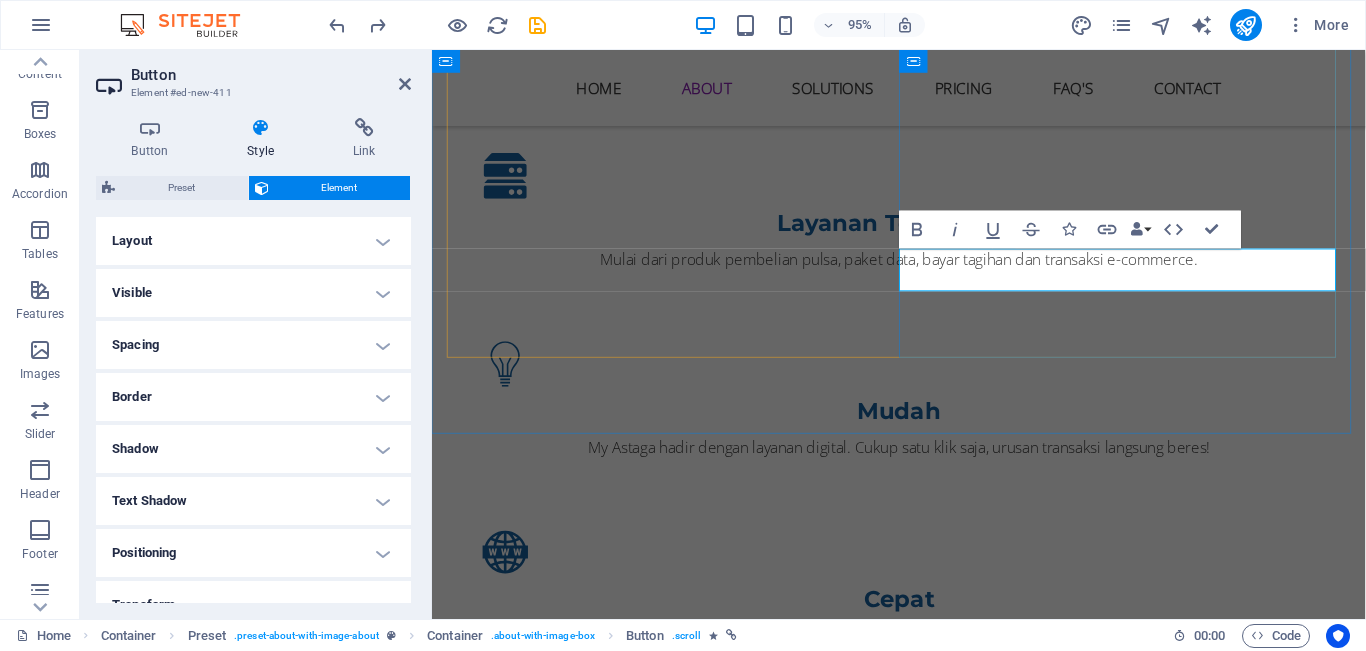 click on "Download" at bounding box center [924, 1440] 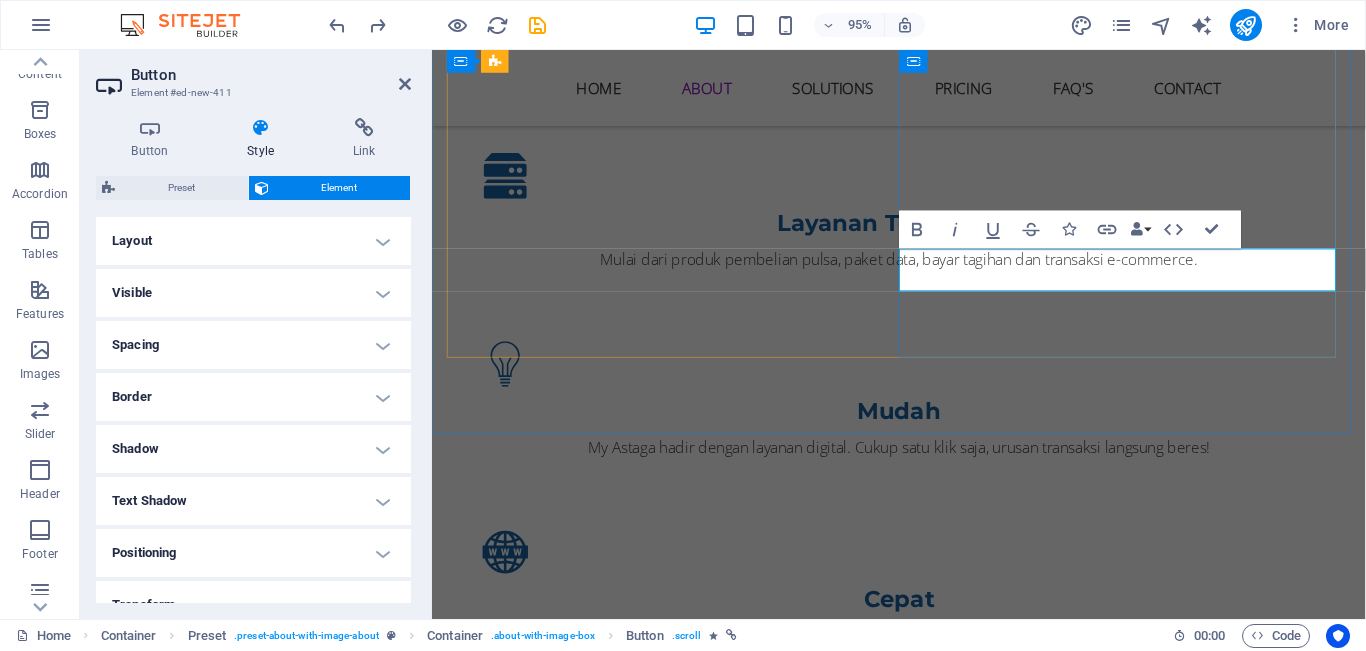 click on "Download" at bounding box center (524, 1440) 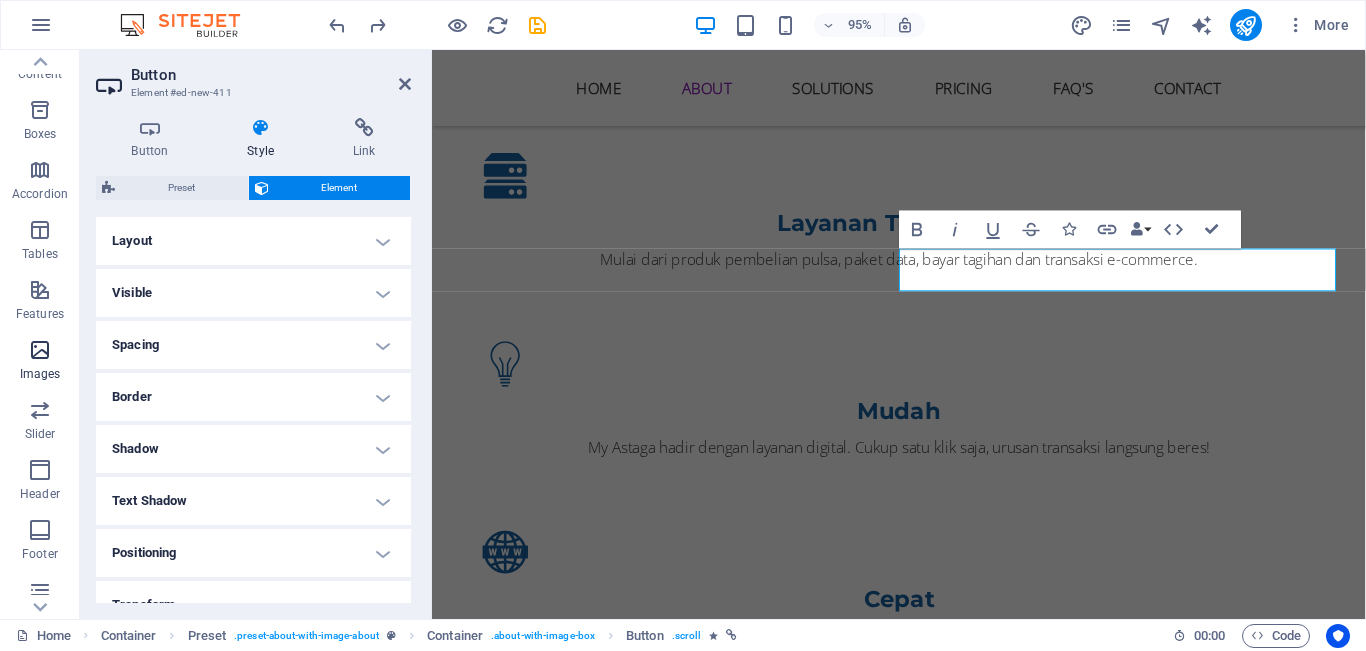click at bounding box center (40, 350) 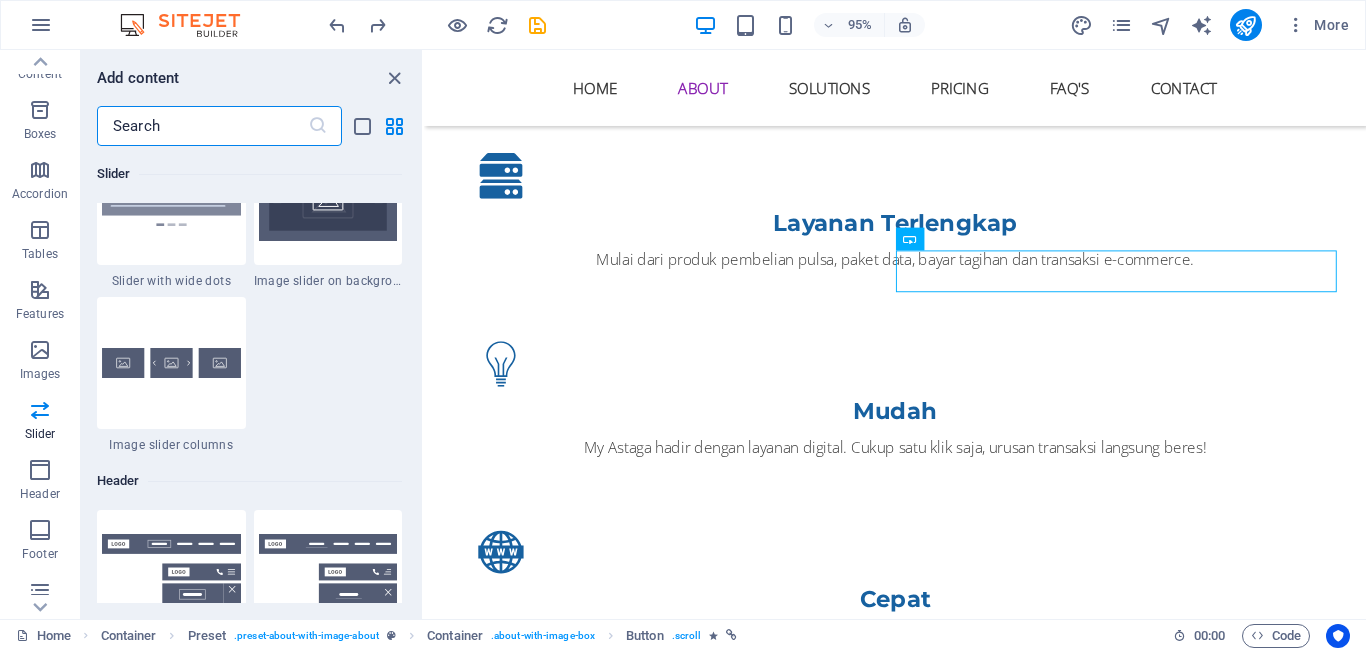 scroll, scrollTop: 11740, scrollLeft: 0, axis: vertical 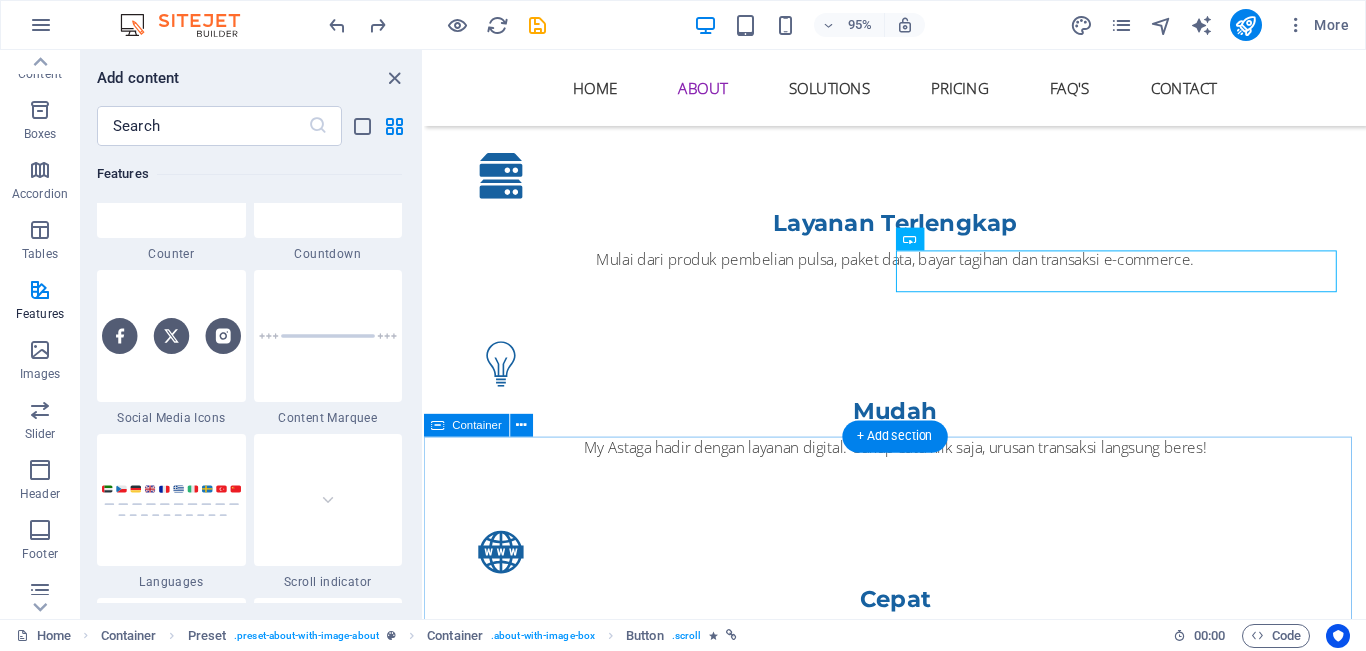 click on "THe Team behind Cloudly Maria Foe Web solutions Lorem ipsum dolor sit amet, consectetur adipisicing elit. Veritatis, dolorem! Jack Doe Hardware solutions Lorem ipsum dolor sit amet, consectetur adipisicing elit. Veritatis, dolorem! Kelly Poe Manager Lorem ipsum dolor sit amet, consectetur adipisicing elit. Veritatis, dolorem!" at bounding box center [920, 3469] 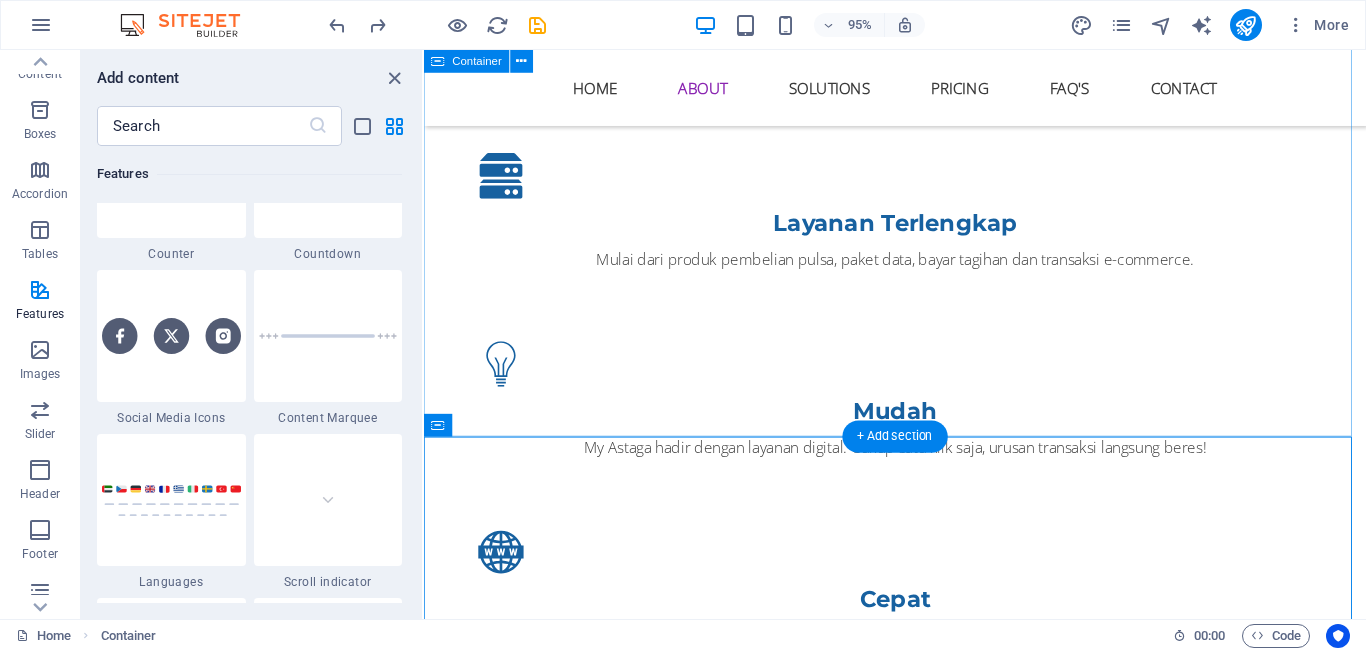 click on "Layanan Terlengkap Mulai dari produk pembelian pulsa, paket data, bayar tagihan dan transaksi e-commerce. Mudah My Astaga hadir dengan layanan digital. Cukup satu klik saja, urusan transaksi langsung beres! Cepat Dibangun dengan teknologi canggih yang menghasilkan transaksi super ngebut!, sekejap tanpa ribet. Nyaman My Astaga dirancang untuk Kenyamanan Anda, dari tampilan hingga layanan Customer service fast respon dan ramah. MENGAPA MY ASTAGA ? My Astaga merupakan aplikasi Unggulan yang menyediakan berbagai produk pilihan. Mau isi pulsa, paket data, Token PLN, pembayaran tagihan atau PPOB  dan voucher game? Pilih saja My Astaga Sekarang! Download" at bounding box center [920, 794] 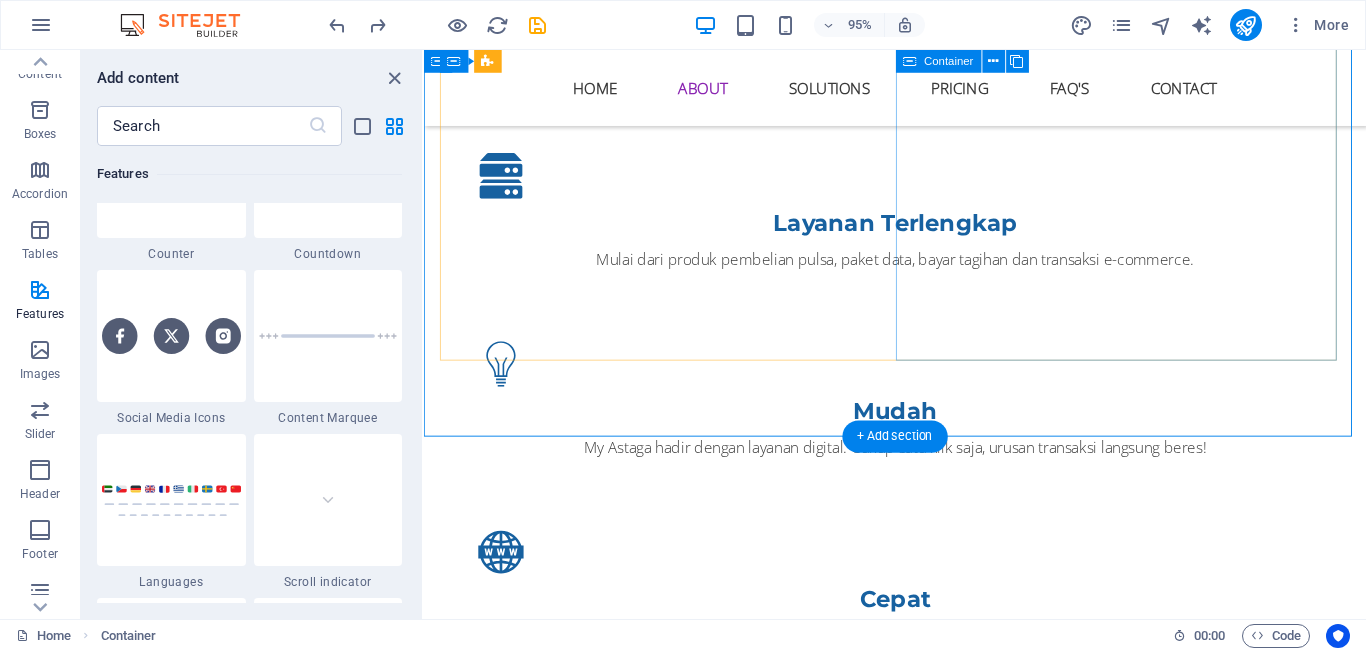 click on "MENGAPA MY ASTAGA ? My Astaga merupakan aplikasi Unggulan yang menyediakan berbagai produk pilihan. Mau isi pulsa, paket data, Token PLN, pembayaran tagihan atau PPOB  dan voucher game? Pilih saja My Astaga Sekarang! Download" at bounding box center (920, 1336) 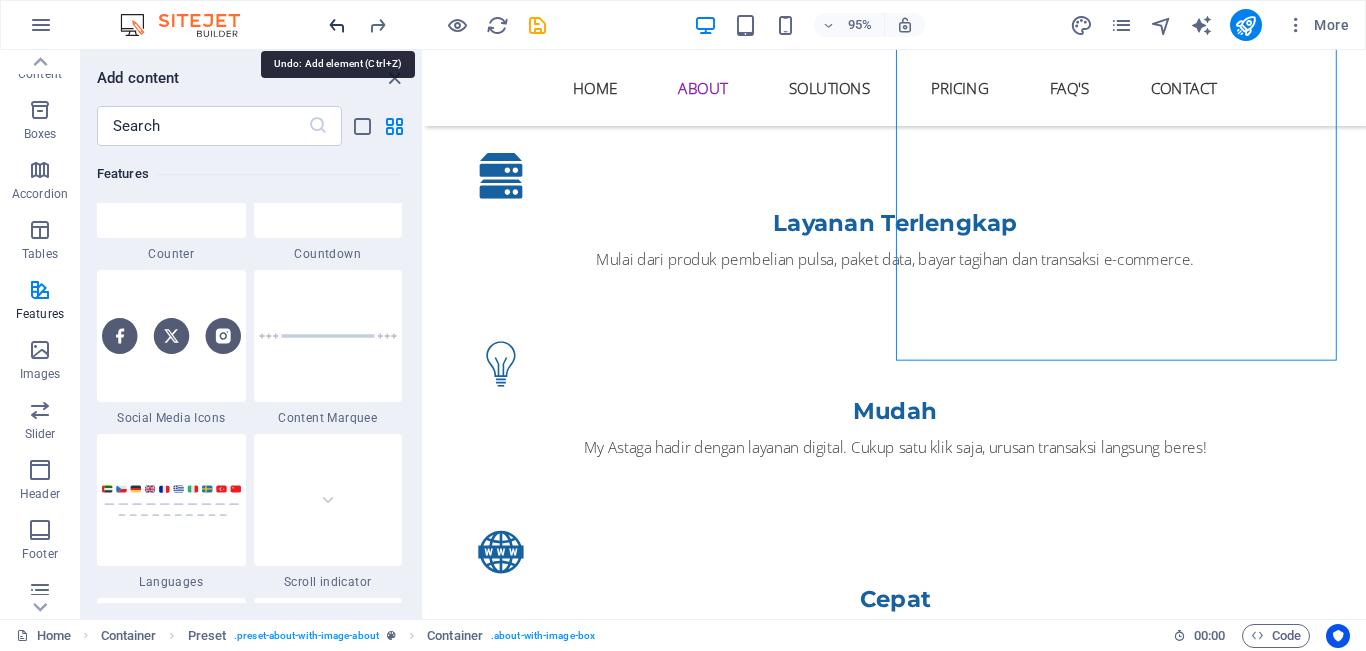 click at bounding box center [337, 25] 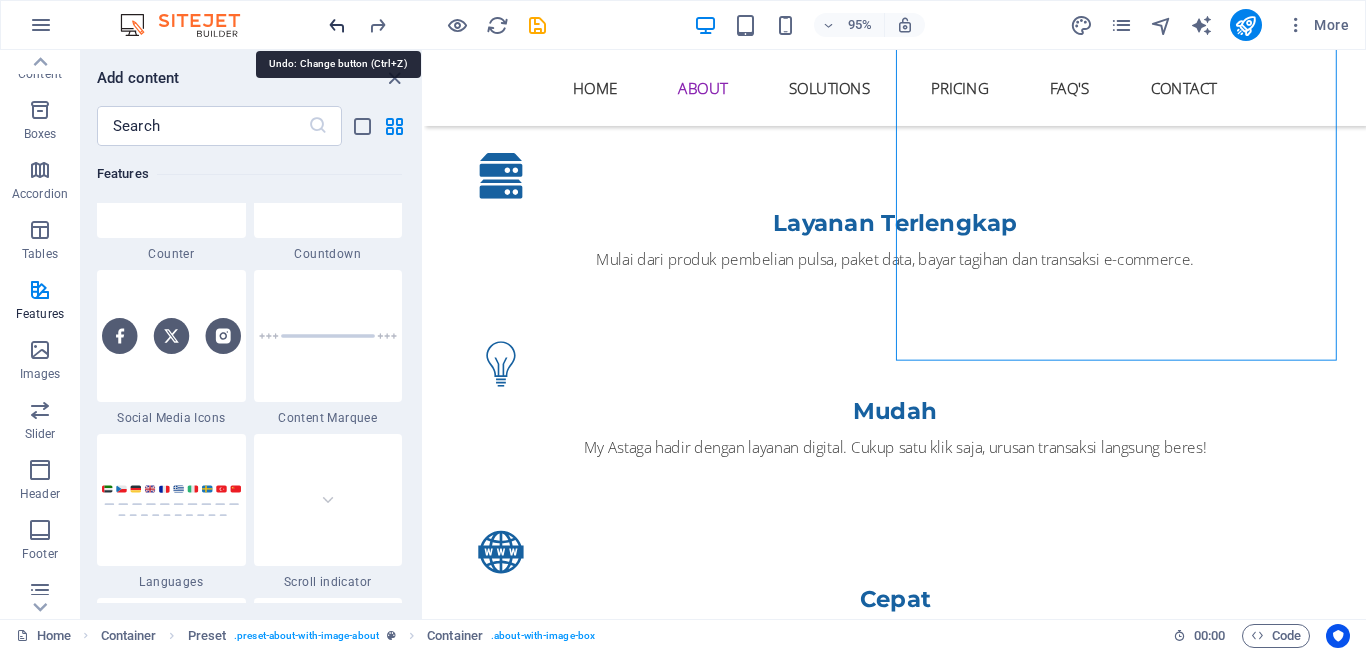 click at bounding box center [337, 25] 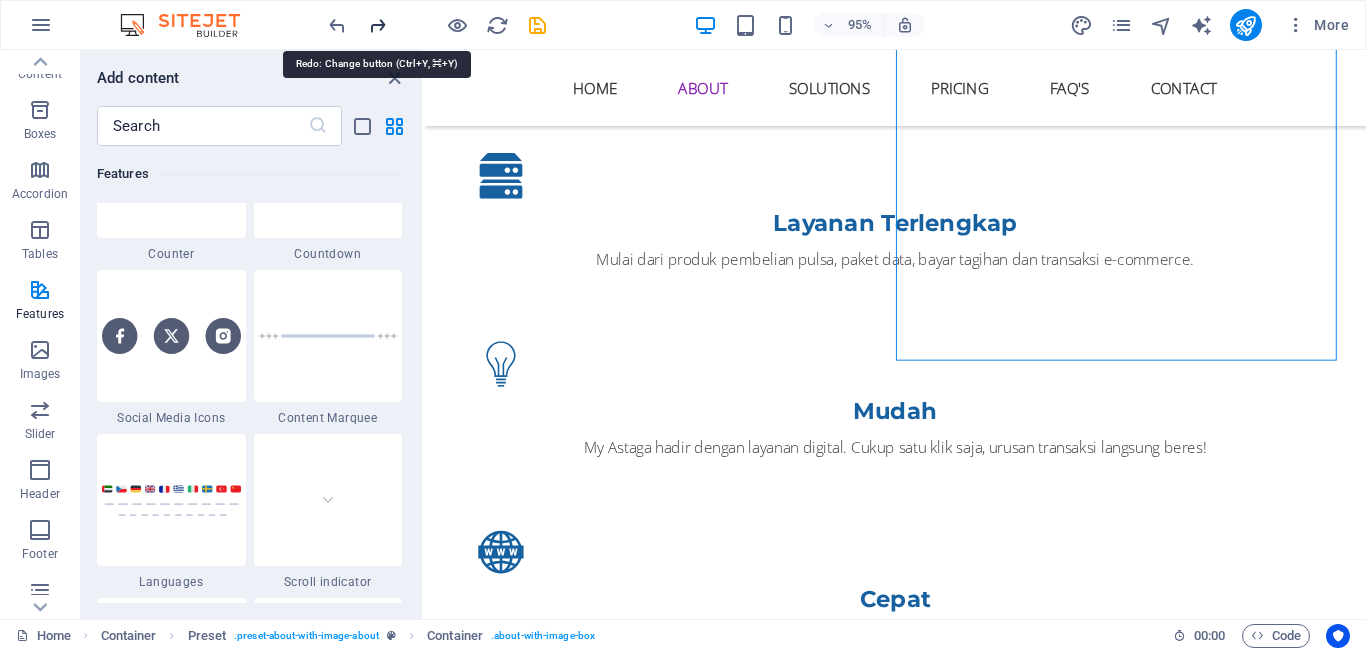 click at bounding box center (377, 25) 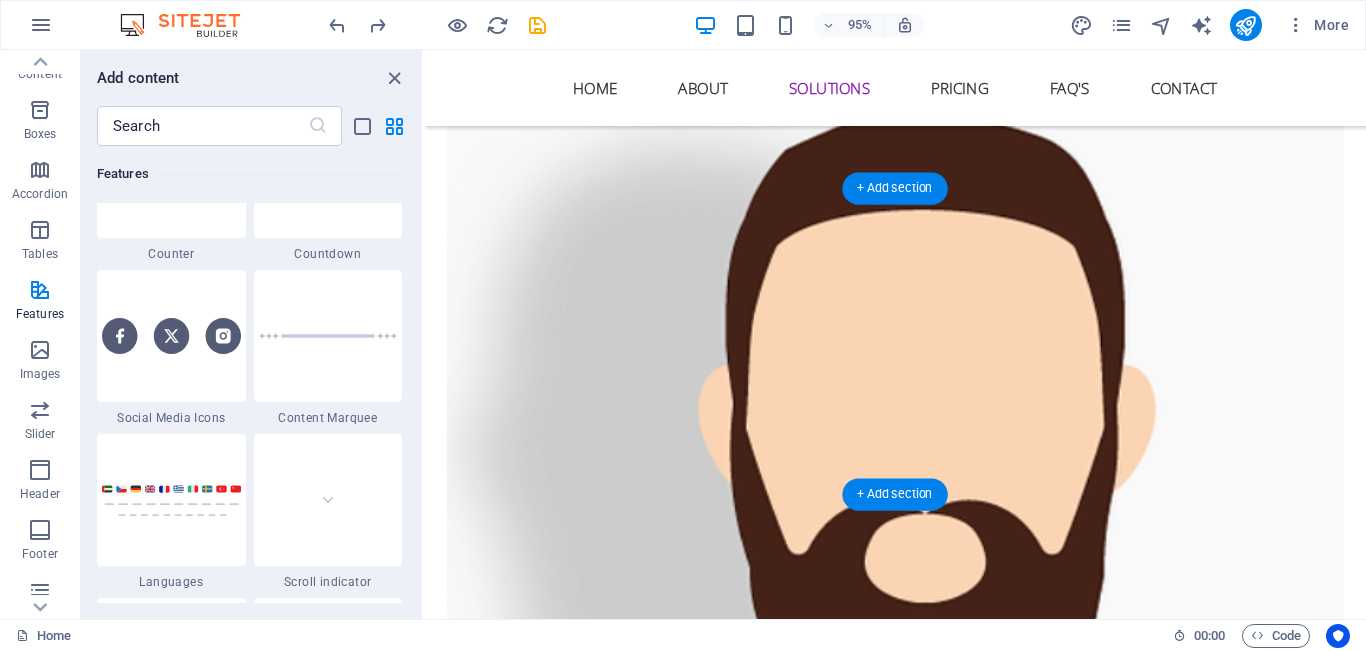 scroll, scrollTop: 4331, scrollLeft: 0, axis: vertical 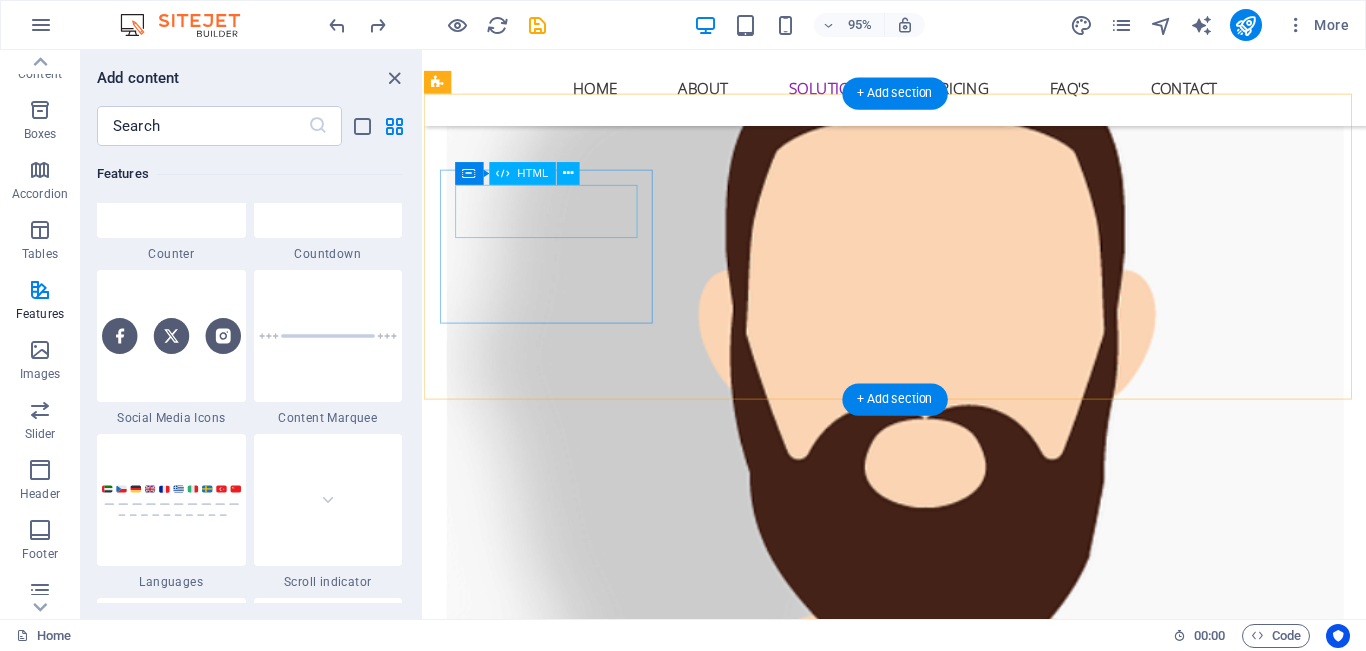click on "59" at bounding box center (912, 5717) 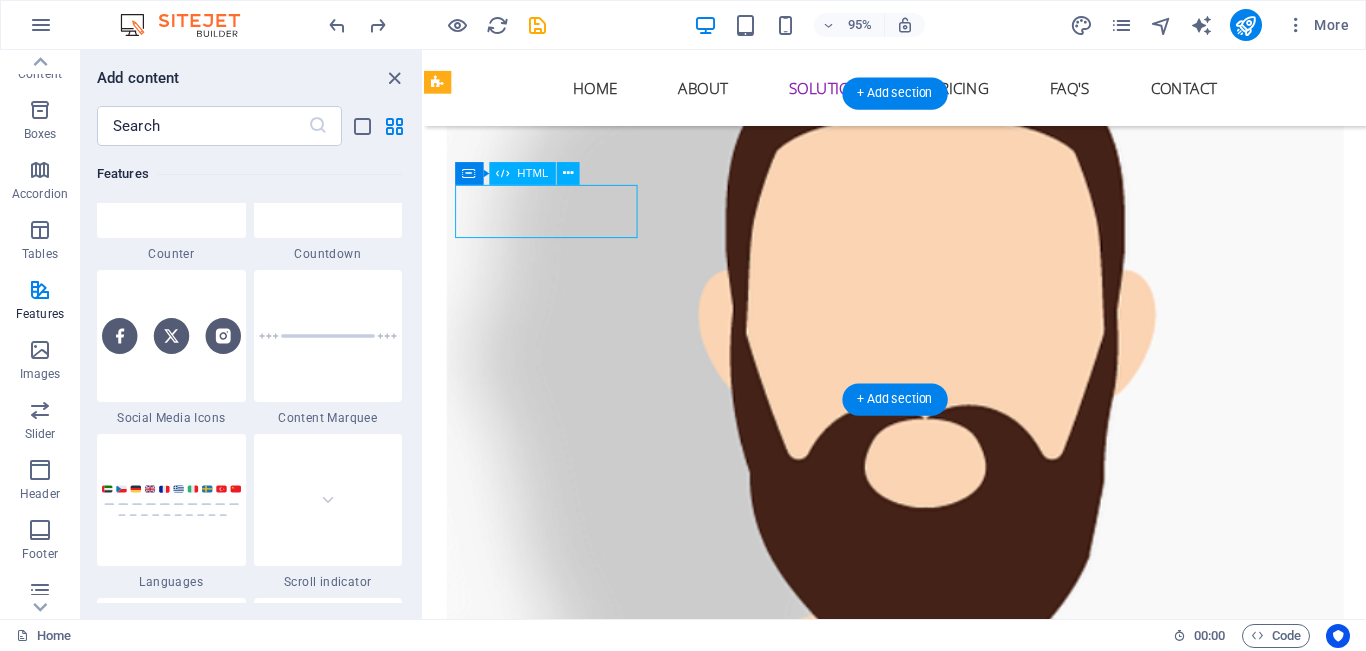 click on "59" at bounding box center [912, 5717] 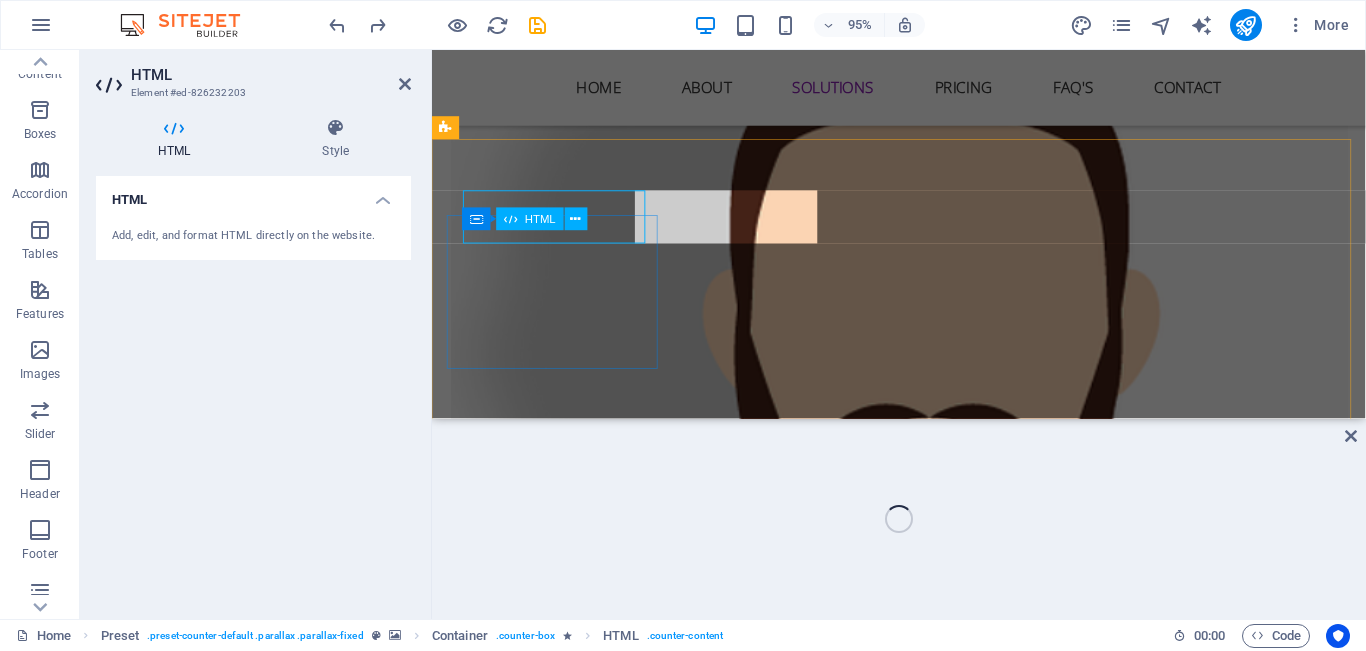 scroll, scrollTop: 4325, scrollLeft: 0, axis: vertical 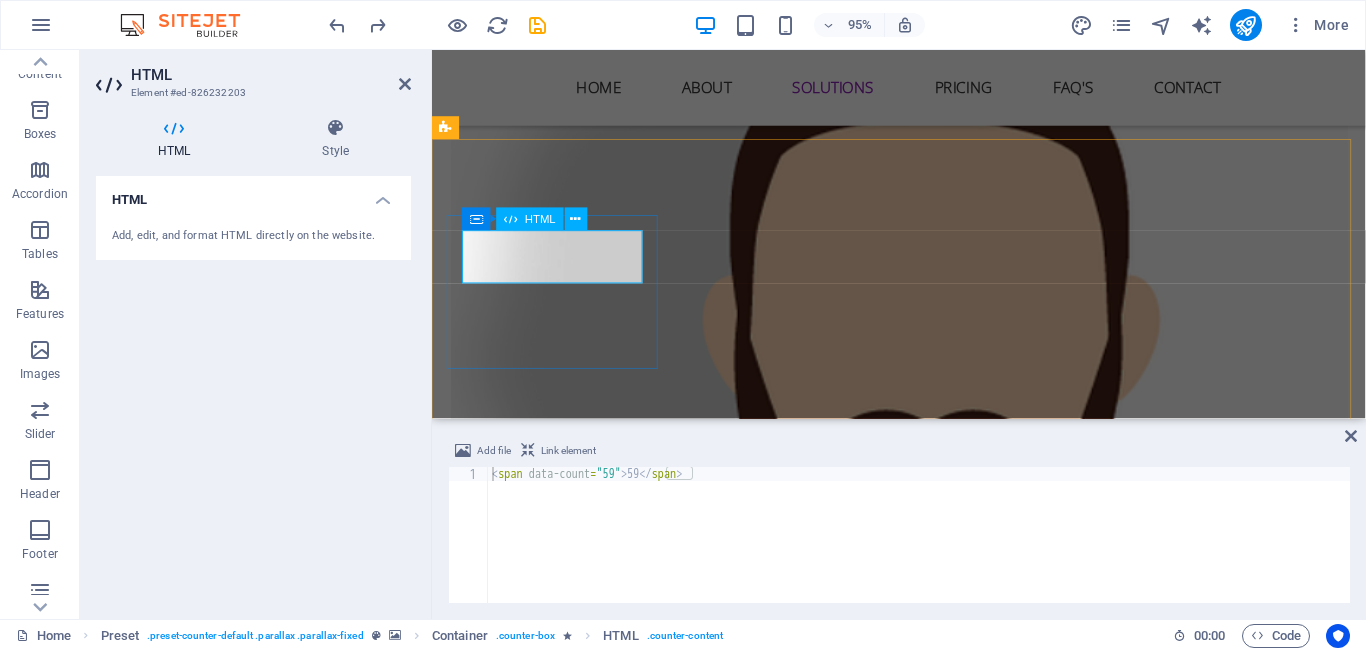 click on "59" at bounding box center [920, 5771] 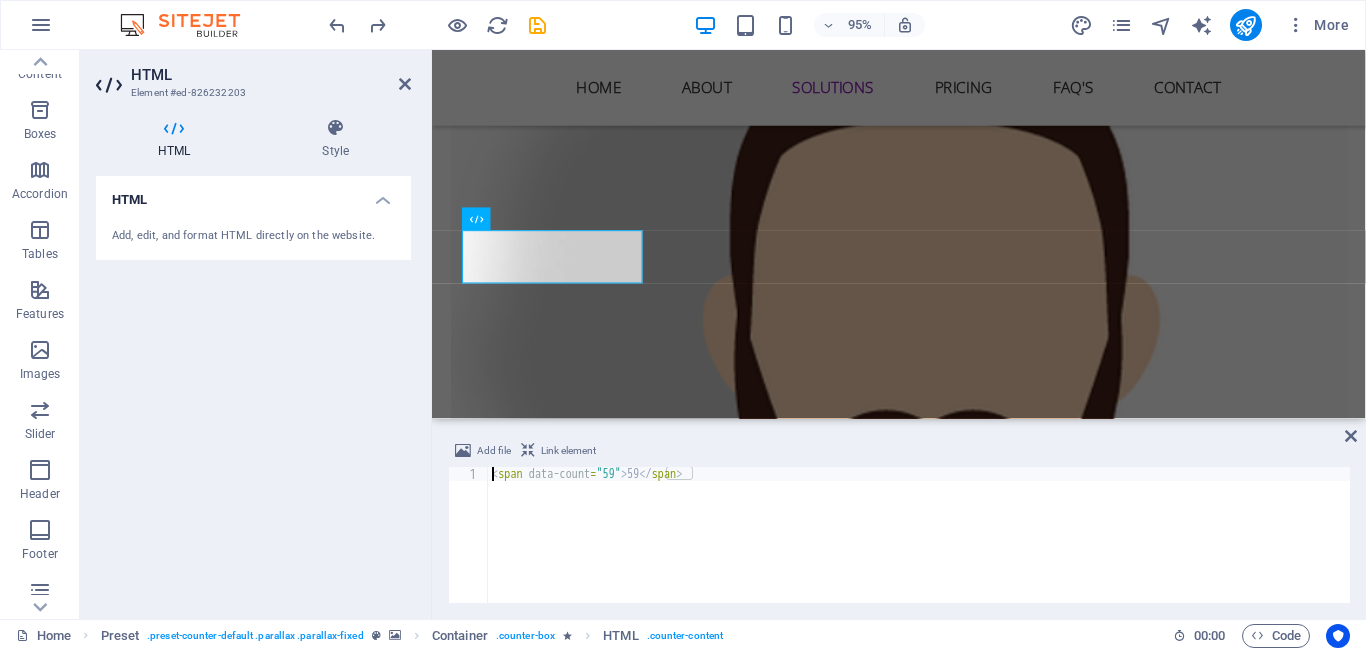 click on "Add, edit, and format HTML directly on the website." at bounding box center [253, 236] 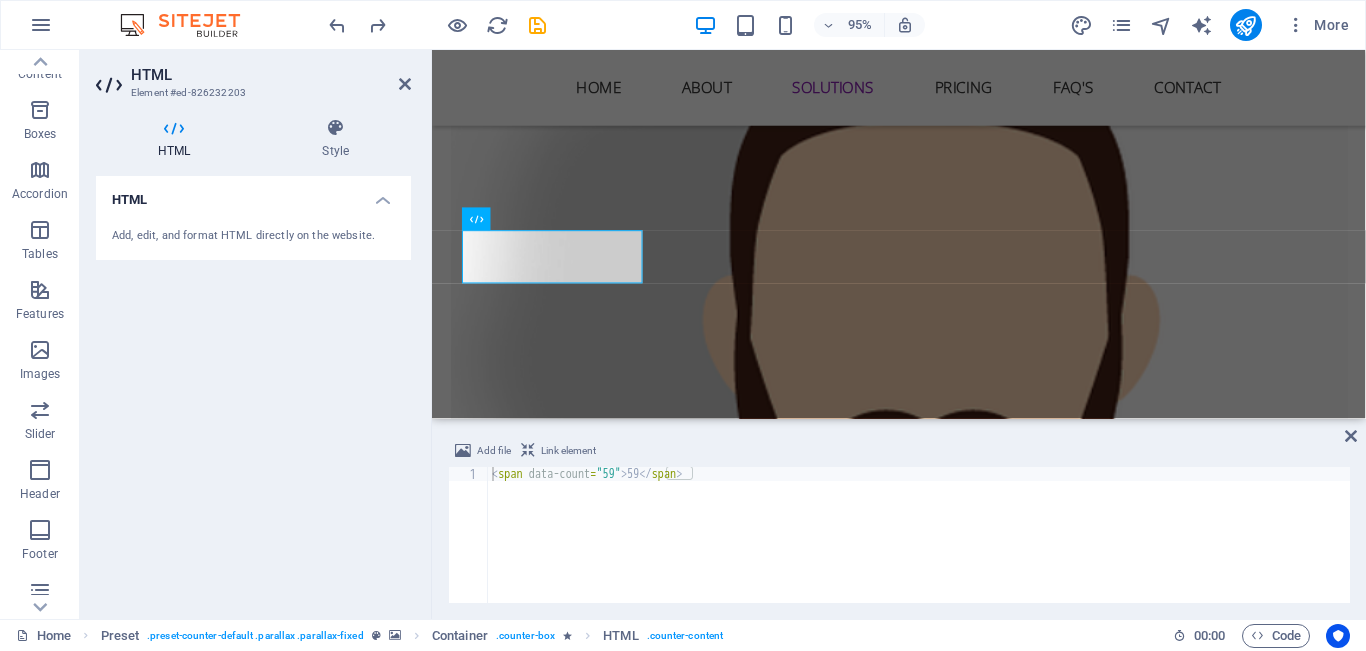 click on "HTML" at bounding box center [253, 194] 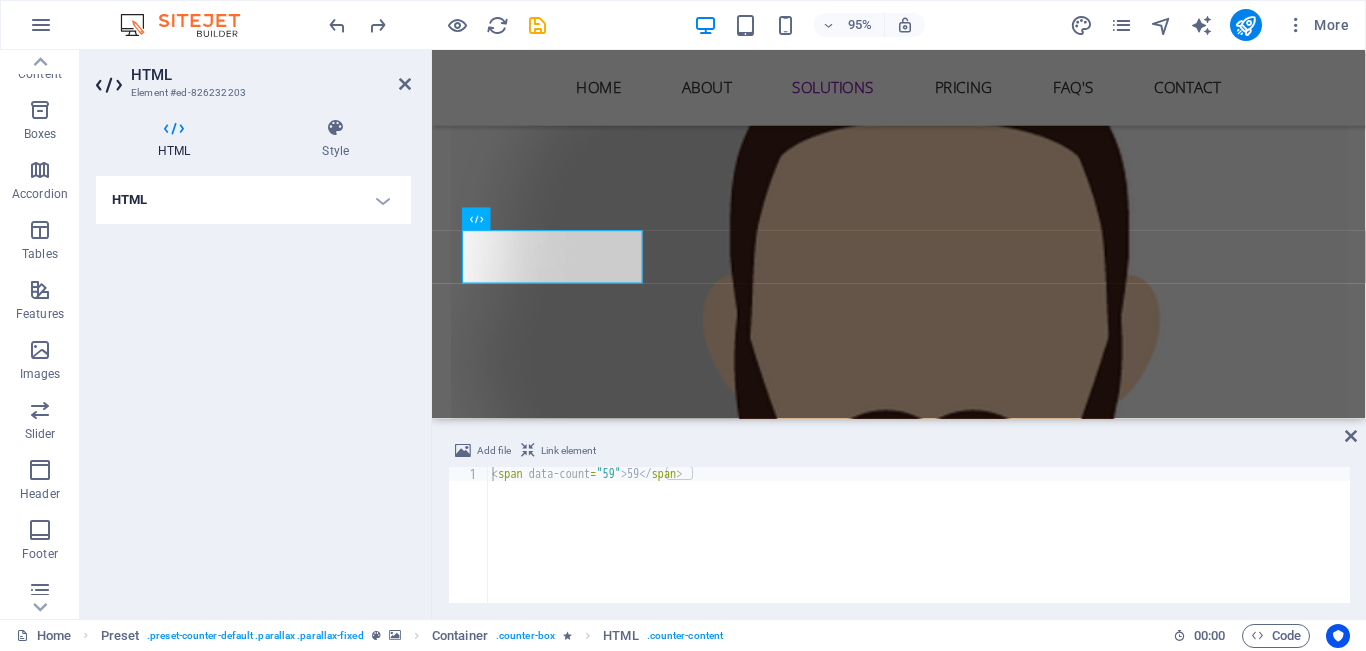 click on "HTML" at bounding box center [253, 200] 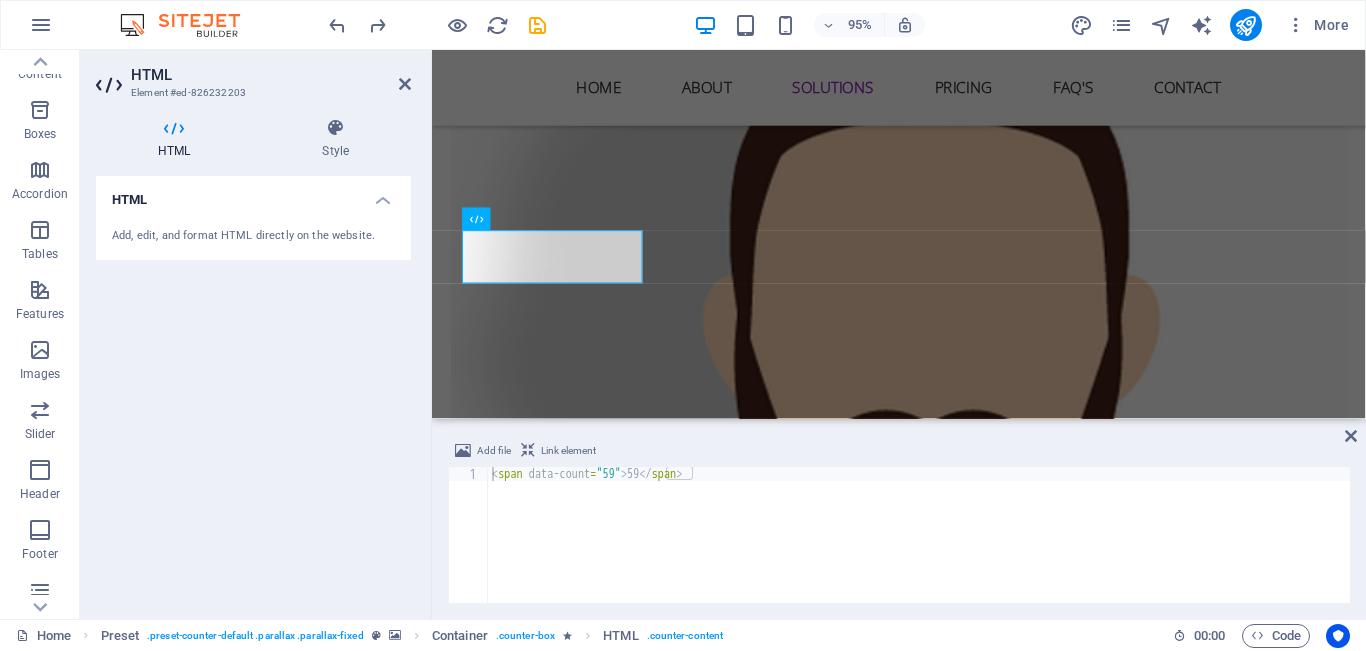 click on "Add, edit, and format HTML directly on the website." at bounding box center [253, 236] 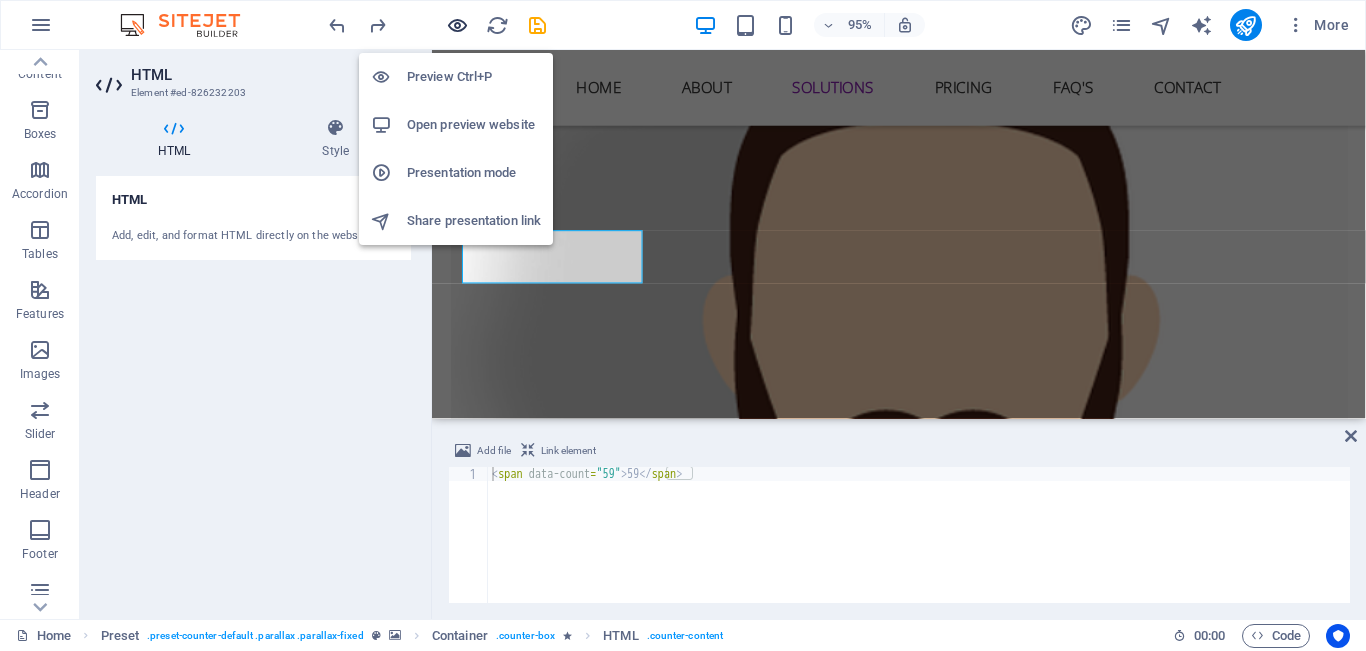 drag, startPoint x: 453, startPoint y: 30, endPoint x: 798, endPoint y: 242, distance: 404.93085 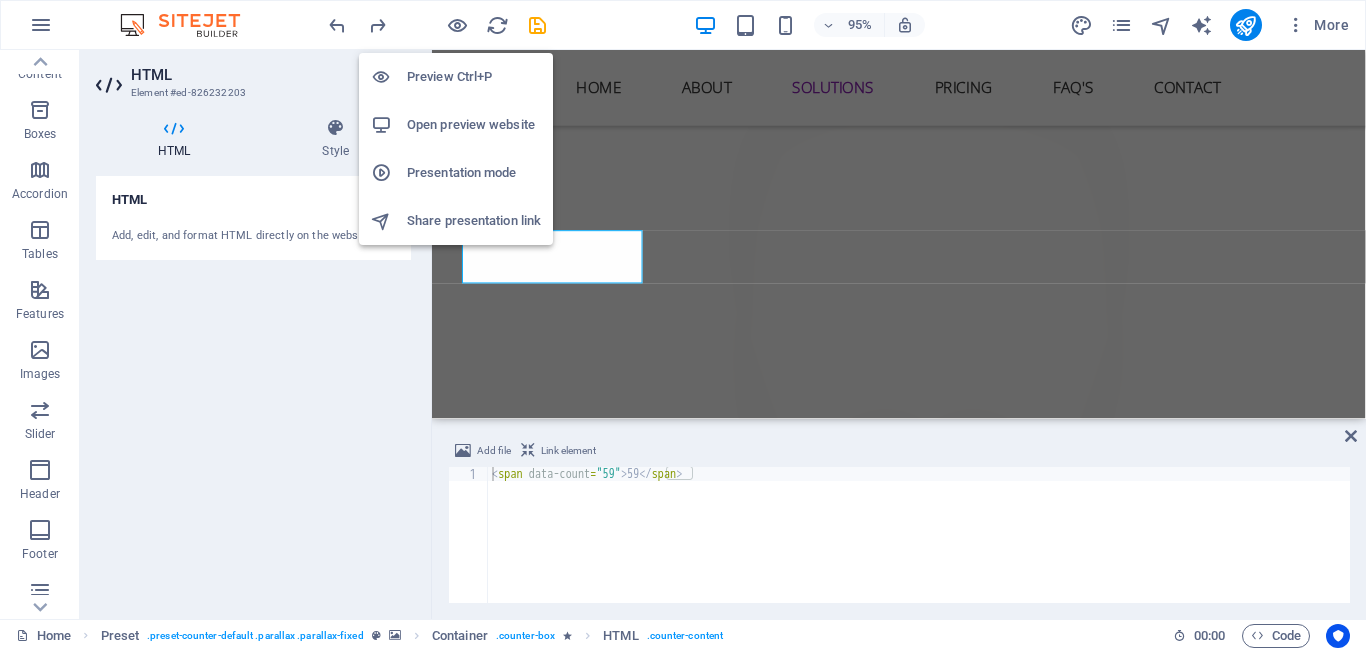 scroll, scrollTop: 3463, scrollLeft: 0, axis: vertical 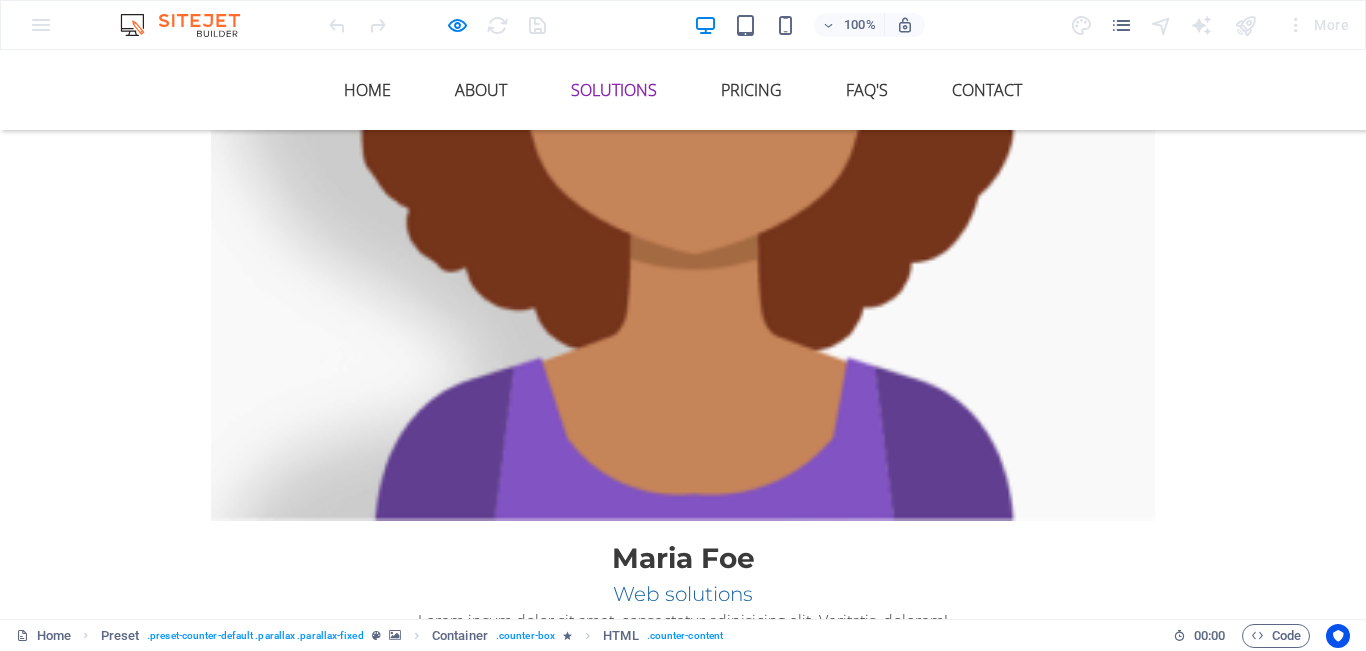 click on "59" at bounding box center (488, 5102) 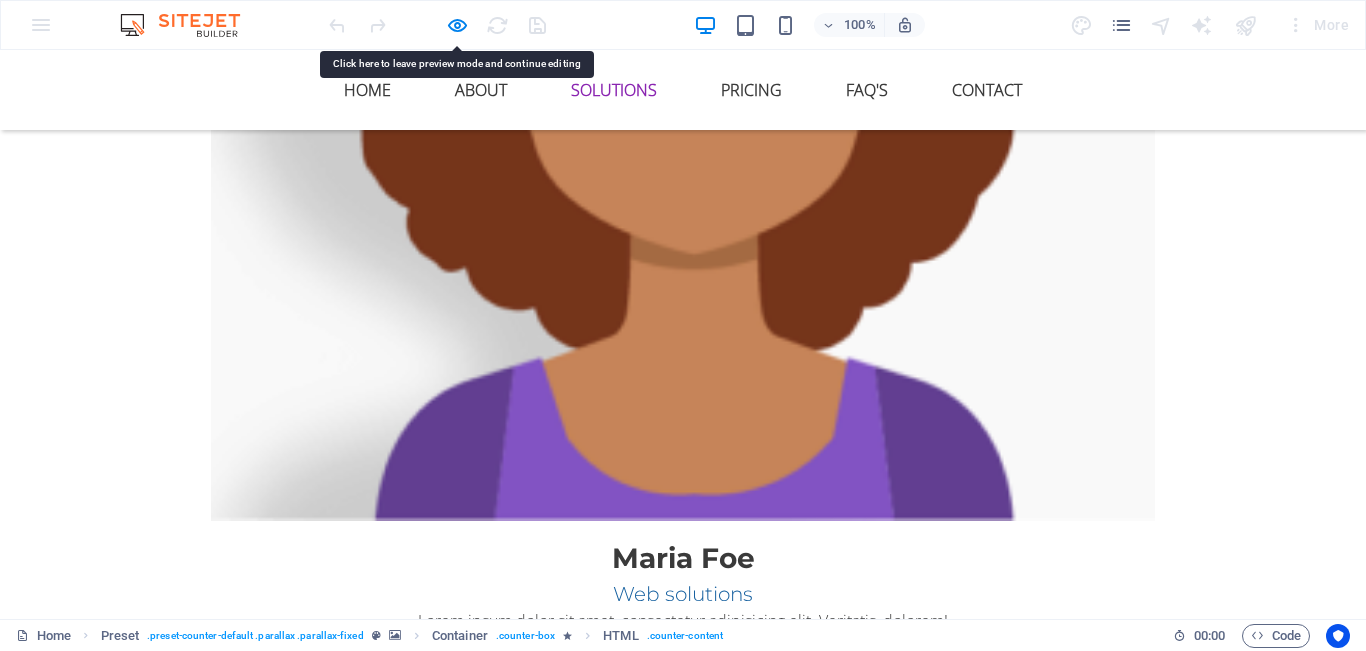 click on "59" at bounding box center (488, 5101) 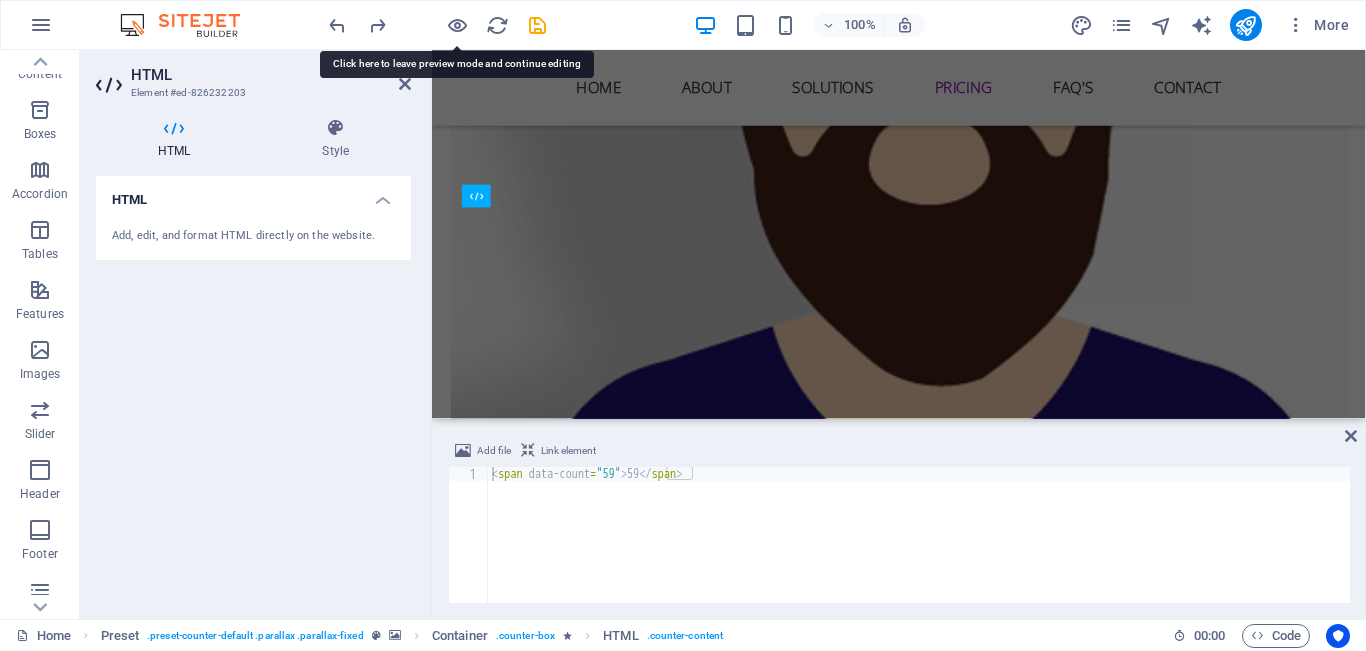 scroll, scrollTop: 4949, scrollLeft: 0, axis: vertical 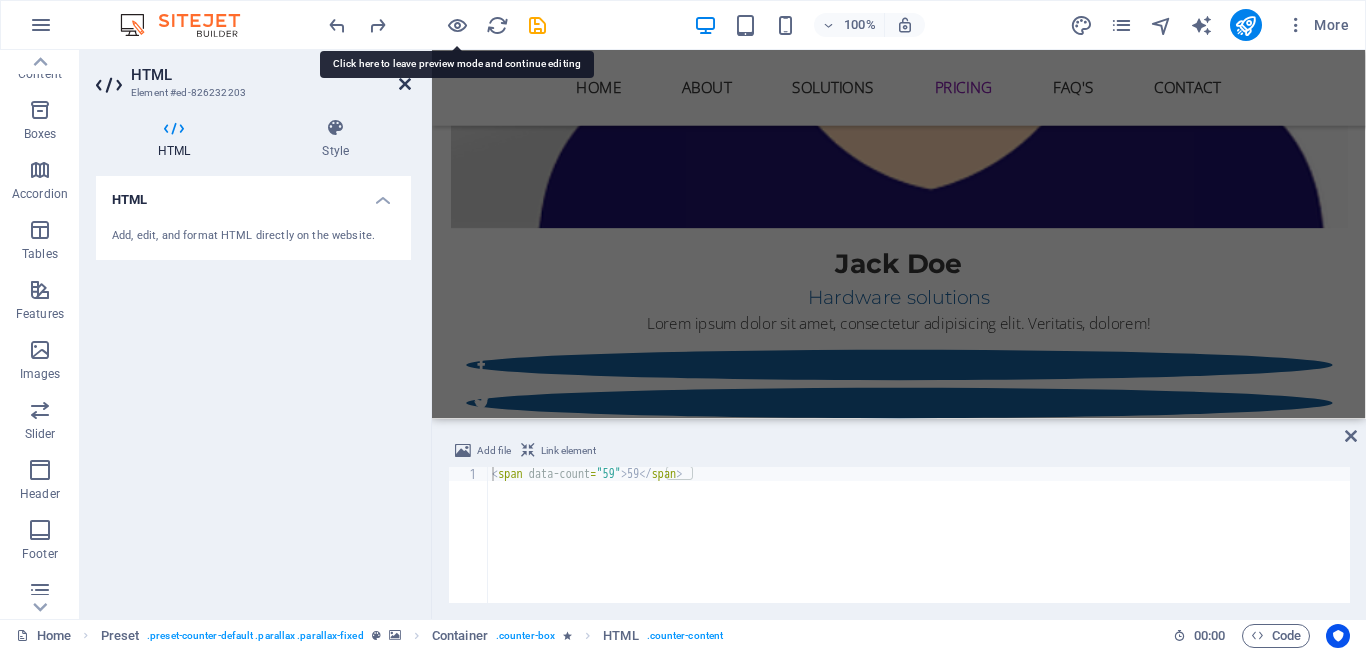 drag, startPoint x: 321, startPoint y: 35, endPoint x: 401, endPoint y: 85, distance: 94.33981 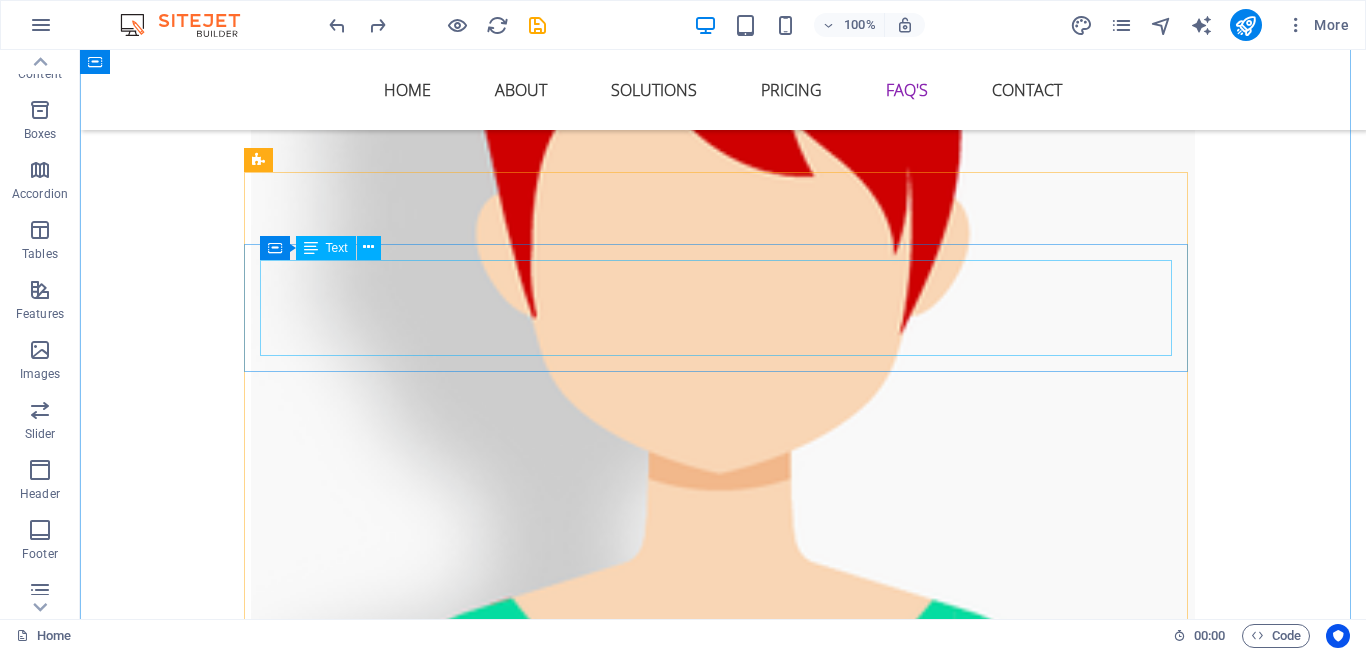 scroll, scrollTop: 5617, scrollLeft: 0, axis: vertical 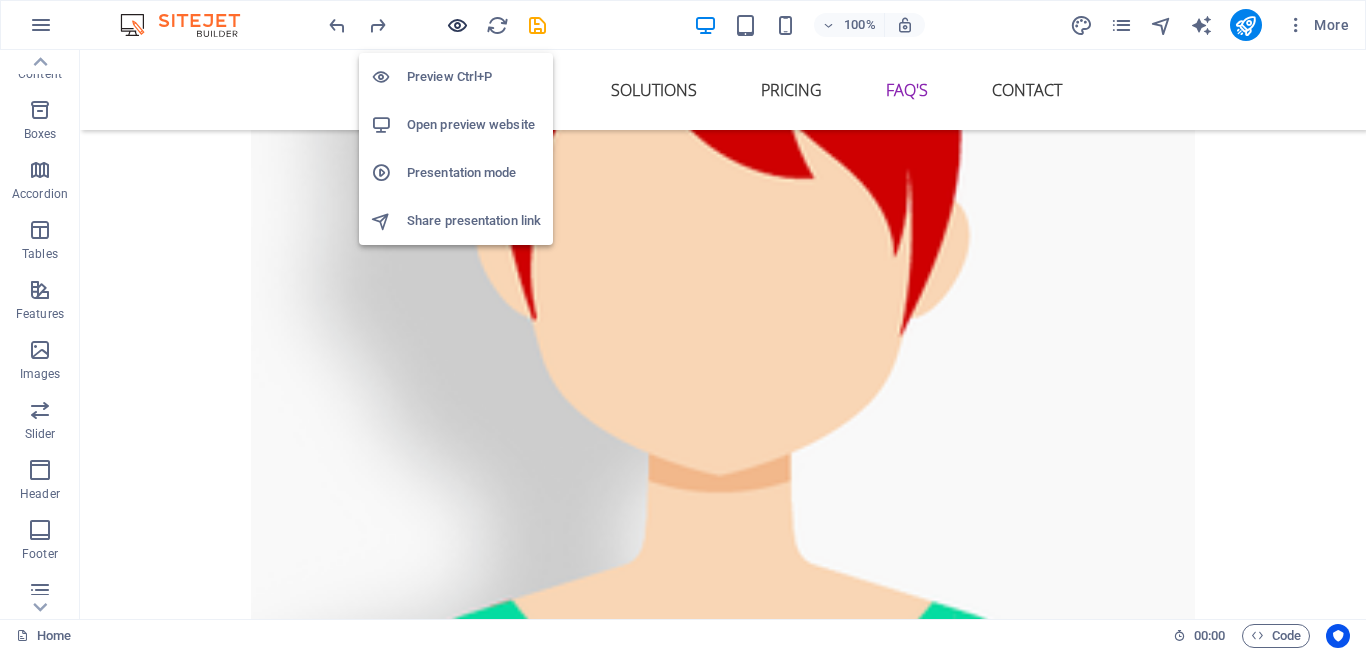 drag, startPoint x: 451, startPoint y: 26, endPoint x: 803, endPoint y: 174, distance: 381.84814 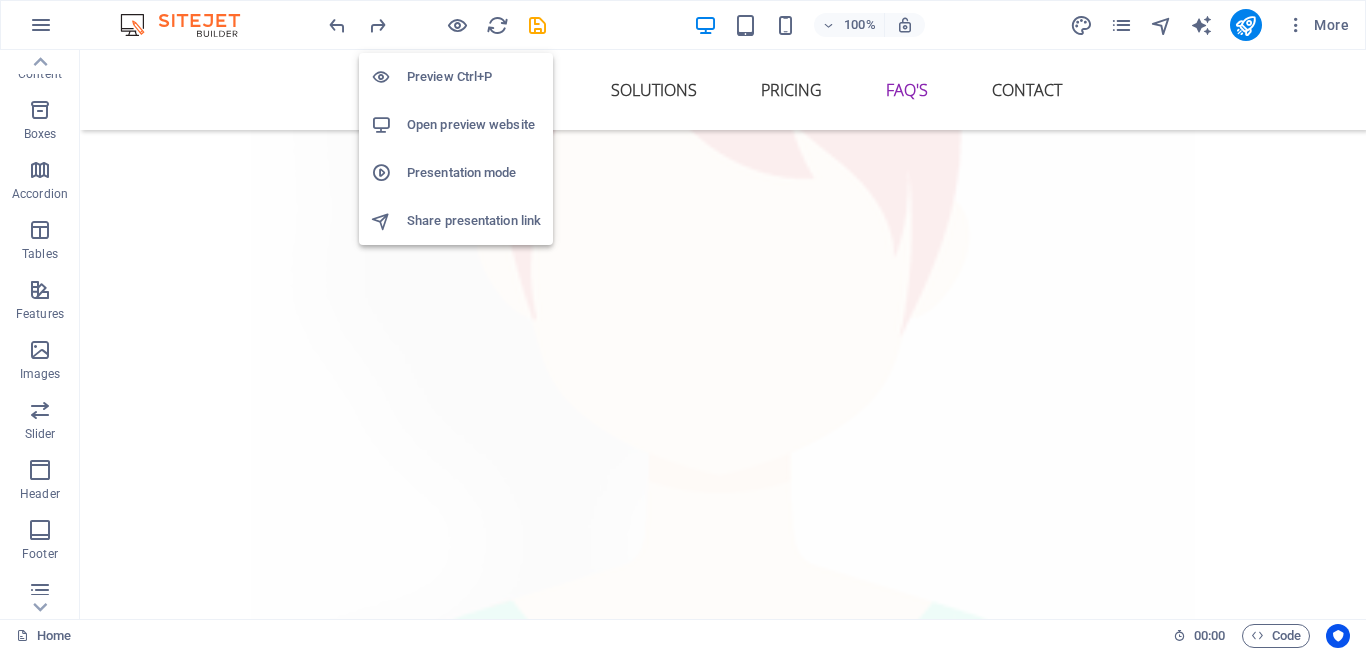 scroll, scrollTop: 4862, scrollLeft: 0, axis: vertical 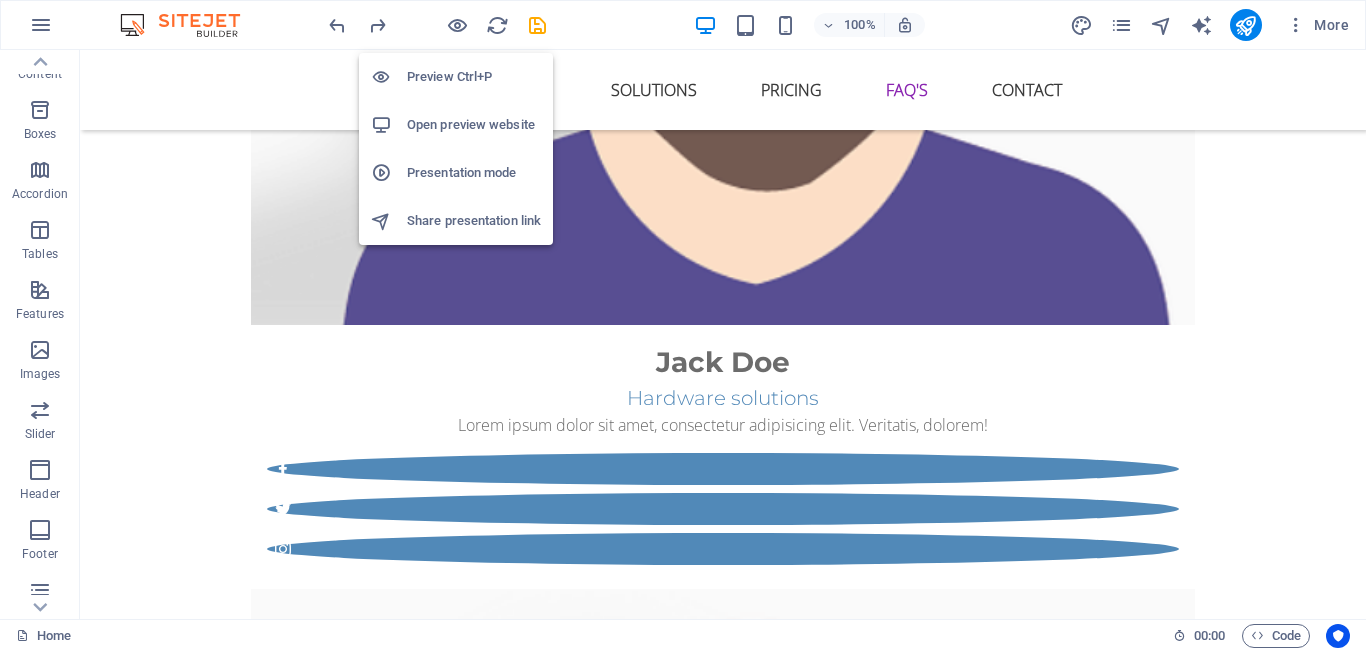 click on "01. Lorem ipsum dolor sit amet?" at bounding box center [723, 6164] 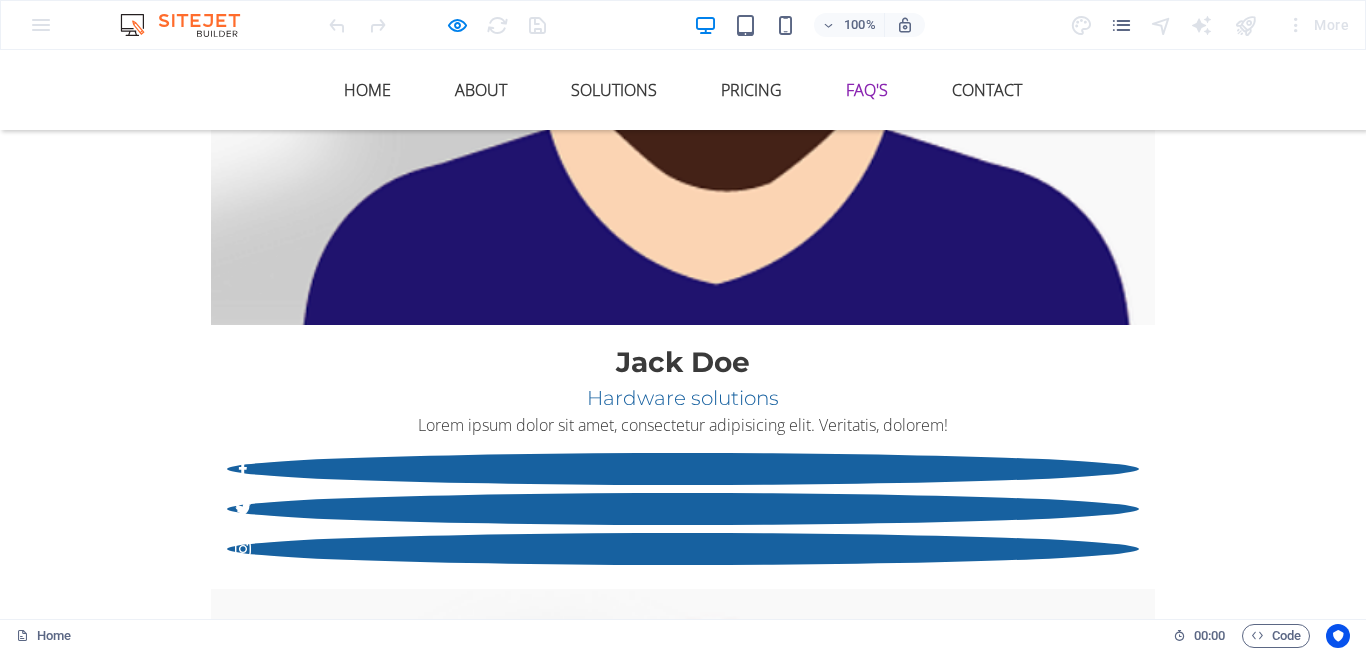 drag, startPoint x: 804, startPoint y: 220, endPoint x: 816, endPoint y: 220, distance: 12 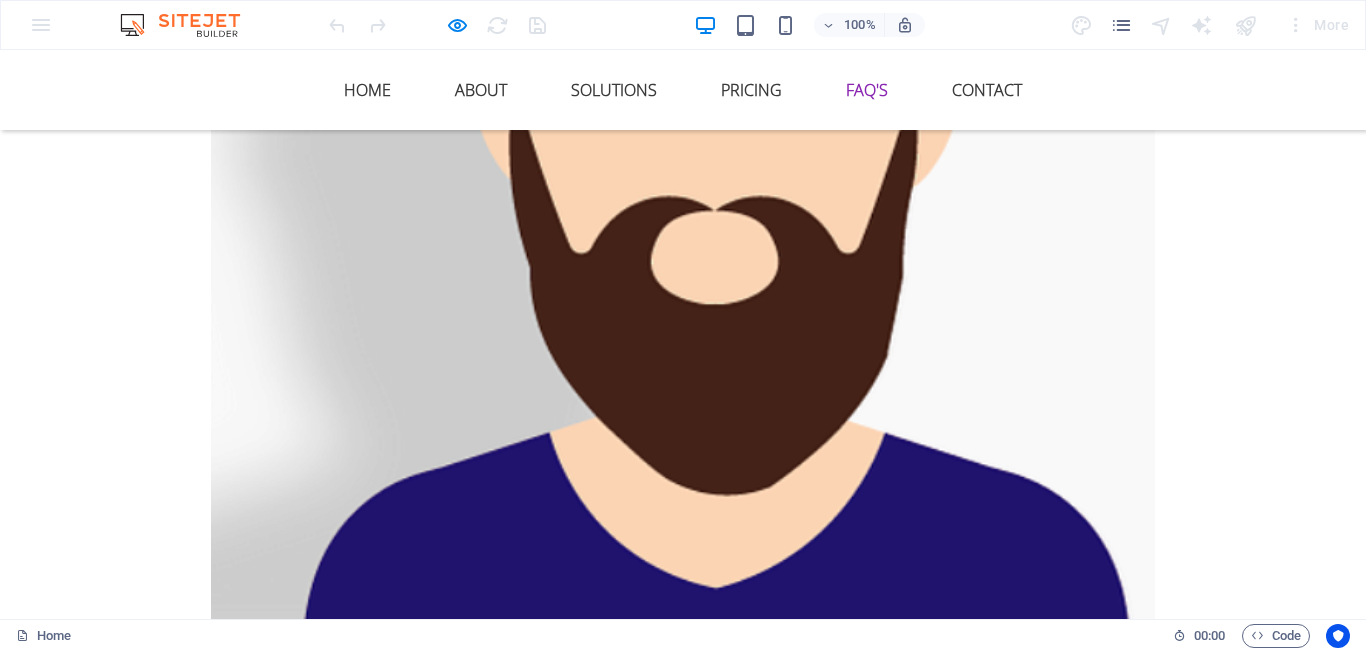 scroll, scrollTop: 4564, scrollLeft: 0, axis: vertical 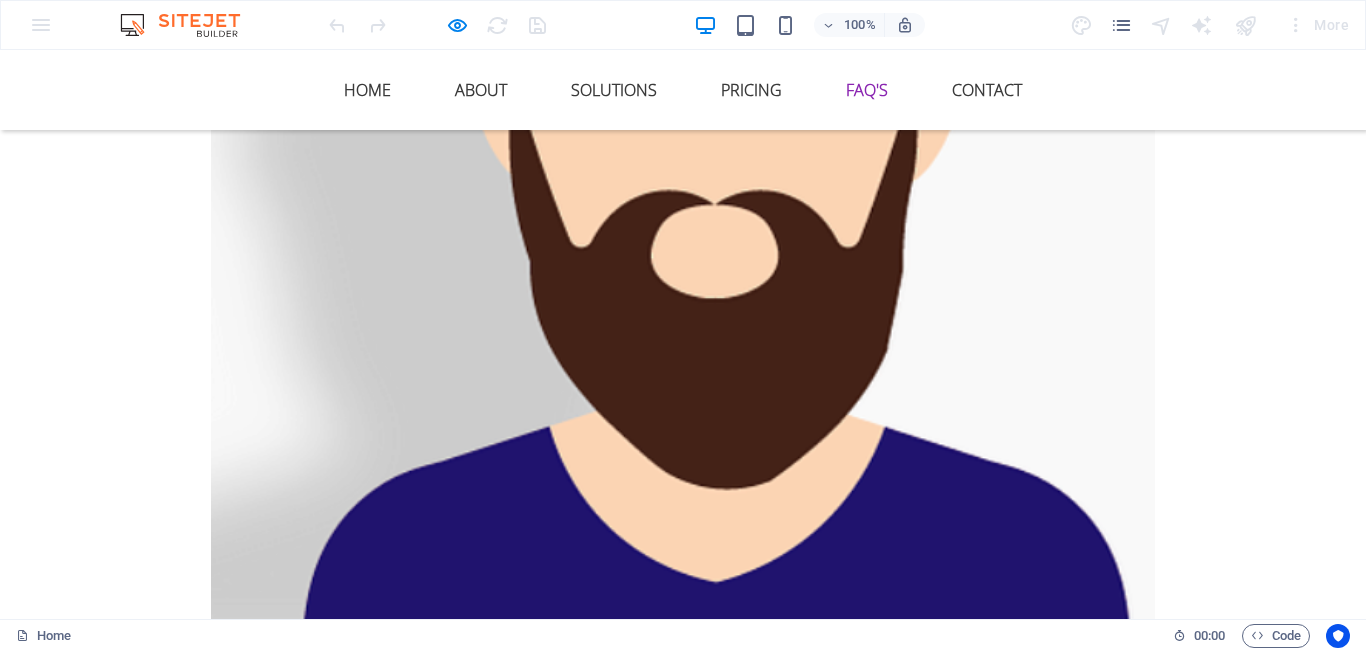 drag, startPoint x: 149, startPoint y: 317, endPoint x: 178, endPoint y: 276, distance: 50.219517 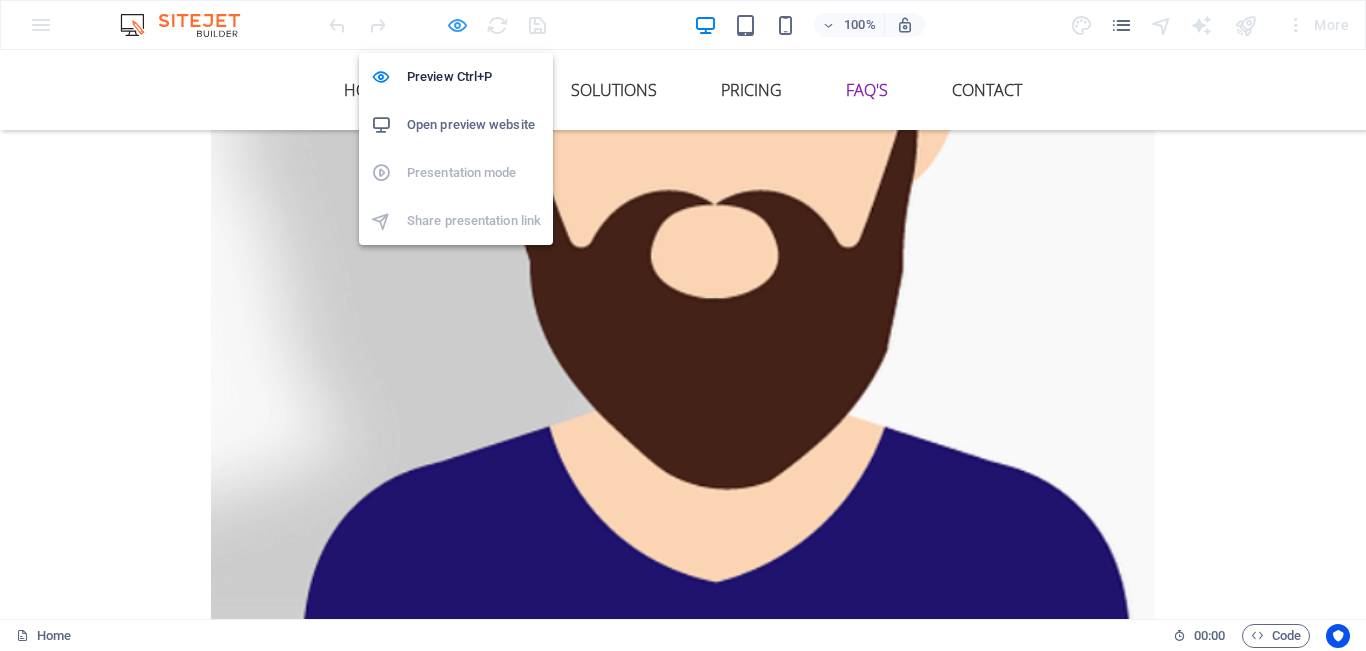 click at bounding box center [457, 25] 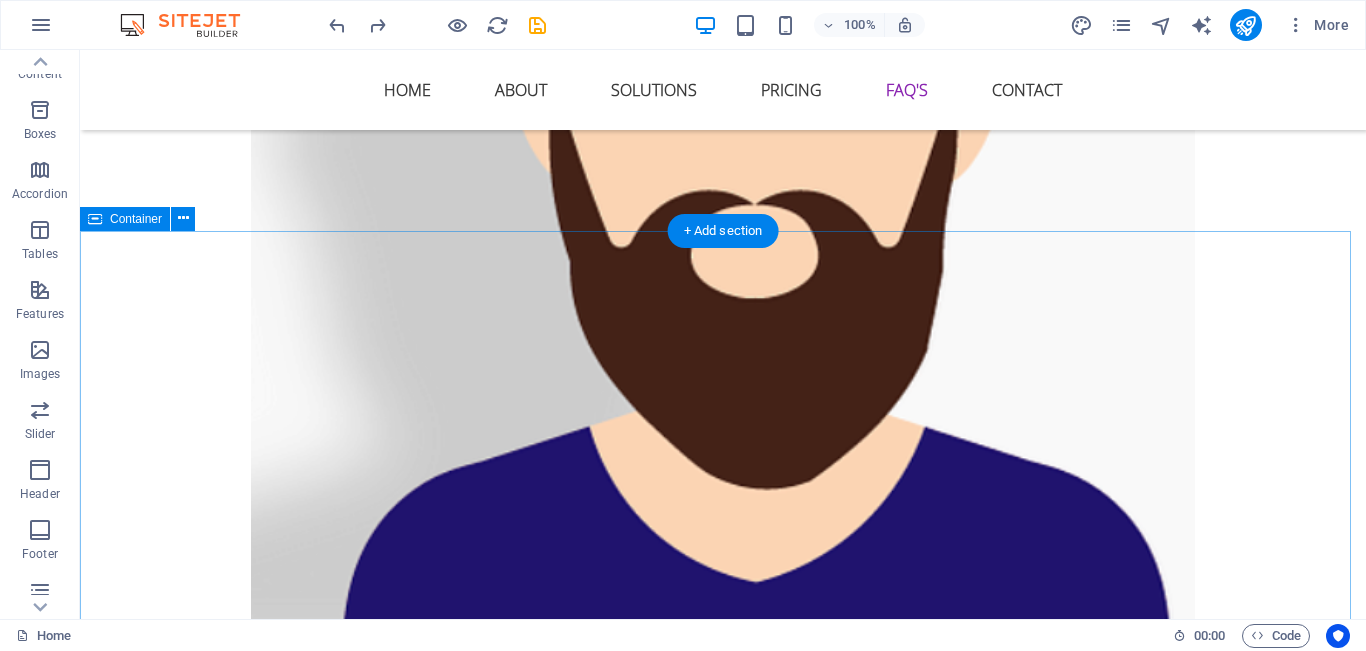 scroll, scrollTop: 5318, scrollLeft: 0, axis: vertical 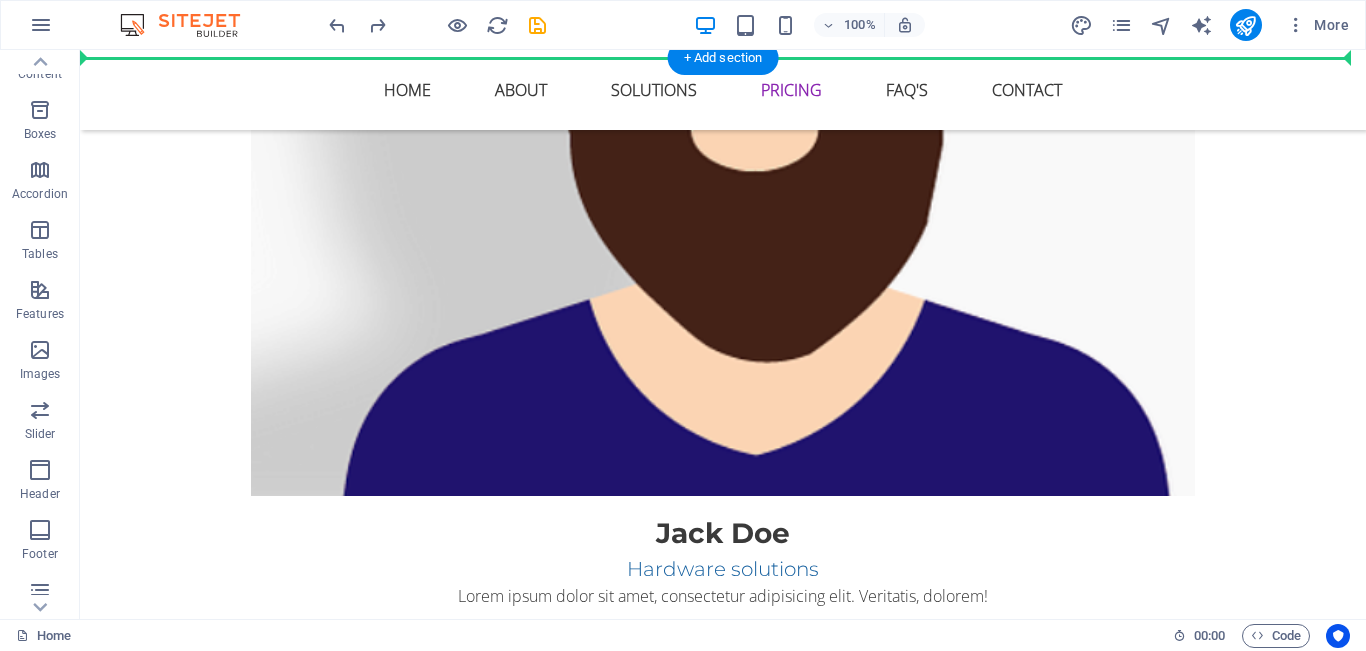 drag, startPoint x: 170, startPoint y: 306, endPoint x: 197, endPoint y: 157, distance: 151.42654 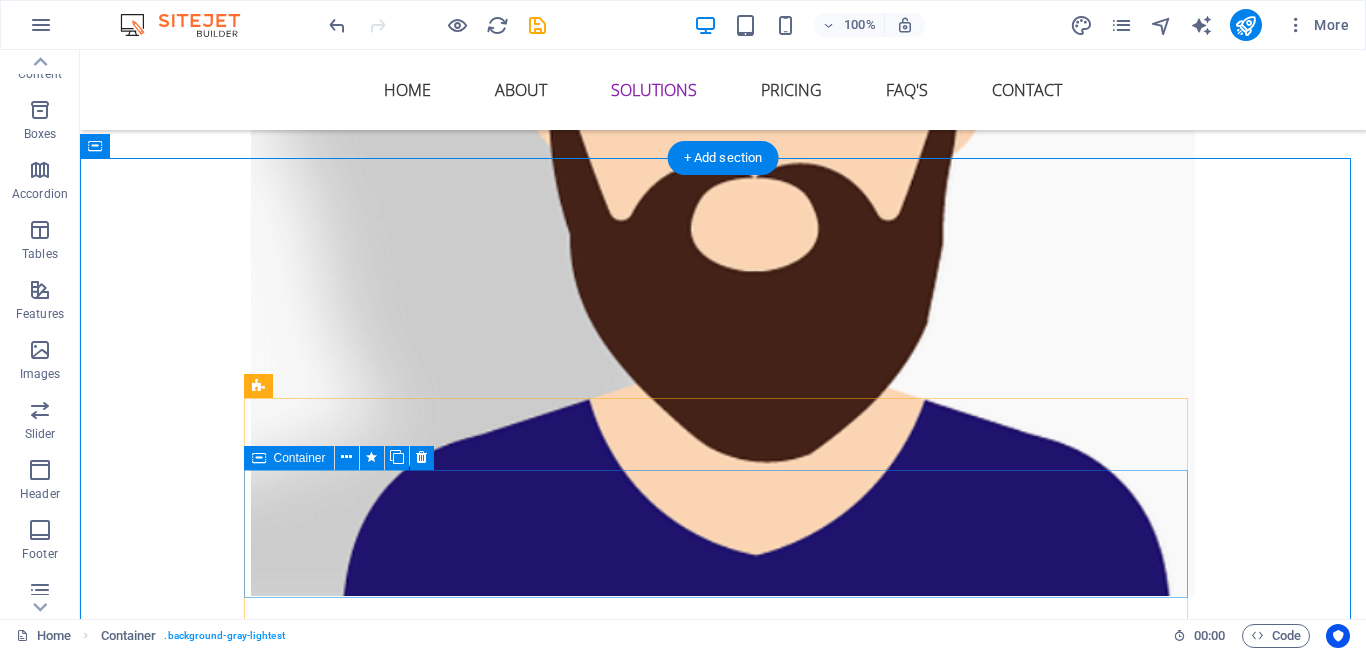 scroll, scrollTop: 4491, scrollLeft: 0, axis: vertical 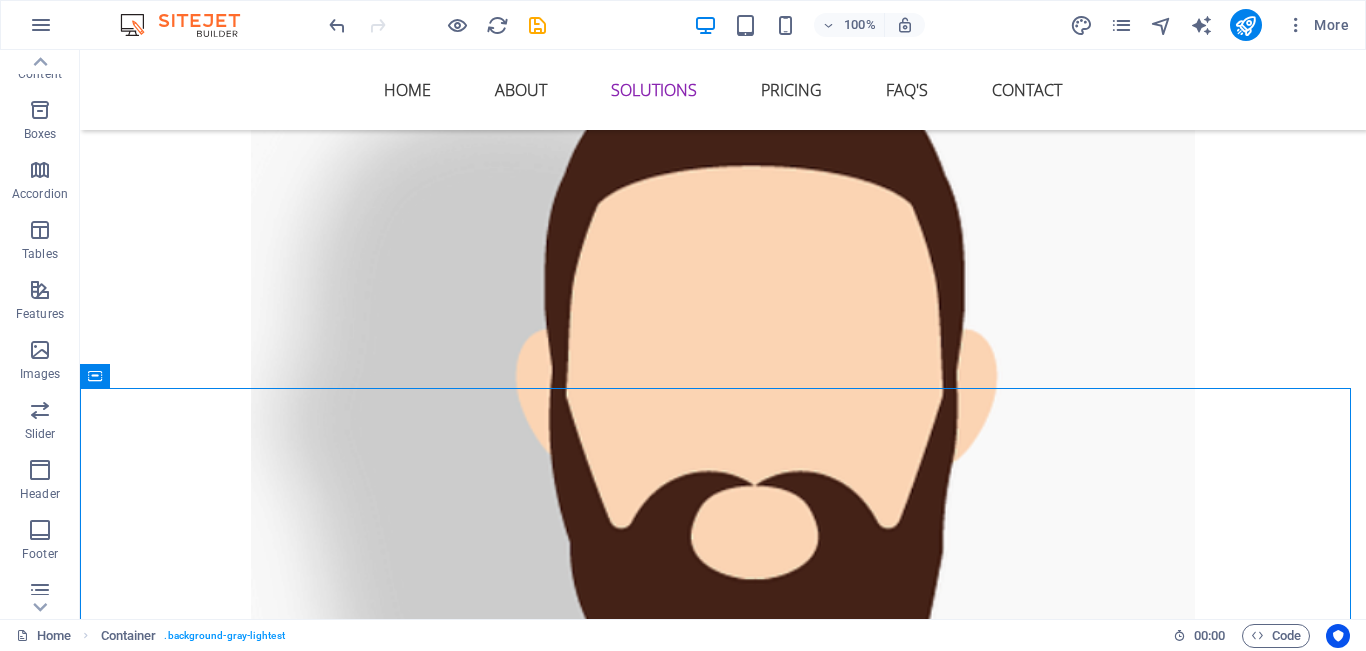 drag, startPoint x: 153, startPoint y: 461, endPoint x: 189, endPoint y: 102, distance: 360.8005 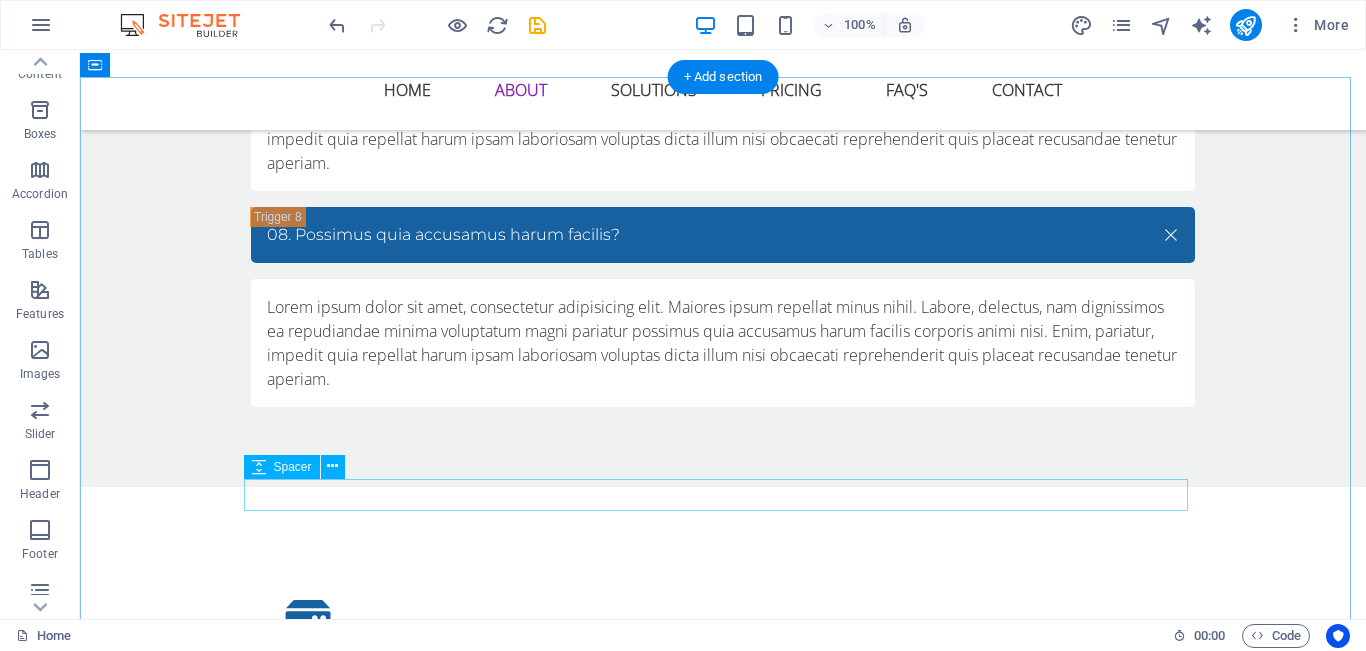 scroll, scrollTop: 2600, scrollLeft: 0, axis: vertical 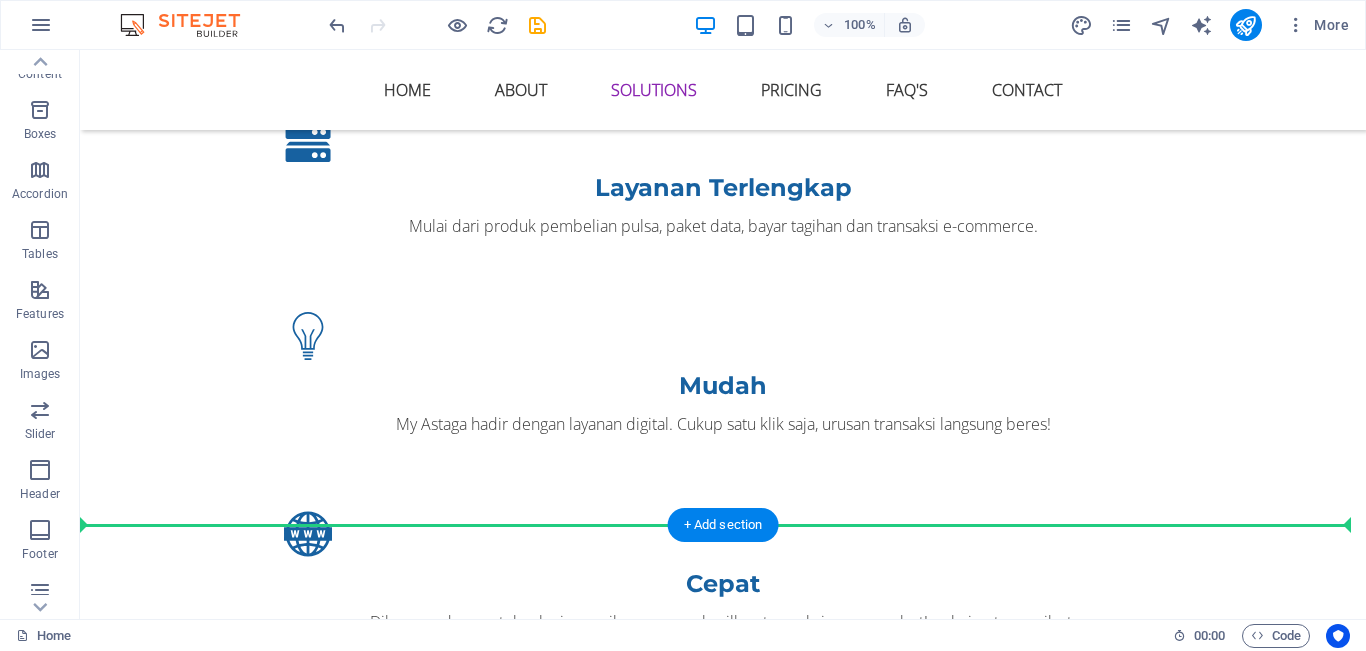 drag, startPoint x: 156, startPoint y: 191, endPoint x: 151, endPoint y: 519, distance: 328.03812 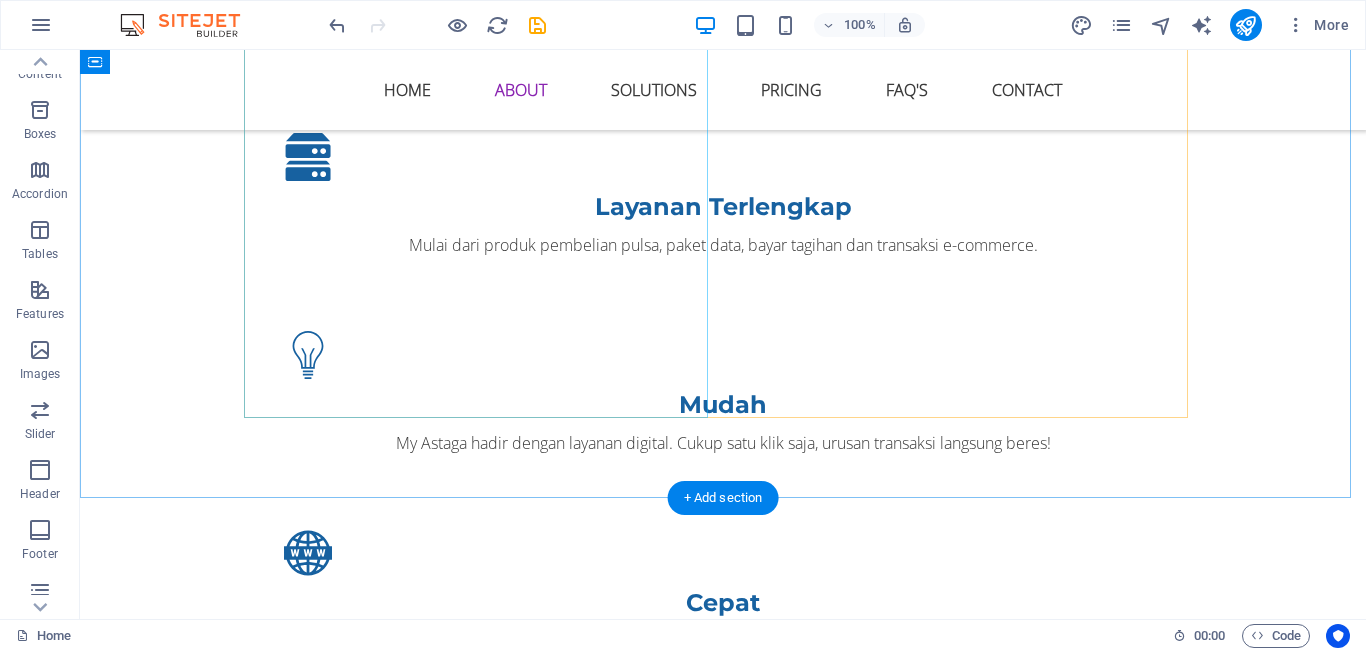 scroll, scrollTop: 1400, scrollLeft: 0, axis: vertical 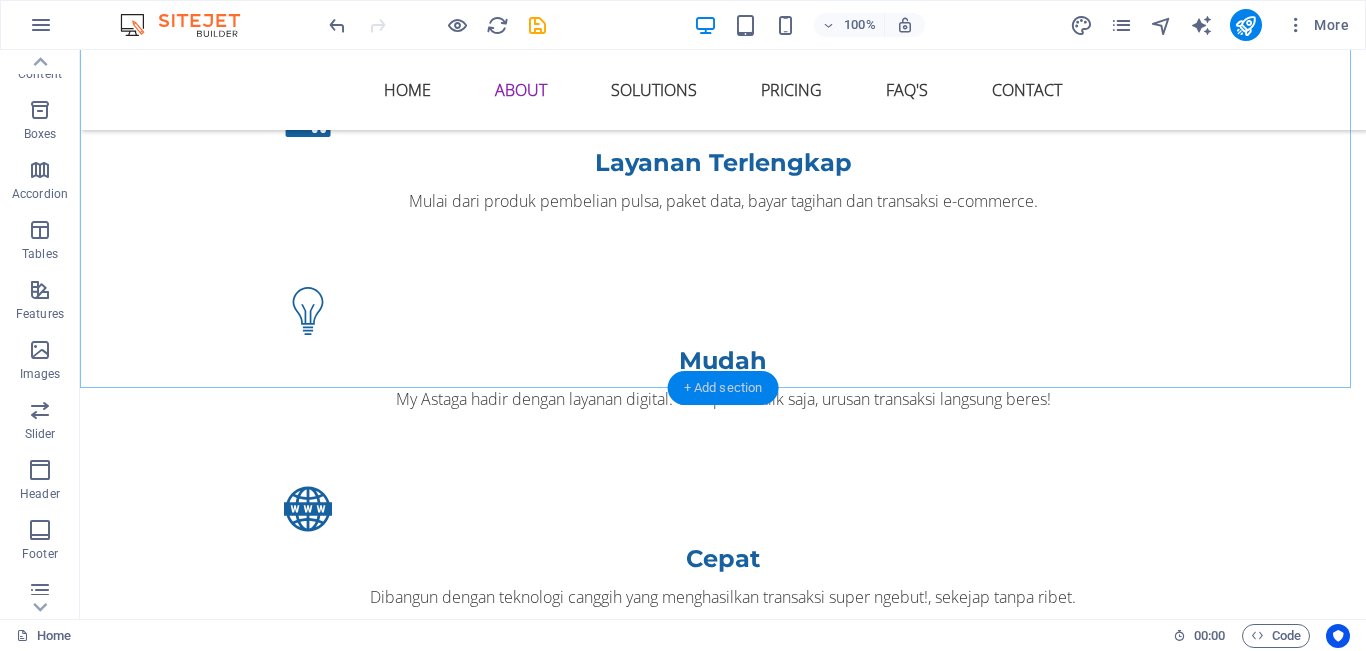 drag, startPoint x: 728, startPoint y: 377, endPoint x: 322, endPoint y: 350, distance: 406.8968 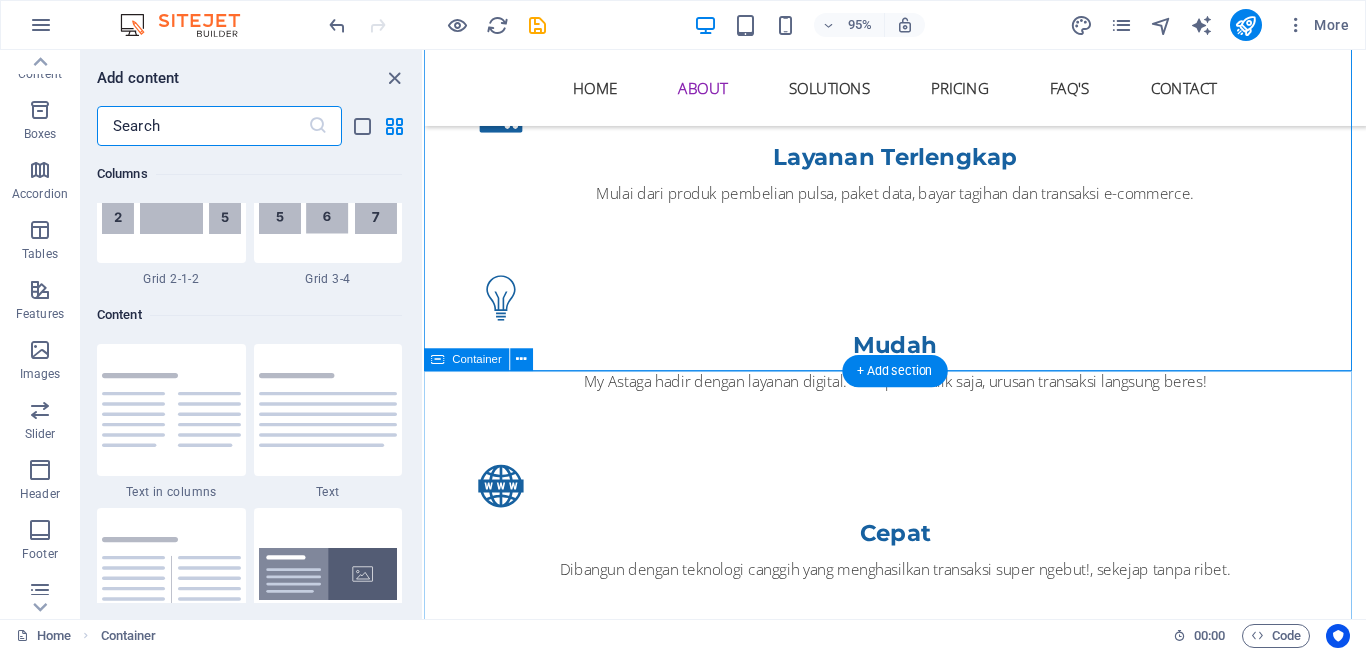 scroll, scrollTop: 3499, scrollLeft: 0, axis: vertical 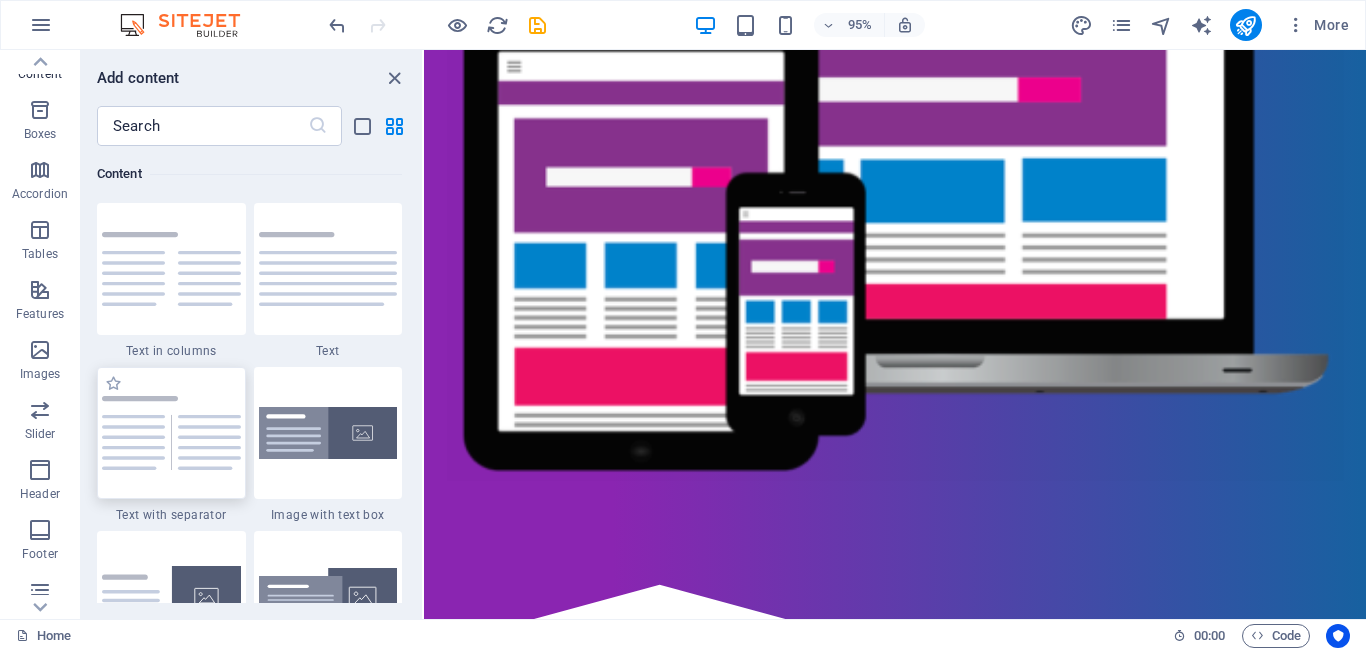 click at bounding box center (171, 433) 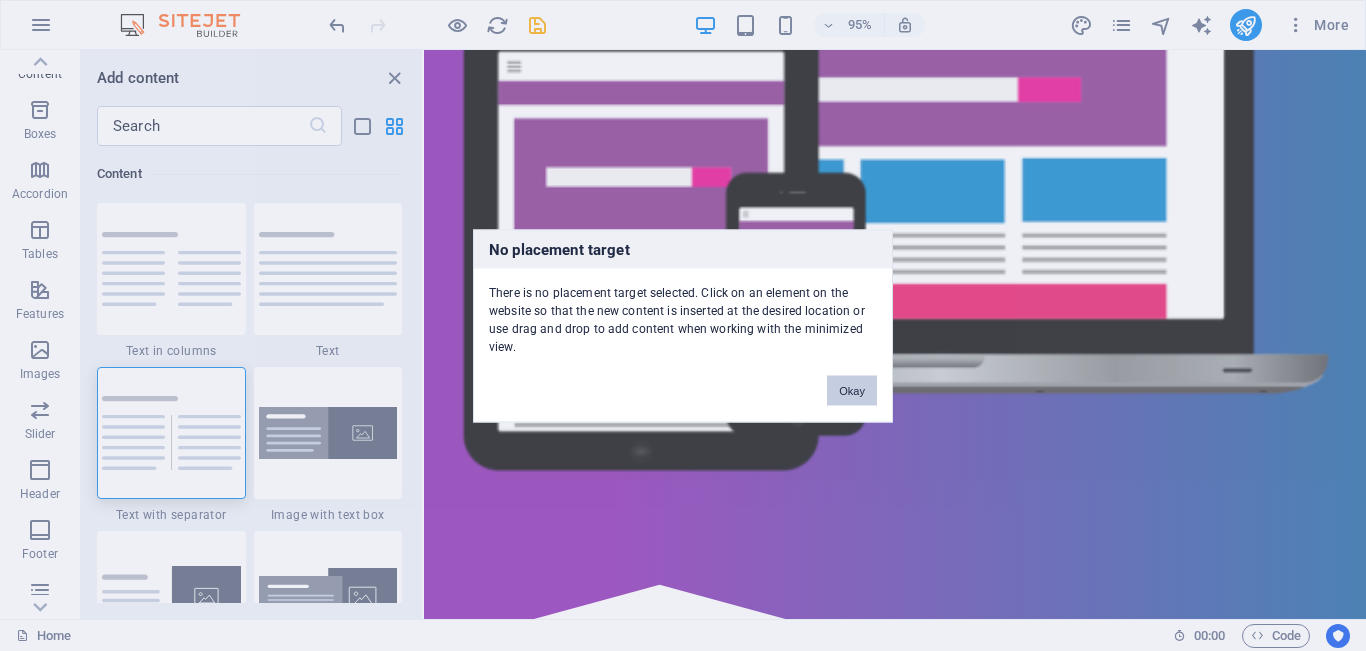click on "Okay" at bounding box center (852, 390) 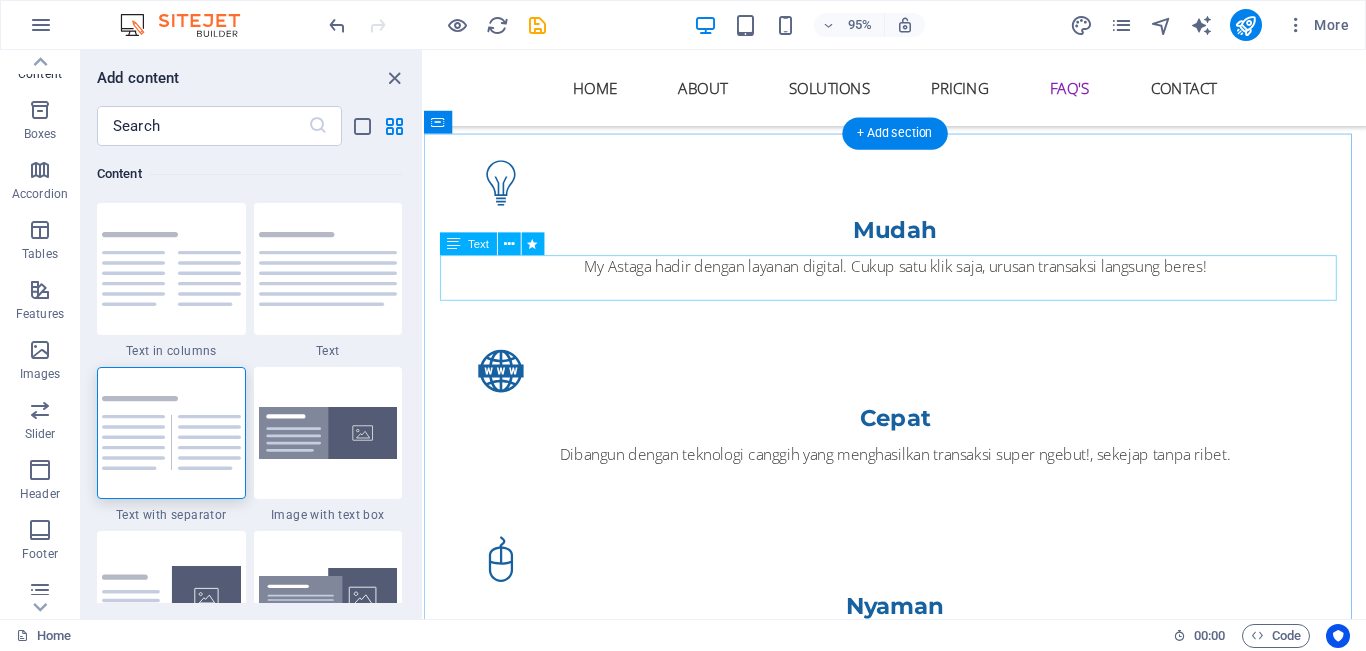 scroll, scrollTop: 1500, scrollLeft: 0, axis: vertical 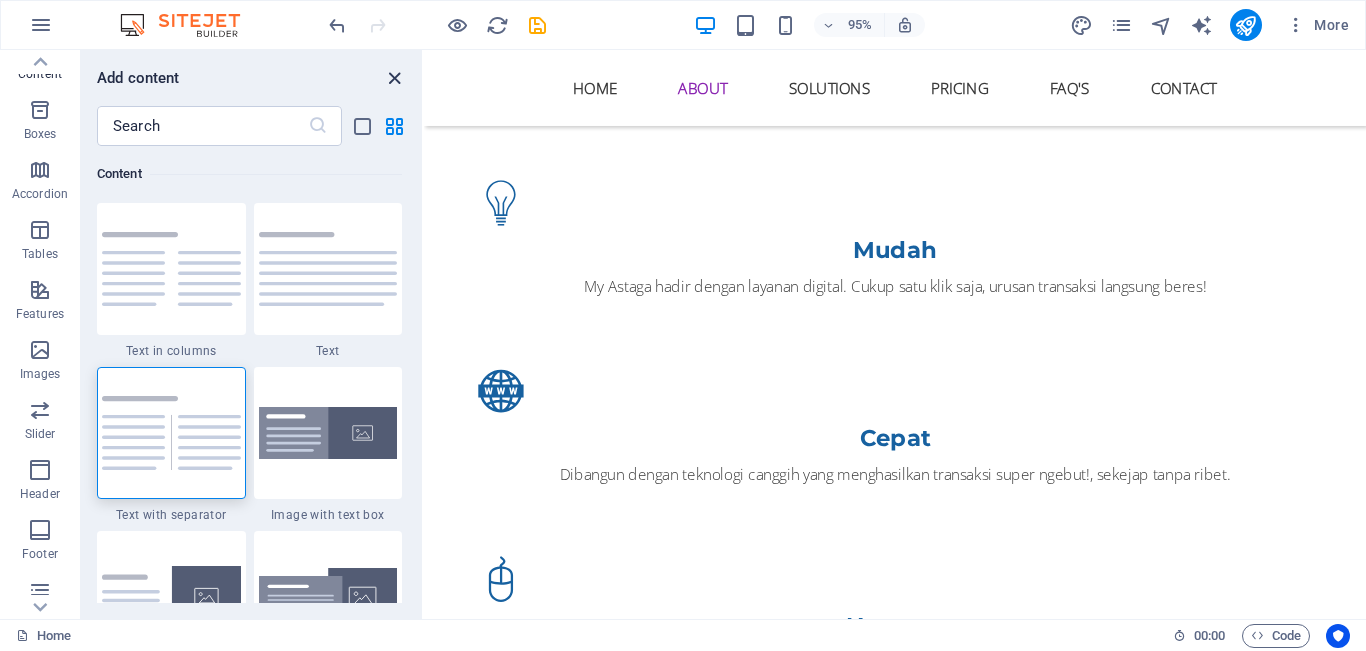 drag, startPoint x: 401, startPoint y: 76, endPoint x: 432, endPoint y: 77, distance: 31.016125 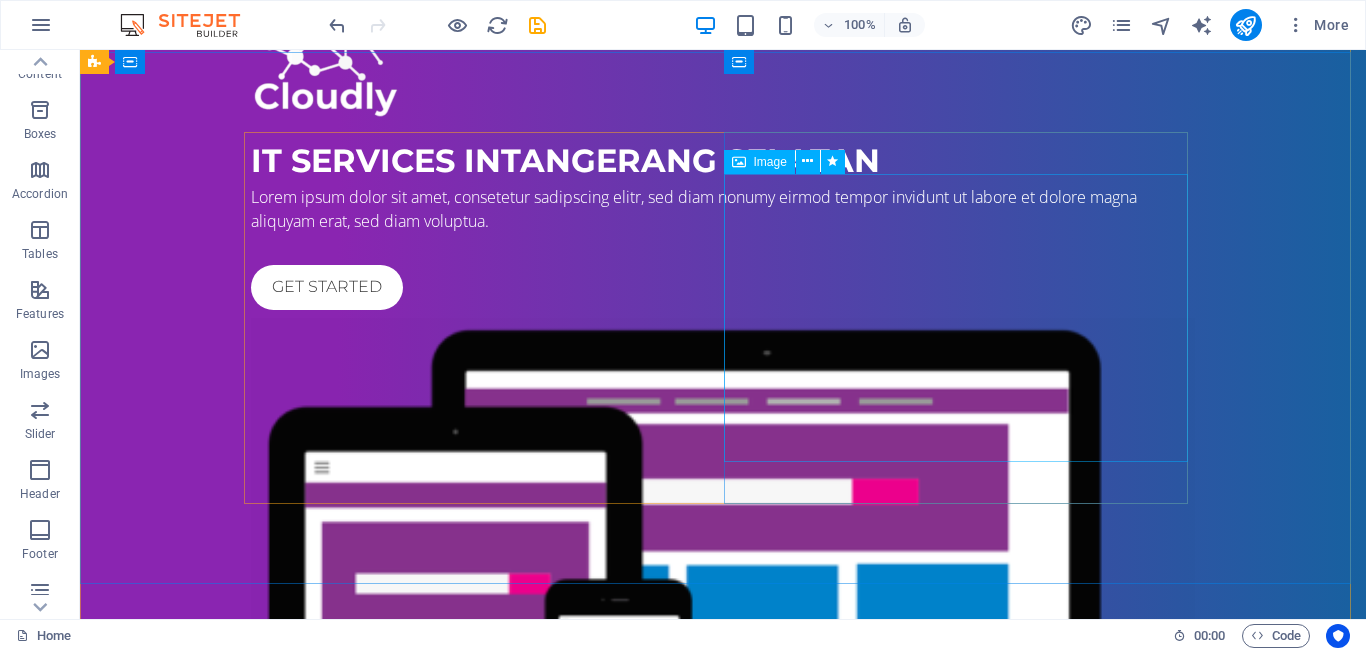scroll, scrollTop: 0, scrollLeft: 0, axis: both 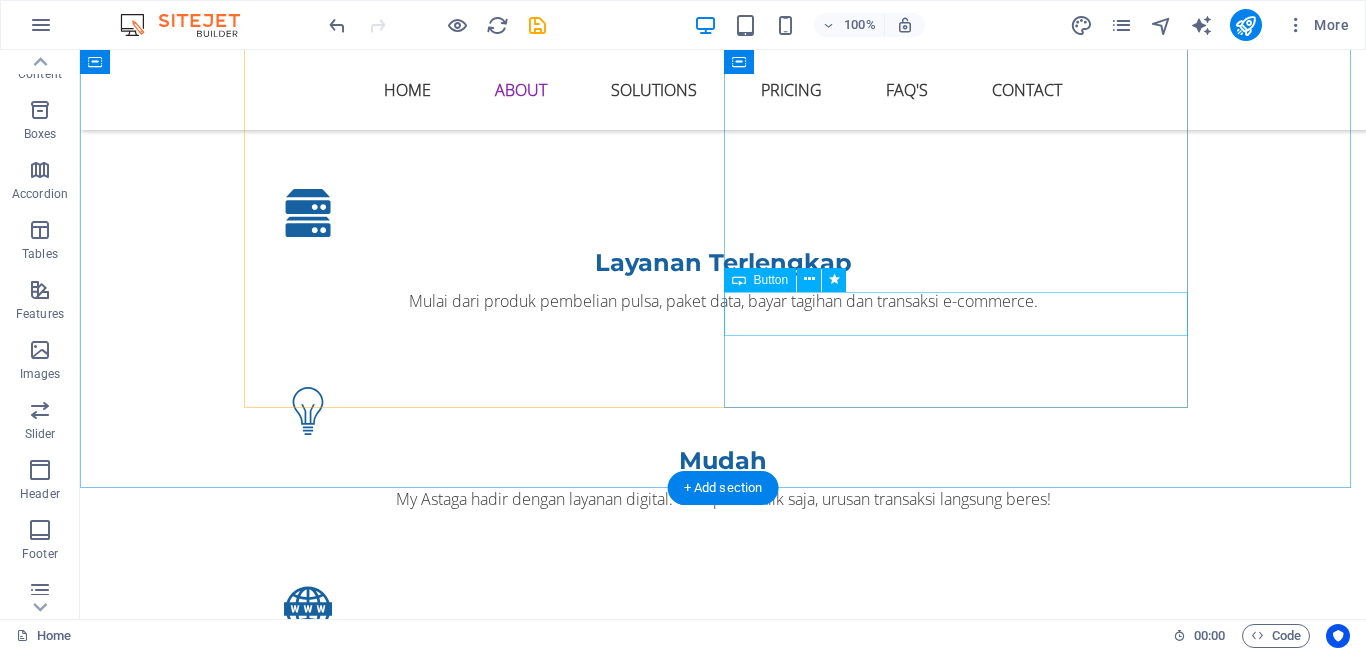 click on "Download" at bounding box center [723, 1471] 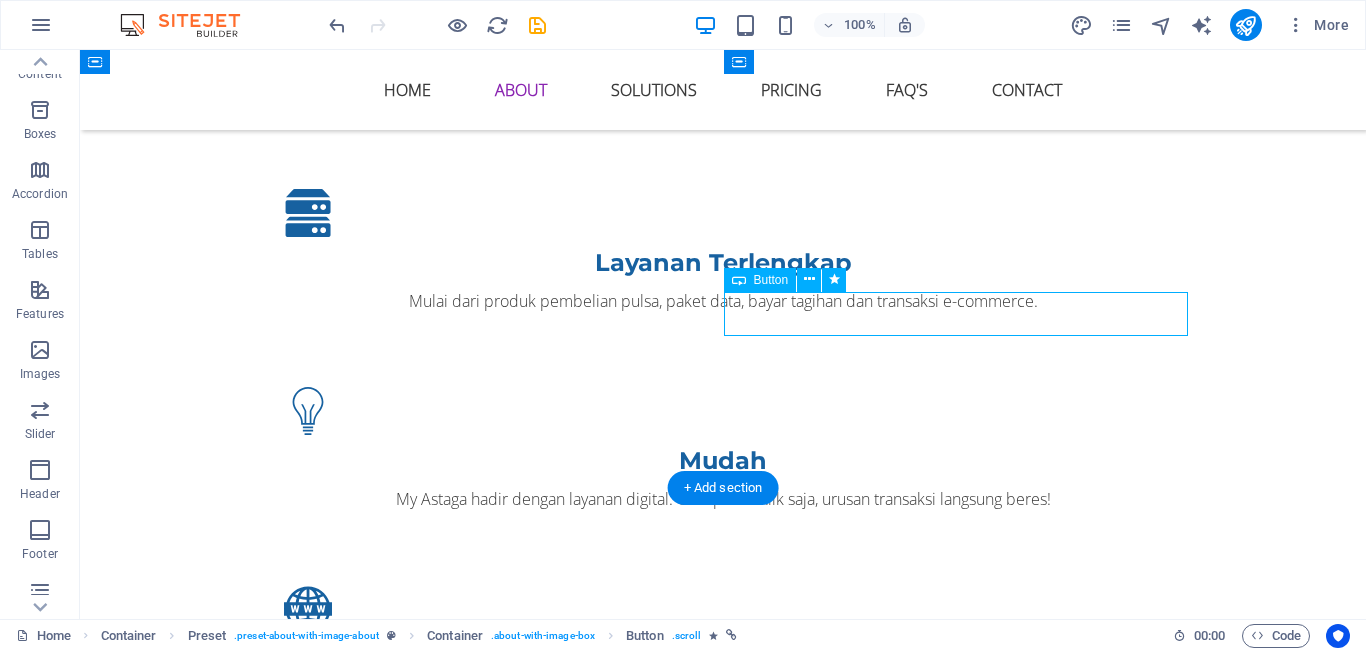 click on "Download" at bounding box center [723, 1471] 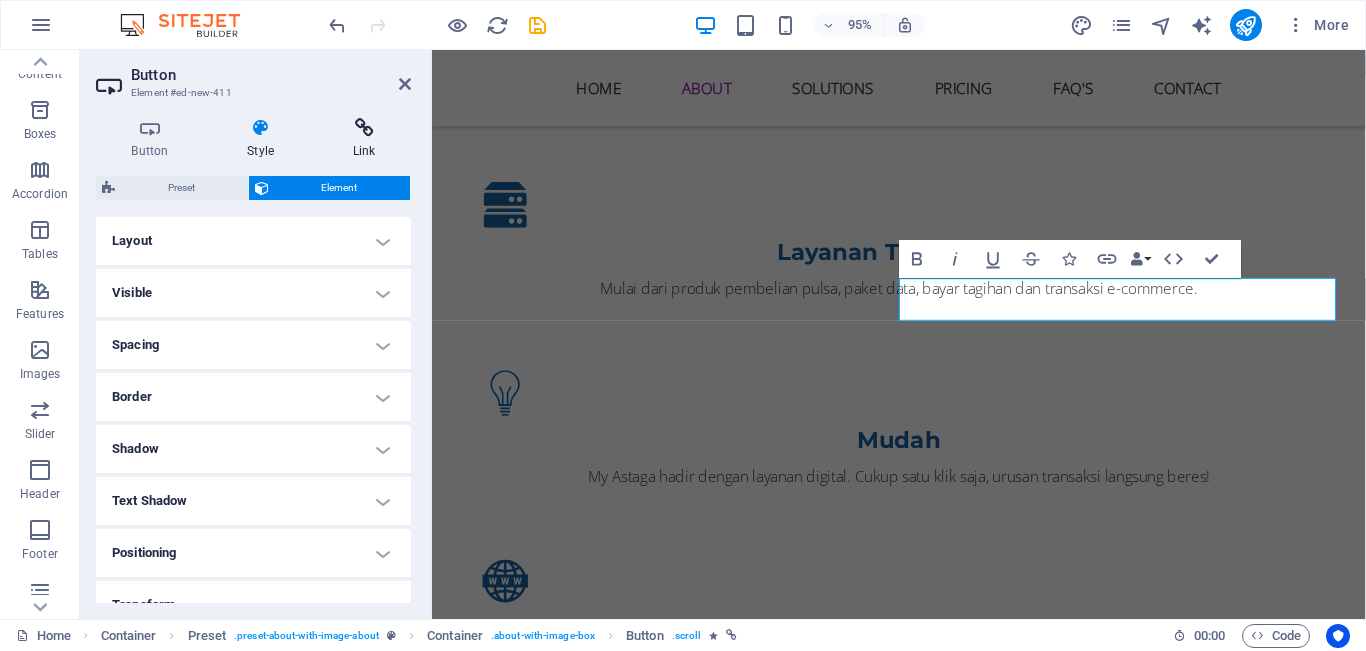 click on "Link" at bounding box center (364, 139) 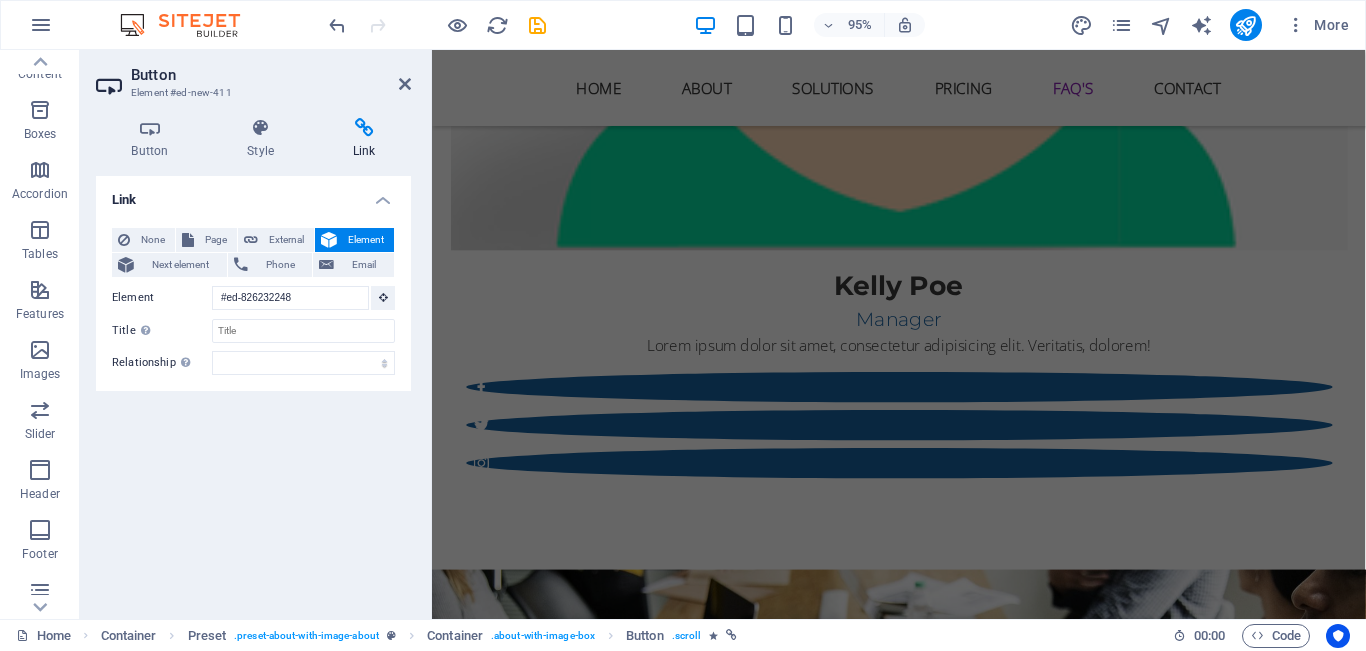 scroll, scrollTop: 1140, scrollLeft: 0, axis: vertical 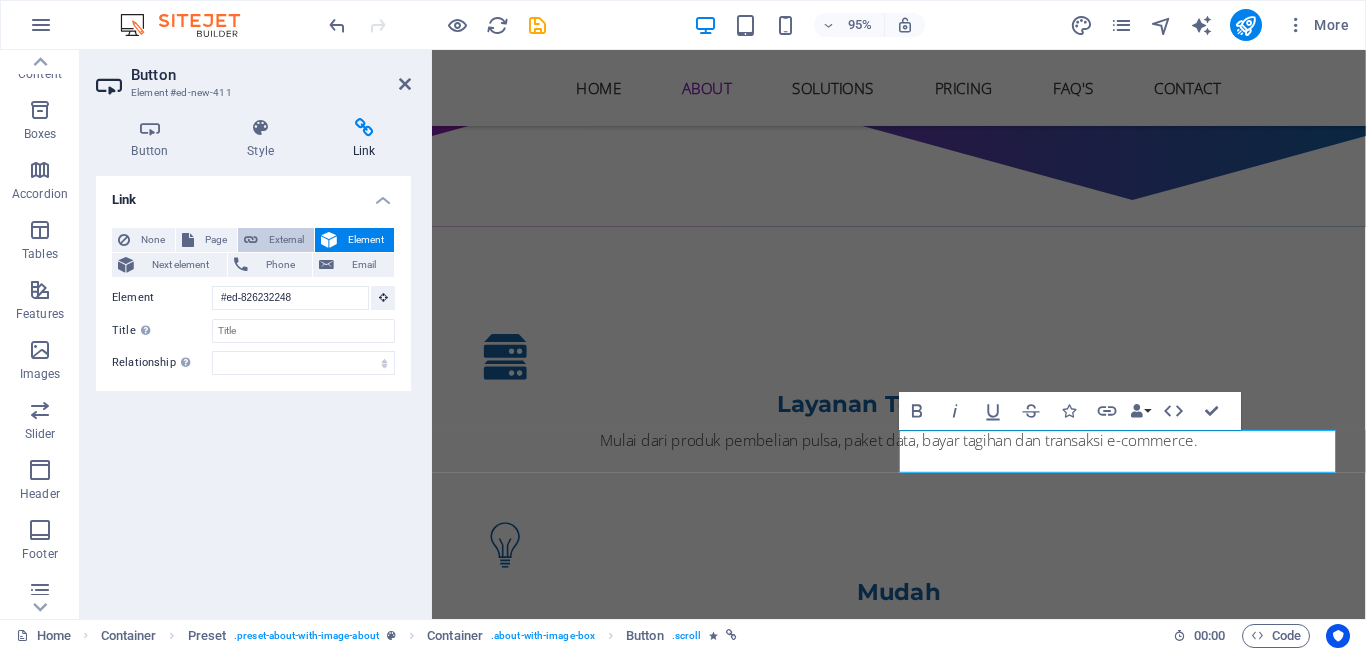 click on "External" at bounding box center (286, 240) 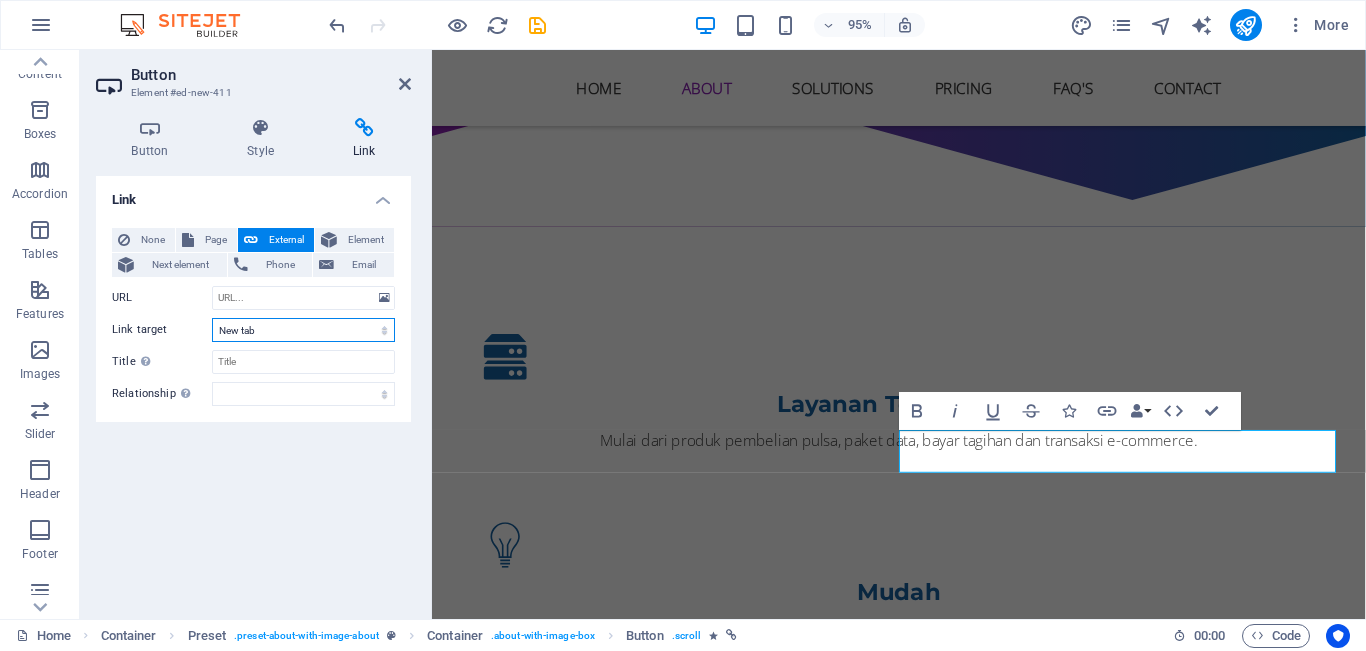 click on "New tab Same tab Overlay" at bounding box center (303, 330) 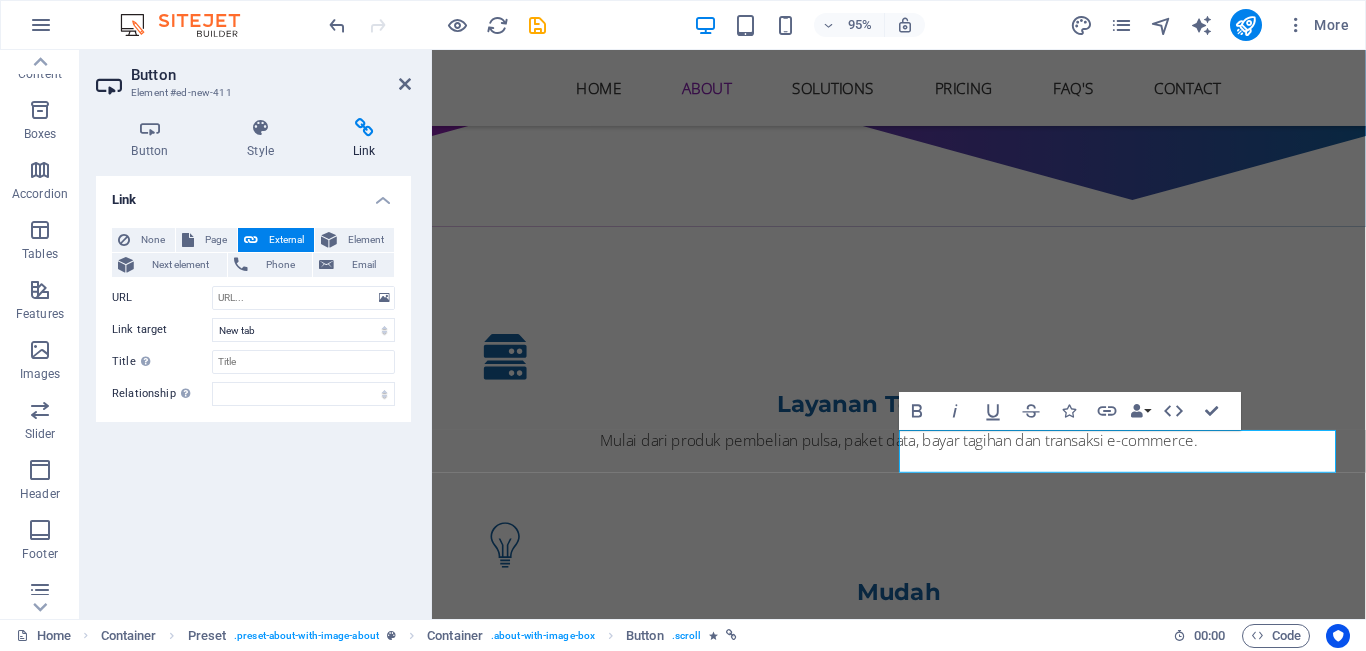 click on "Link None Page External Element Next element Phone Email Page Home Subpage Legal Notice Privacy Element #ed-826232248
URL Phone Email Link target New tab Same tab Overlay Title Additional link description, should not be the same as the link text. The title is most often shown as a tooltip text when the mouse moves over the element. Leave empty if uncertain. Relationship Sets the  relationship of this link to the link target . For example, the value "nofollow" instructs search engines not to follow the link. Can be left empty. alternate author bookmark external help license next nofollow noreferrer noopener prev search tag" at bounding box center (253, 389) 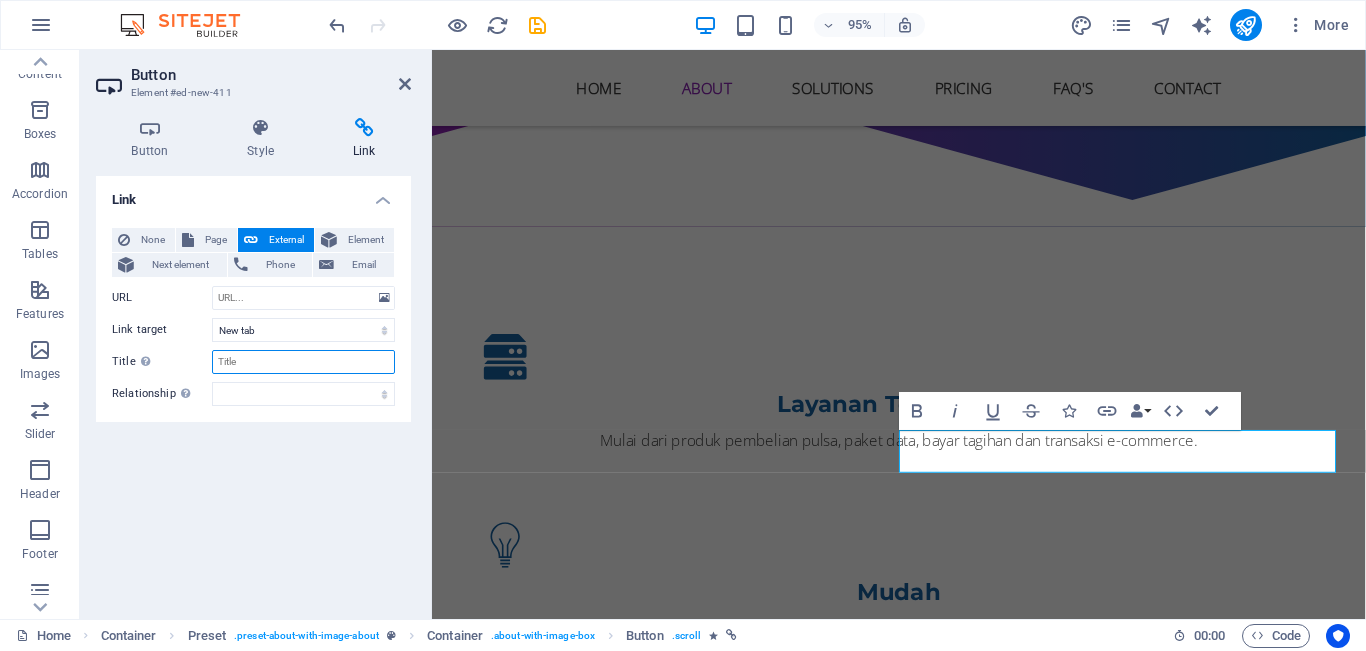 click on "Title Additional link description, should not be the same as the link text. The title is most often shown as a tooltip text when the mouse moves over the element. Leave empty if uncertain." at bounding box center [303, 362] 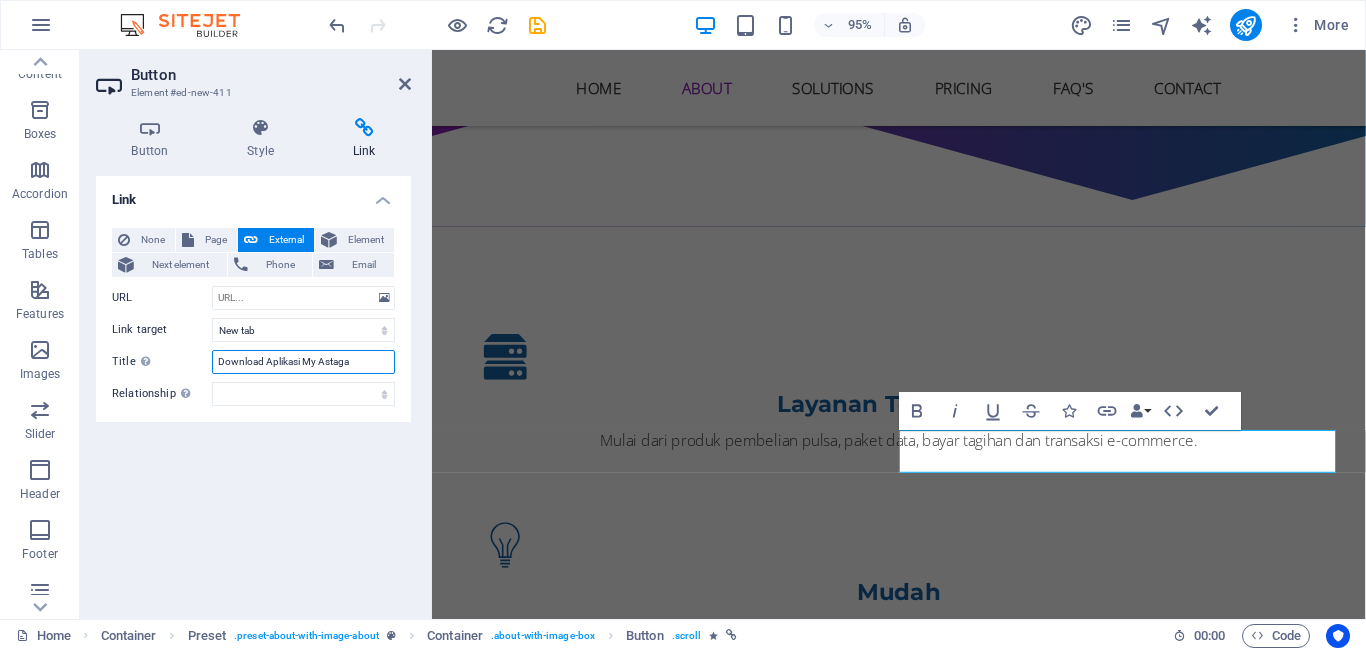 type on "Download Aplikasi My Astaga" 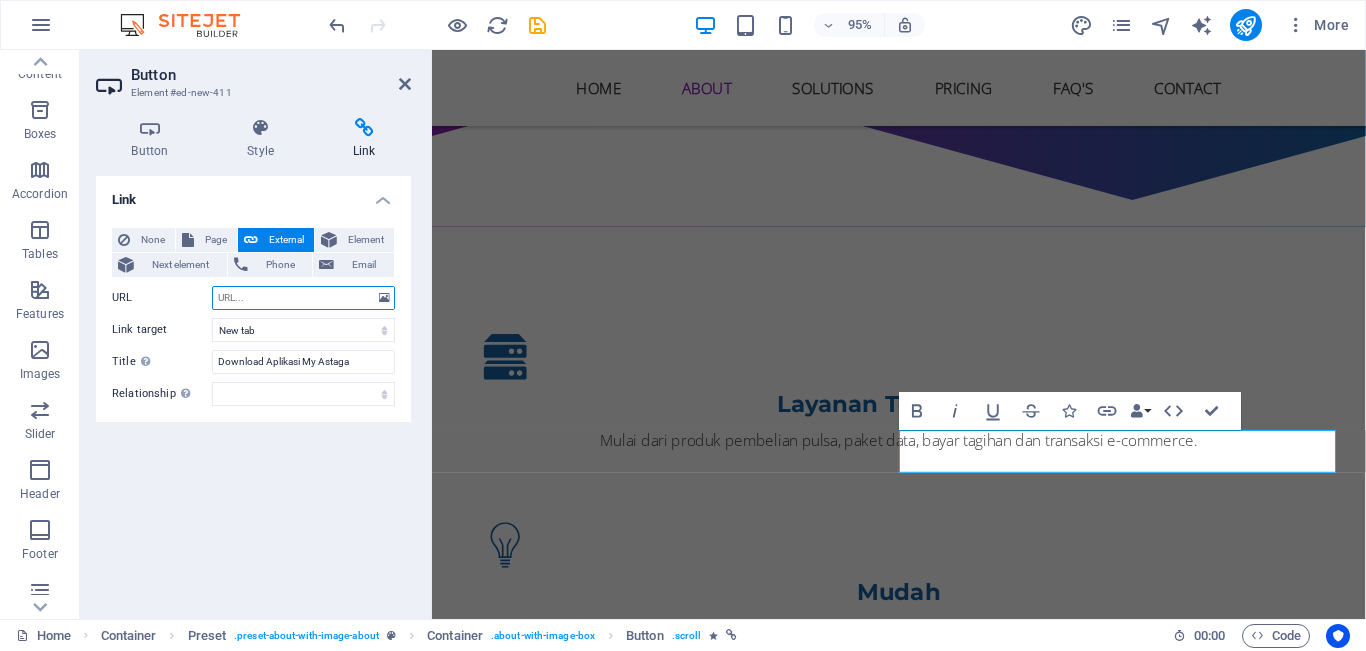 click on "URL" at bounding box center [303, 298] 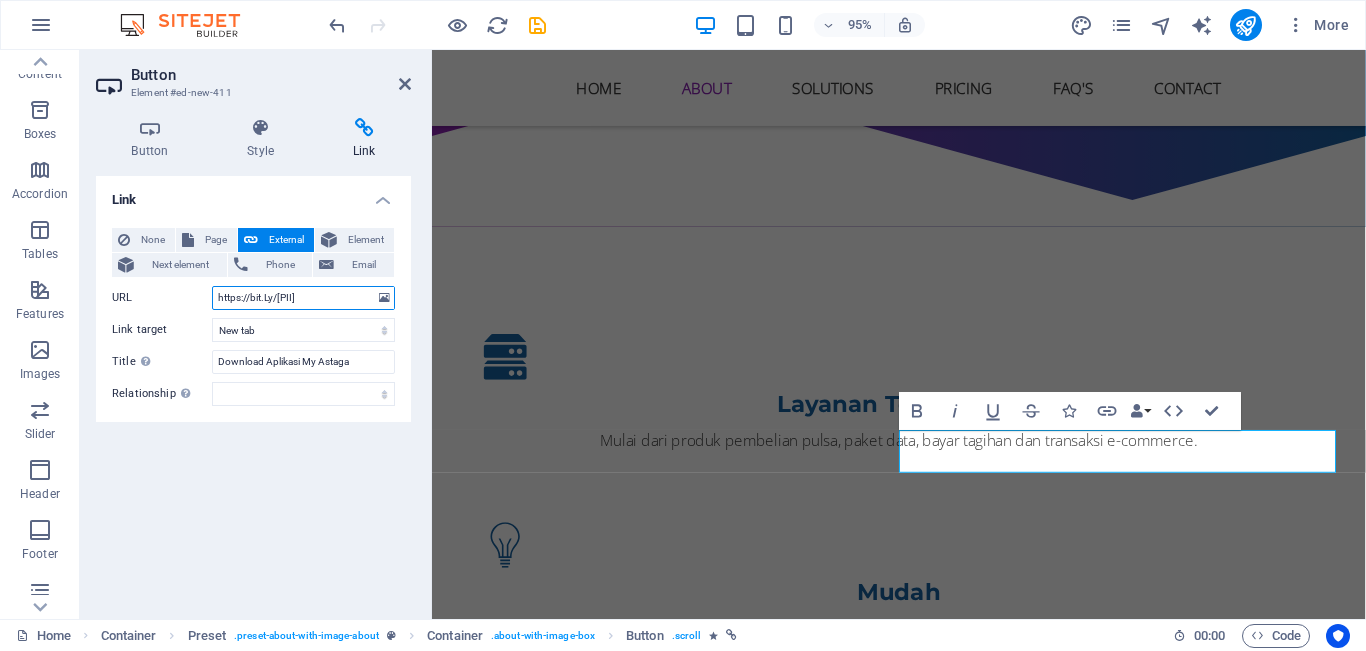 type on "https://bit.Ly/myastaga_apps" 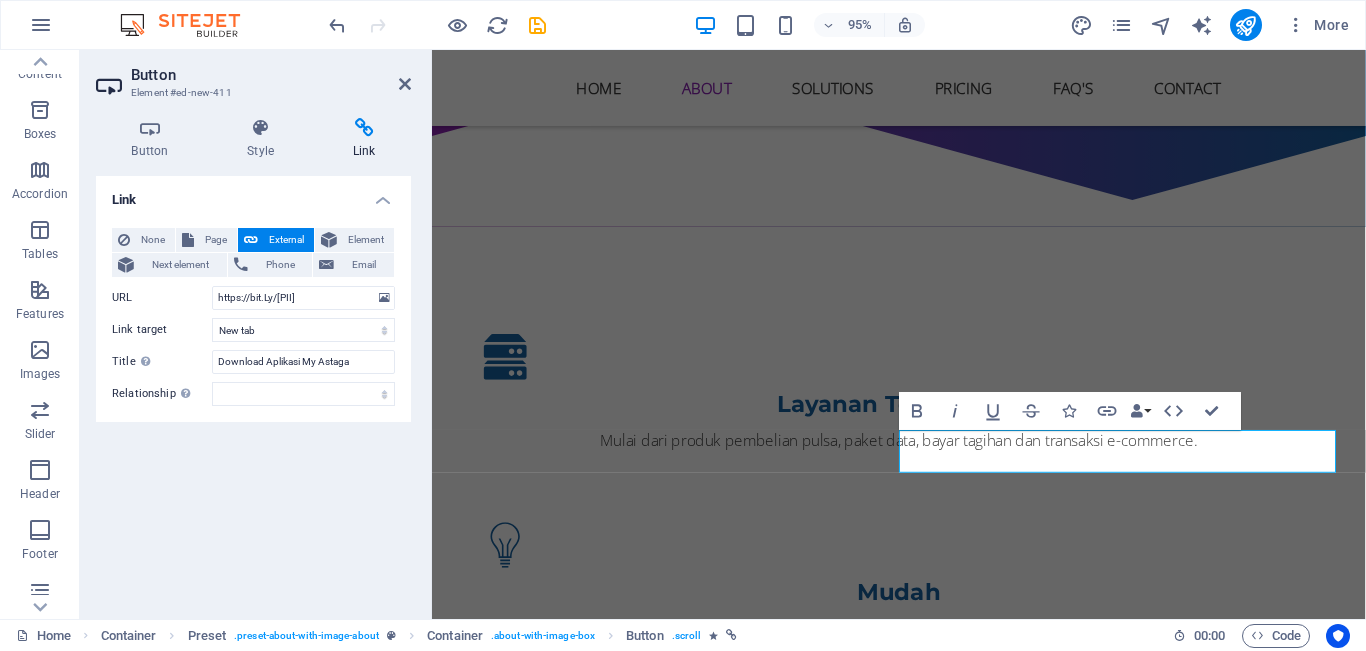 click on "Link None Page External Element Next element Phone Email Page Home Subpage Legal Notice Privacy Element #ed-826232248
URL https://bit.Ly/myastaga_apps Phone Email Link target New tab Same tab Overlay Title Additional link description, should not be the same as the link text. The title is most often shown as a tooltip text when the mouse moves over the element. Leave empty if uncertain. Download Aplikasi My Astaga Relationship Sets the  relationship of this link to the link target . For example, the value "nofollow" instructs search engines not to follow the link. Can be left empty. alternate author bookmark external help license next nofollow noreferrer noopener prev search tag" at bounding box center (253, 389) 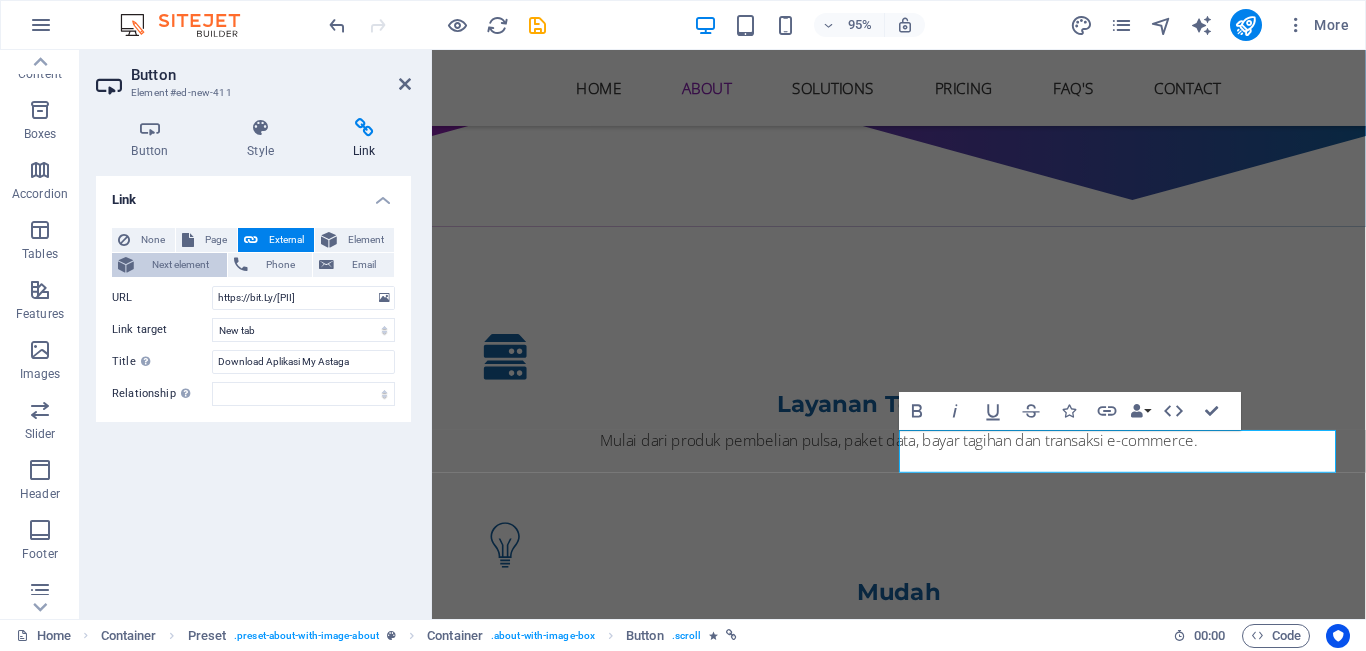 click on "Next element" at bounding box center (180, 265) 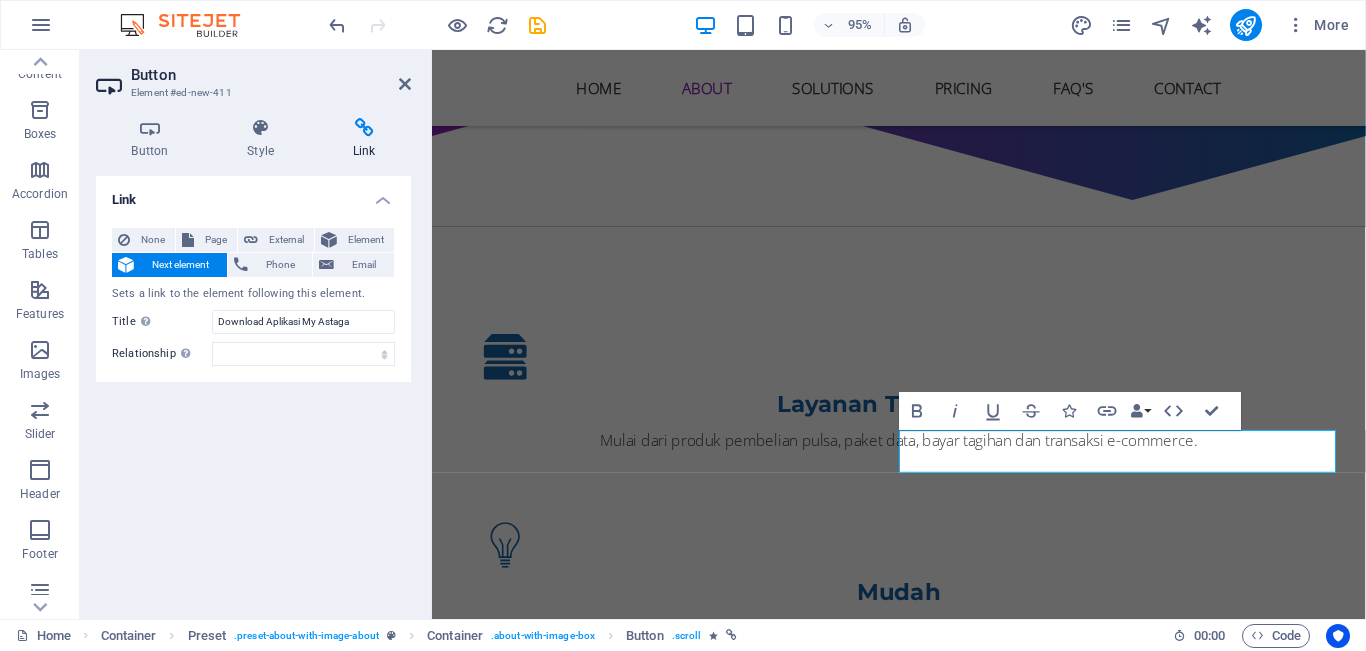 click on "Button Element #ed-new-411 Button Style Link Button Design Default Primary Secondary Background Hover/Active Switch to preview mode to test the active/hover state Text color Hover/Active Border color Hover/Active Alignment Size Width Default px rem % em vh vw Default colors and font sizes are defined in Design. Edit design Preset Element Layout How this element expands within the layout (Flexbox). Size Default auto px % 1/1 1/2 1/3 1/4 1/5 1/6 1/7 1/8 1/9 1/10 Grow Shrink Order Container layout Visible Visible Opacity 100 % Overflow Spacing Margin Default auto px % rem vw vh Custom Custom auto px % rem vw vh auto px % rem vw vh auto px % rem vw vh auto px % rem vw vh Padding Default px rem % vh vw Custom Custom px rem % vh vw px rem % vh vw px rem % vh vw px rem % vh vw Border Style              - Width 1 auto px rem % vh vw Custom Custom 1 auto px rem % vh vw 1 auto px rem % vh vw 1 auto px rem % vh vw 1 auto px rem % vh vw  - Color Round corners Default px rem % vh vw Custom Custom px rem % vh vw" at bounding box center [256, 334] 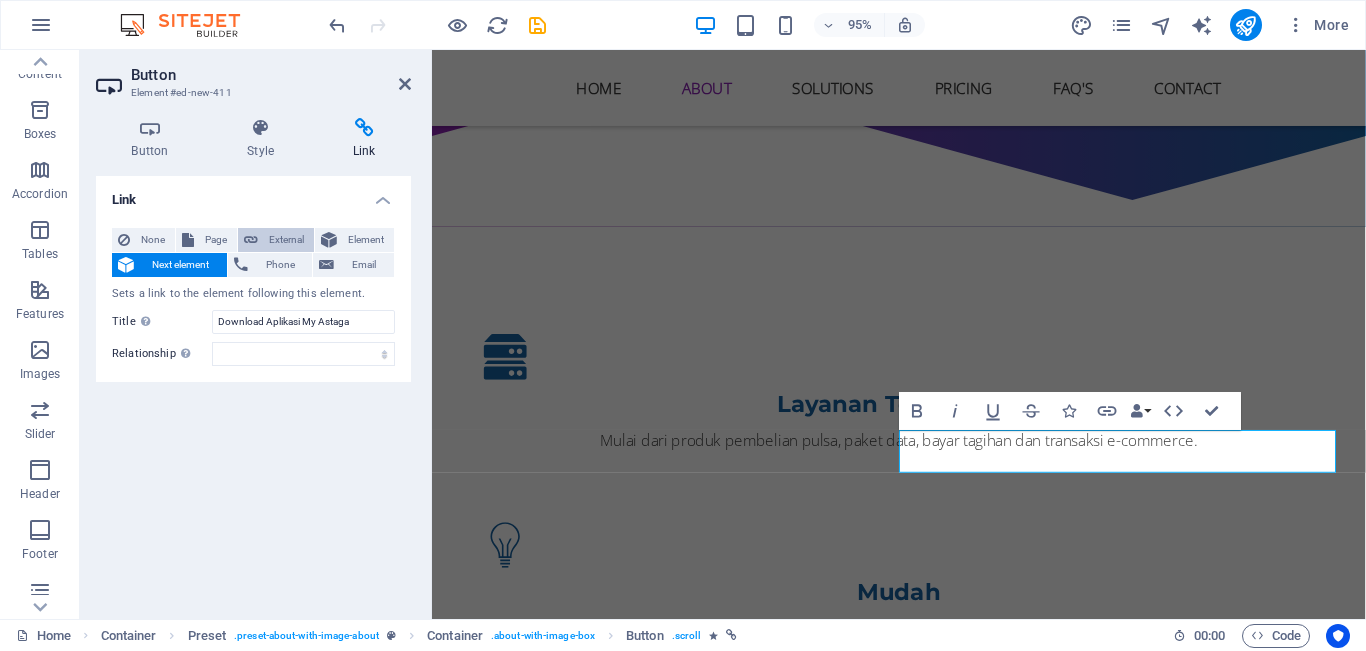 click on "External" at bounding box center [286, 240] 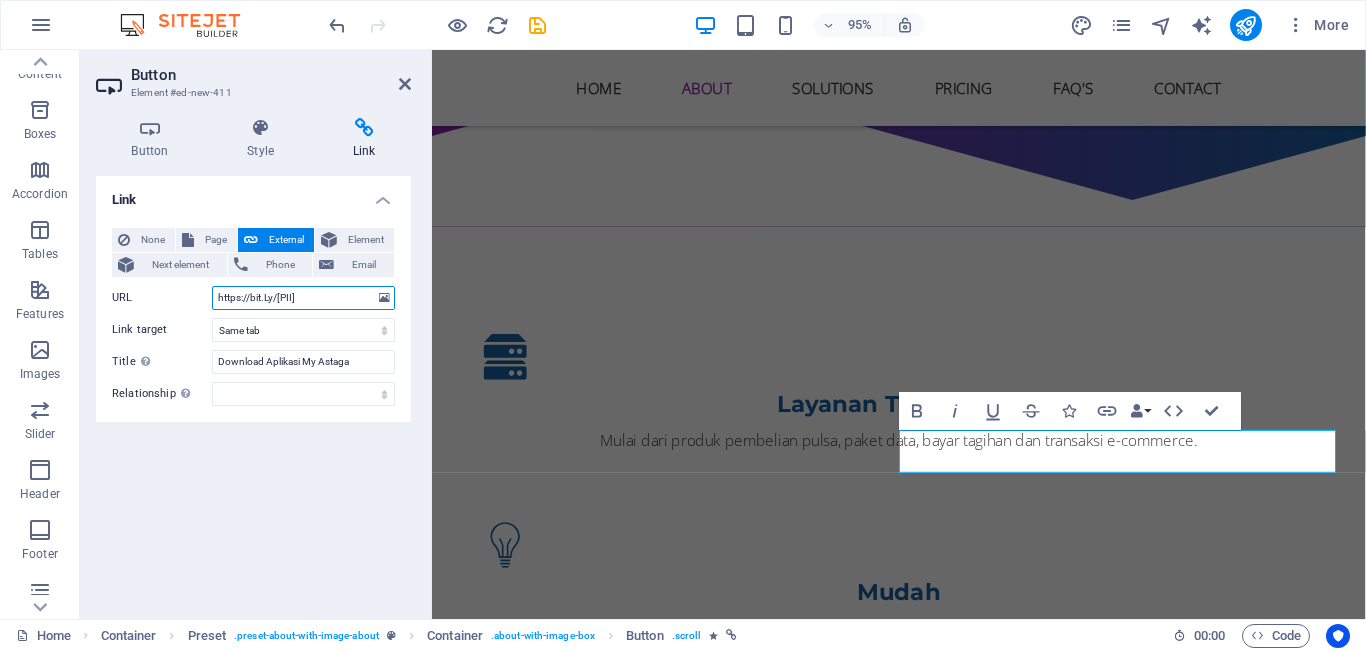 select on "blank" 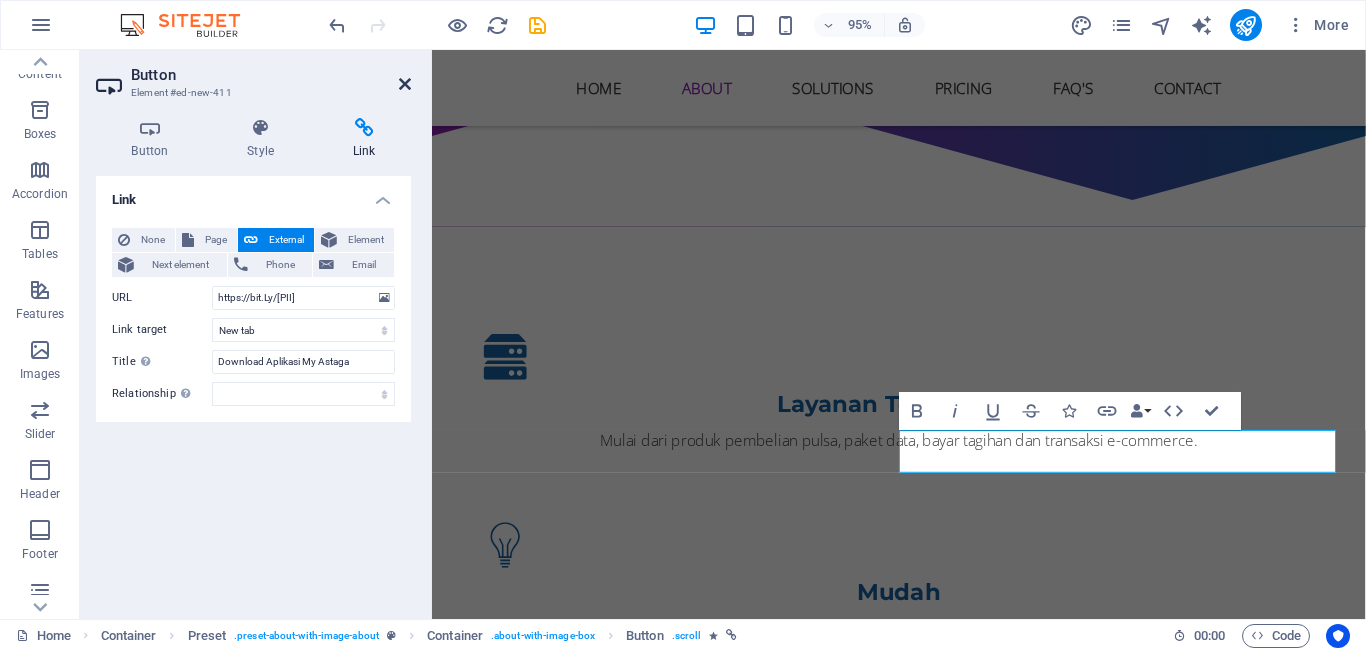 click at bounding box center (405, 84) 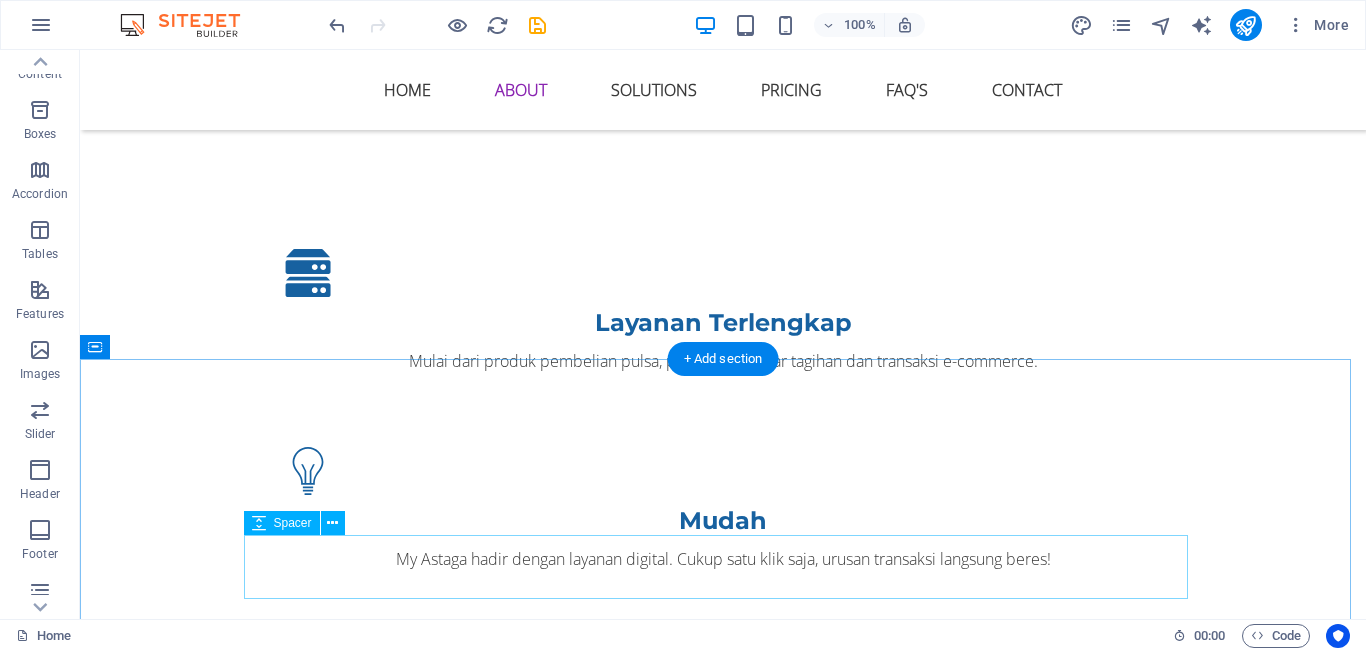 scroll, scrollTop: 1540, scrollLeft: 0, axis: vertical 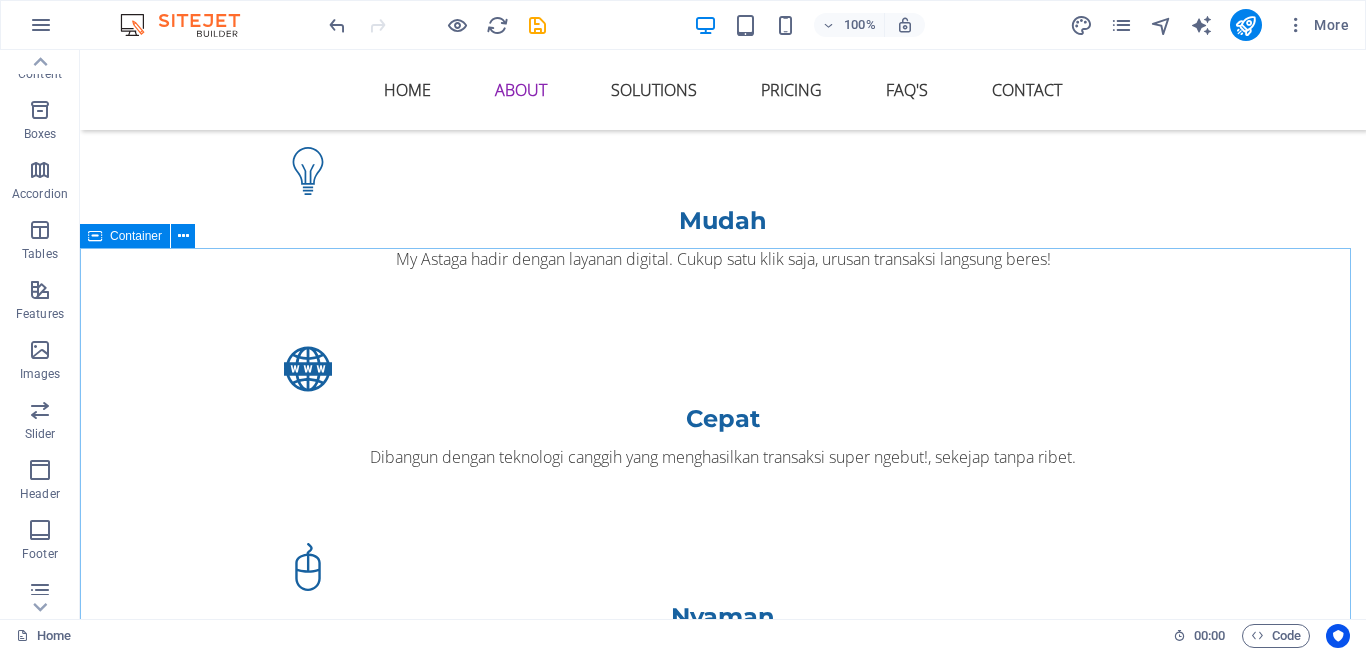 click on "Container" at bounding box center (136, 236) 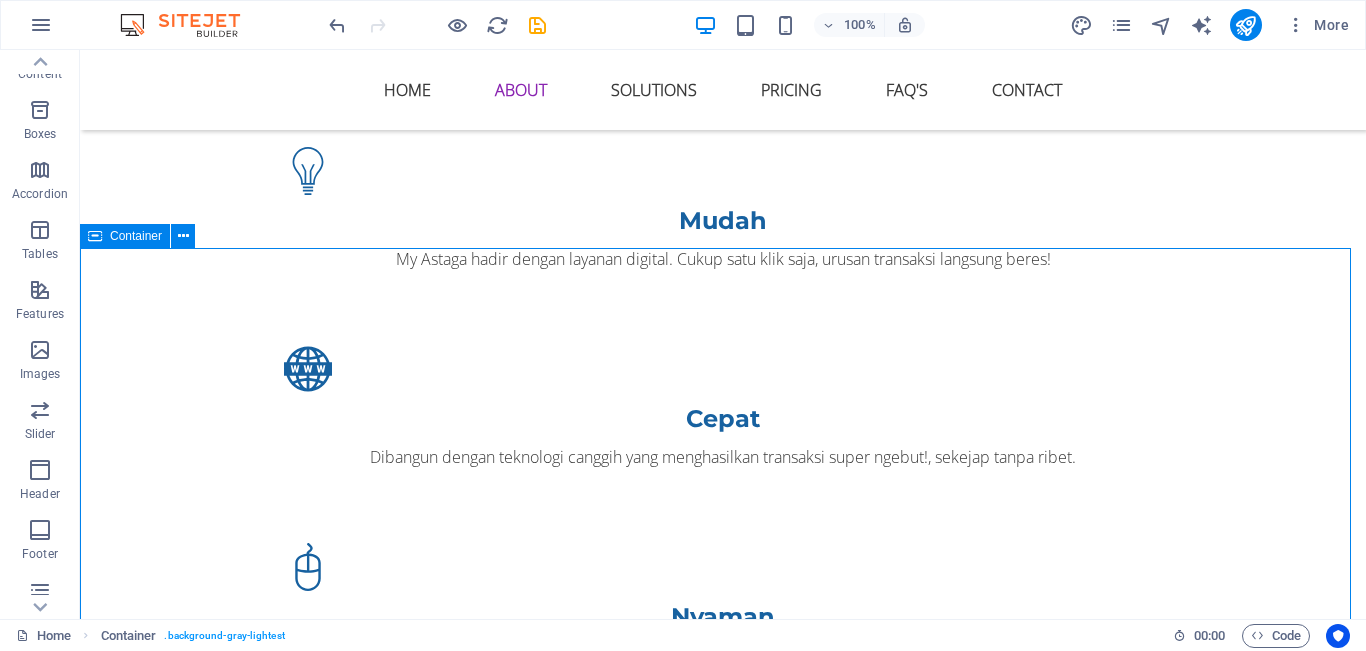 click on "Container" at bounding box center (136, 236) 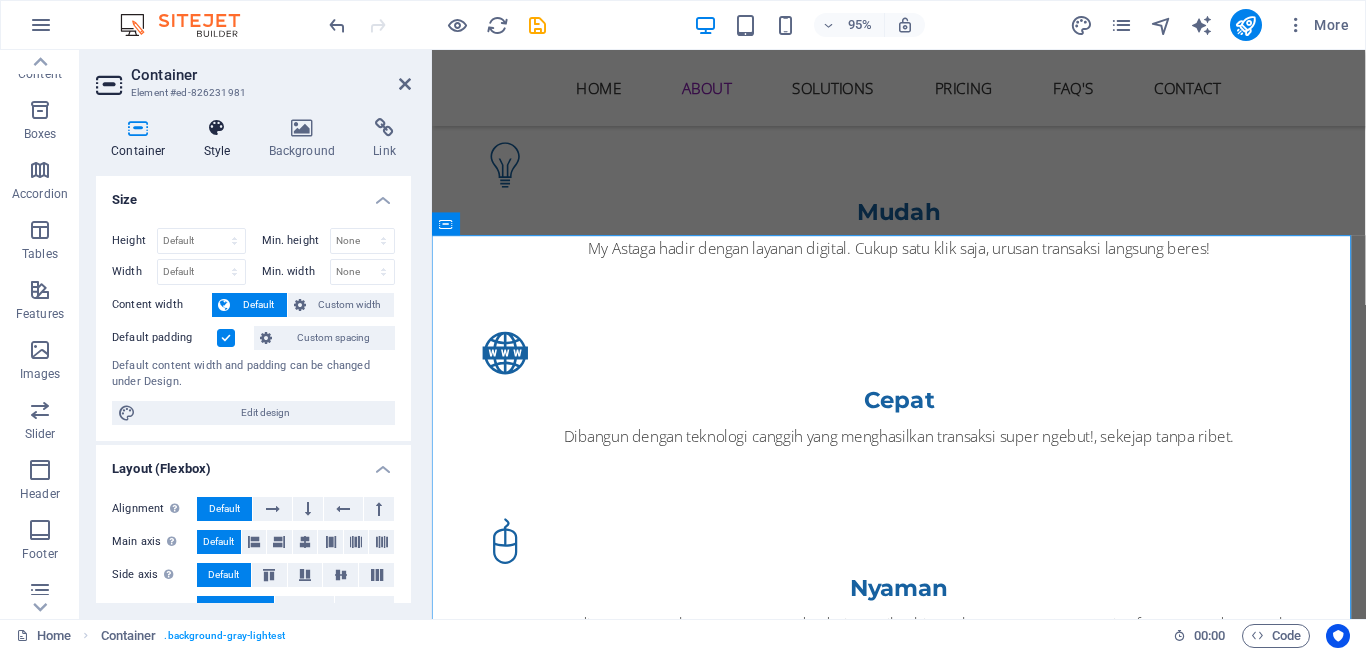 click on "Style" at bounding box center (221, 139) 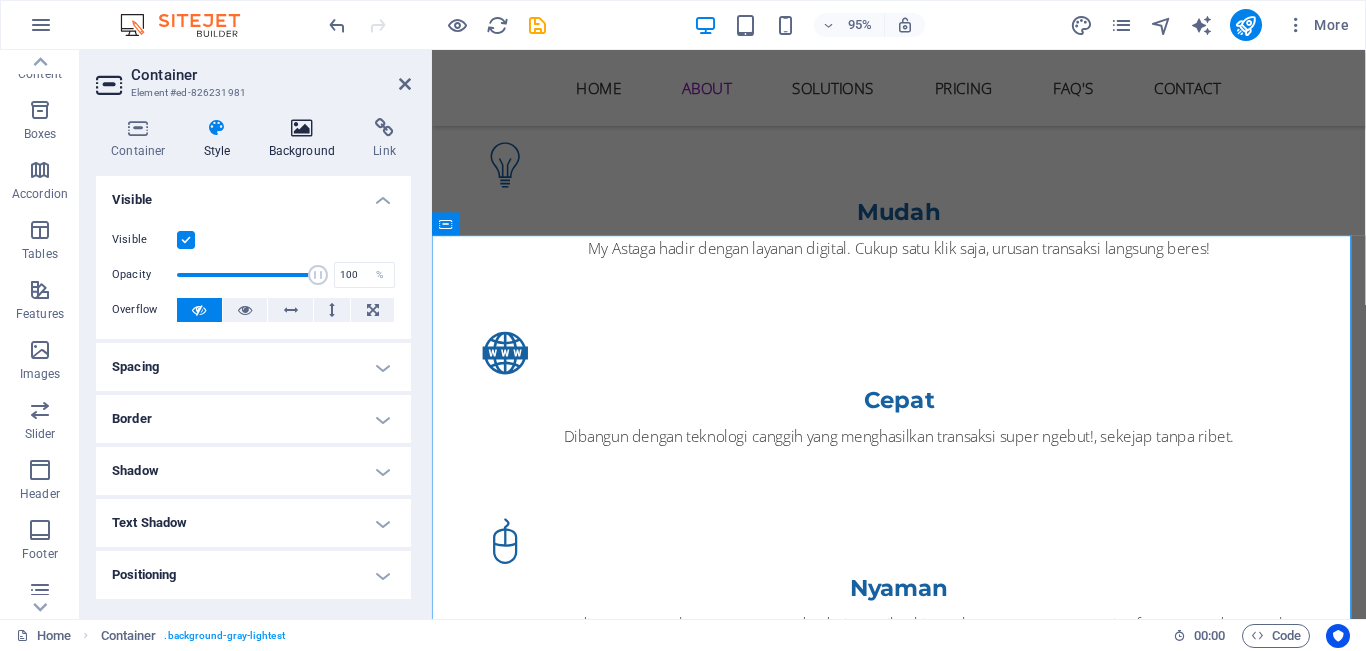 click at bounding box center [302, 128] 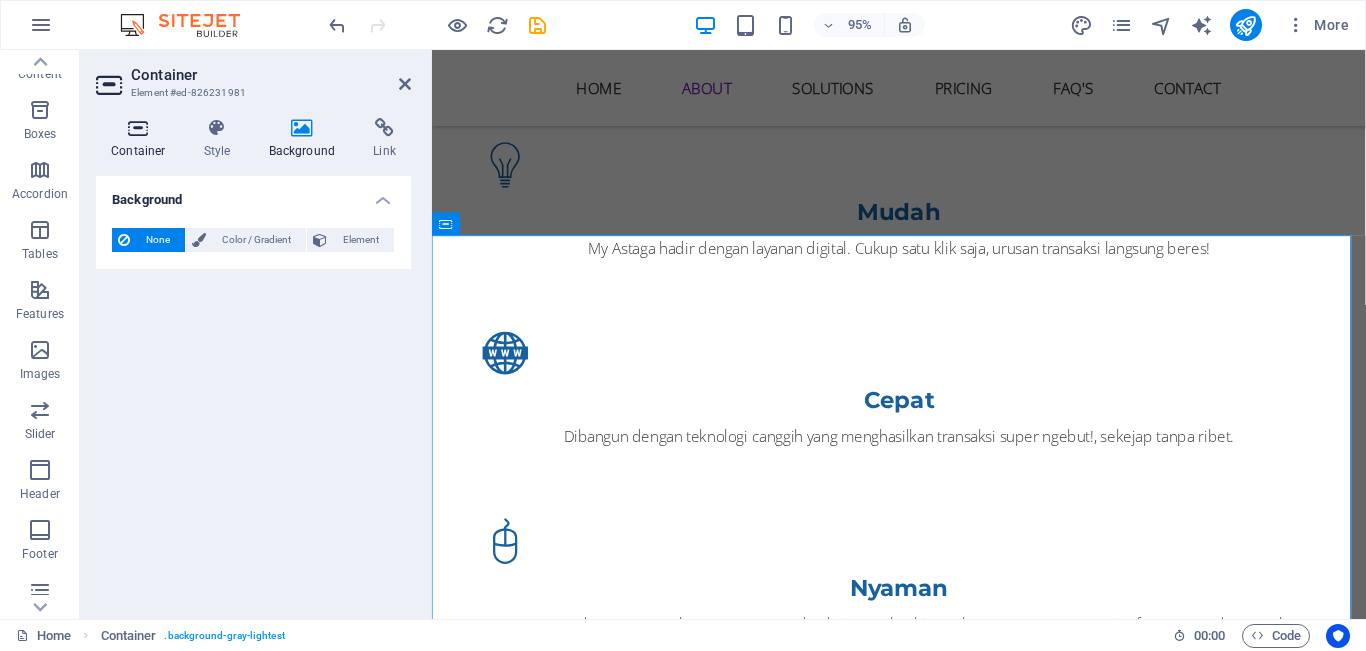 click at bounding box center [138, 128] 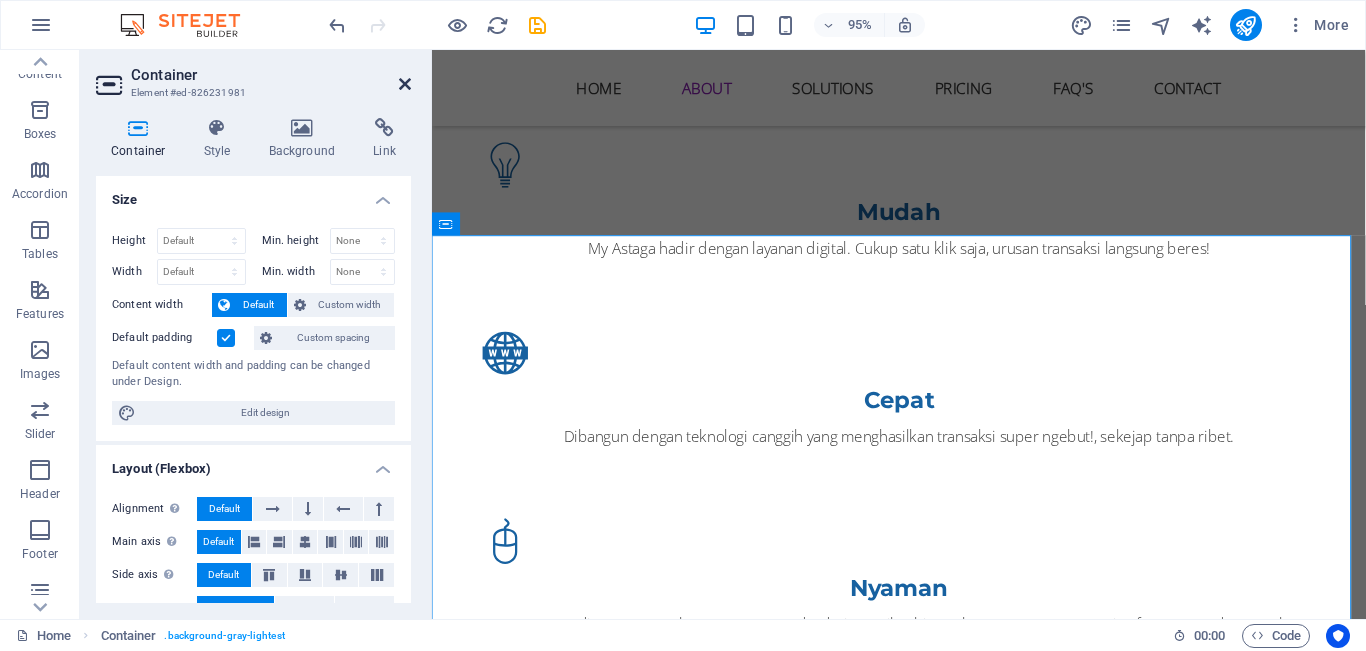 click at bounding box center [405, 84] 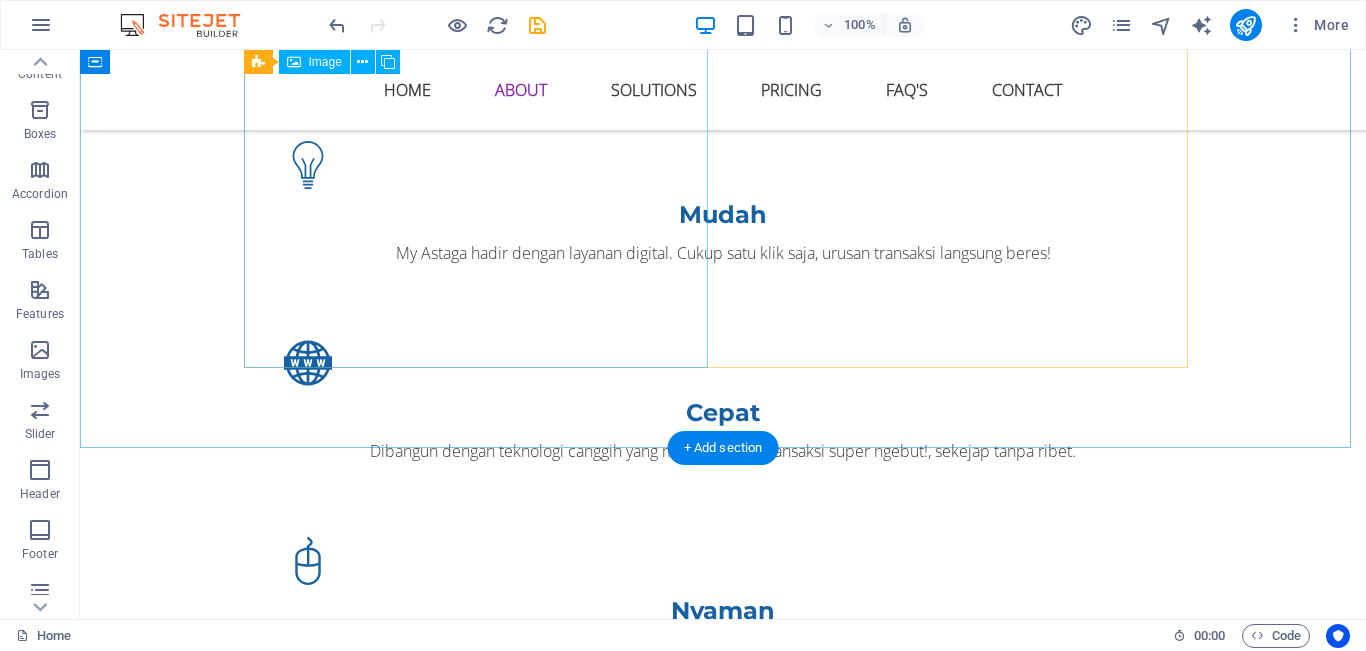 scroll, scrollTop: 1340, scrollLeft: 0, axis: vertical 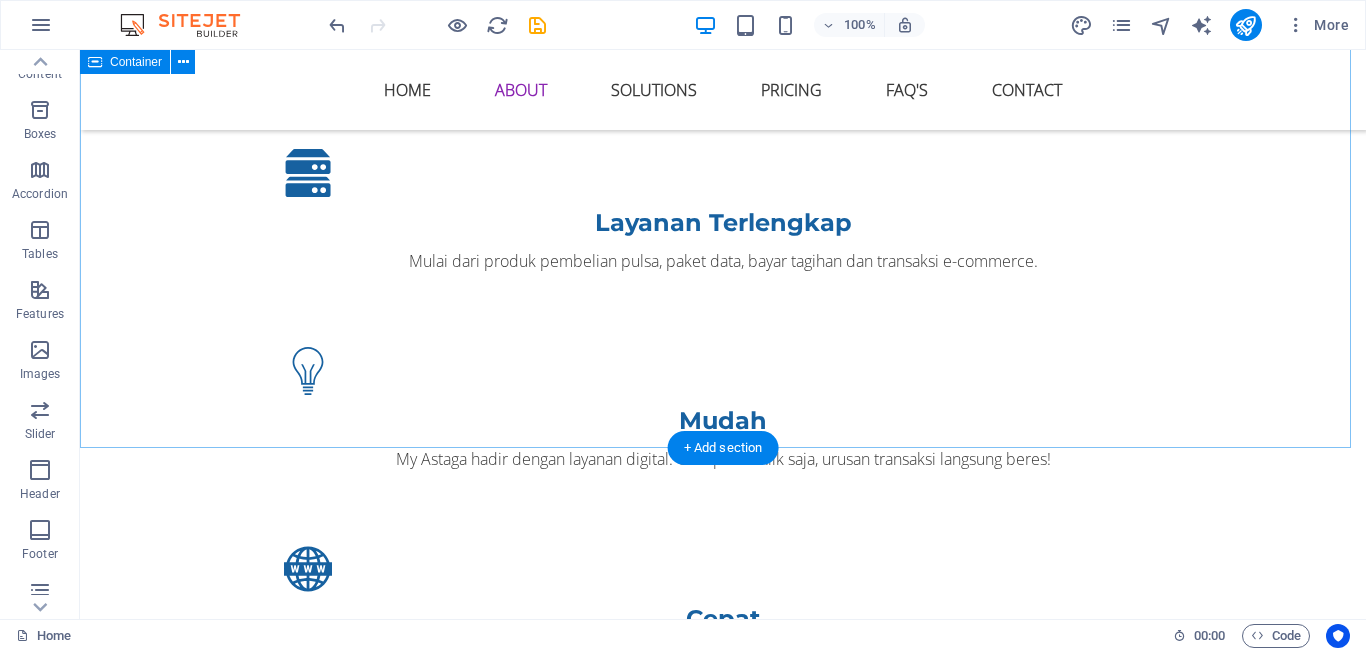 click on "Layanan Terlengkap Mulai dari produk pembelian pulsa, paket data, bayar tagihan dan transaksi e-commerce. Mudah My Astaga hadir dengan layanan digital. Cukup satu klik saja, urusan transaksi langsung beres! Cepat Dibangun dengan teknologi canggih yang menghasilkan transaksi super ngebut!, sekejap tanpa ribet. Nyaman My Astaga dirancang untuk Kenyamanan Anda, dari tampilan hingga layanan Customer service fast respon dan ramah. MENGAPA MY ASTAGA ? My Astaga merupakan aplikasi Unggulan yang menyediakan berbagai produk pilihan. Mau isi pulsa, paket data, Token PLN, pembayaran tagihan atau PPOB  dan voucher game? Pilih saja My Astaga Sekarang! Download" at bounding box center [723, 785] 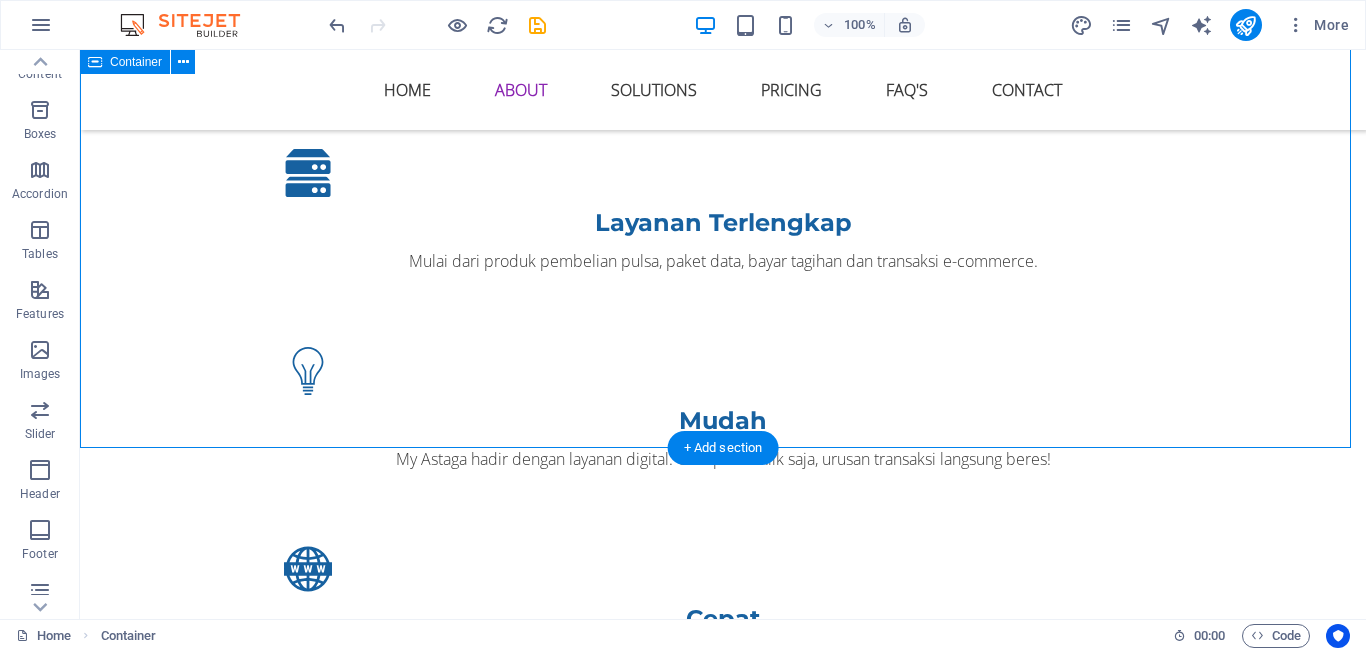 click on "Layanan Terlengkap Mulai dari produk pembelian pulsa, paket data, bayar tagihan dan transaksi e-commerce. Mudah My Astaga hadir dengan layanan digital. Cukup satu klik saja, urusan transaksi langsung beres! Cepat Dibangun dengan teknologi canggih yang menghasilkan transaksi super ngebut!, sekejap tanpa ribet. Nyaman My Astaga dirancang untuk Kenyamanan Anda, dari tampilan hingga layanan Customer service fast respon dan ramah. MENGAPA MY ASTAGA ? My Astaga merupakan aplikasi Unggulan yang menyediakan berbagai produk pilihan. Mau isi pulsa, paket data, Token PLN, pembayaran tagihan atau PPOB  dan voucher game? Pilih saja My Astaga Sekarang! Download" at bounding box center (723, 785) 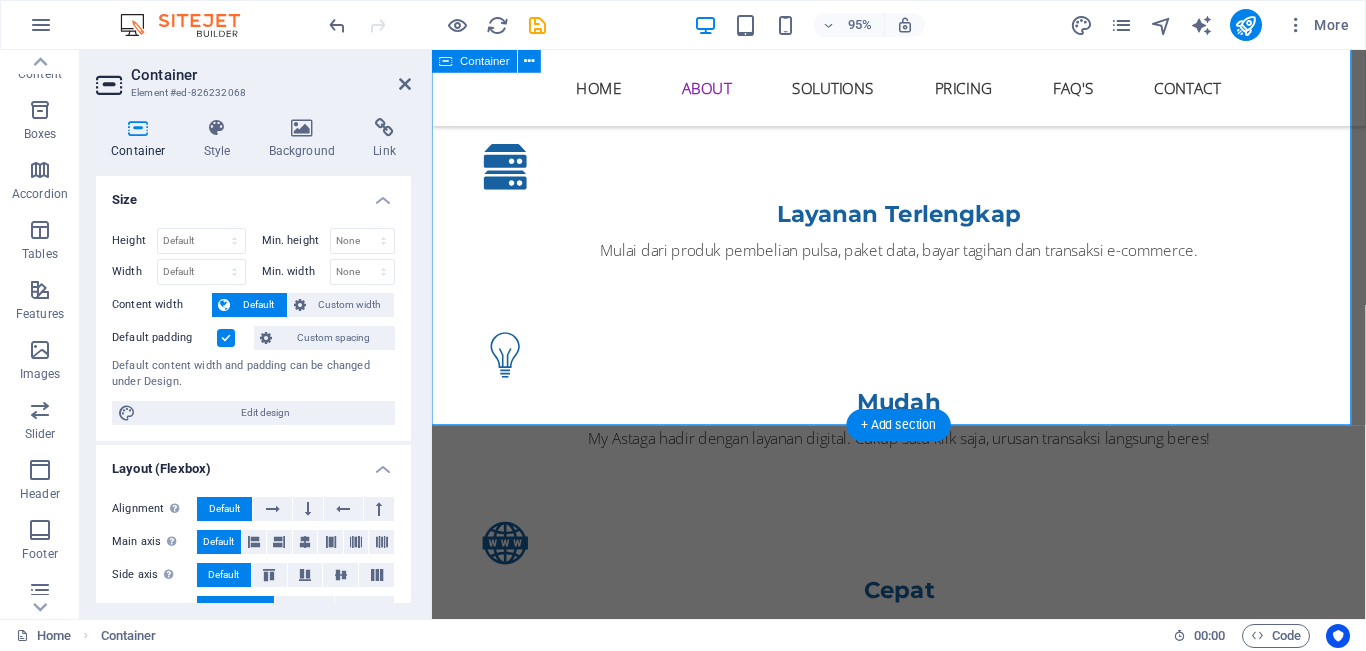 click on "Layanan Terlengkap Mulai dari produk pembelian pulsa, paket data, bayar tagihan dan transaksi e-commerce. Mudah My Astaga hadir dengan layanan digital. Cukup satu klik saja, urusan transaksi langsung beres! Cepat Dibangun dengan teknologi canggih yang menghasilkan transaksi super ngebut!, sekejap tanpa ribet. Nyaman My Astaga dirancang untuk Kenyamanan Anda, dari tampilan hingga layanan Customer service fast respon dan ramah. MENGAPA MY ASTAGA ? My Astaga merupakan aplikasi Unggulan yang menyediakan berbagai produk pilihan. Mau isi pulsa, paket data, Token PLN, pembayaran tagihan atau PPOB  dan voucher game? Pilih saja My Astaga Sekarang! Download" at bounding box center (923, 785) 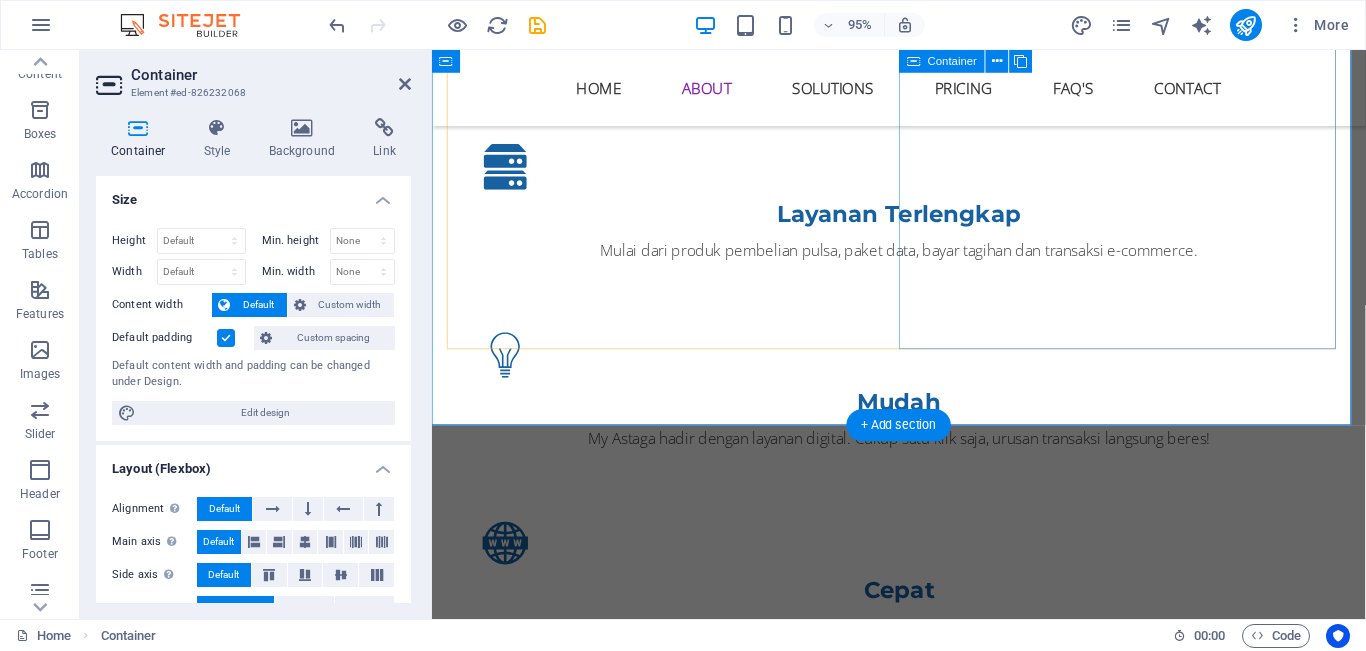 click on "MENGAPA MY ASTAGA ? My Astaga merupakan aplikasi Unggulan yang menyediakan berbagai produk pilihan. Mau isi pulsa, paket data, Token PLN, pembayaran tagihan atau PPOB  dan voucher game? Pilih saja My Astaga Sekarang! Download" at bounding box center [924, 1327] 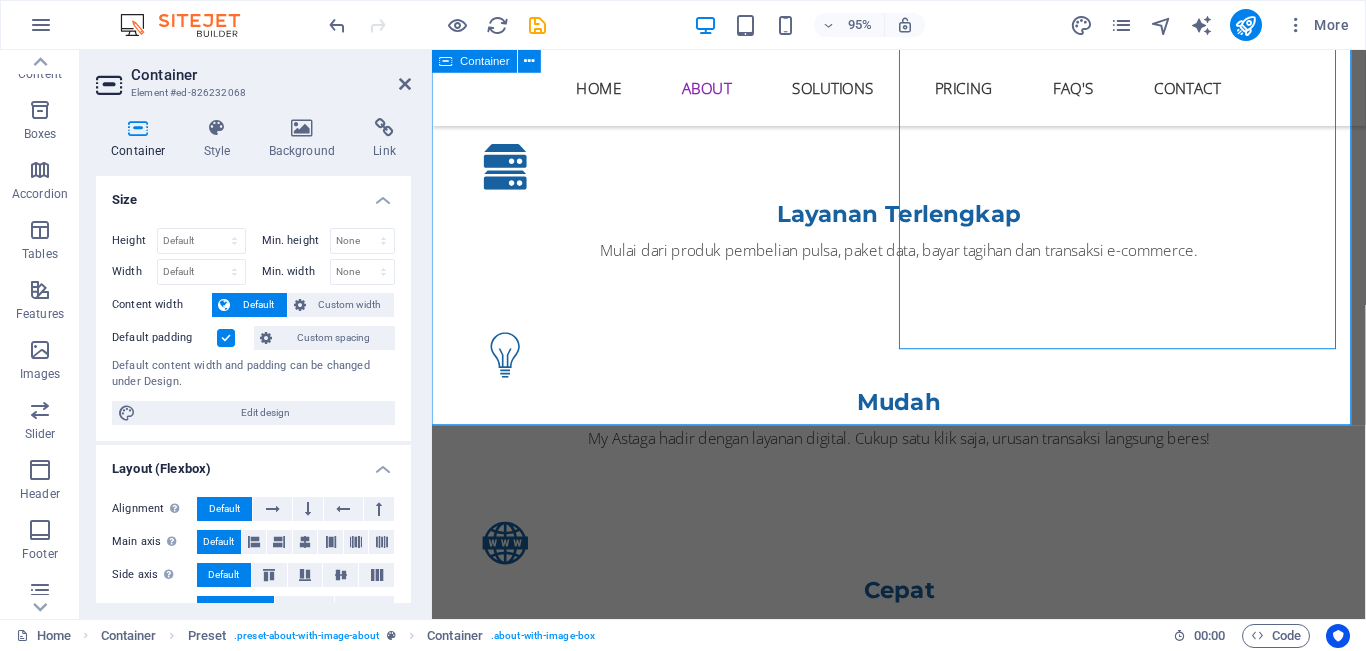 click on "Layanan Terlengkap Mulai dari produk pembelian pulsa, paket data, bayar tagihan dan transaksi e-commerce. Mudah My Astaga hadir dengan layanan digital. Cukup satu klik saja, urusan transaksi langsung beres! Cepat Dibangun dengan teknologi canggih yang menghasilkan transaksi super ngebut!, sekejap tanpa ribet. Nyaman My Astaga dirancang untuk Kenyamanan Anda, dari tampilan hingga layanan Customer service fast respon dan ramah. MENGAPA MY ASTAGA ? My Astaga merupakan aplikasi Unggulan yang menyediakan berbagai produk pilihan. Mau isi pulsa, paket data, Token PLN, pembayaran tagihan atau PPOB  dan voucher game? Pilih saja My Astaga Sekarang! Download" at bounding box center (923, 785) 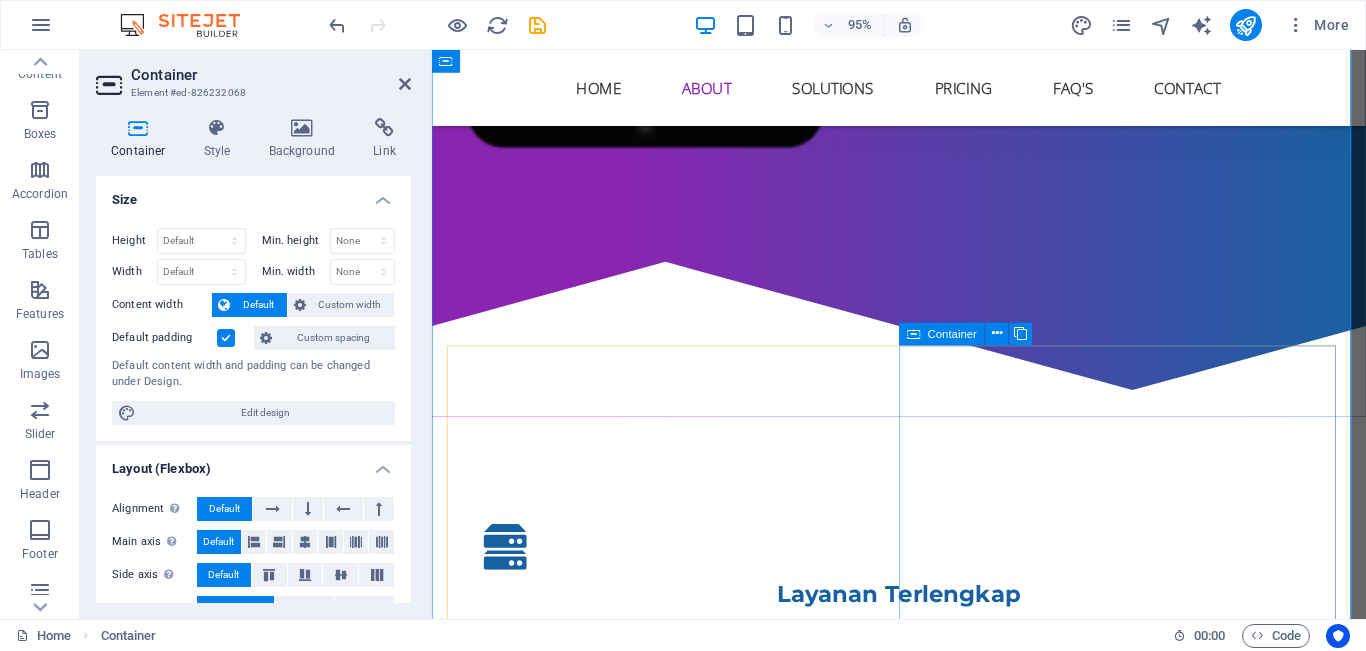 scroll, scrollTop: 840, scrollLeft: 0, axis: vertical 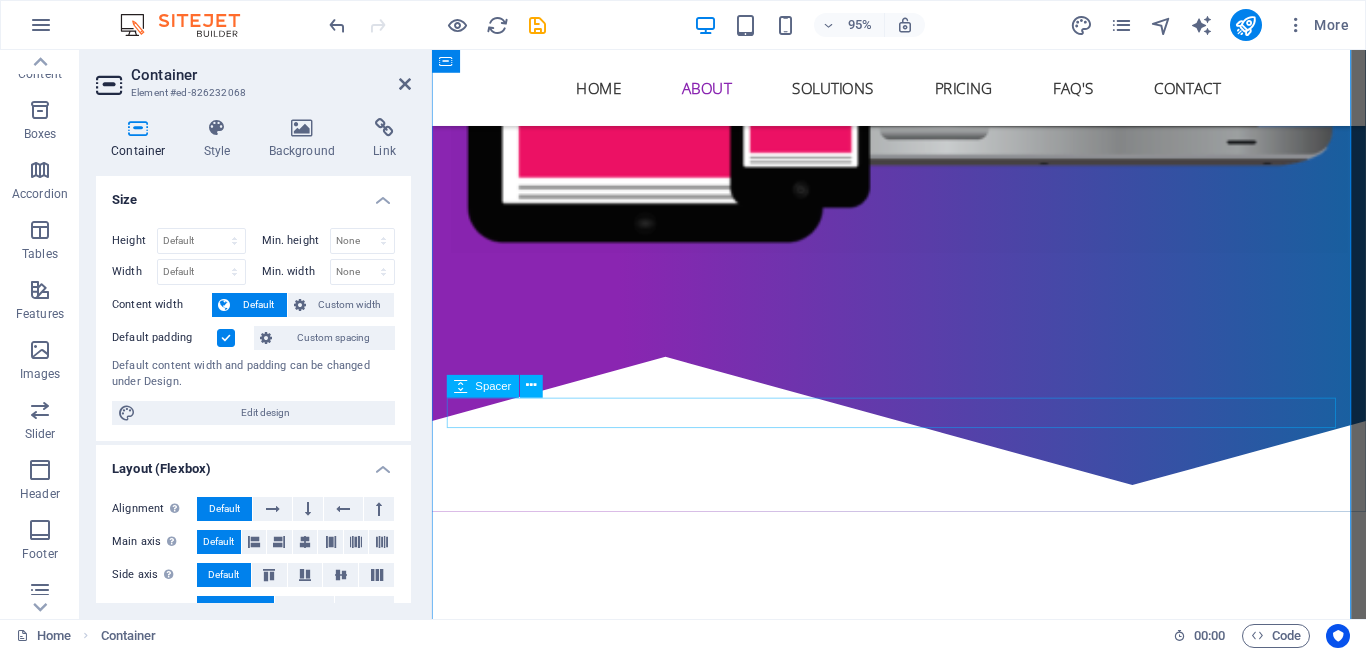 click on "Spacer" at bounding box center (494, 385) 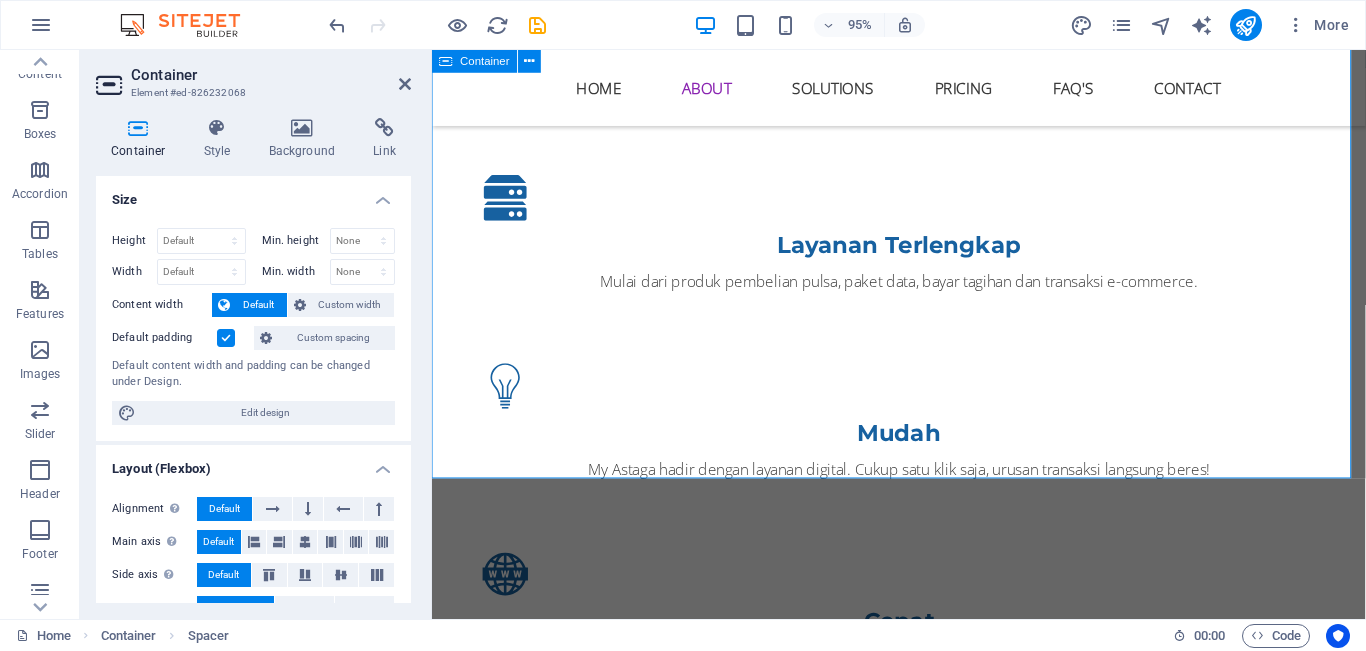 scroll, scrollTop: 1340, scrollLeft: 0, axis: vertical 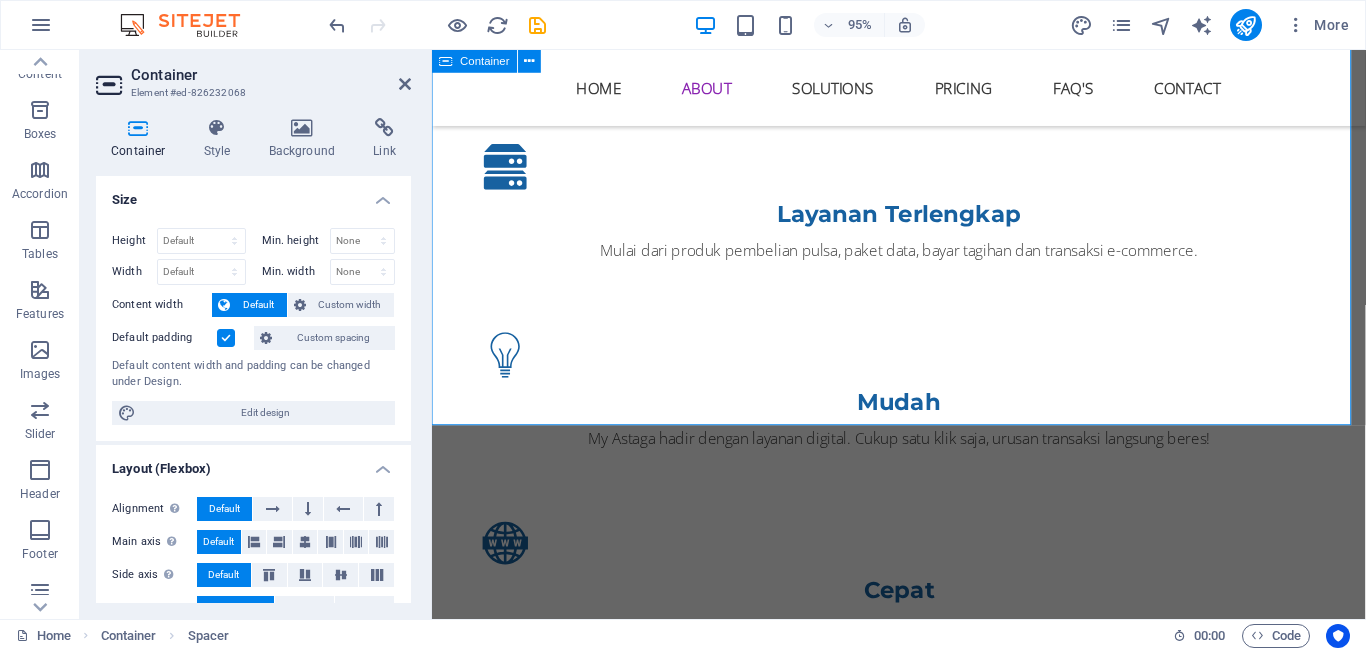 click on "Layanan Terlengkap Mulai dari produk pembelian pulsa, paket data, bayar tagihan dan transaksi e-commerce. Mudah My Astaga hadir dengan layanan digital. Cukup satu klik saja, urusan transaksi langsung beres! Cepat Dibangun dengan teknologi canggih yang menghasilkan transaksi super ngebut!, sekejap tanpa ribet. Nyaman My Astaga dirancang untuk Kenyamanan Anda, dari tampilan hingga layanan Customer service fast respon dan ramah. MENGAPA MY ASTAGA ? My Astaga merupakan aplikasi Unggulan yang menyediakan berbagai produk pilihan. Mau isi pulsa, paket data, Token PLN, pembayaran tagihan atau PPOB  dan voucher game? Pilih saja My Astaga Sekarang! Download" at bounding box center (923, 785) 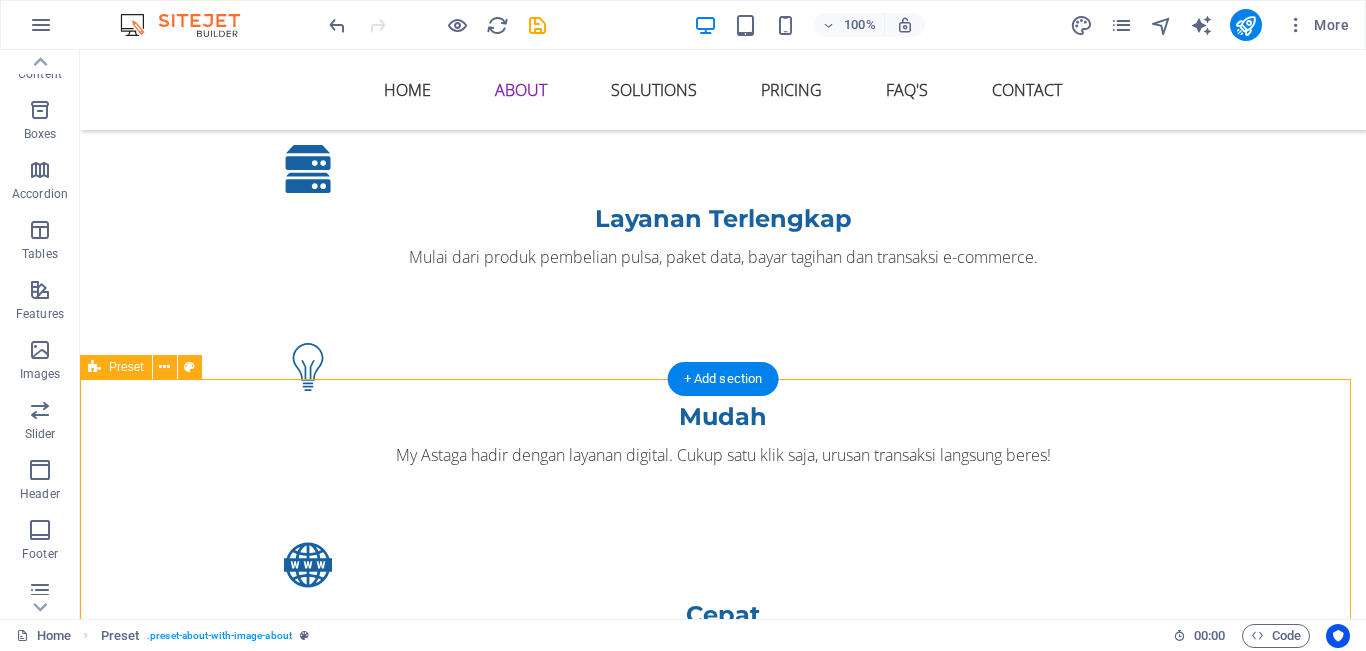 scroll, scrollTop: 1340, scrollLeft: 0, axis: vertical 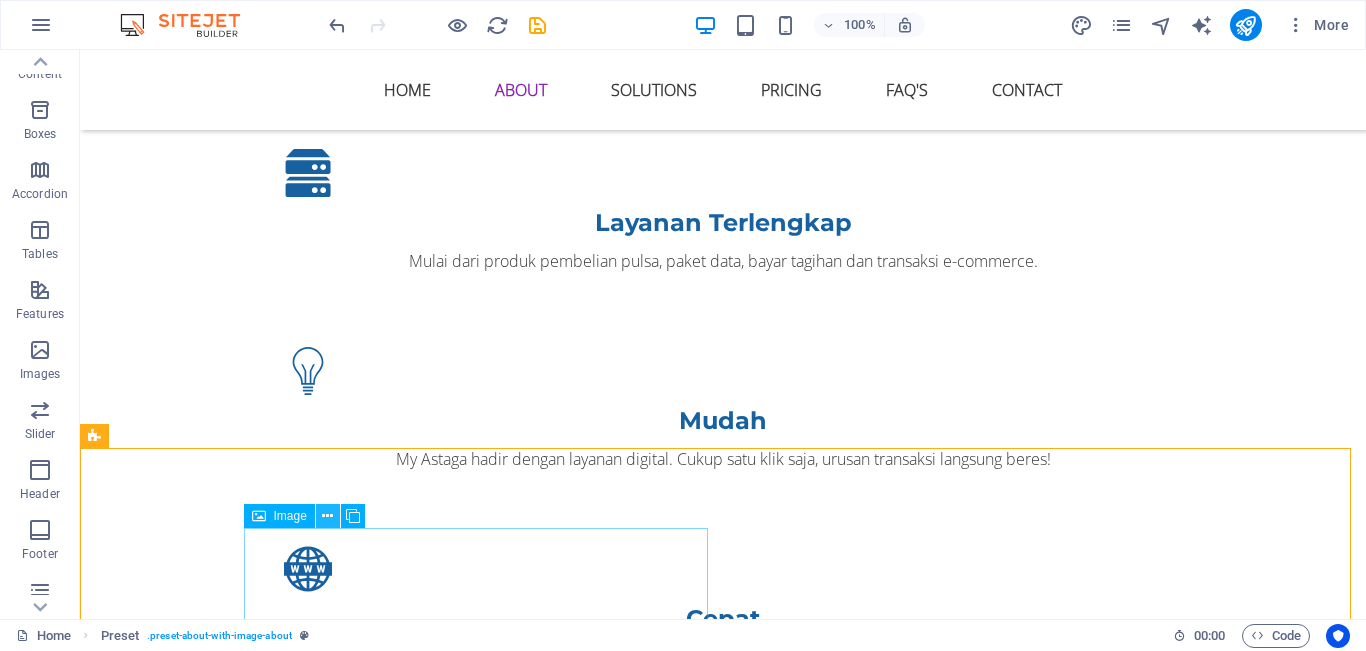 click at bounding box center [327, 516] 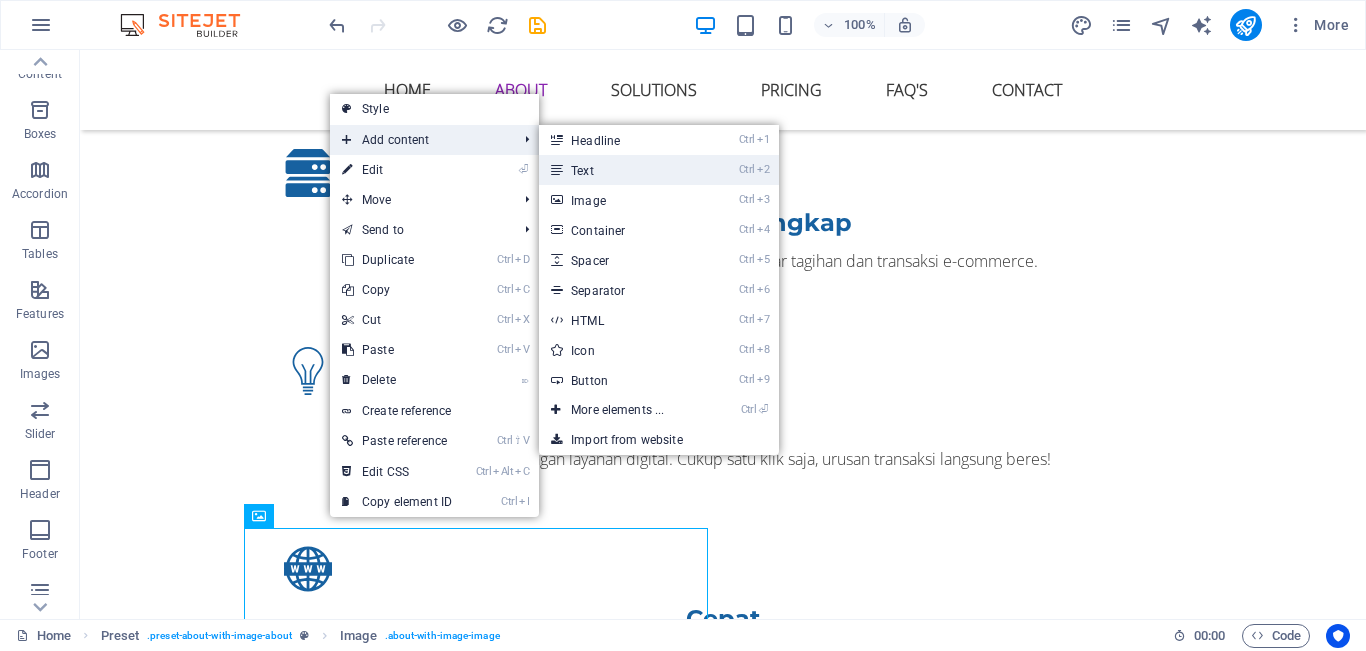 click on "Ctrl 2  Text" at bounding box center (621, 170) 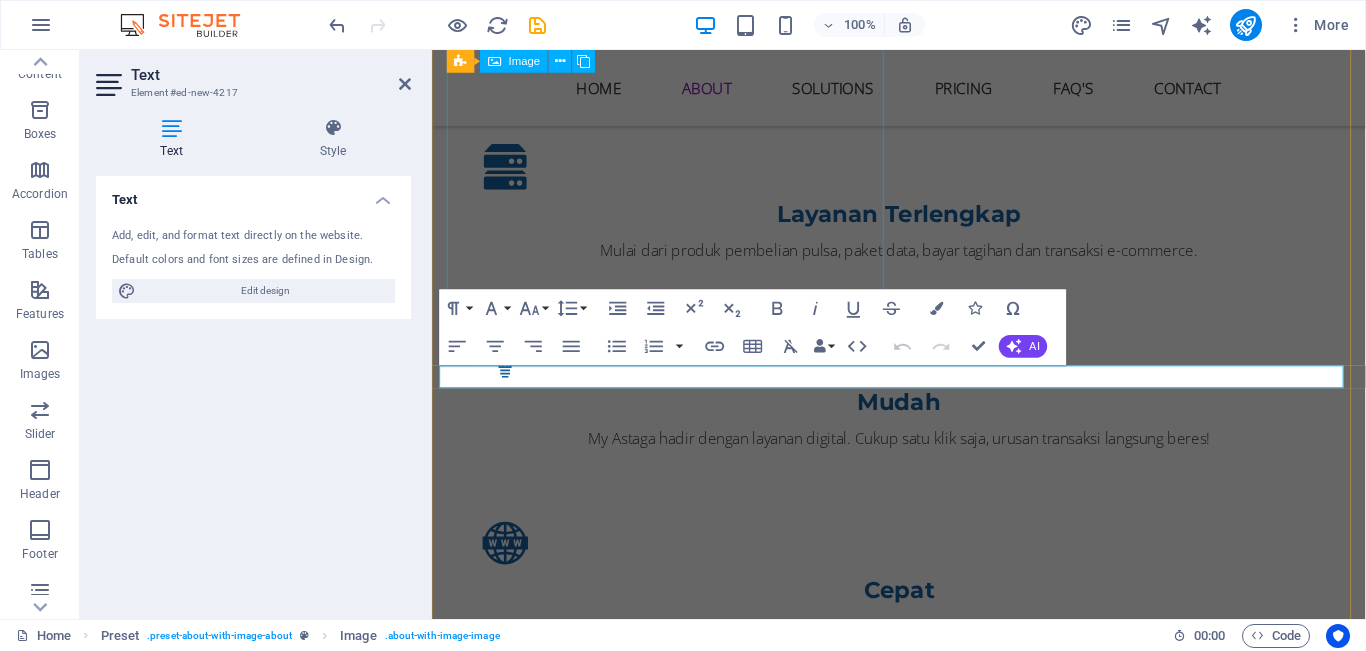 scroll, scrollTop: 1952, scrollLeft: 0, axis: vertical 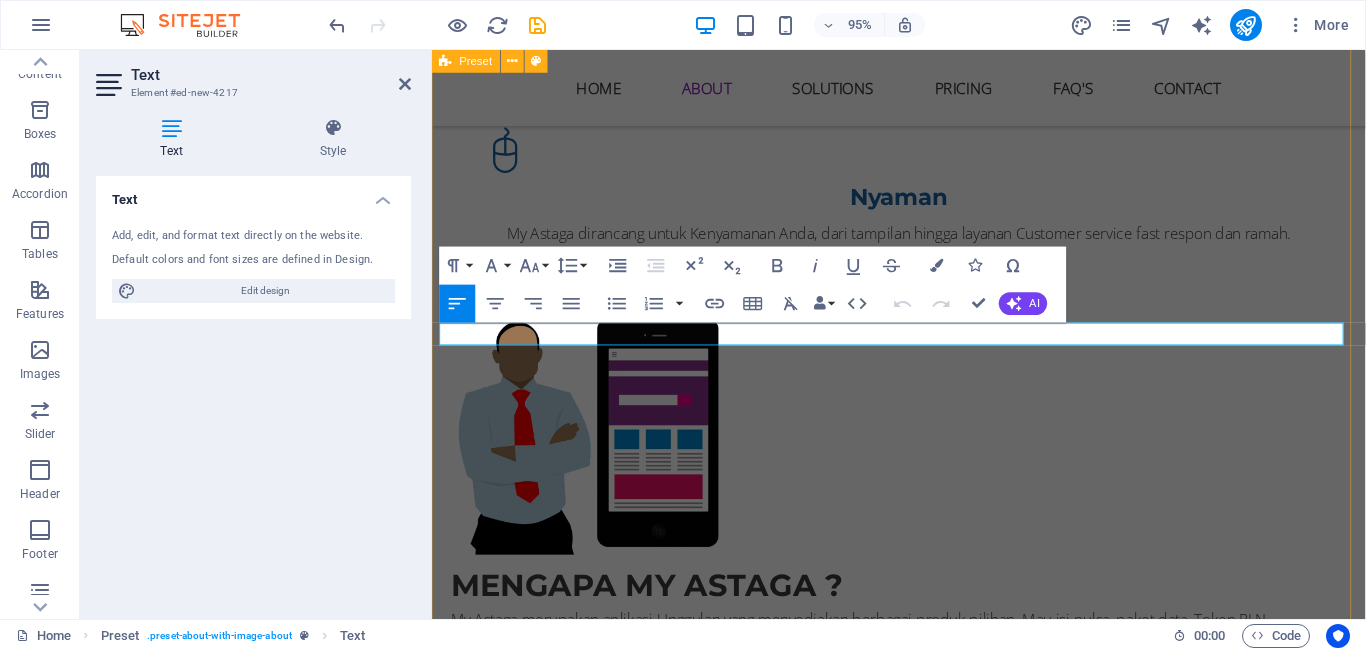 click on "New text element Who are we? Lorem ipsum dolor sit amet, consectetur adipisicing elit. Repellat, maiores, a libero atque assumenda praesentium cum magni odio dolor accusantium explicabo repudiandae molestiae itaque provident sit debitis aspernatur soluta deserunt incidunt ad cumque ex laboriosam. Distinctio, mollitia, molestias excepturi voluptatem veritatis iusto nam nulla.  At vero eos et accusam et justo duo dolores et ea rebum. Stet clita kasd gubergren, no sea takimata sanctus est Lorem ipsum dolor sit amet. Get in touch" at bounding box center (923, 1278) 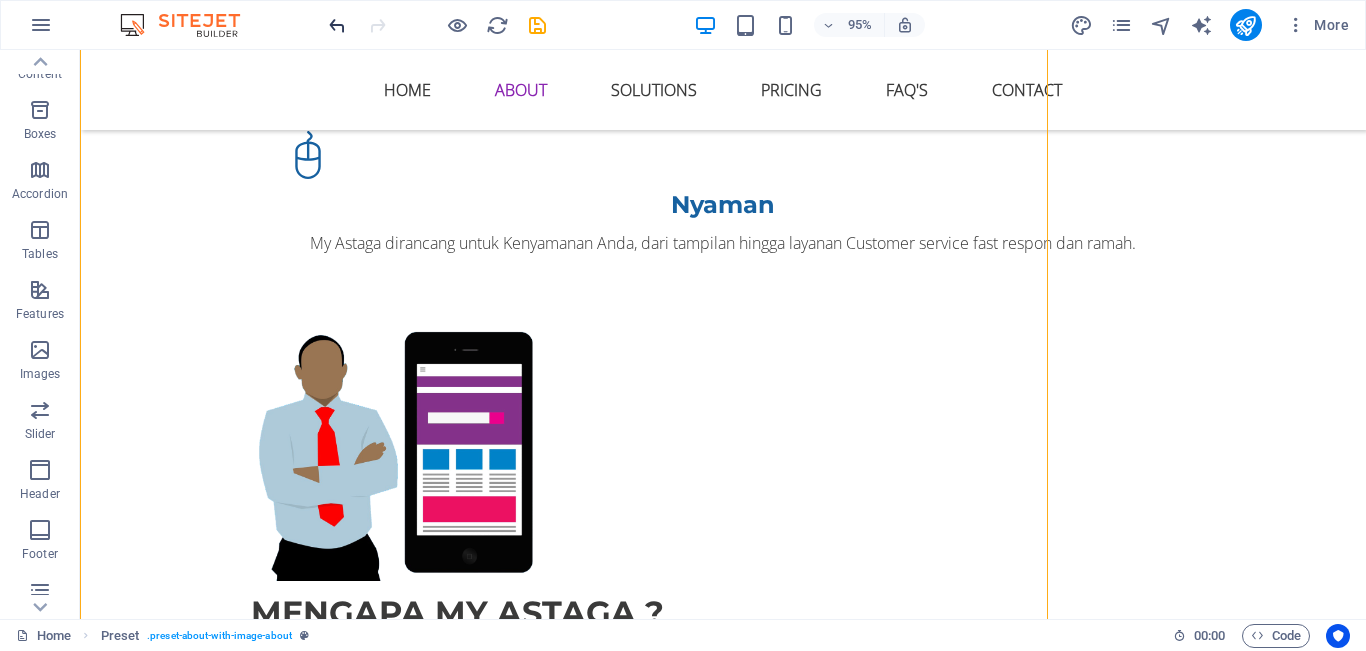 scroll, scrollTop: 1960, scrollLeft: 0, axis: vertical 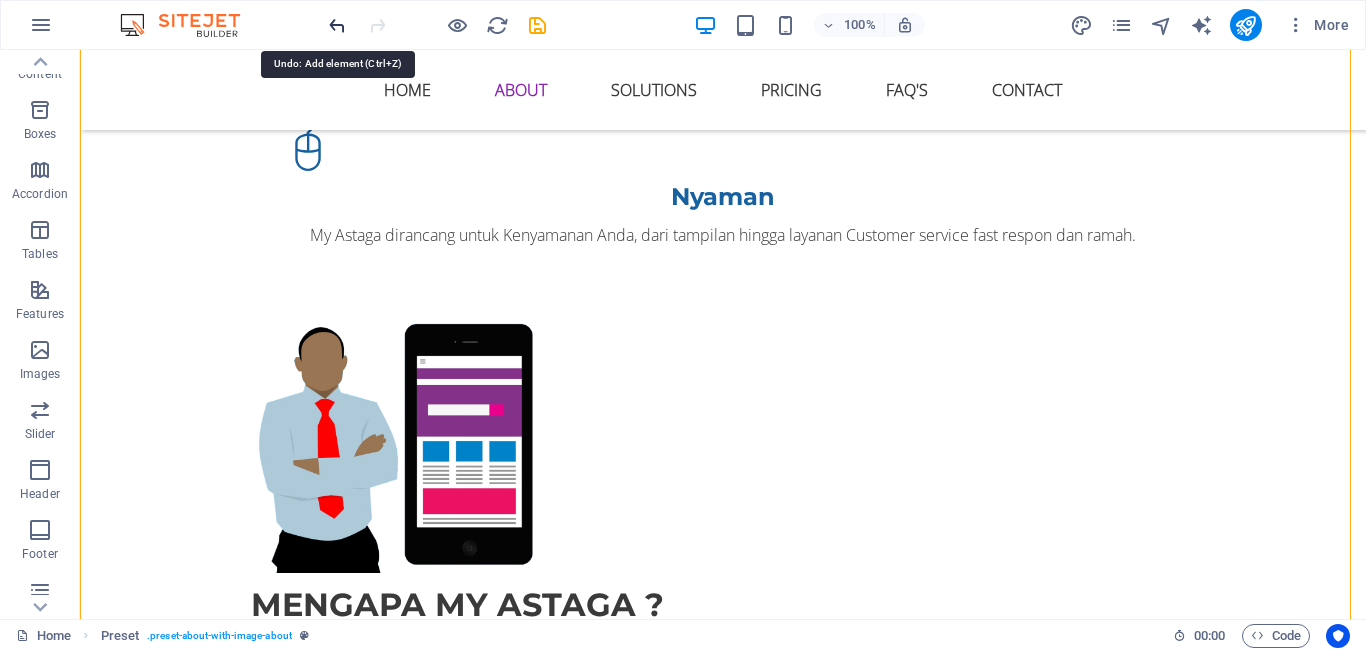 click at bounding box center (337, 25) 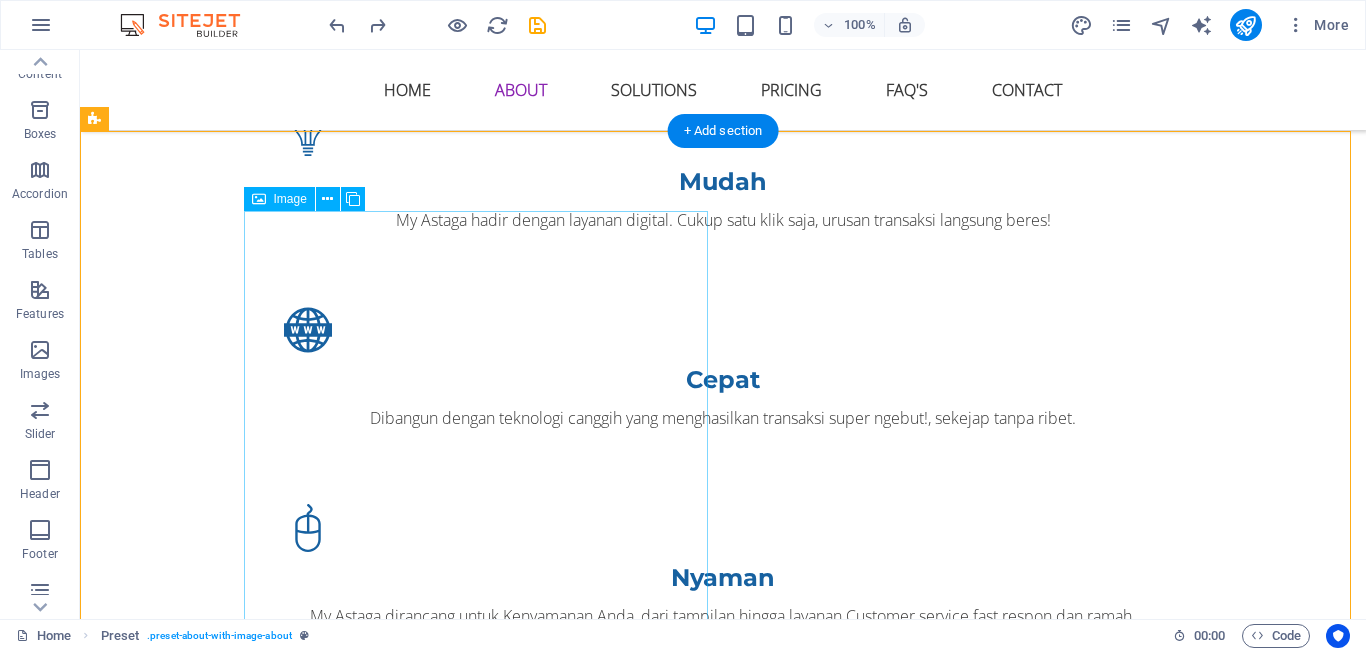 scroll, scrollTop: 1660, scrollLeft: 0, axis: vertical 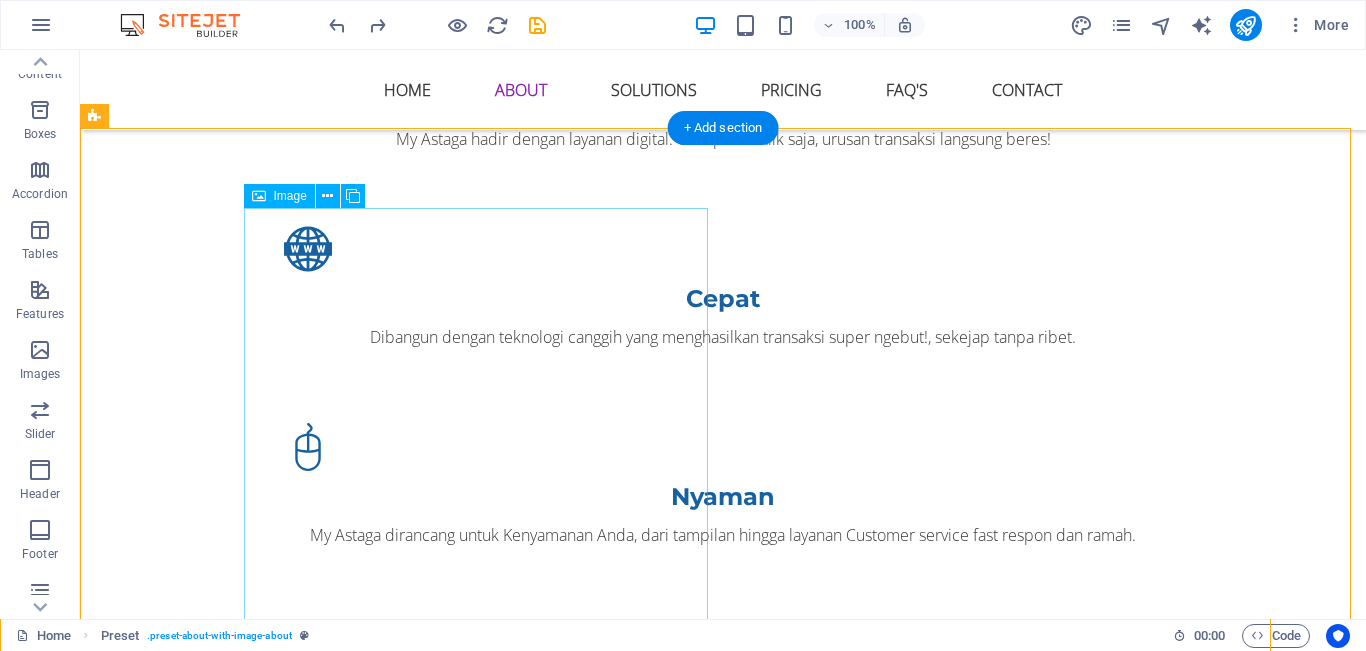 click at bounding box center [240, 1423] 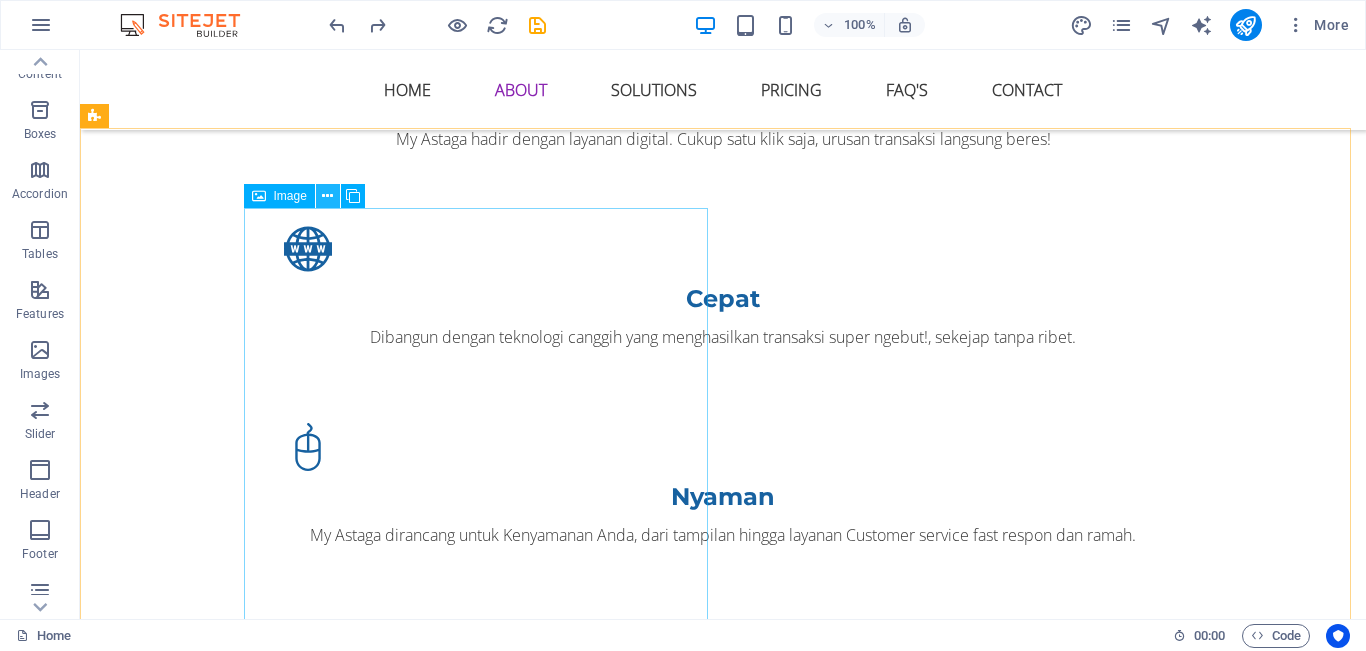 click at bounding box center [327, 196] 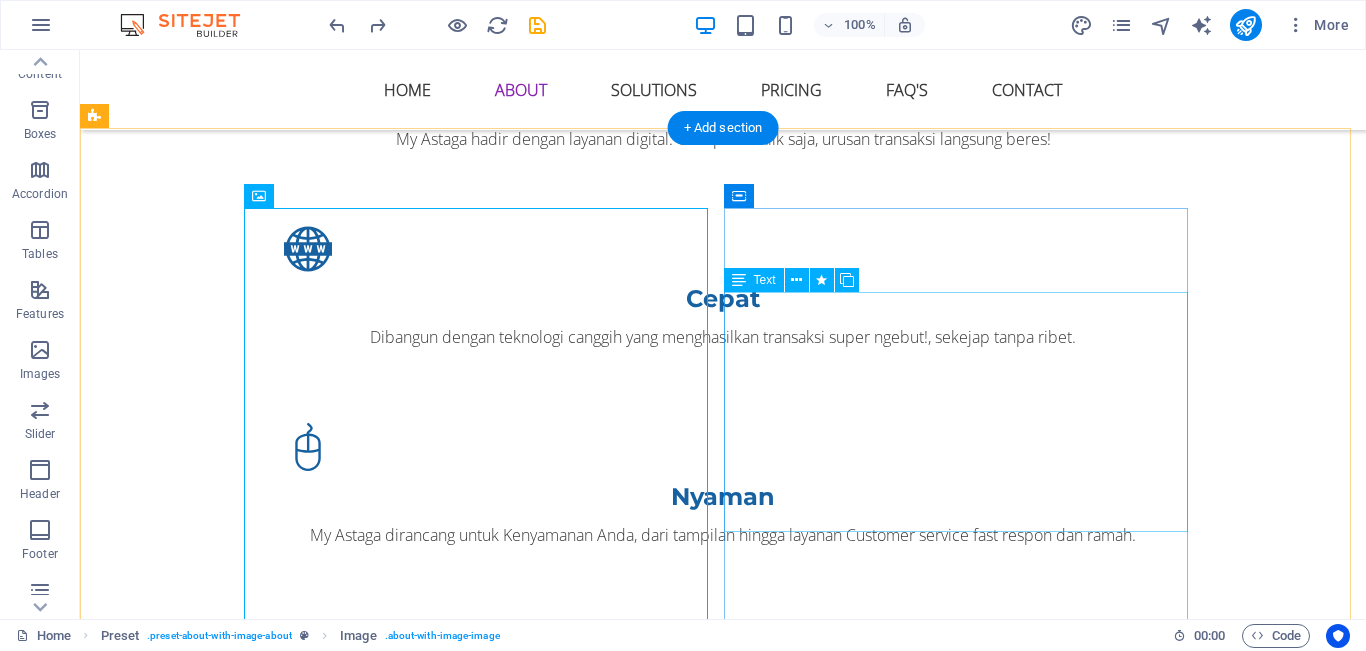 click on "Lorem ipsum dolor sit amet, consectetur adipisicing elit. Repellat, maiores, a libero atque assumenda praesentium cum magni odio dolor accusantium explicabo repudiandae molestiae itaque provident sit debitis aspernatur soluta deserunt incidunt ad cumque ex laboriosam. Distinctio, mollitia, molestias excepturi voluptatem veritatis iusto nam nulla.  At vero eos et accusam et justo duo dolores et ea rebum. Stet clita kasd gubergren, no sea takimata sanctus est Lorem ipsum dolor sit amet." at bounding box center (568, 1682) 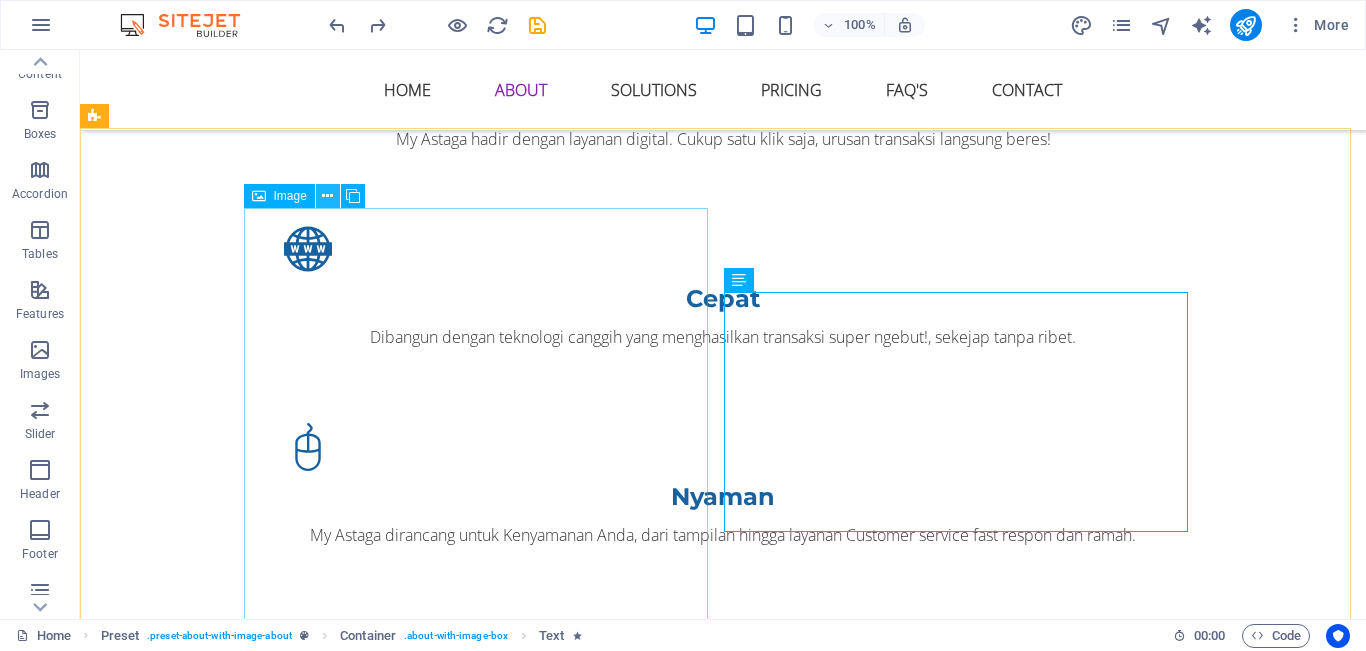 click at bounding box center (327, 196) 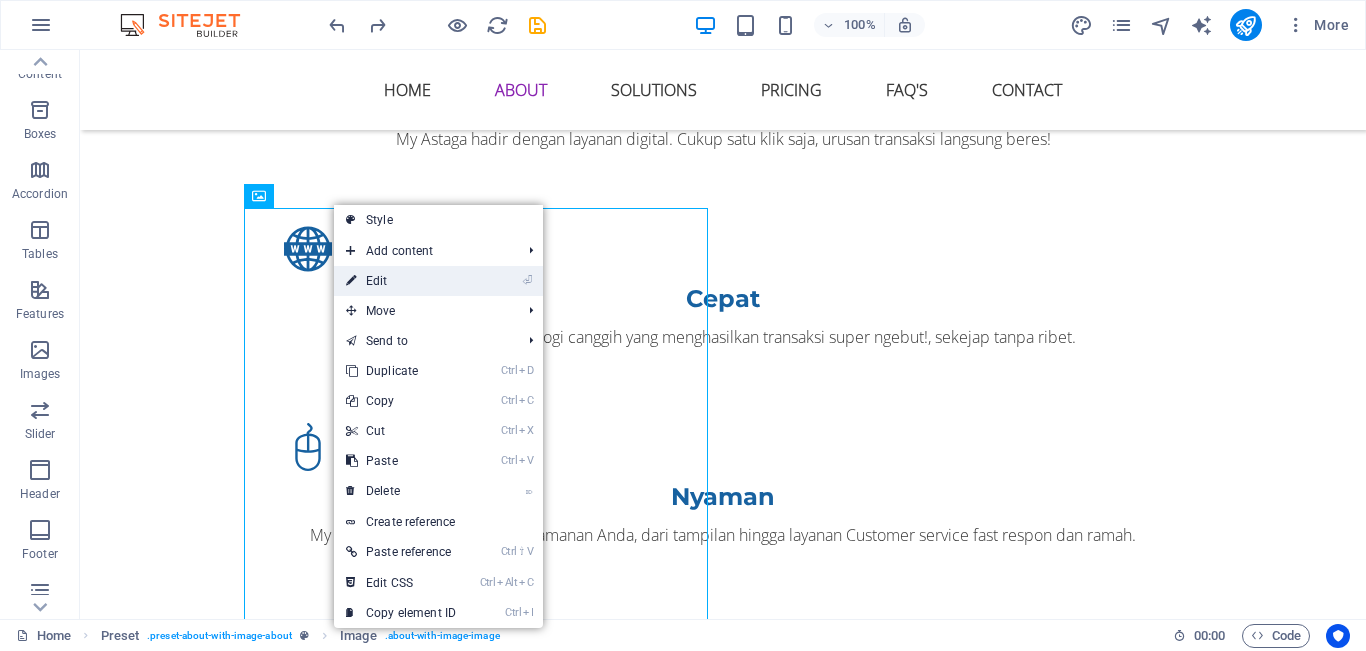 click on "⏎  Edit" at bounding box center [401, 281] 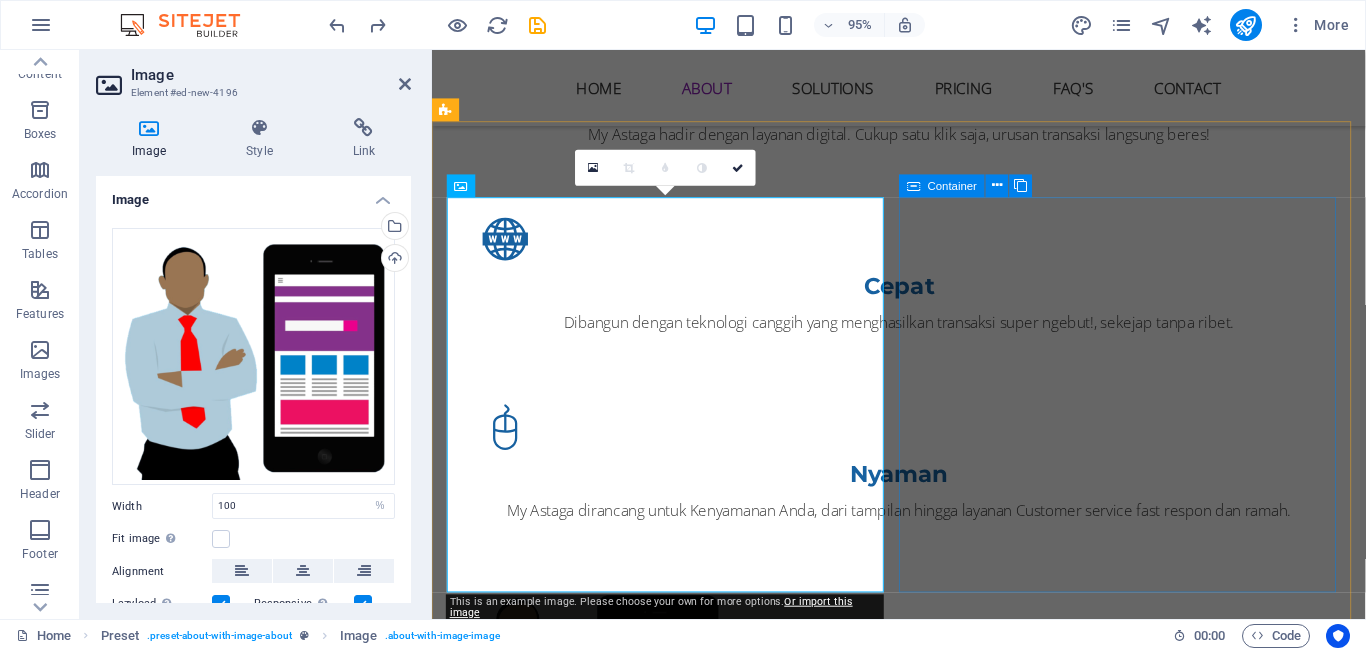click on "Who are we? Lorem ipsum dolor sit amet, consectetur adipisicing elit. Repellat, maiores, a libero atque assumenda praesentium cum magni odio dolor accusantium explicabo repudiandae molestiae itaque provident sit debitis aspernatur soluta deserunt incidunt ad cumque ex laboriosam. Distinctio, mollitia, molestias excepturi voluptatem veritatis iusto nam nulla. At vero eos et accusam et justo duo dolores et ea rebum. Stet clita kasd gubergren, no sea takimata sanctus est Lorem ipsum dolor sit amet. Get in touch" at bounding box center (923, 1554) 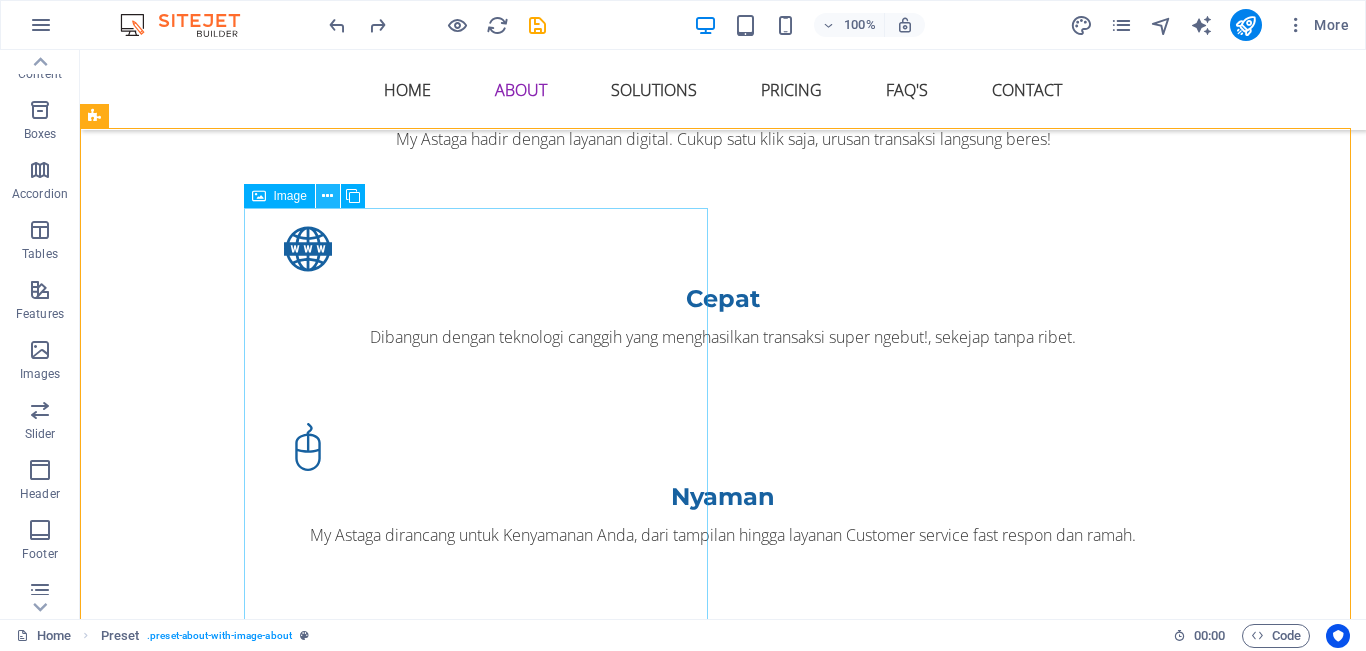 click at bounding box center [327, 196] 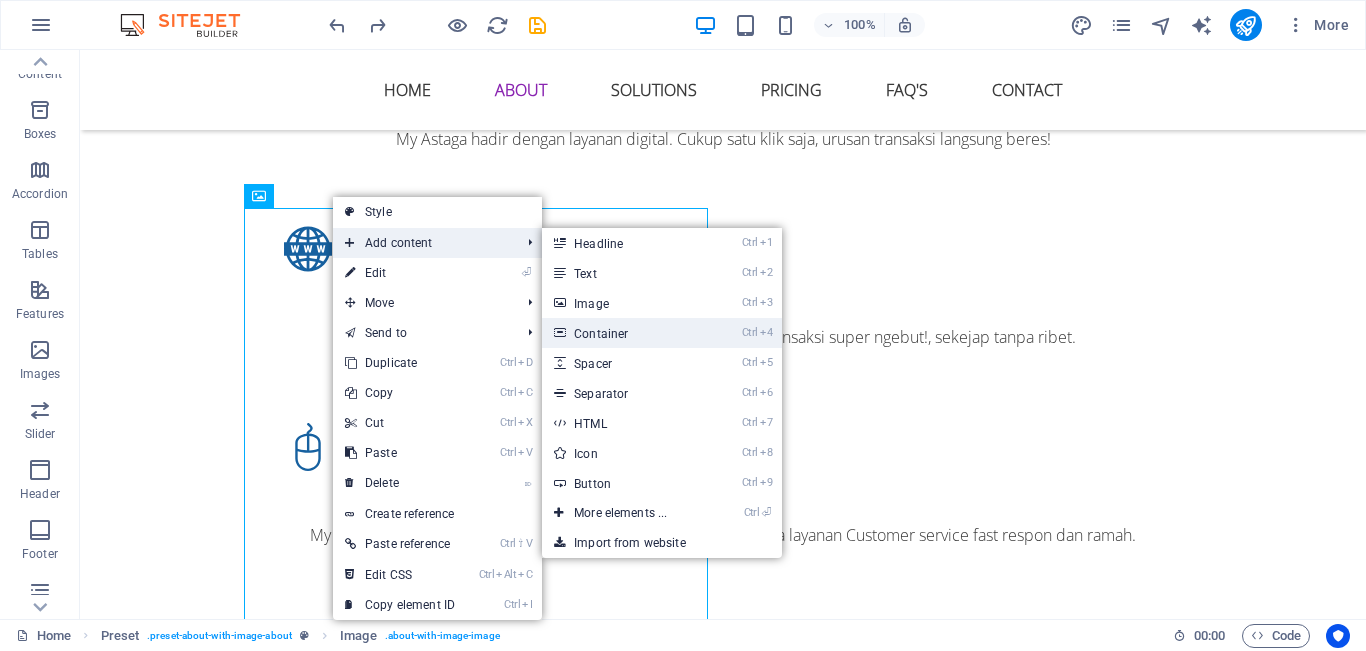 click on "Ctrl 4  Container" at bounding box center [624, 333] 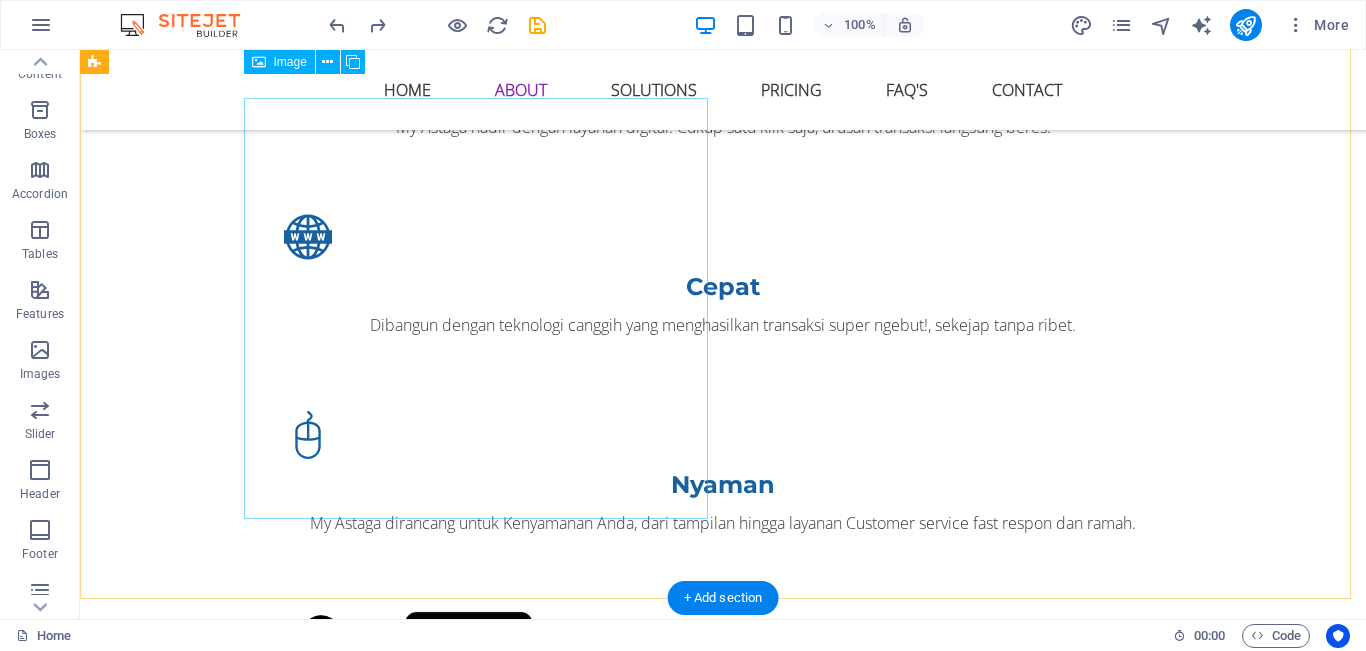 scroll, scrollTop: 1633, scrollLeft: 0, axis: vertical 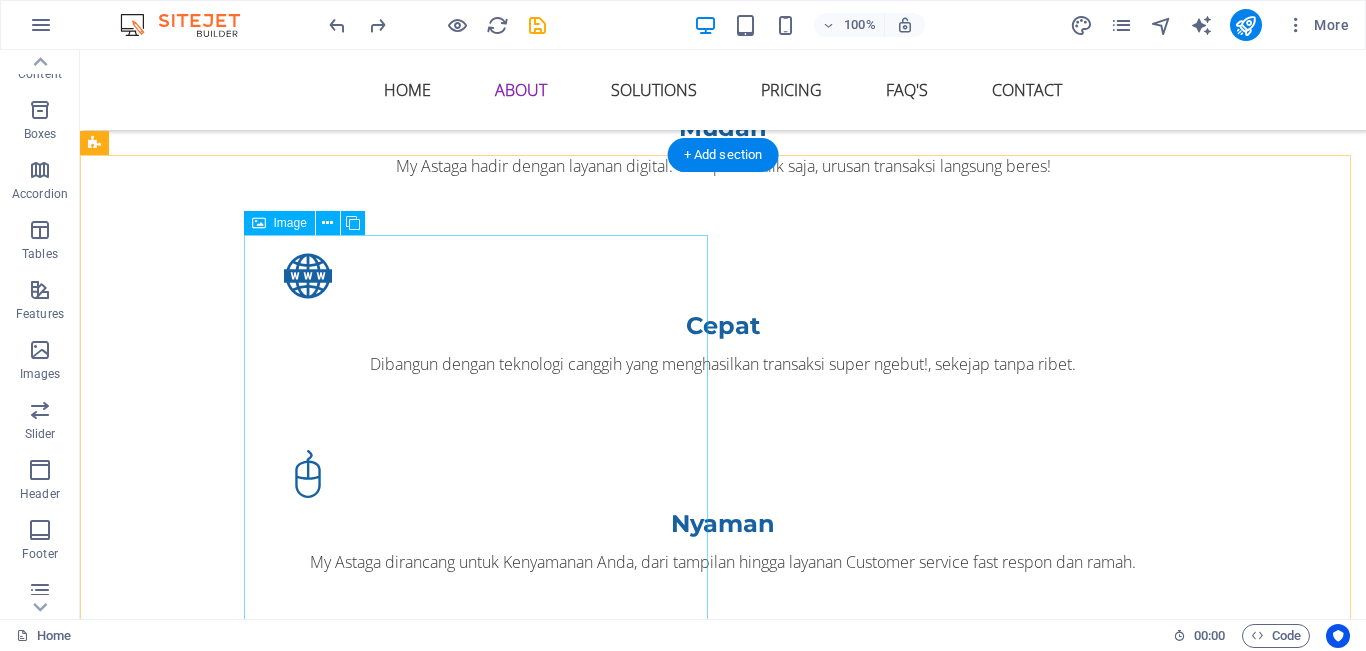 click at bounding box center [240, 1450] 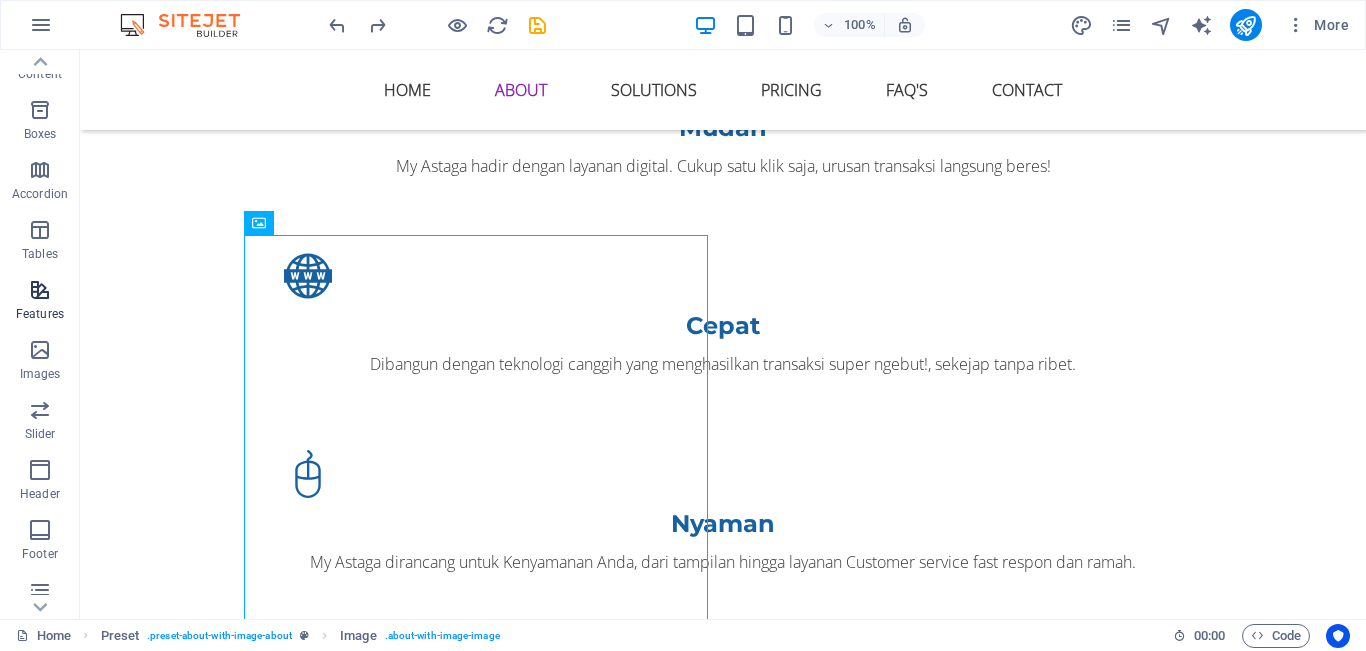 scroll, scrollTop: 0, scrollLeft: 0, axis: both 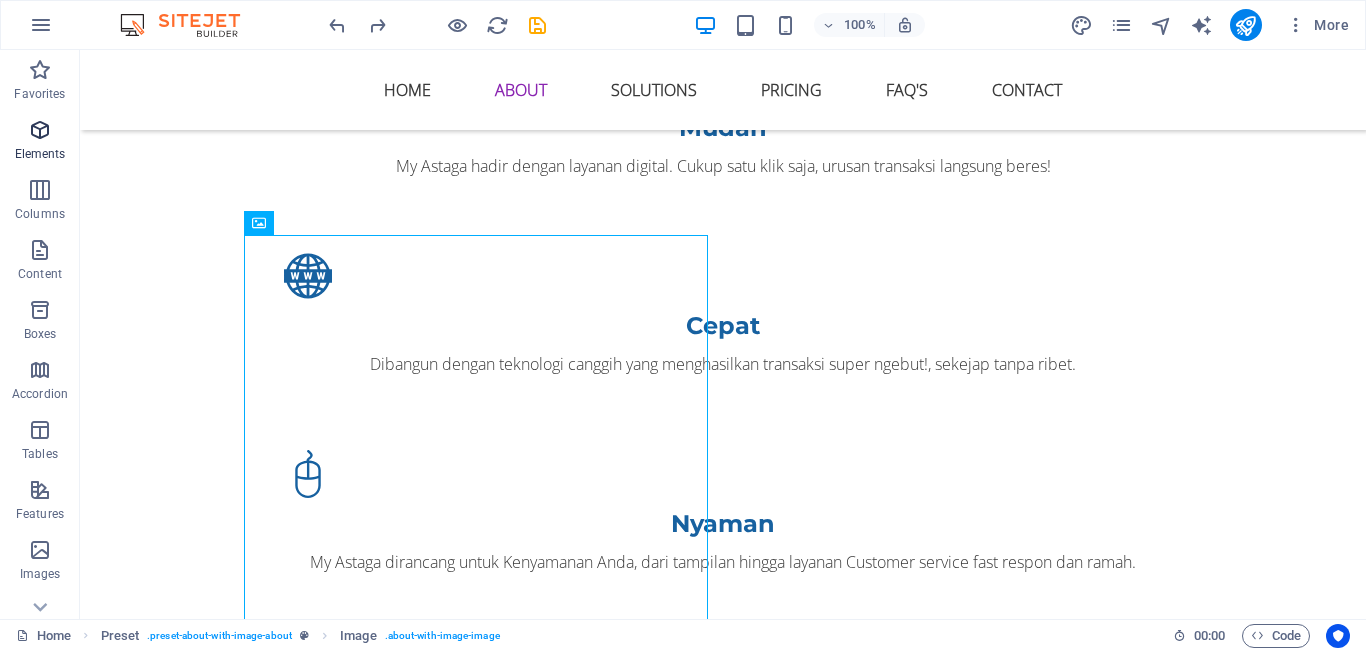 click on "Elements" at bounding box center (40, 154) 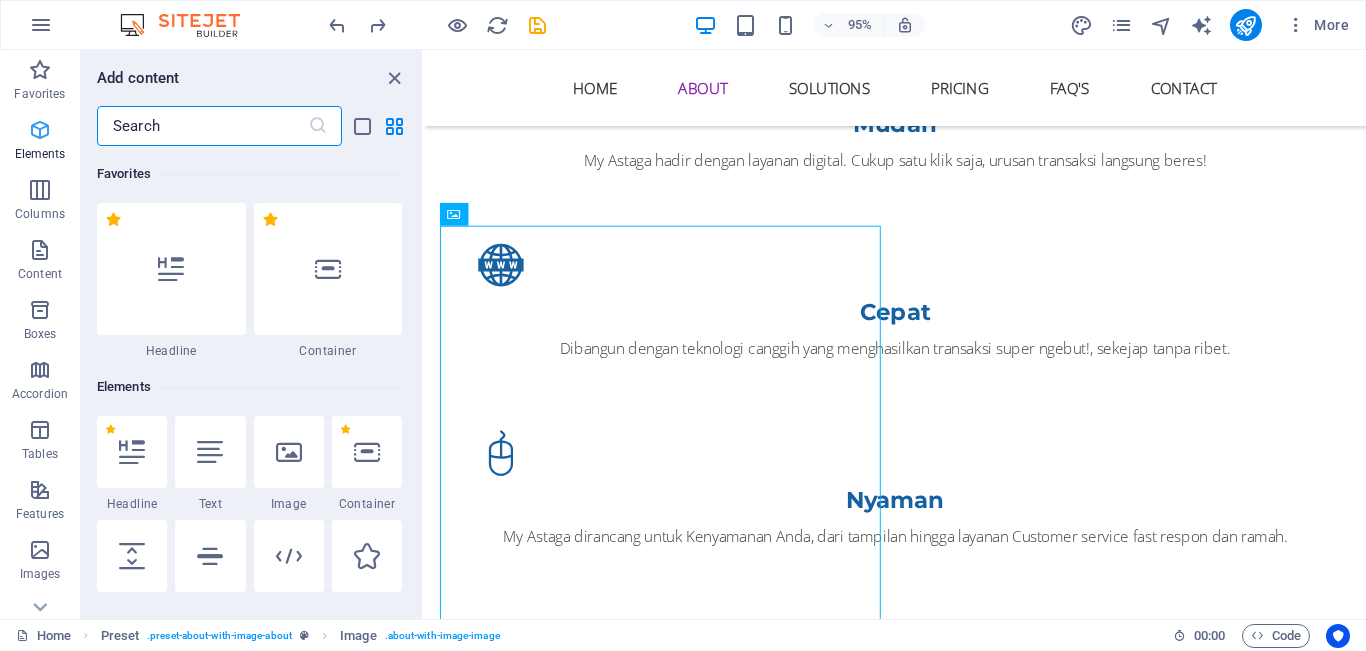 scroll, scrollTop: 213, scrollLeft: 0, axis: vertical 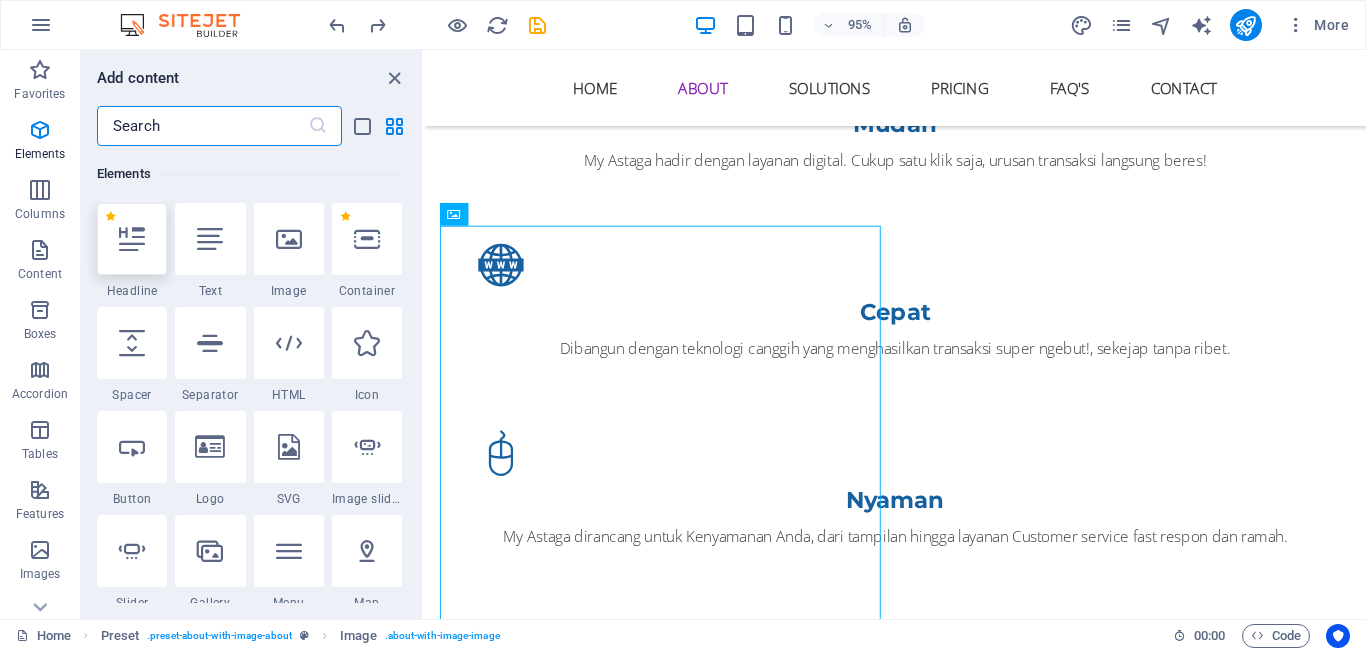 click at bounding box center (132, 239) 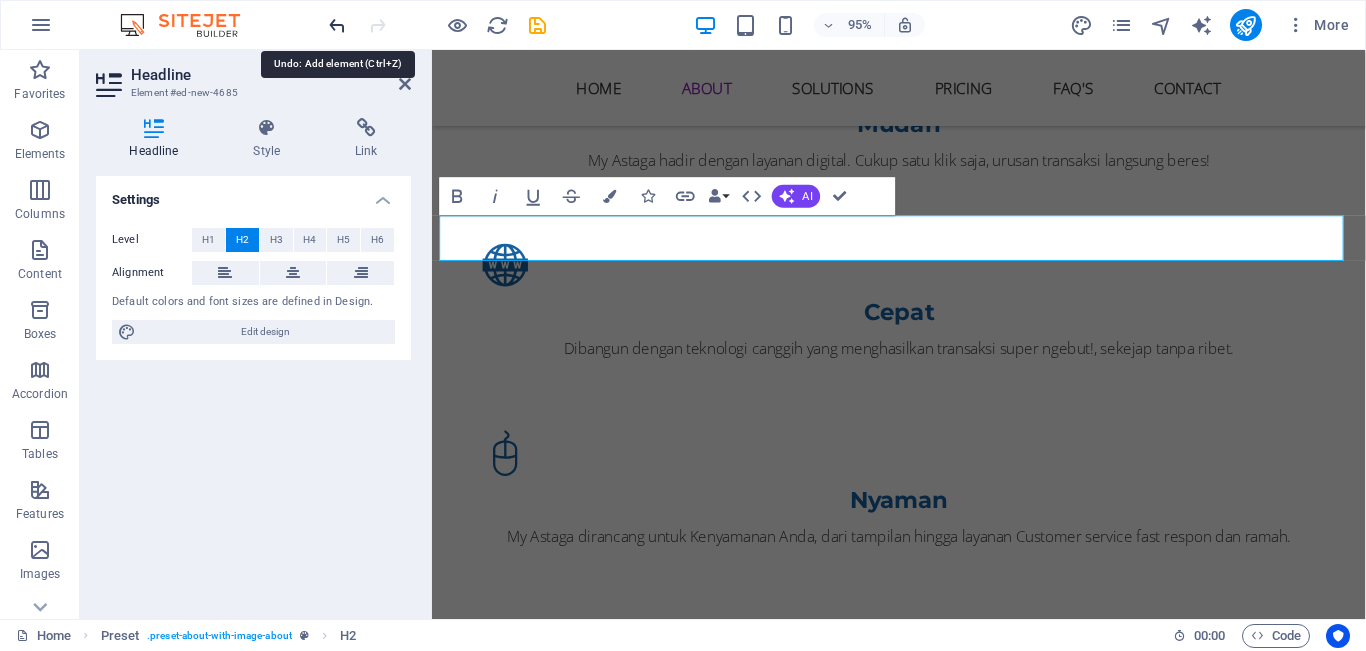 click at bounding box center (337, 25) 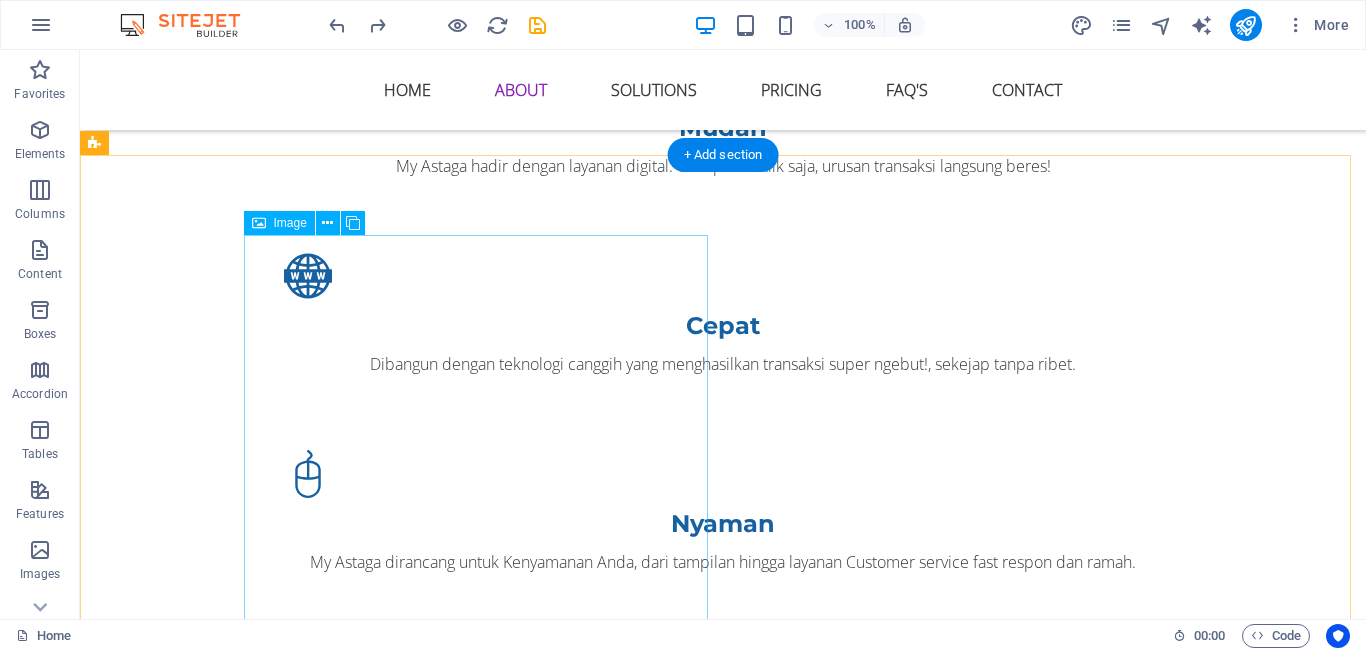 click at bounding box center [240, 1450] 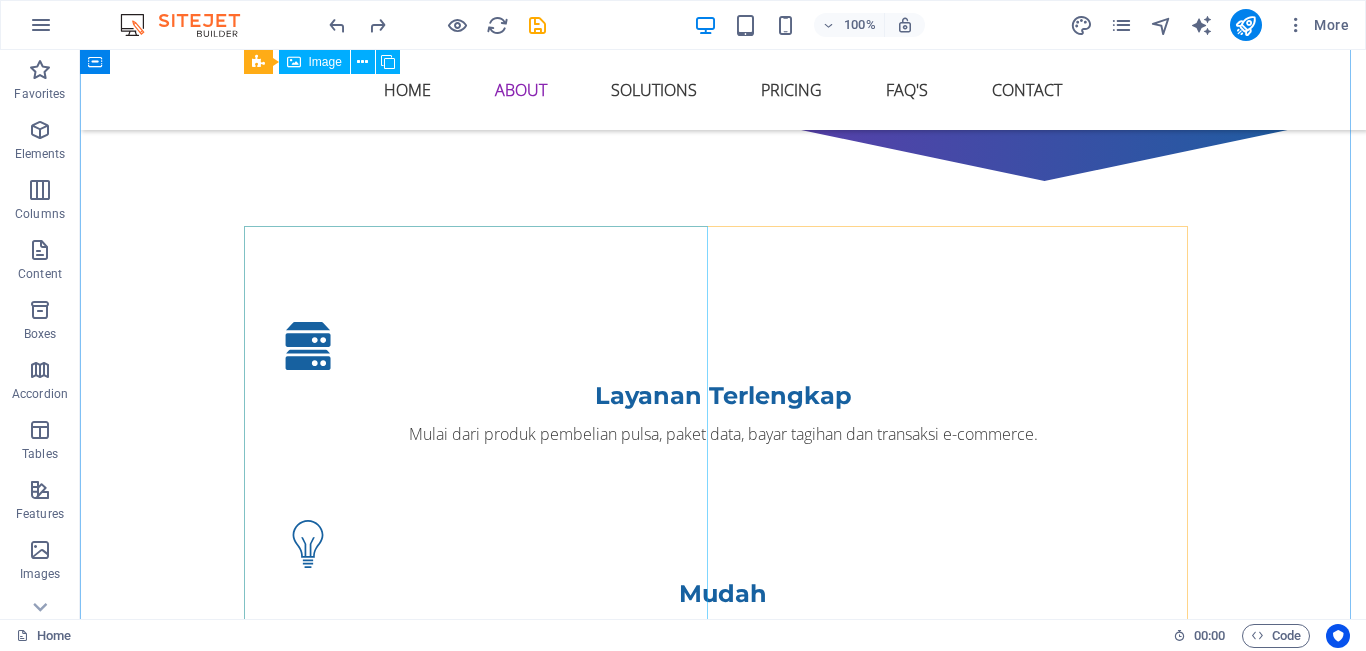 scroll, scrollTop: 1033, scrollLeft: 0, axis: vertical 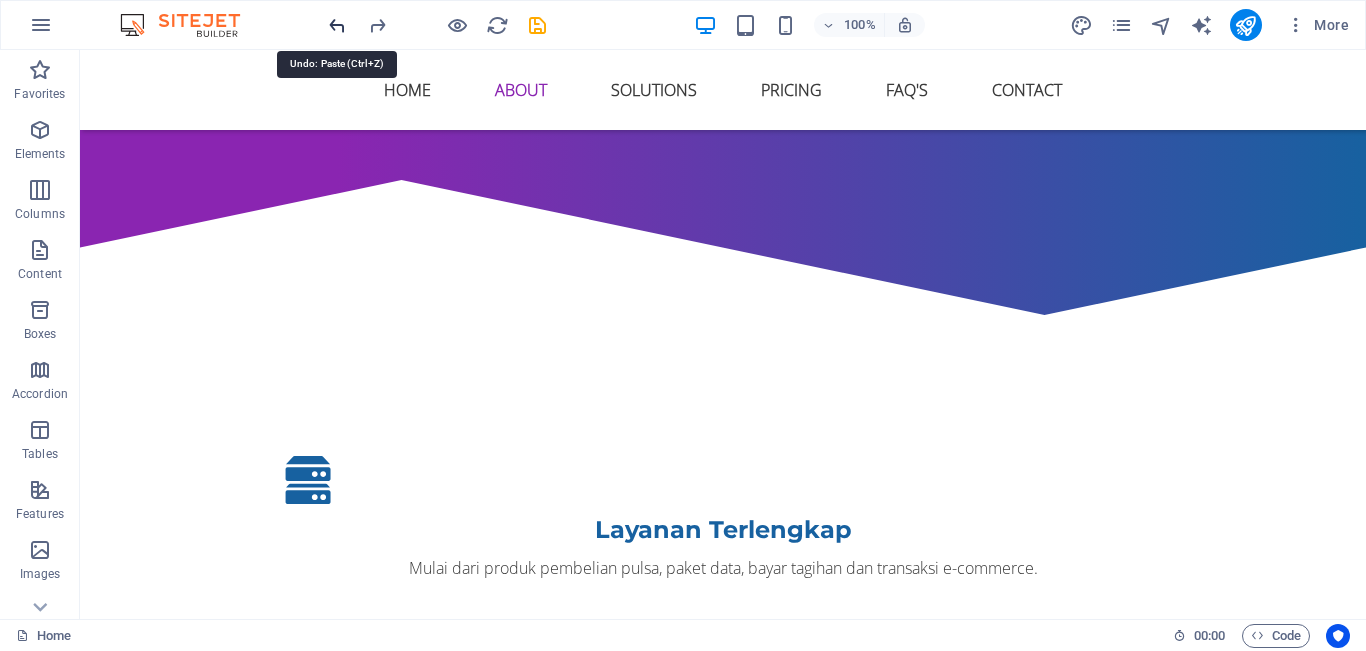 click at bounding box center [337, 25] 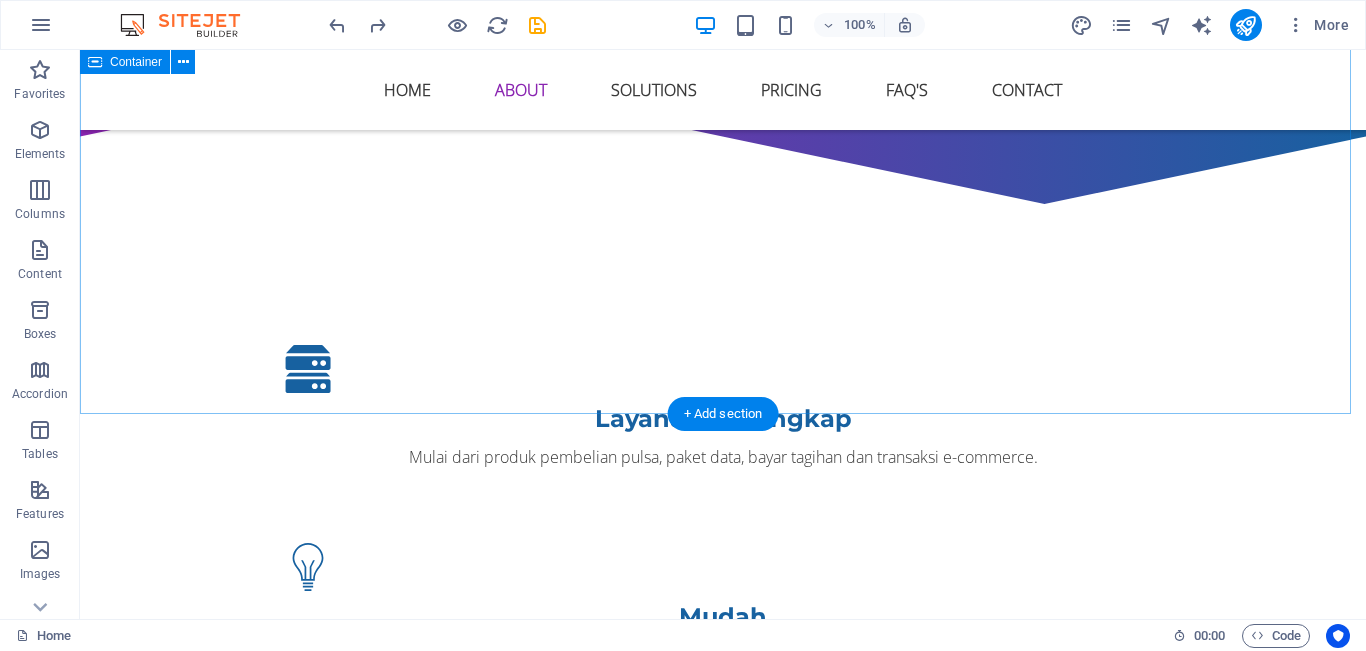 scroll, scrollTop: 1444, scrollLeft: 0, axis: vertical 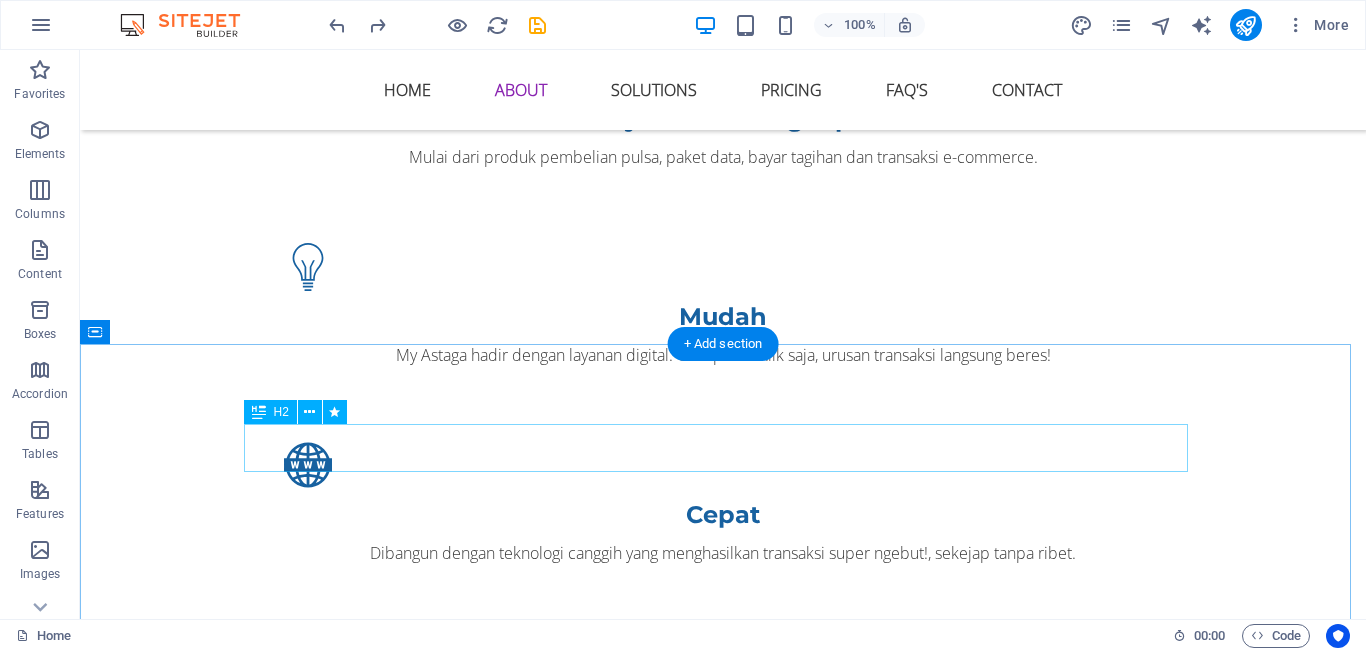 click on "Frequently Asked Questions" at bounding box center [723, 1533] 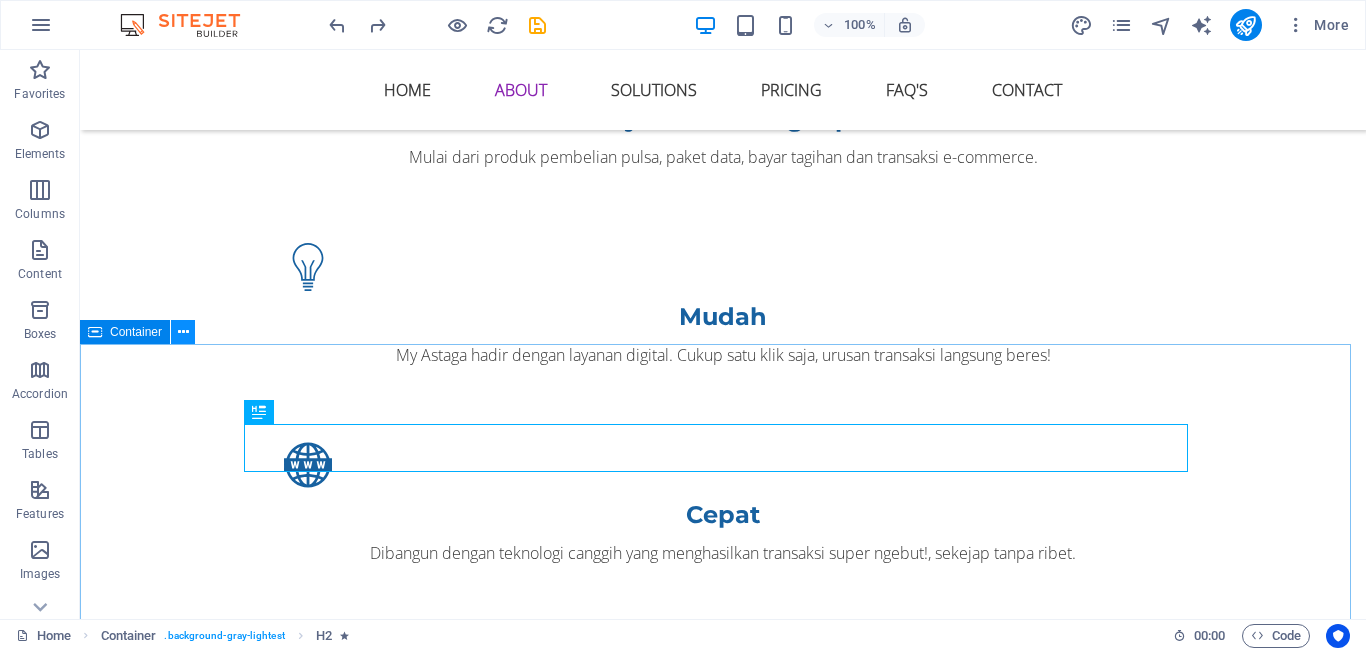 click at bounding box center (183, 332) 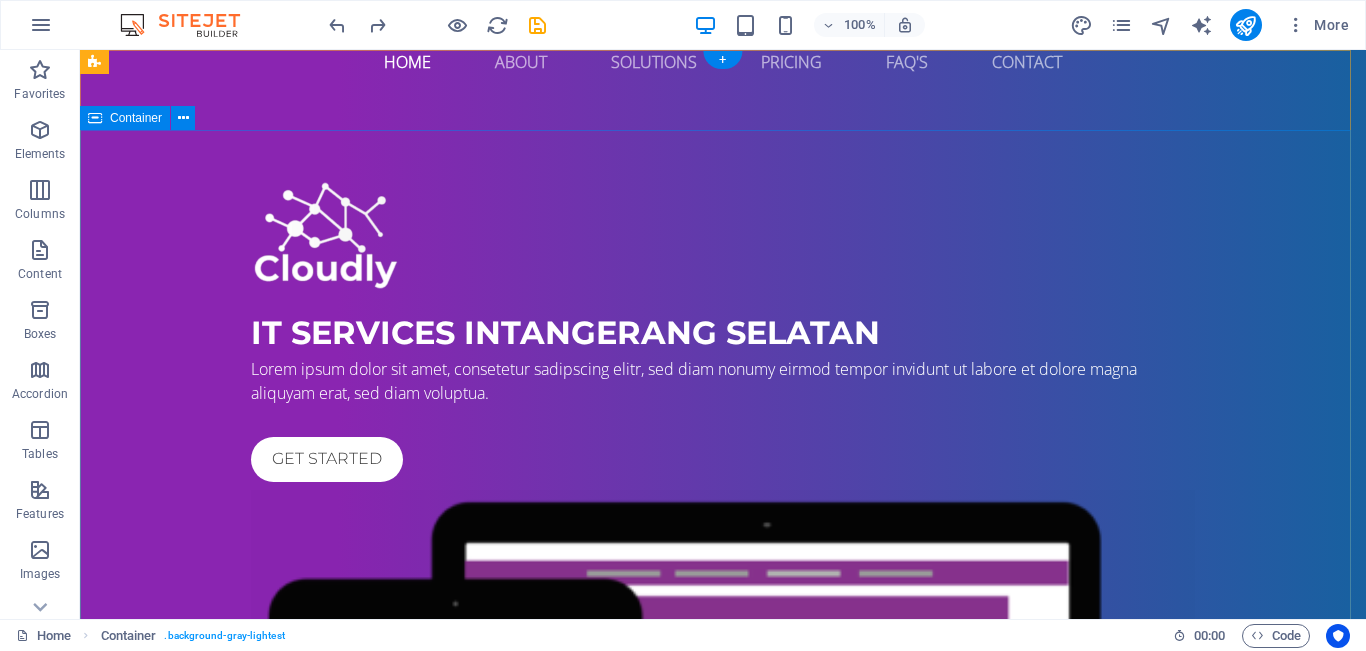 scroll, scrollTop: 0, scrollLeft: 0, axis: both 